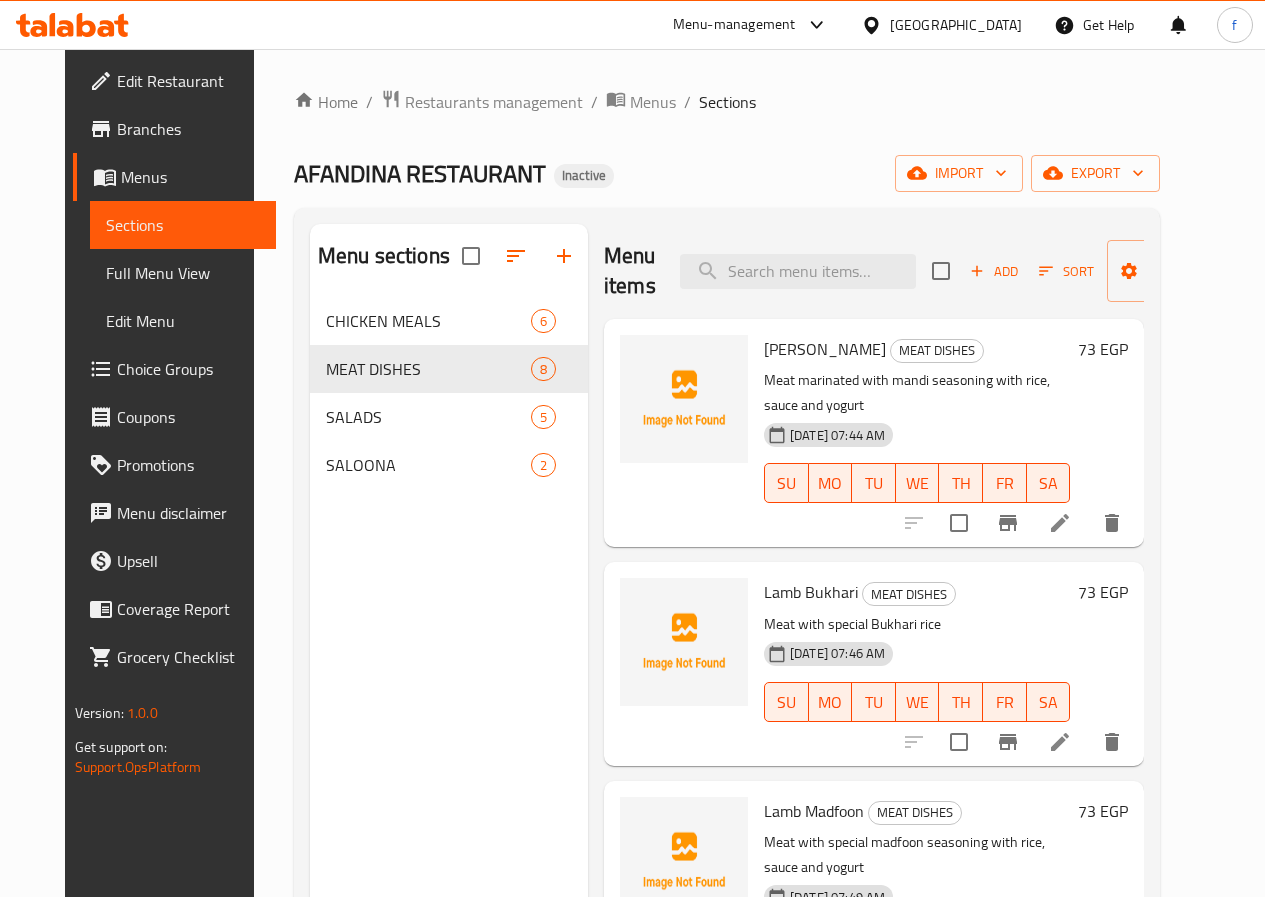 scroll, scrollTop: 0, scrollLeft: 0, axis: both 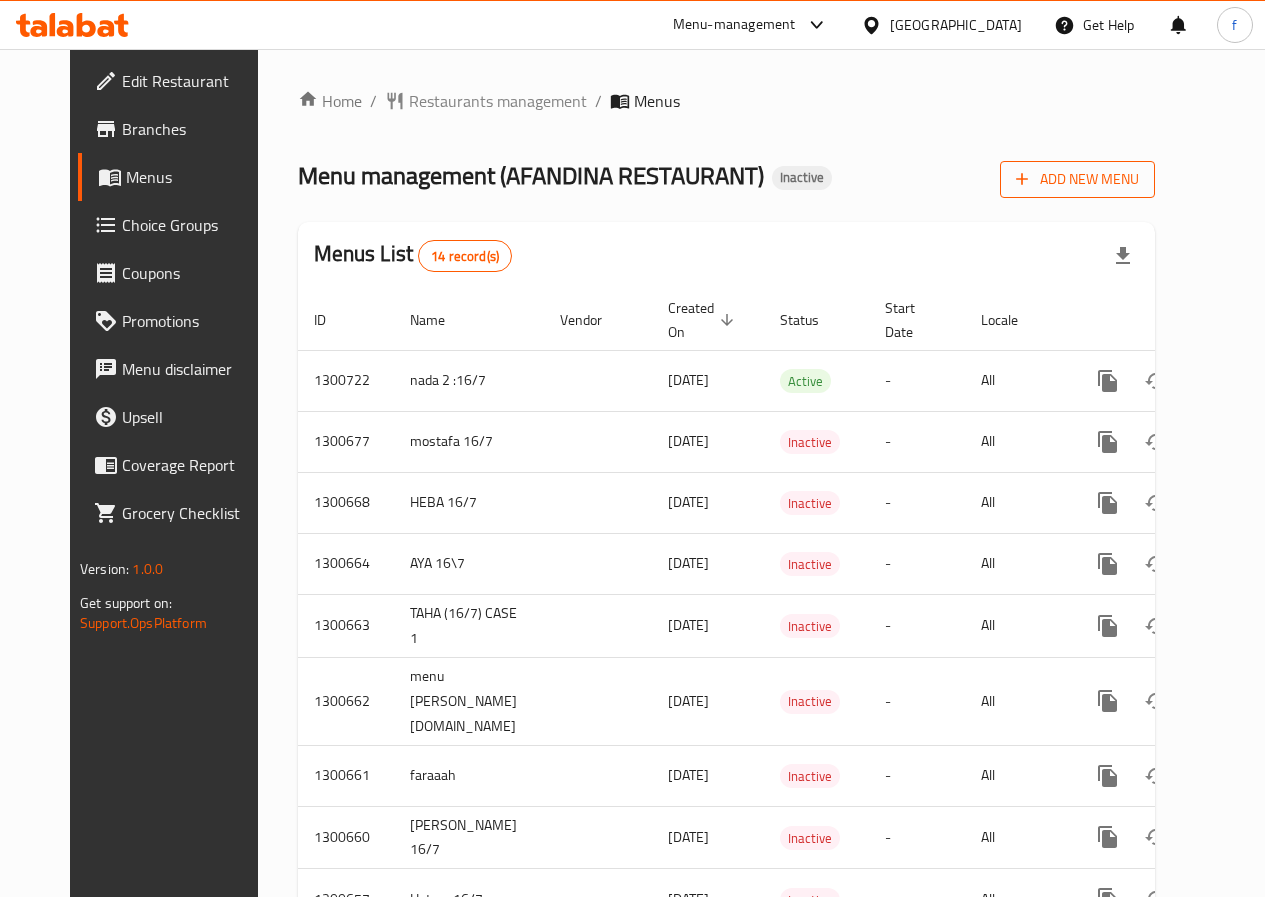 click on "Add New Menu" at bounding box center [1077, 179] 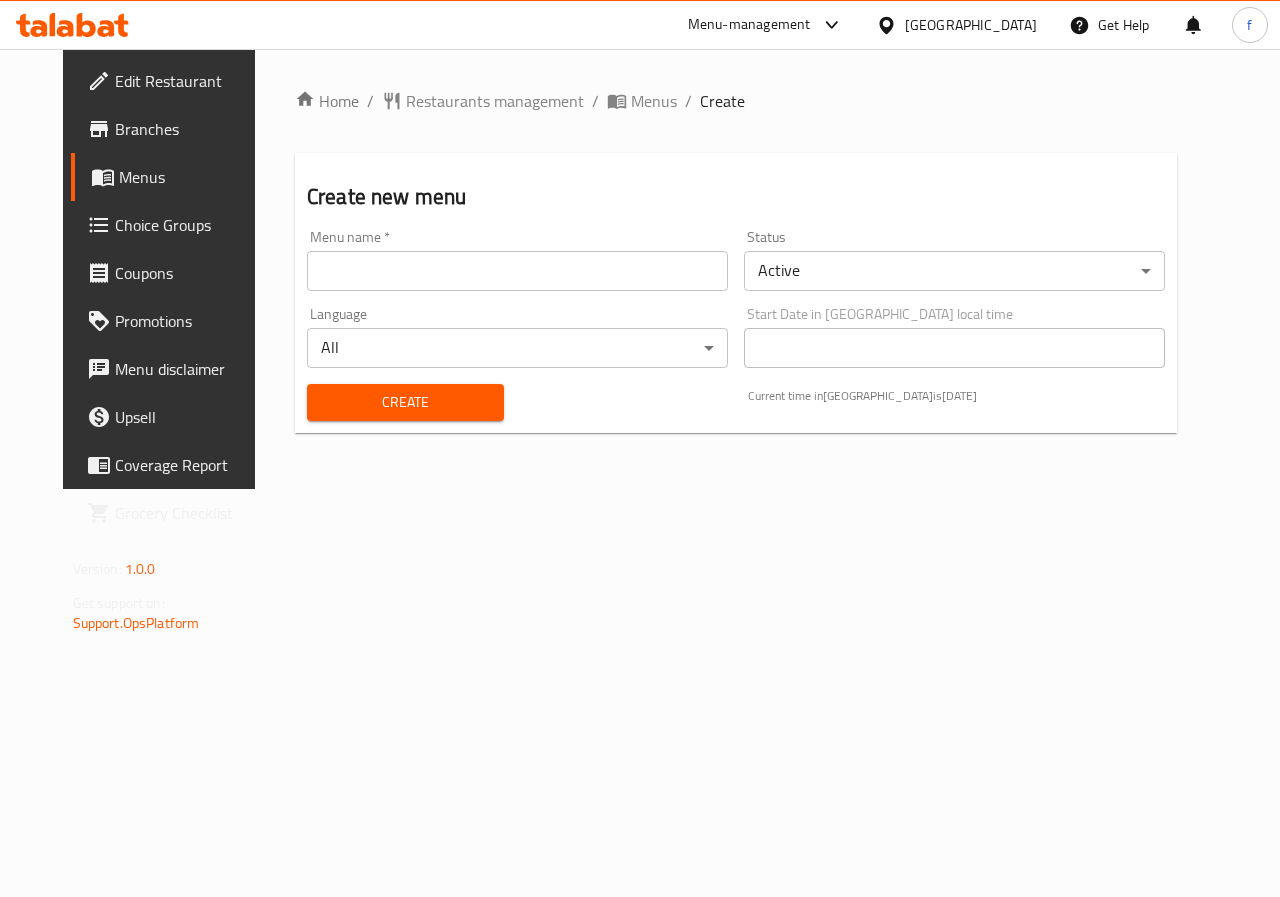 click at bounding box center [517, 271] 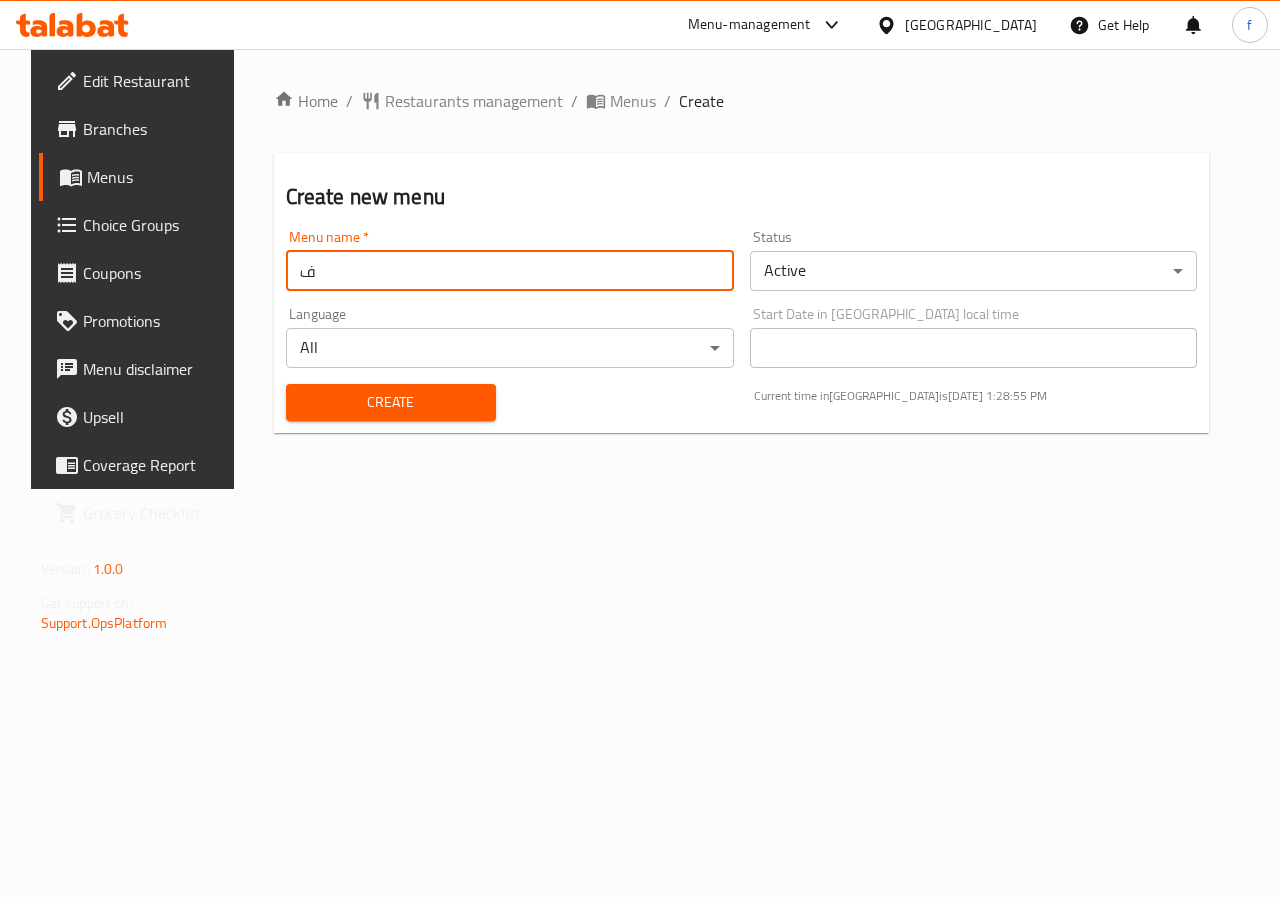type on "فروحة" 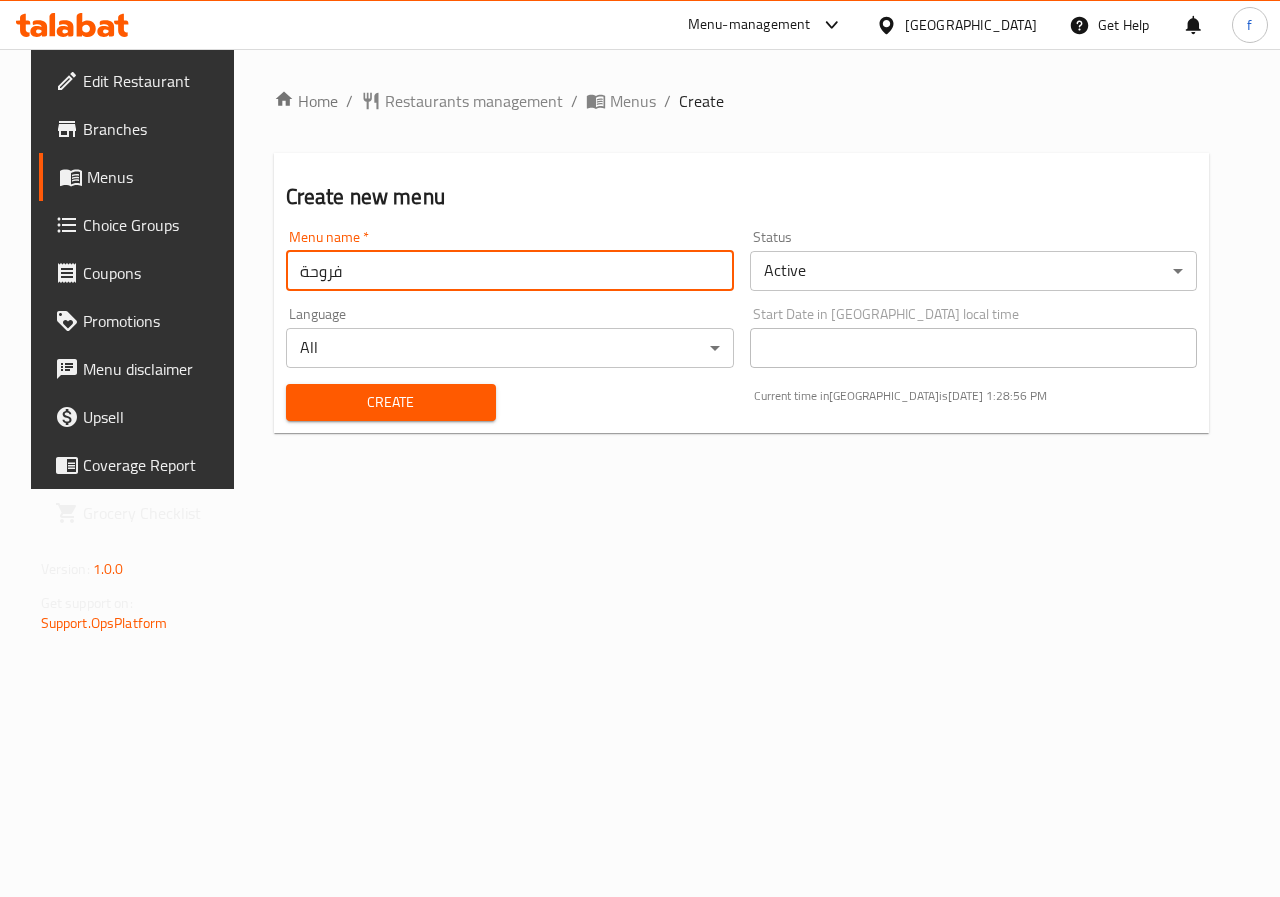 click on "Create" at bounding box center [391, 402] 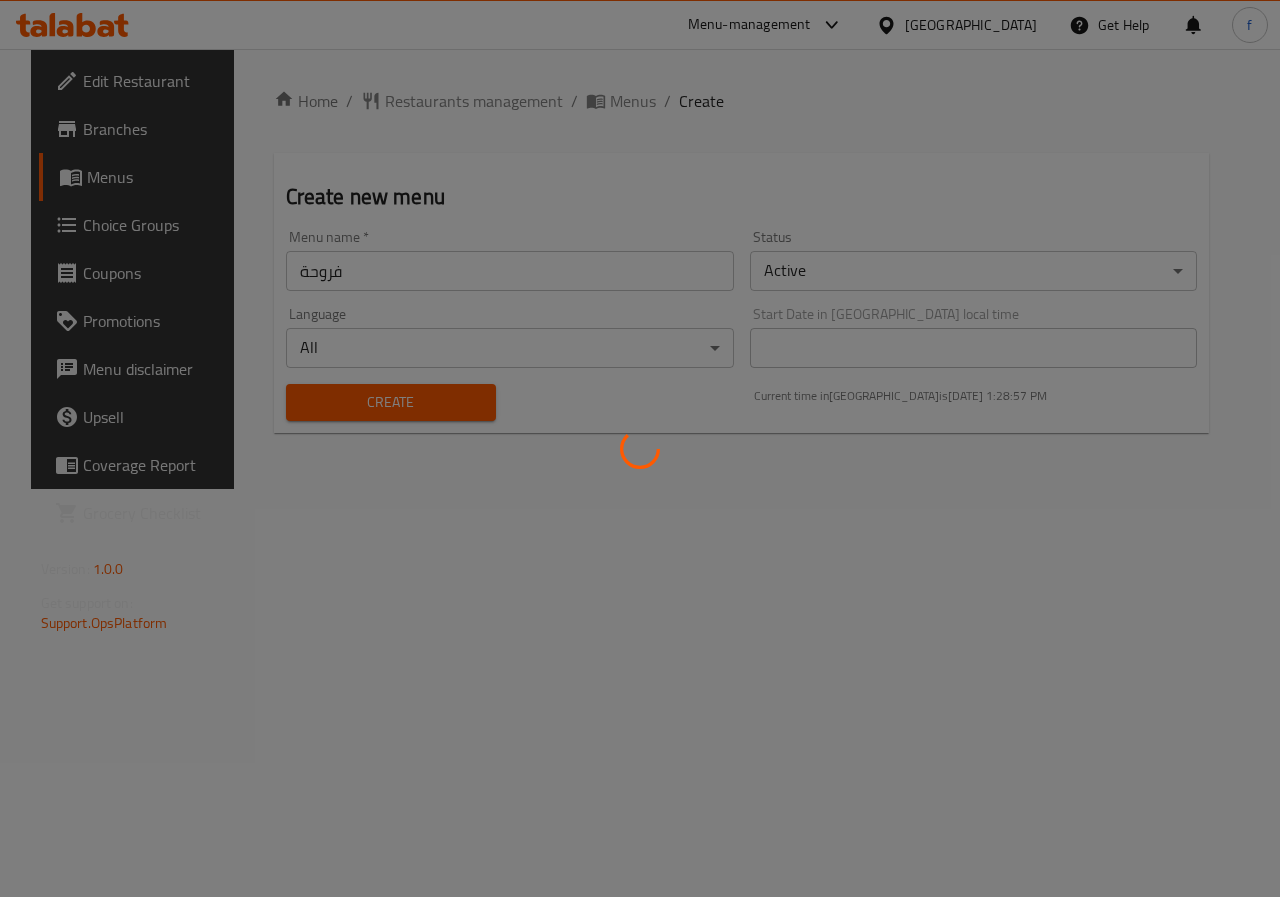 type 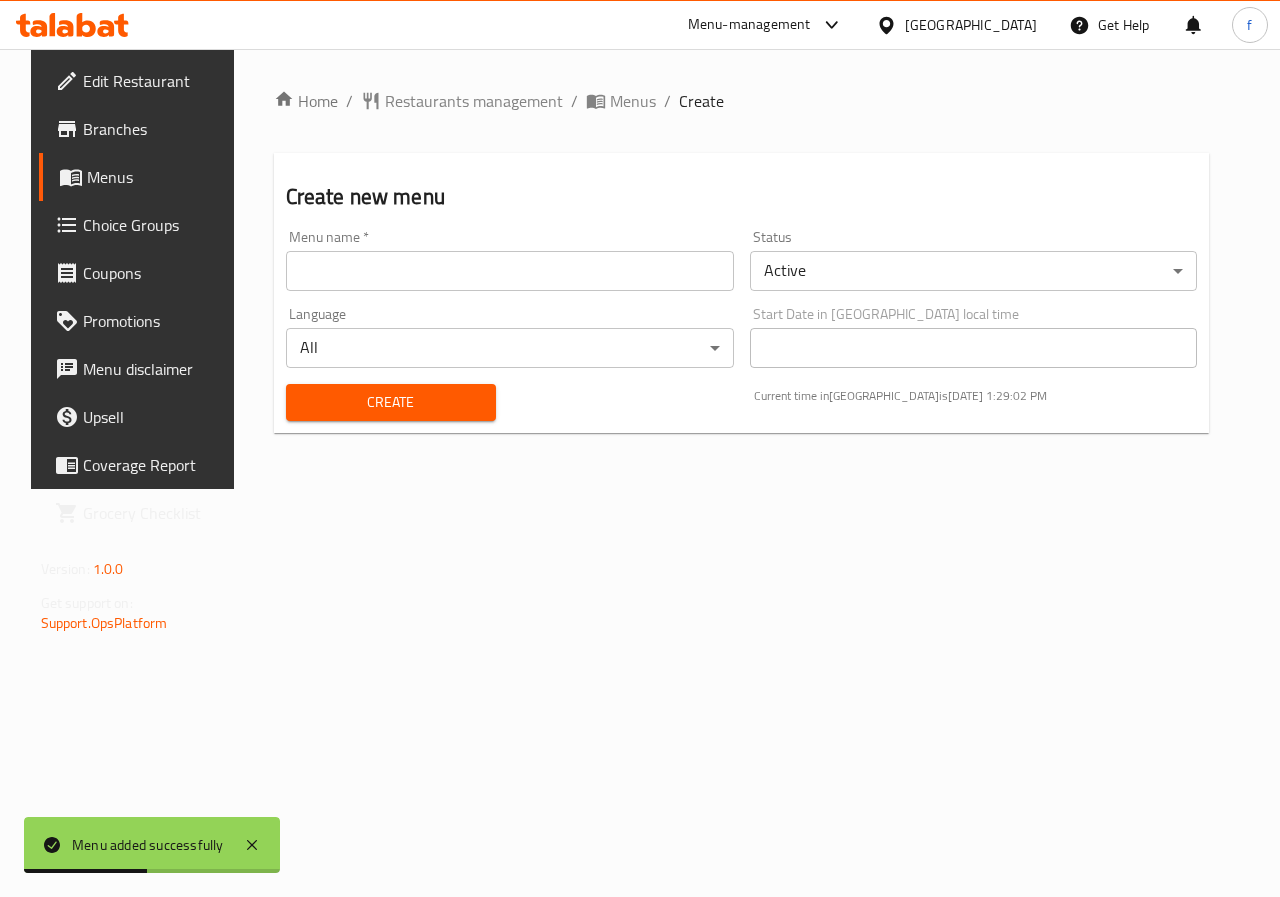 click on "Menus" at bounding box center (158, 177) 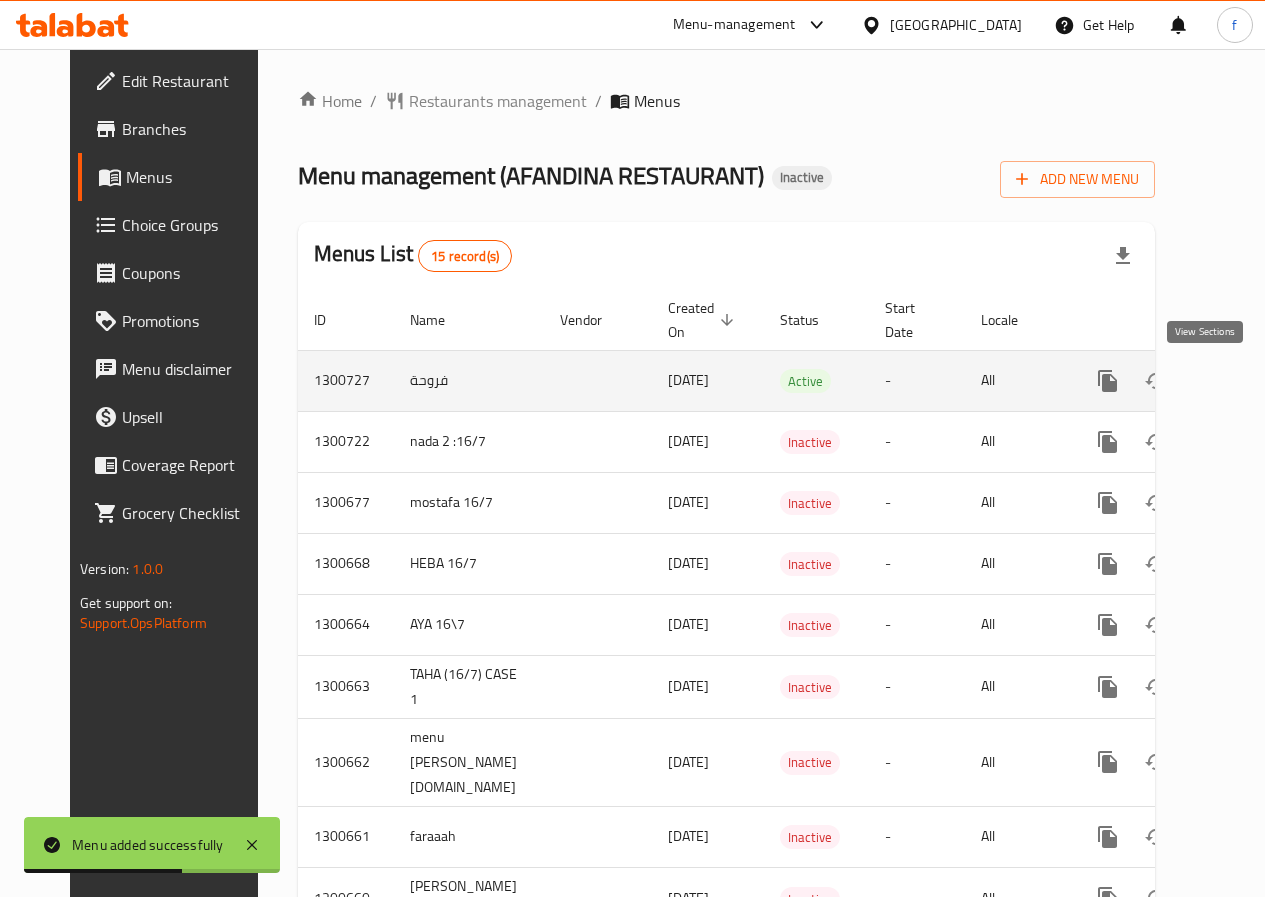 click at bounding box center [1252, 381] 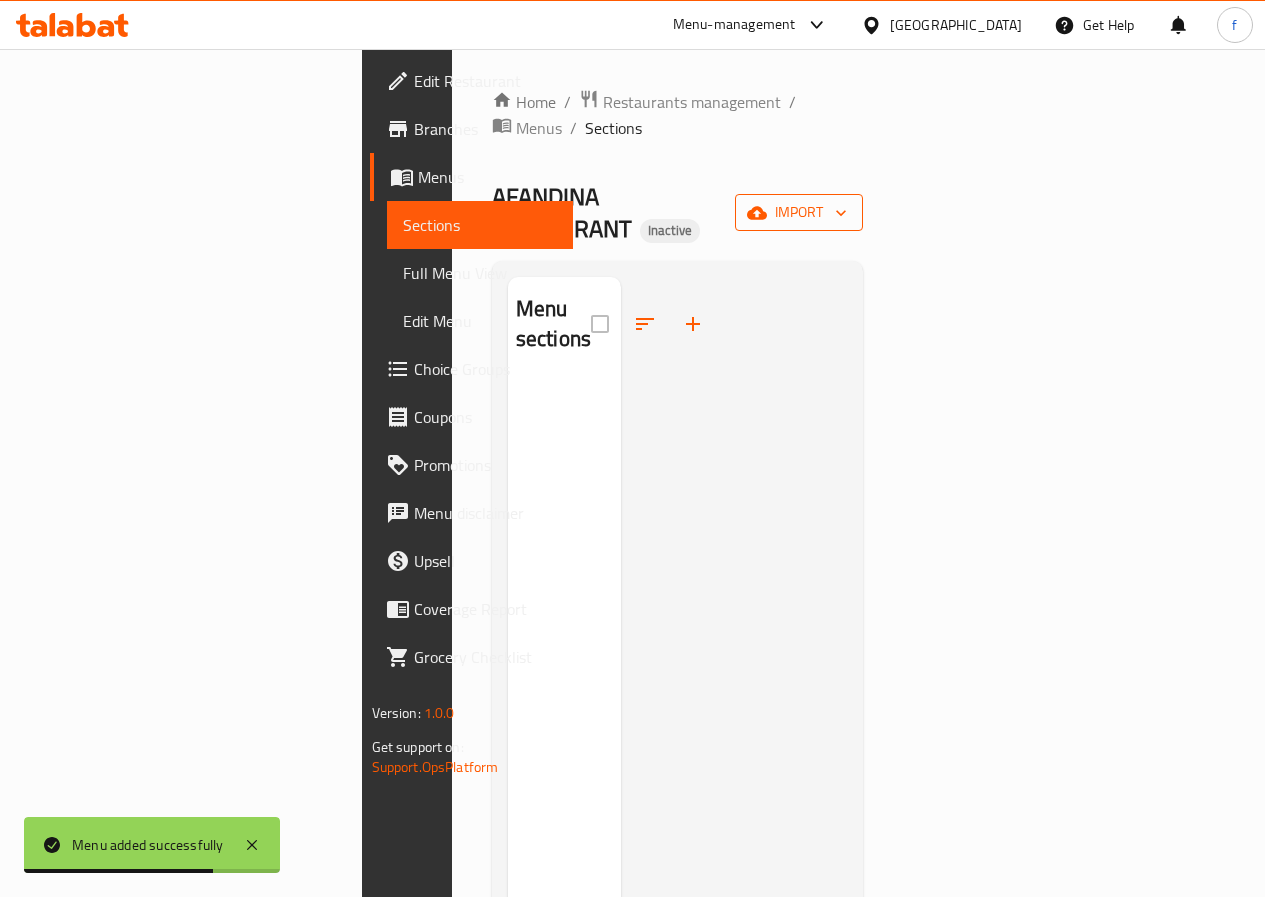click on "import" at bounding box center [799, 212] 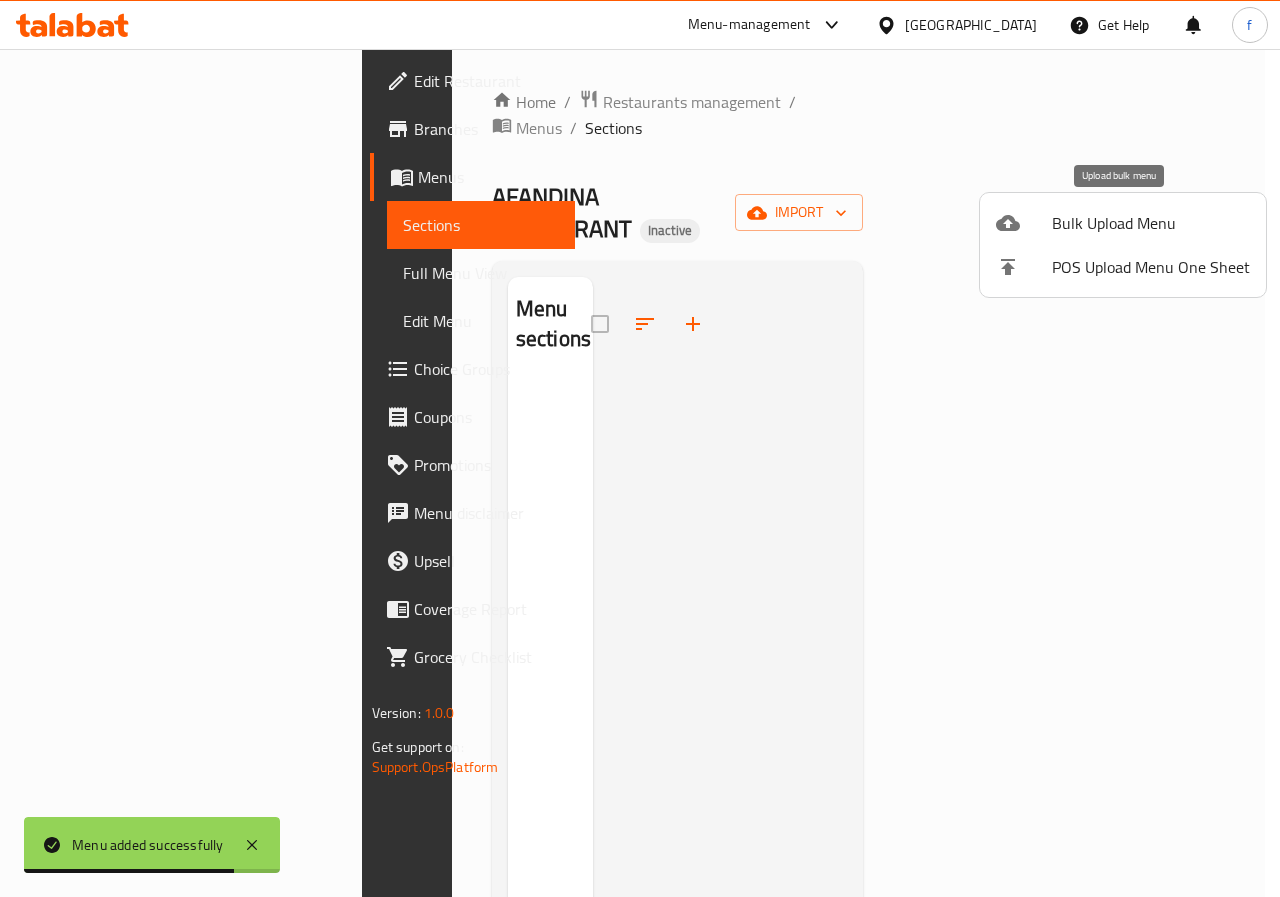 click on "Bulk Upload Menu" at bounding box center (1151, 223) 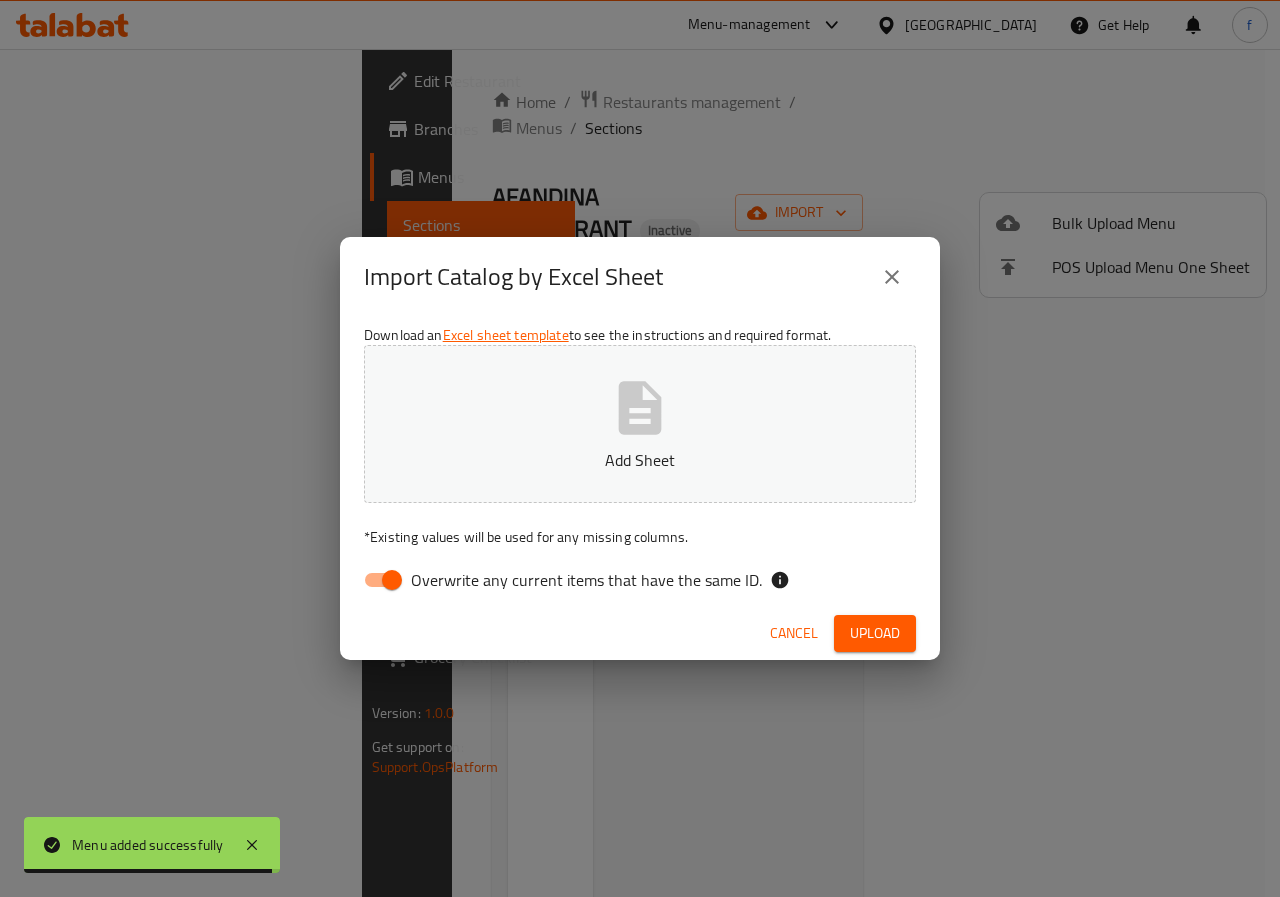 click on "Overwrite any current items that have the same ID." at bounding box center (392, 580) 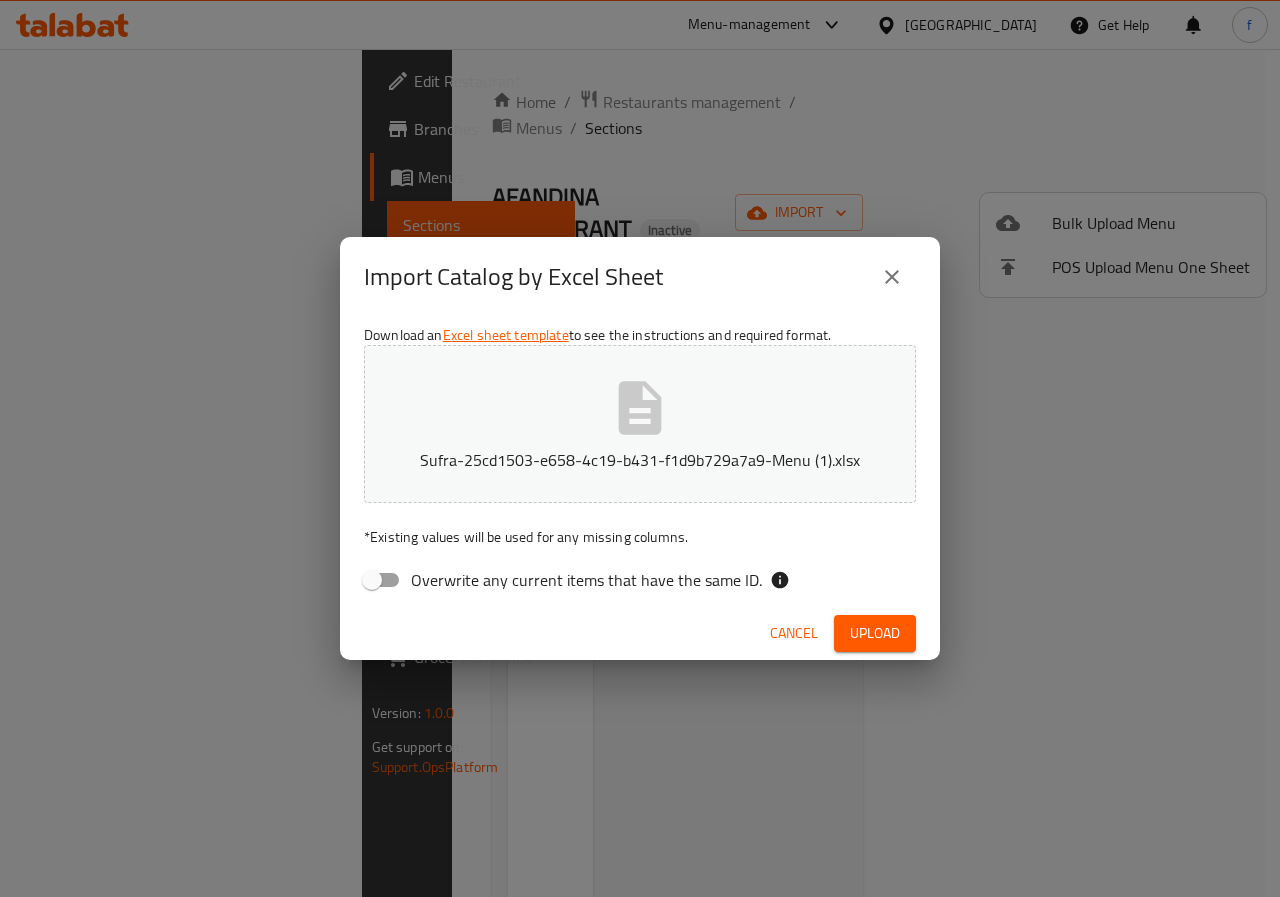 click on "Upload" at bounding box center [875, 633] 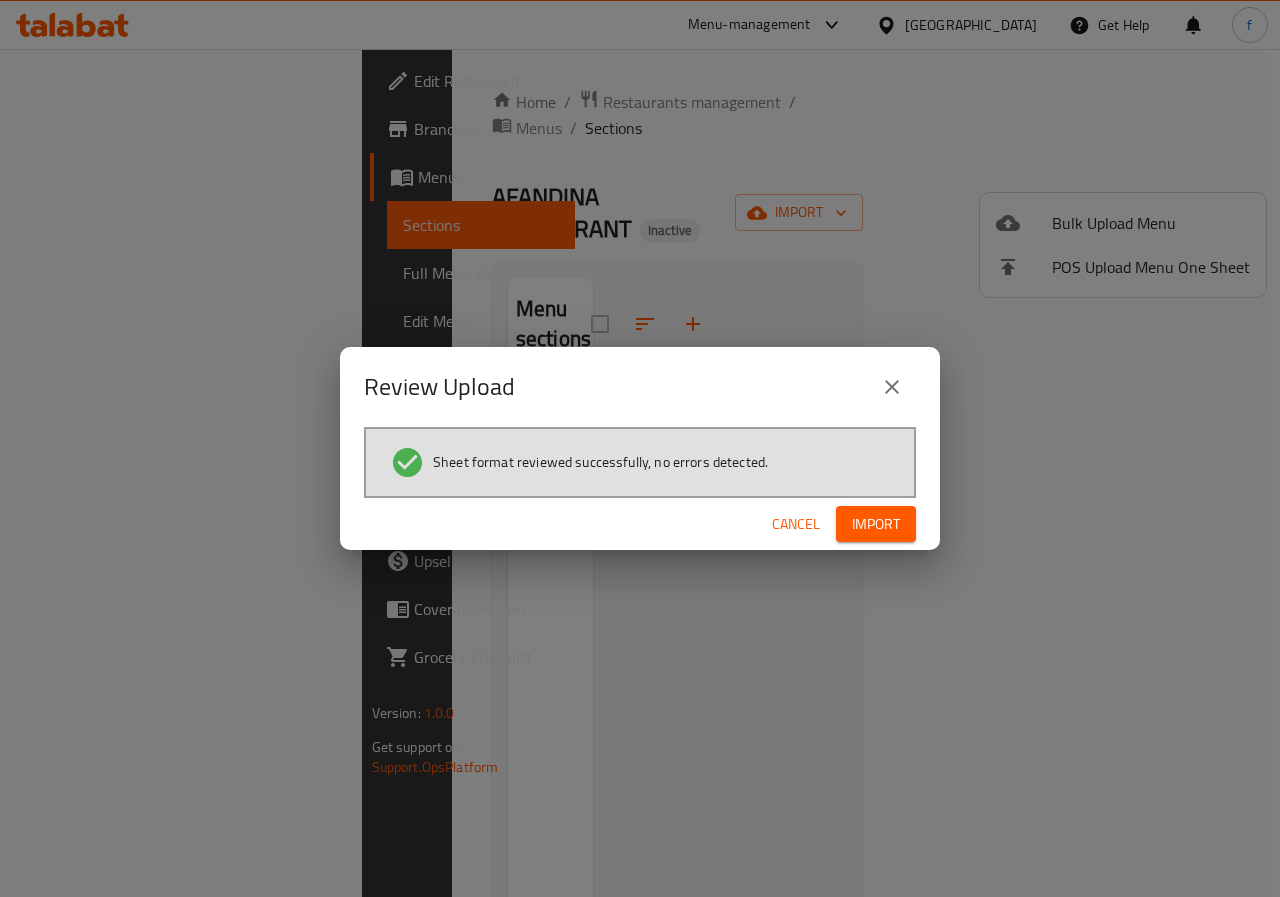 click on "Import" at bounding box center [876, 524] 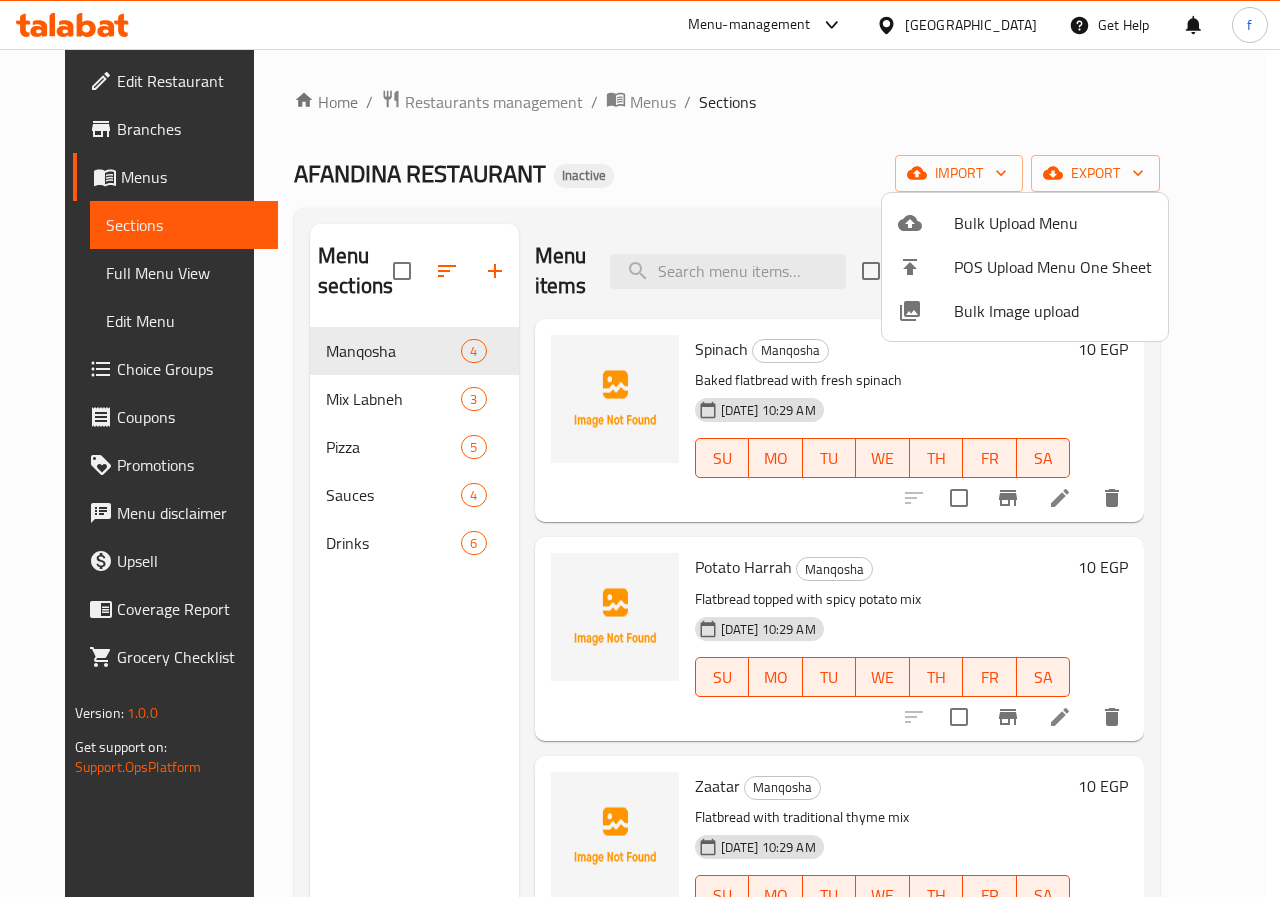 click at bounding box center [640, 448] 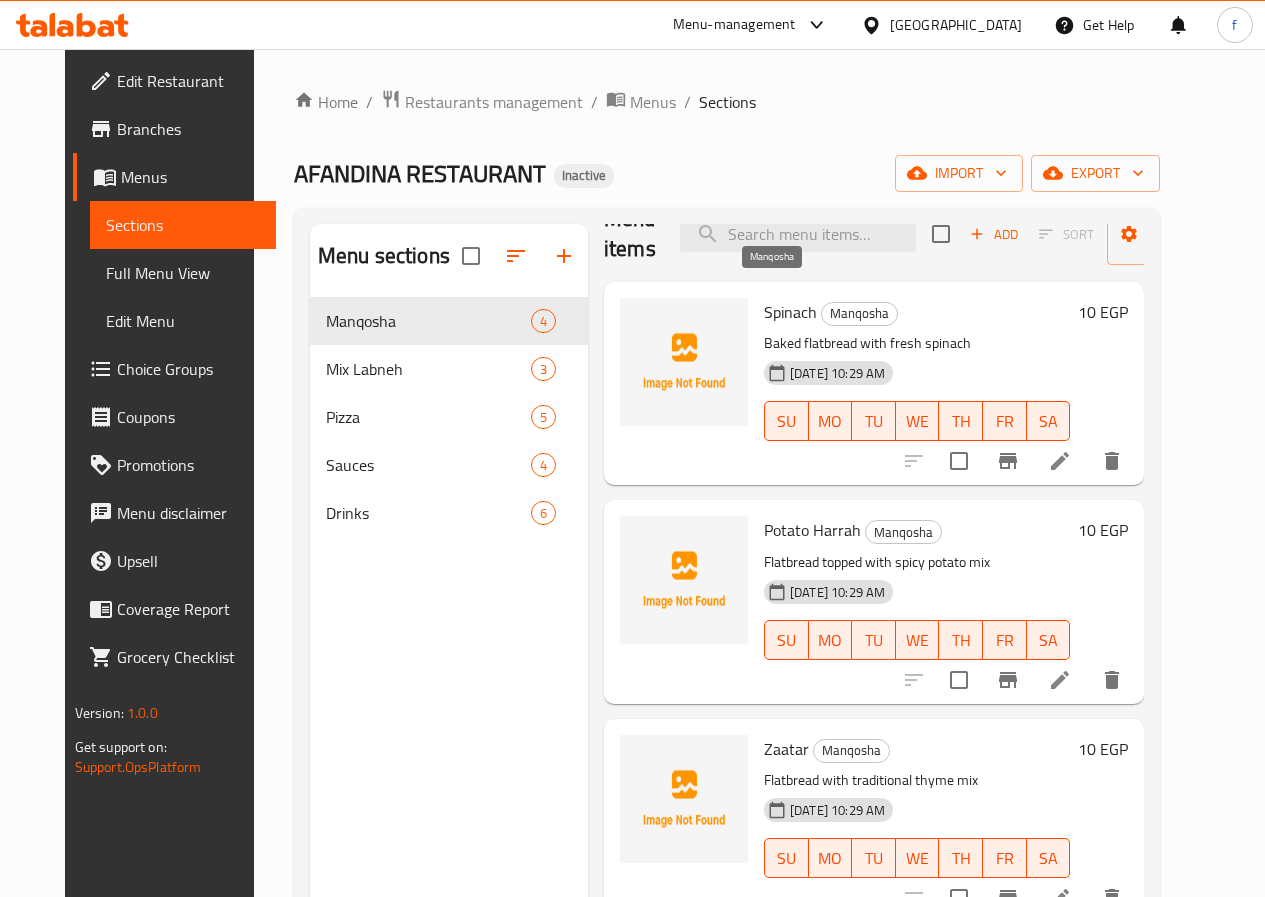 scroll, scrollTop: 57, scrollLeft: 0, axis: vertical 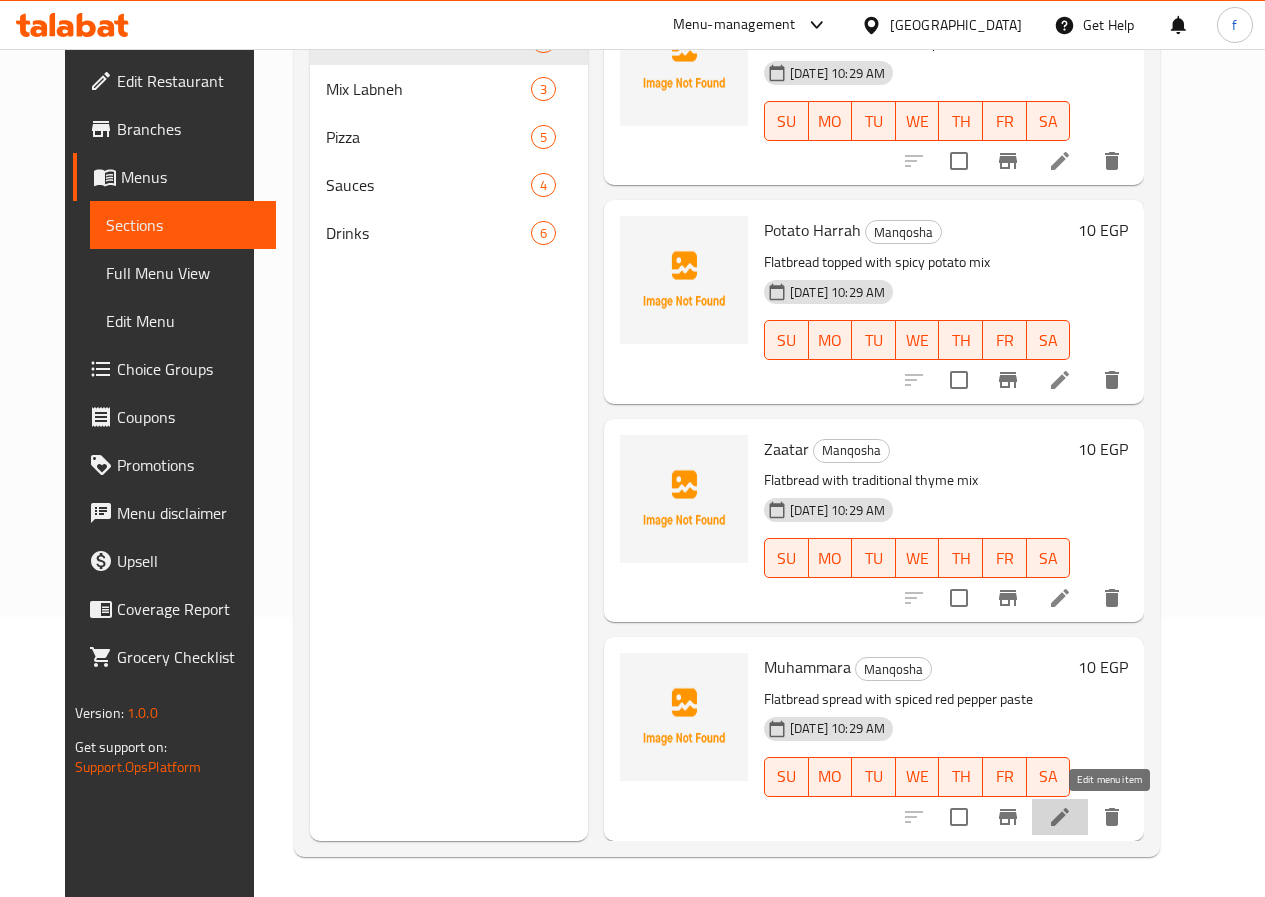 click 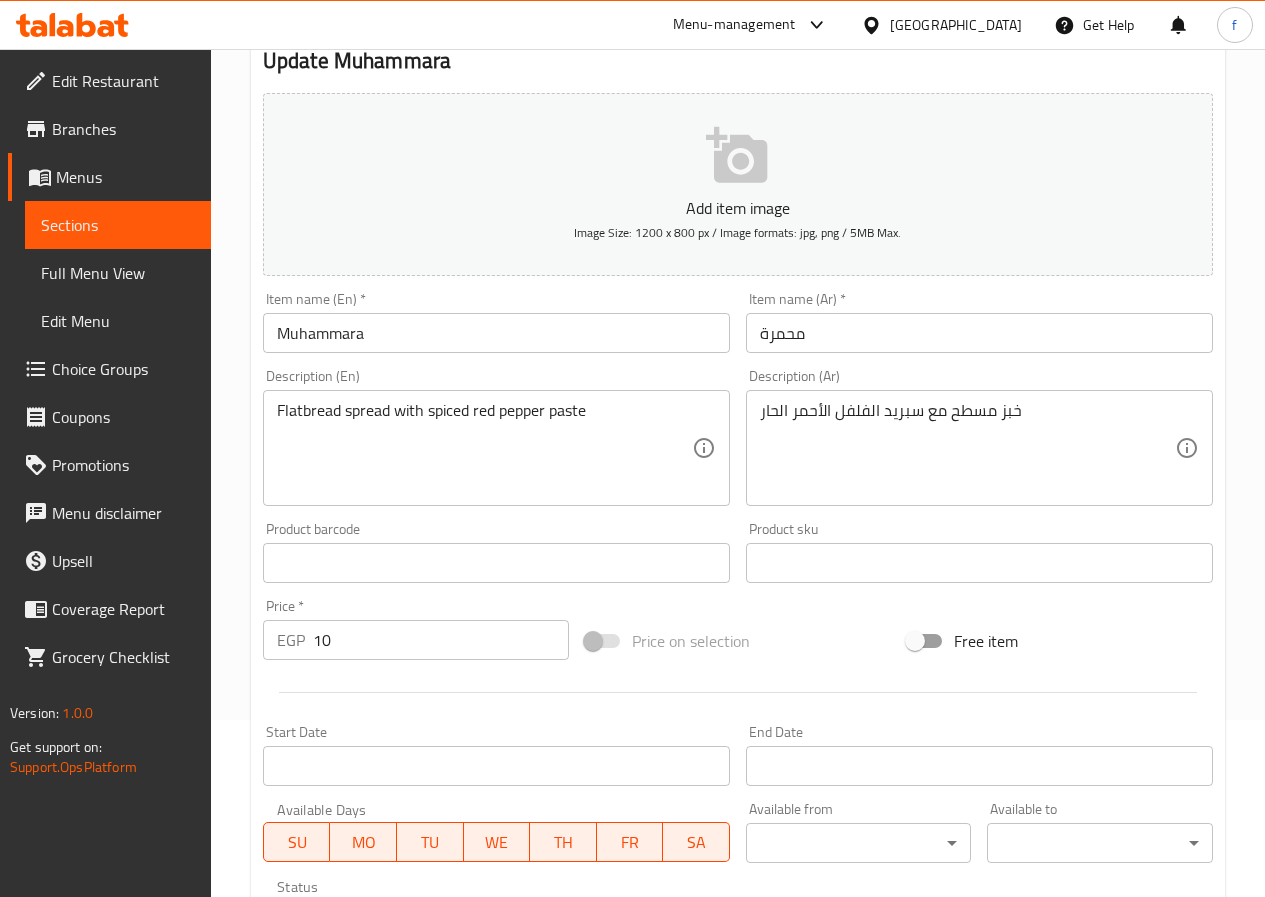 scroll, scrollTop: 200, scrollLeft: 0, axis: vertical 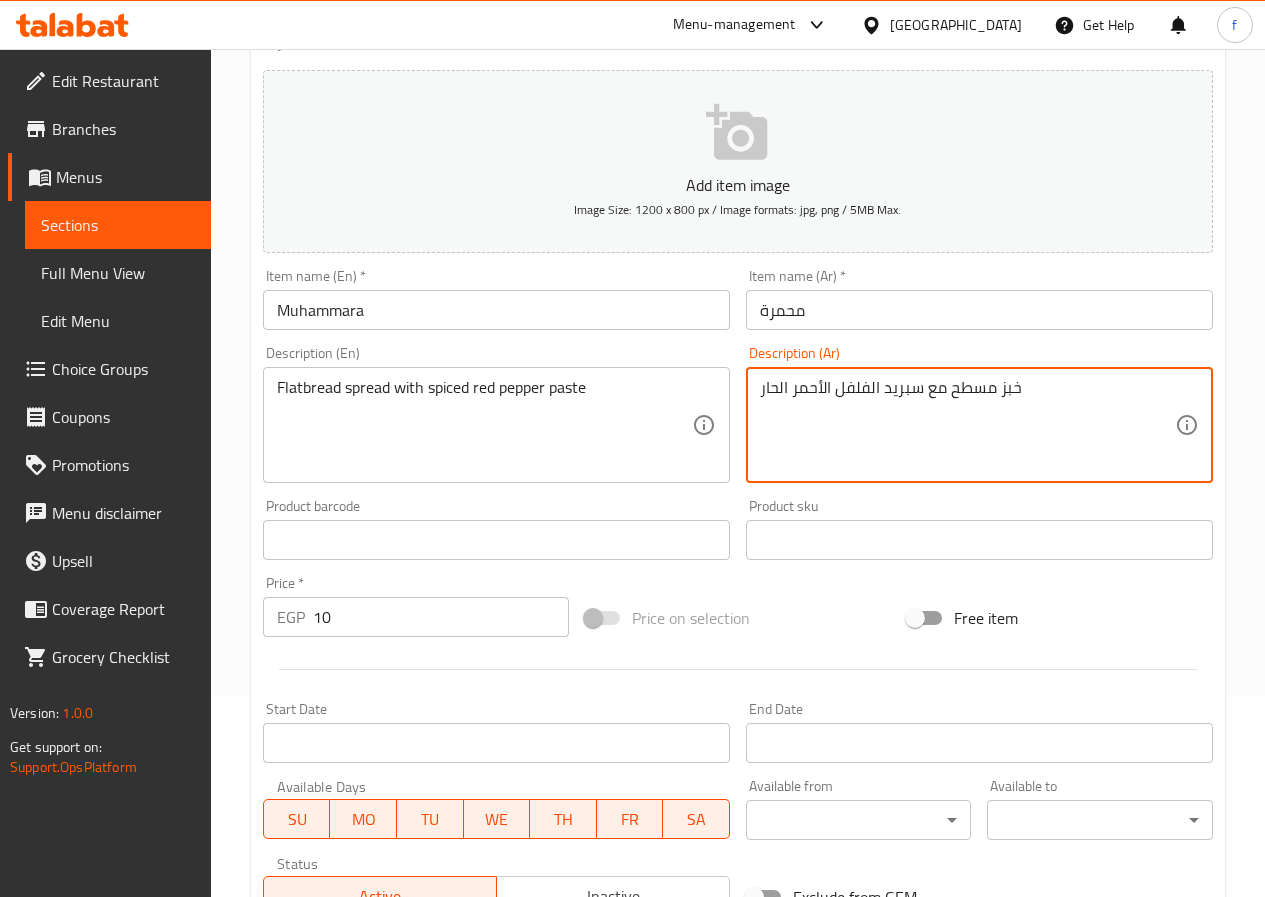 drag, startPoint x: 919, startPoint y: 387, endPoint x: 941, endPoint y: 392, distance: 22.561028 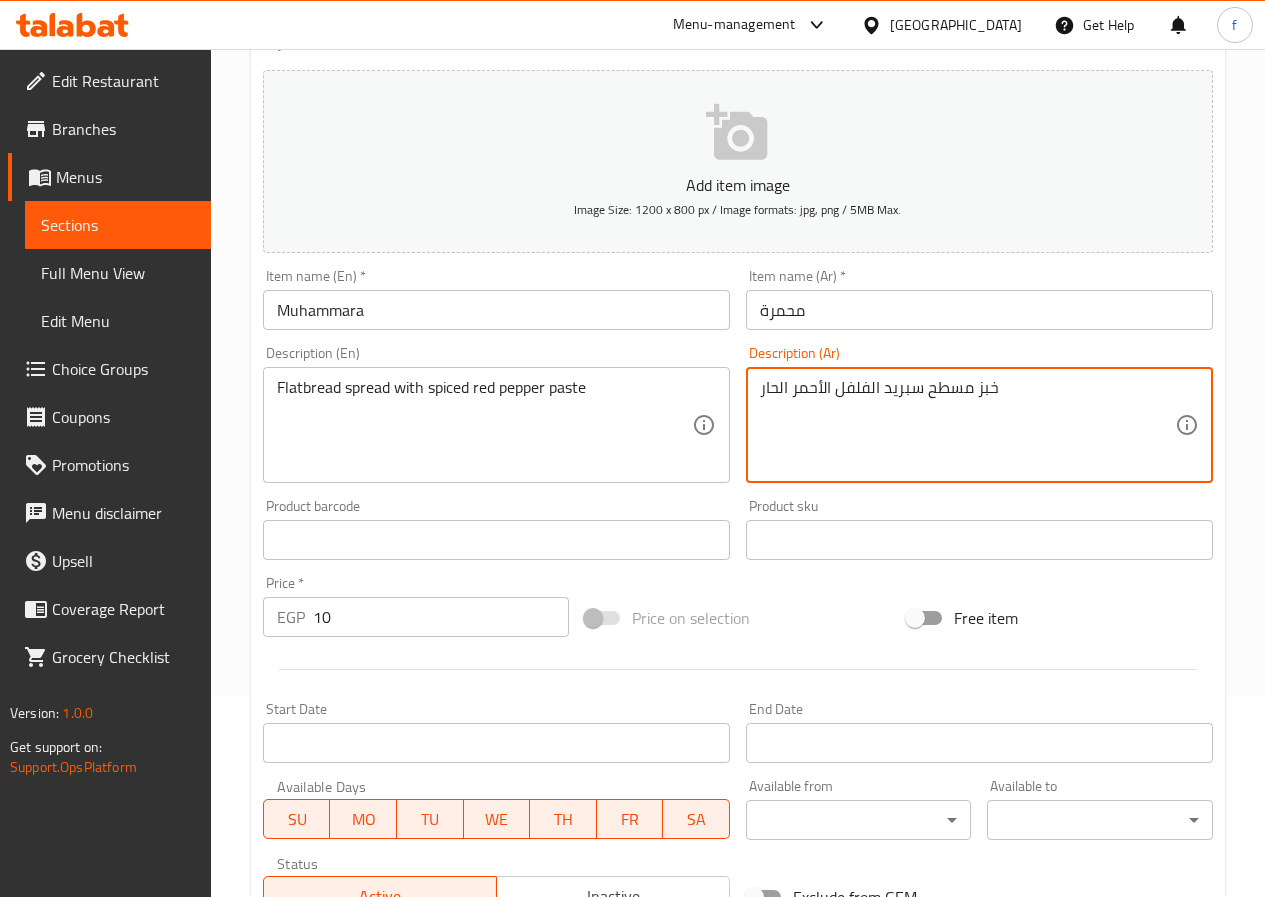 click on "خبز مسطح سبريد الفلفل الأحمر الحار" at bounding box center (967, 425) 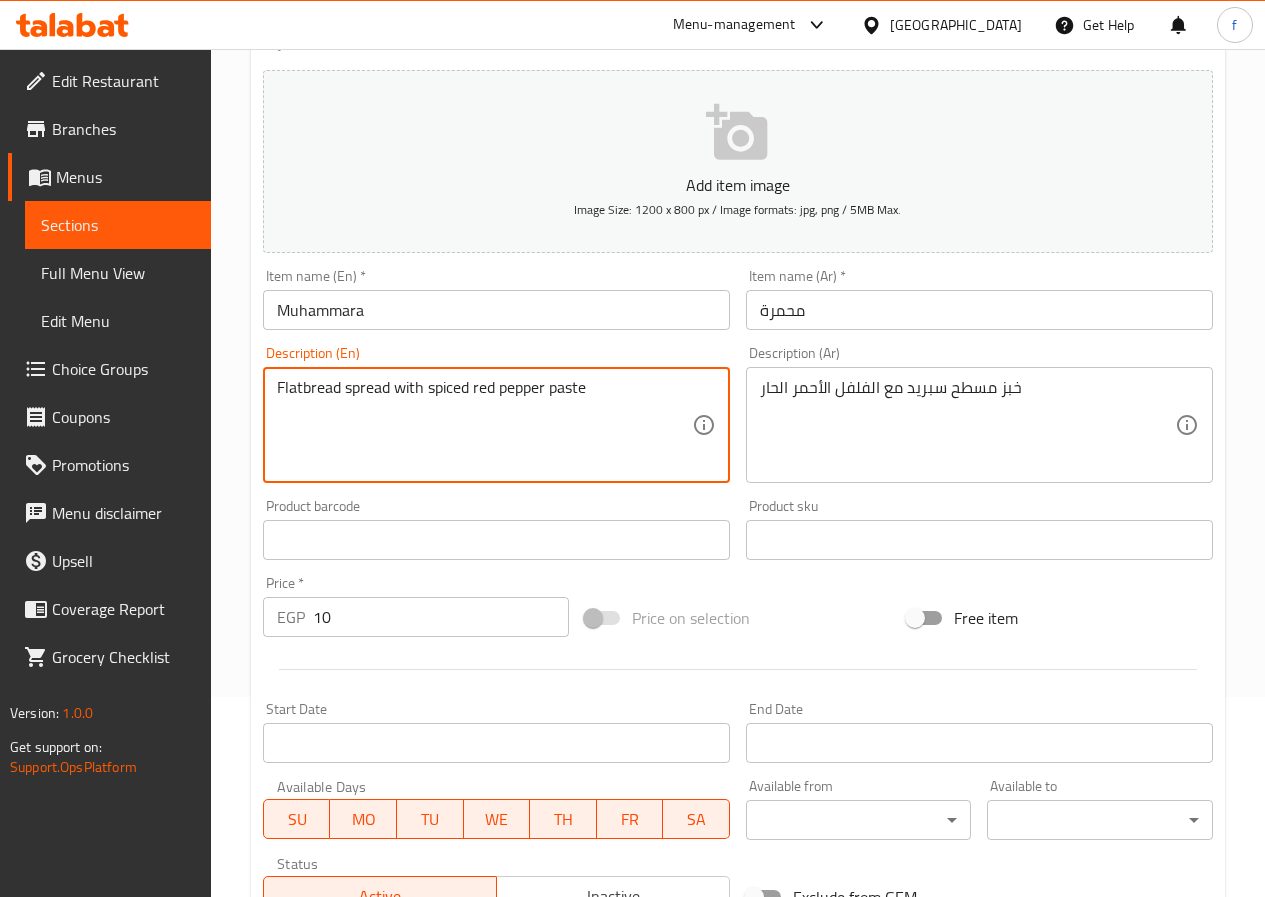 click on "Flatbread spread with spiced red pepper paste" at bounding box center [484, 425] 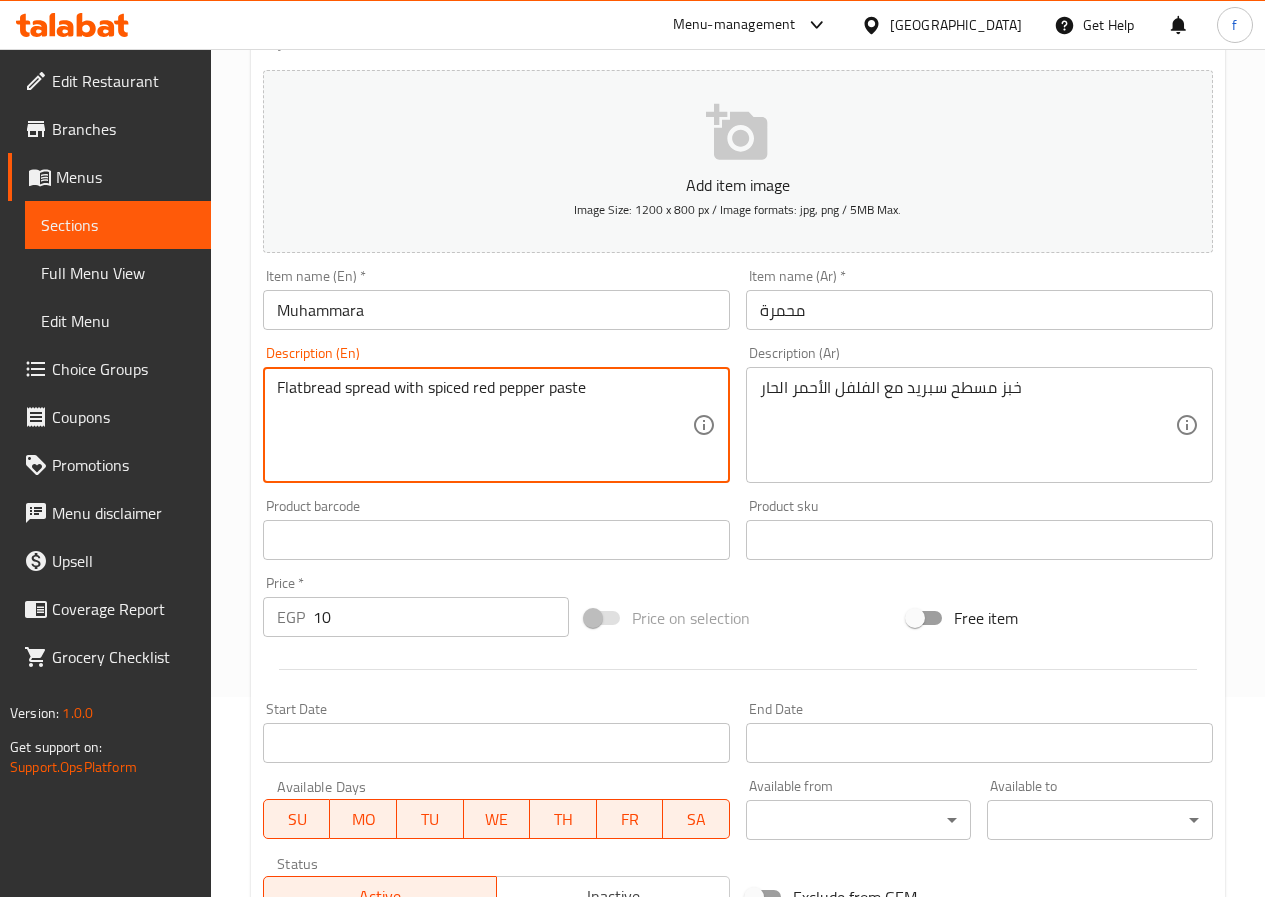 click on "Flatbread spread with spiced red pepper paste" at bounding box center (484, 425) 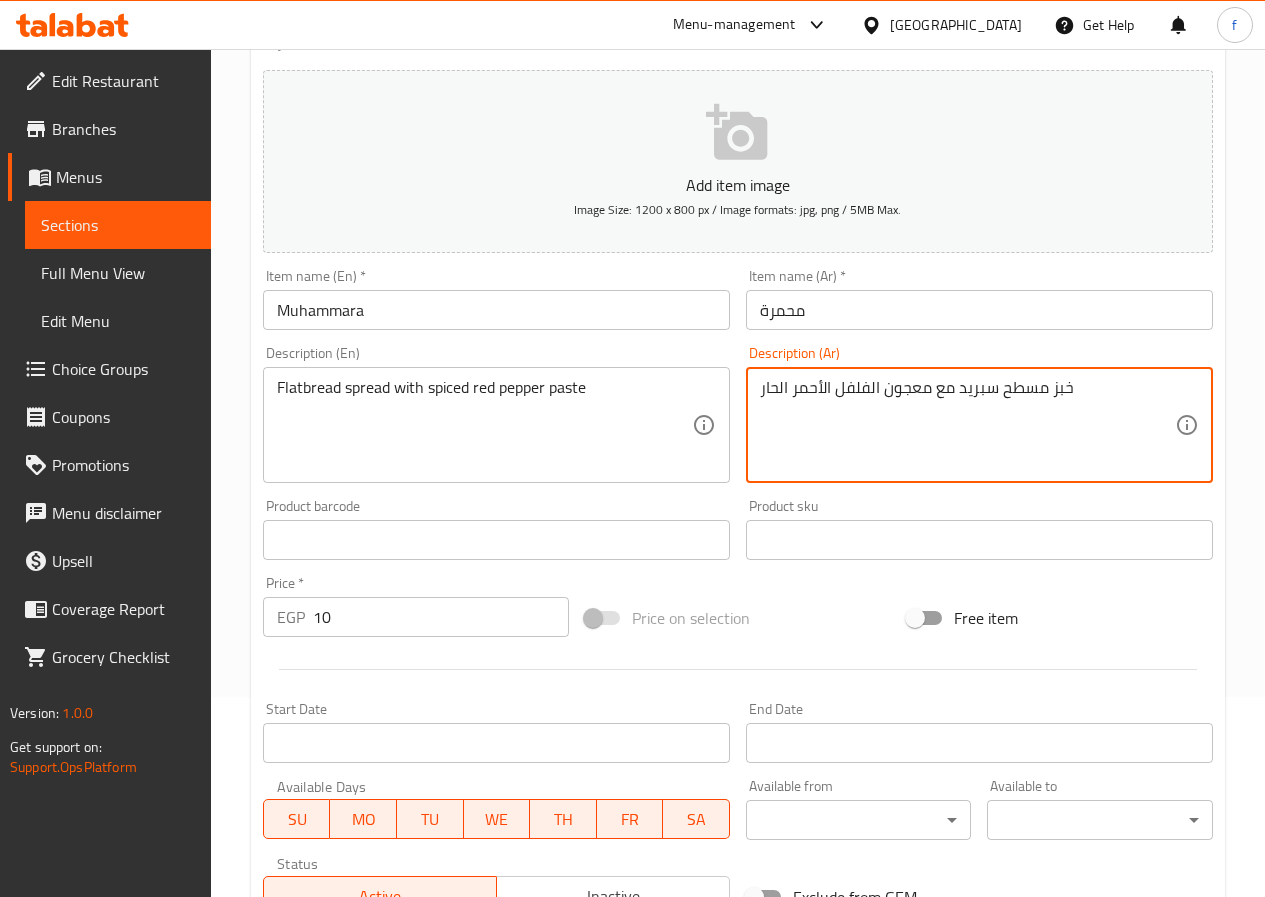 type on "خبز مسطح سبريد مع معجون الفلفل الأحمر الحار" 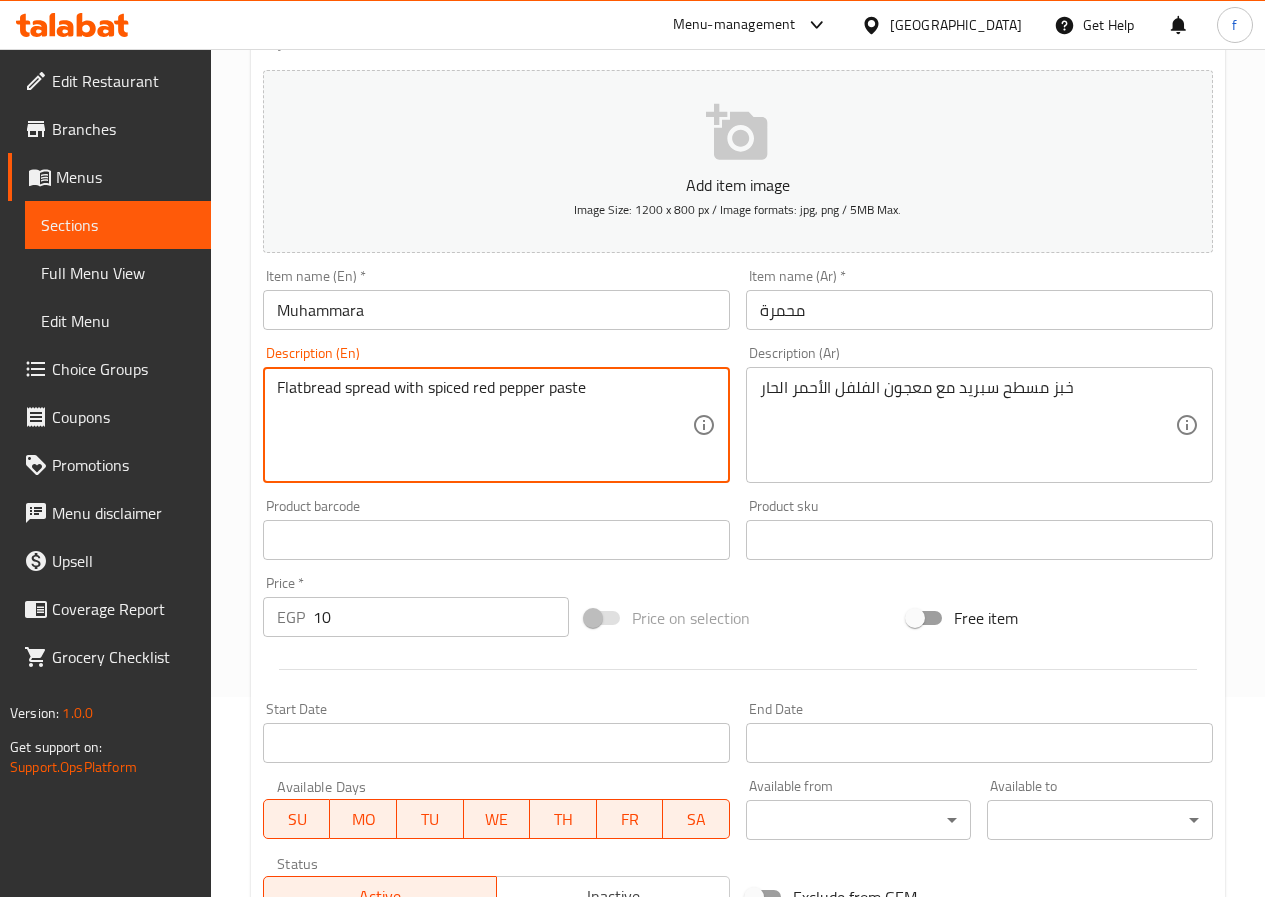click on "Flatbread spread with spiced red pepper paste" at bounding box center [484, 425] 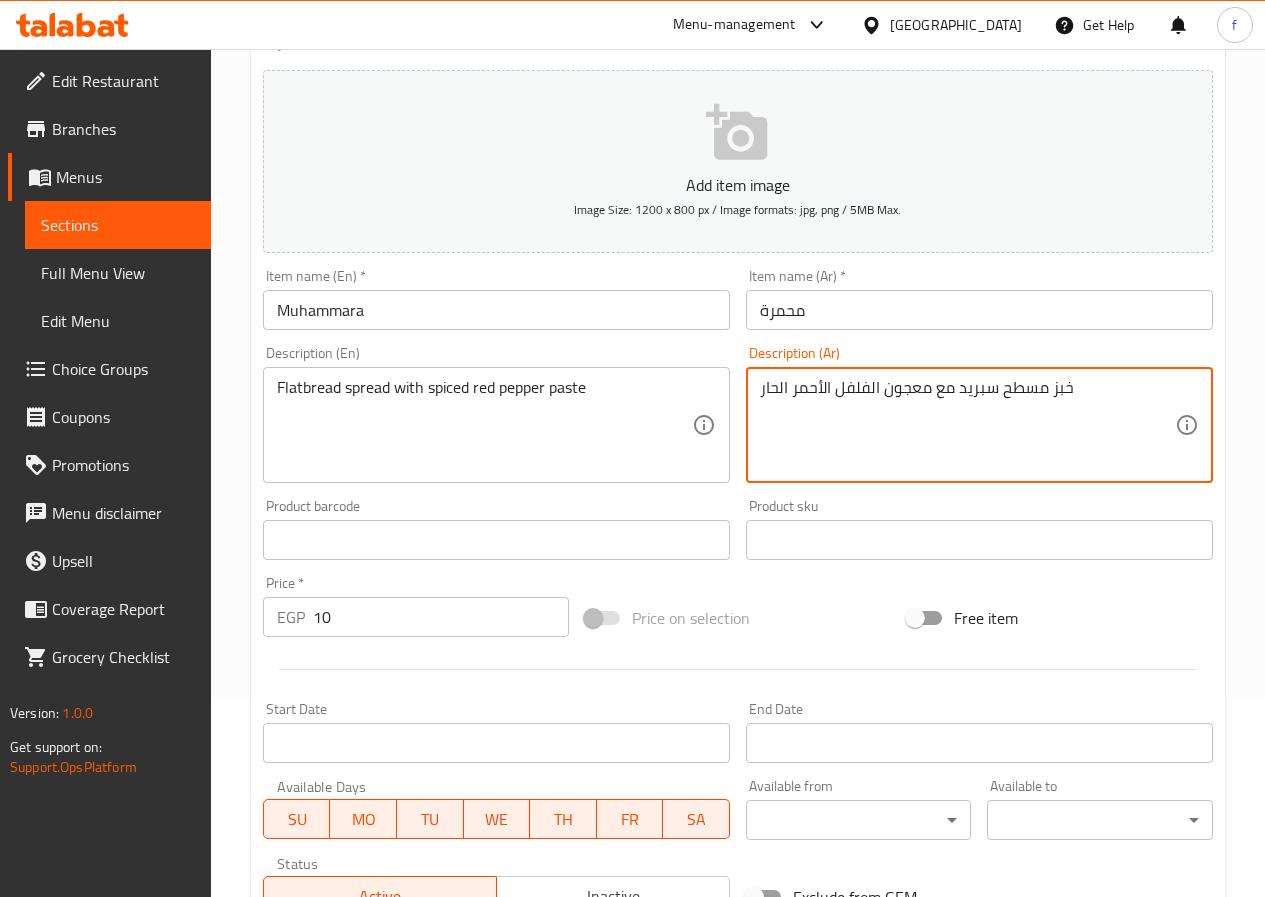 click on "خبز مسطح سبريد مع معجون الفلفل الأحمر الحار" at bounding box center [967, 425] 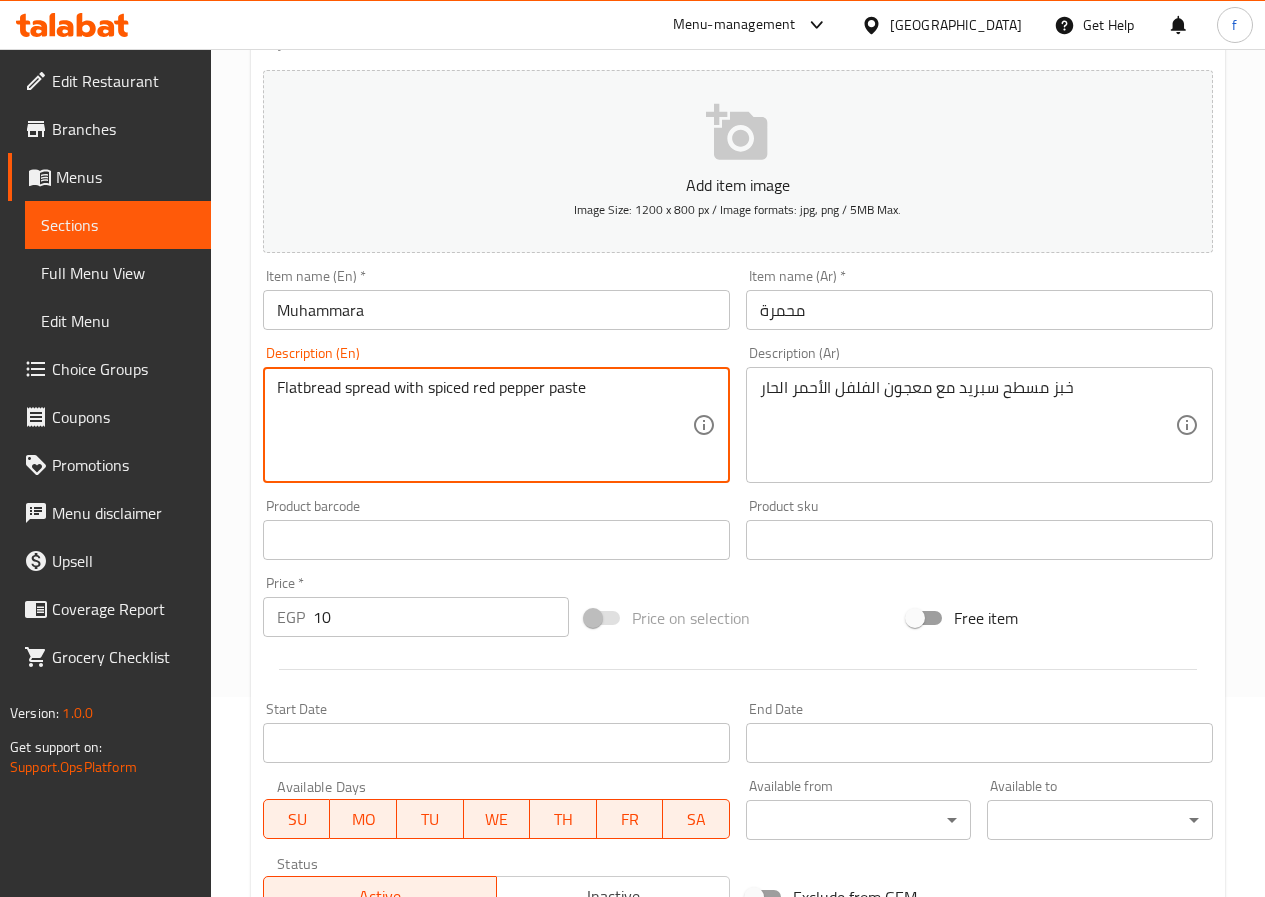 click on "Flatbread spread with spiced red pepper paste" at bounding box center (484, 425) 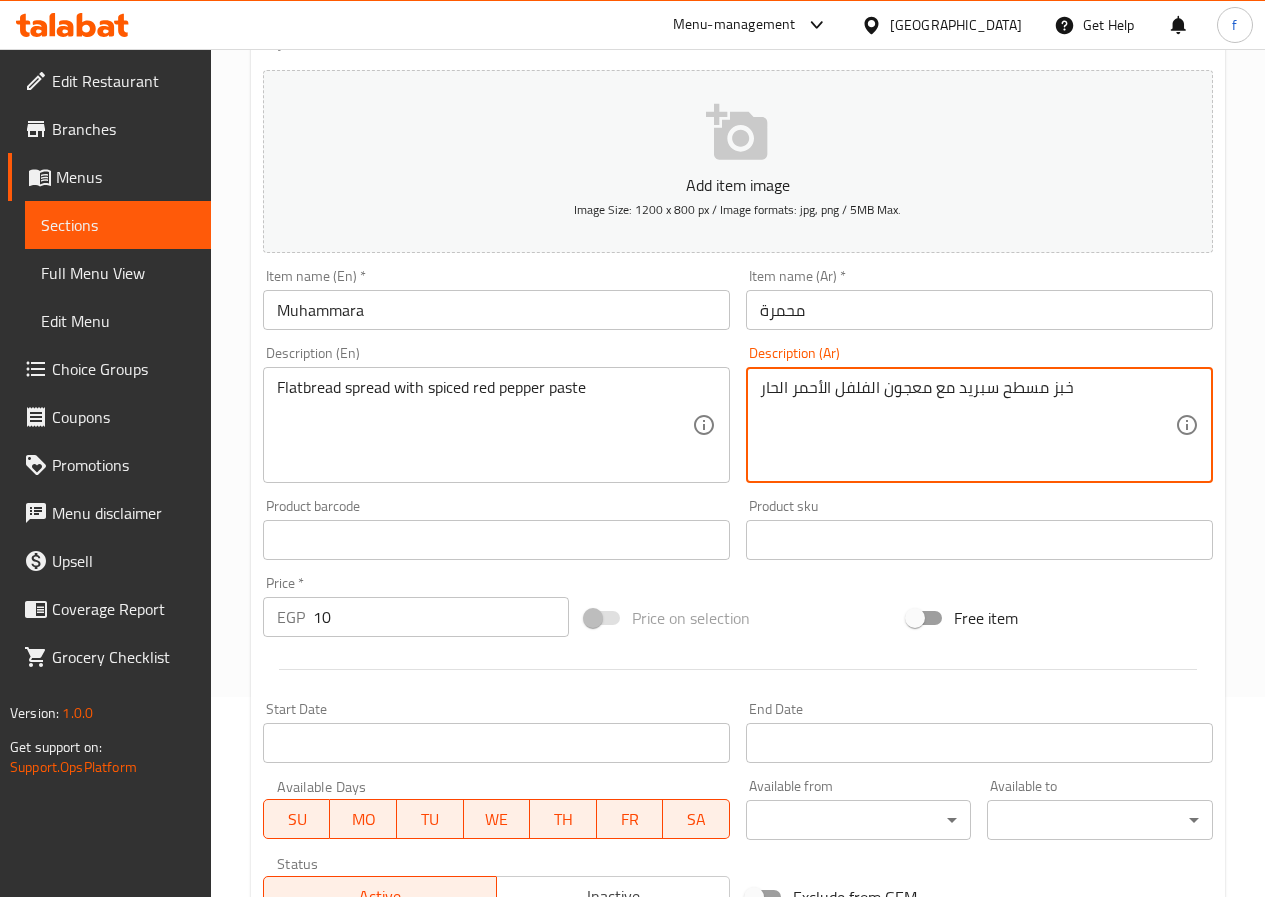 click on "خبز مسطح سبريد مع معجون الفلفل الأحمر الحار" at bounding box center (967, 425) 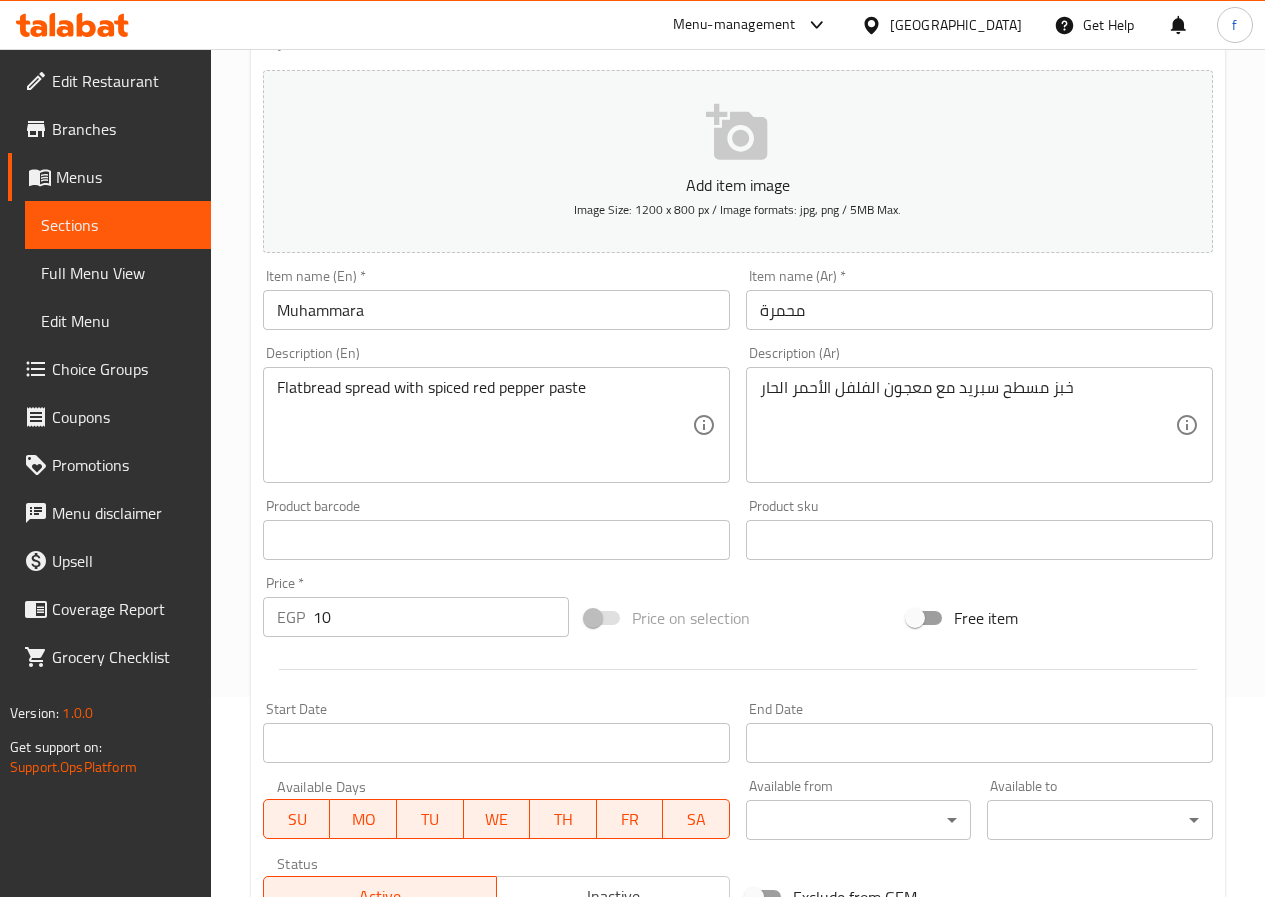 scroll, scrollTop: 516, scrollLeft: 0, axis: vertical 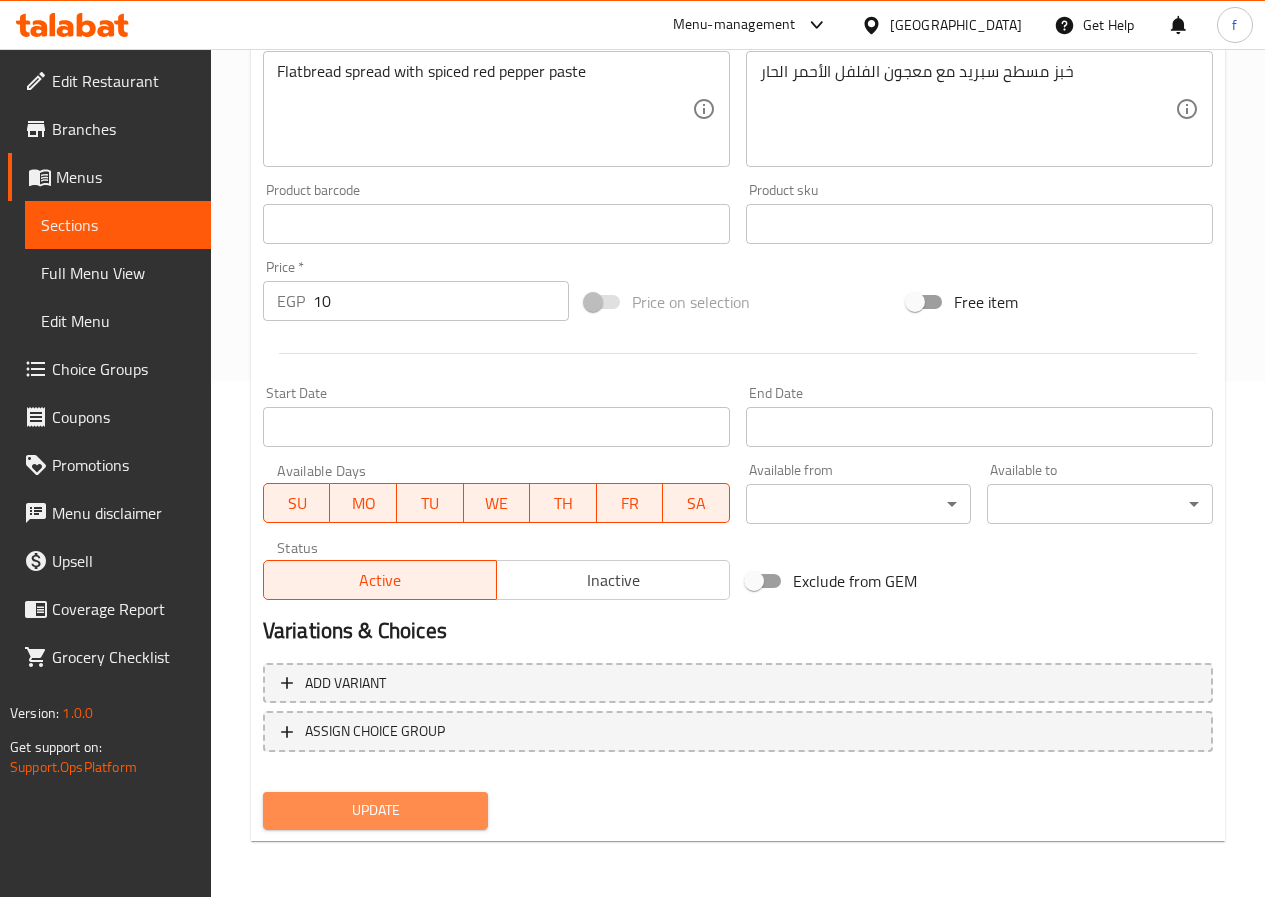 click on "Update" at bounding box center [376, 810] 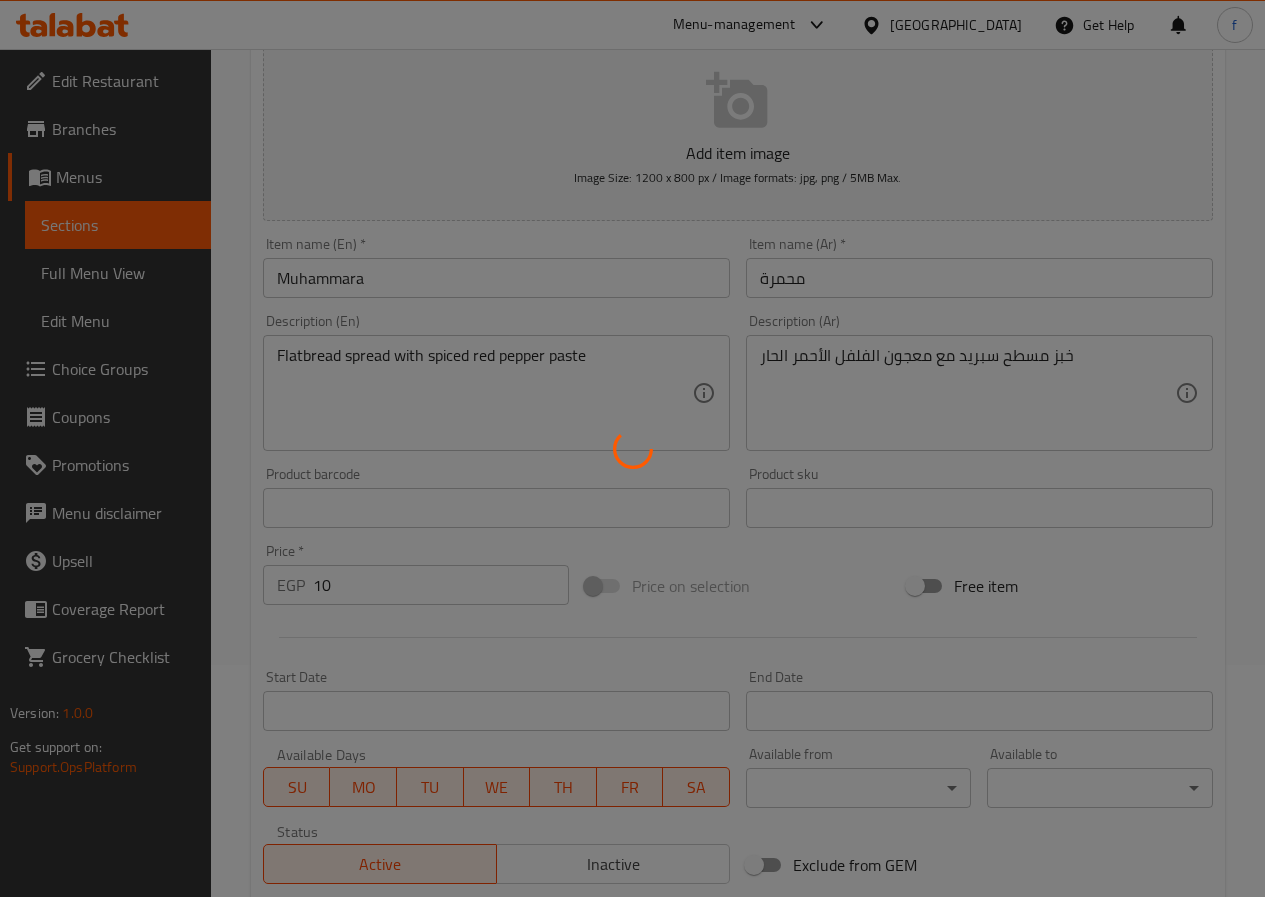 scroll, scrollTop: 0, scrollLeft: 0, axis: both 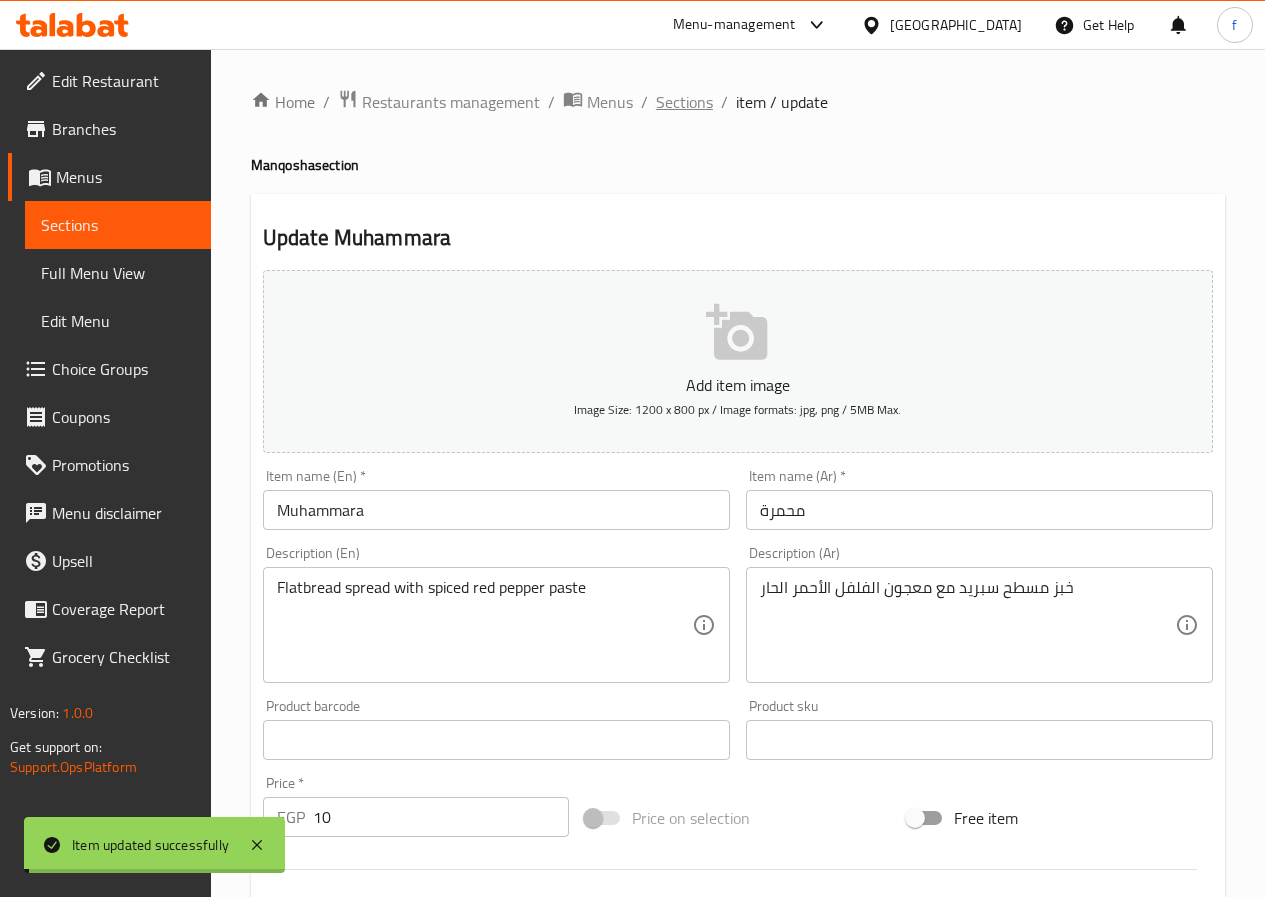 click on "Sections" at bounding box center [684, 102] 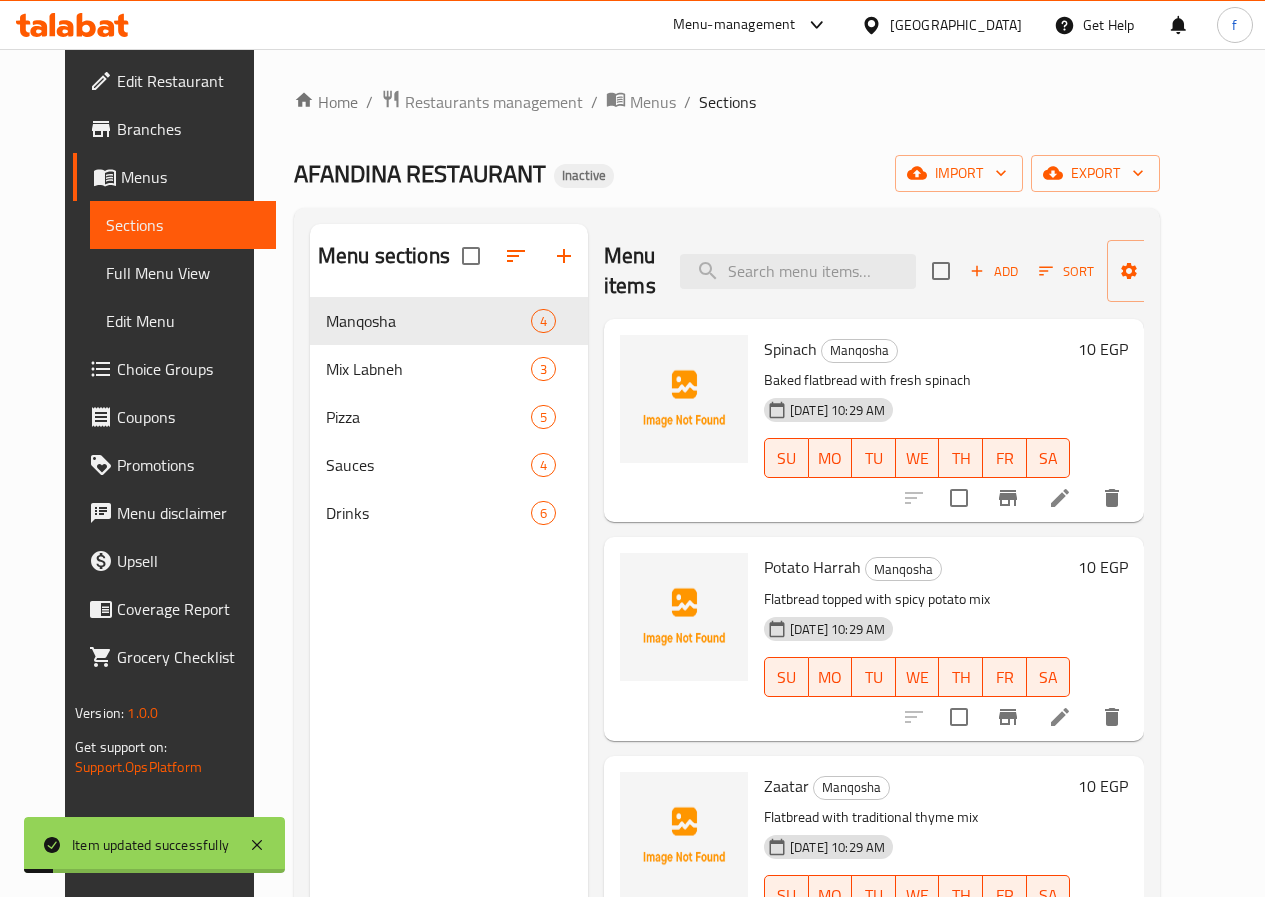 scroll, scrollTop: 57, scrollLeft: 0, axis: vertical 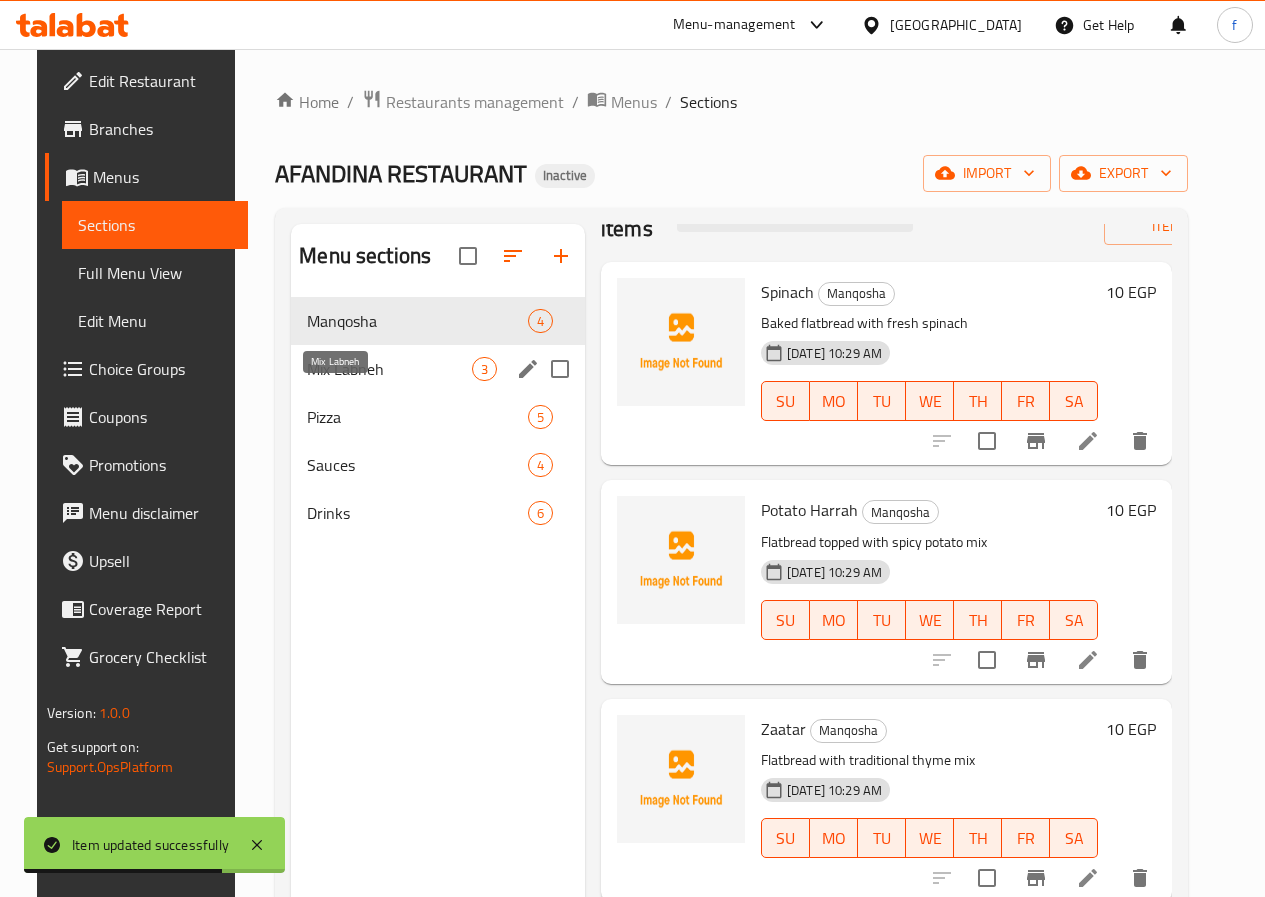 click on "Mix Labneh" at bounding box center [389, 369] 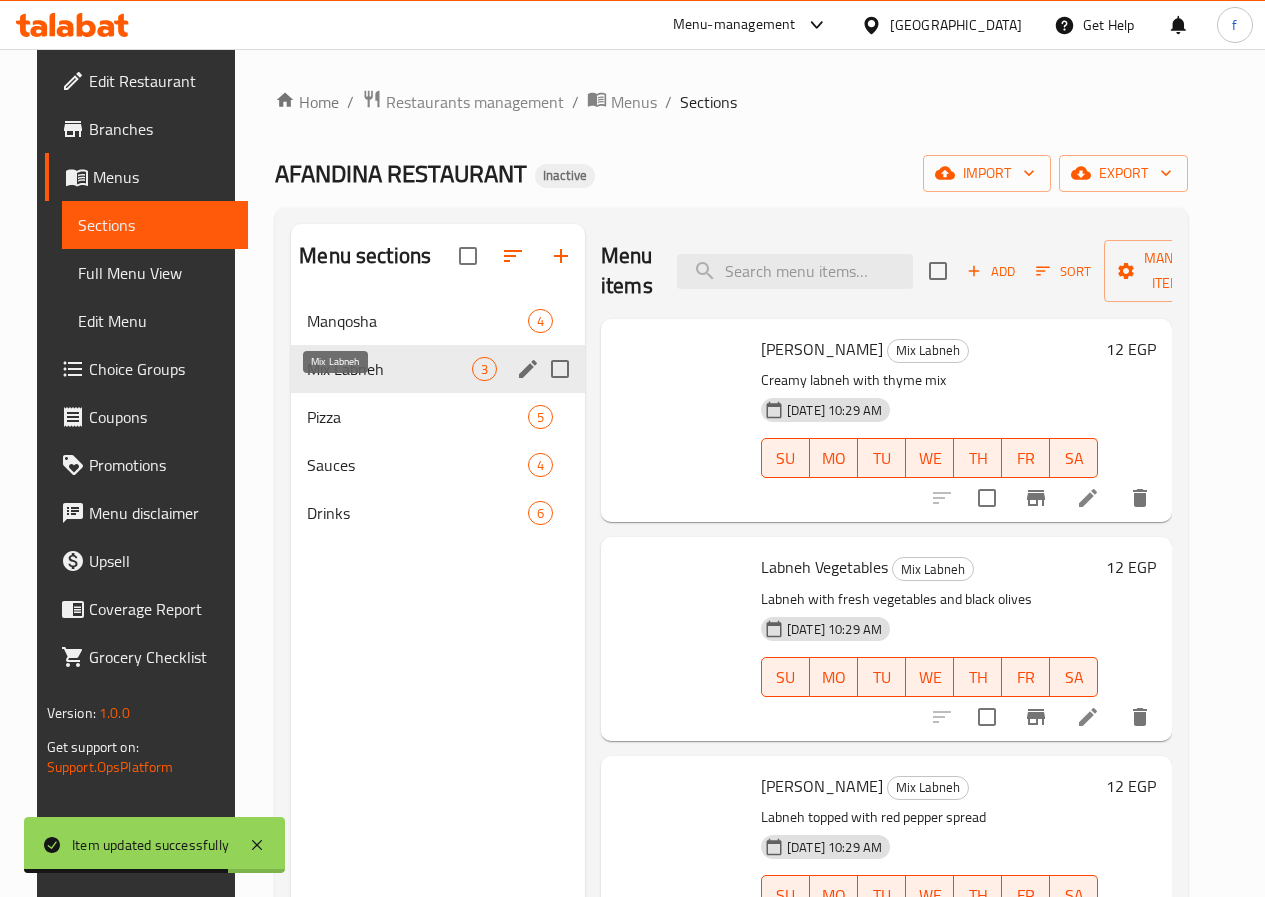 scroll, scrollTop: 0, scrollLeft: 0, axis: both 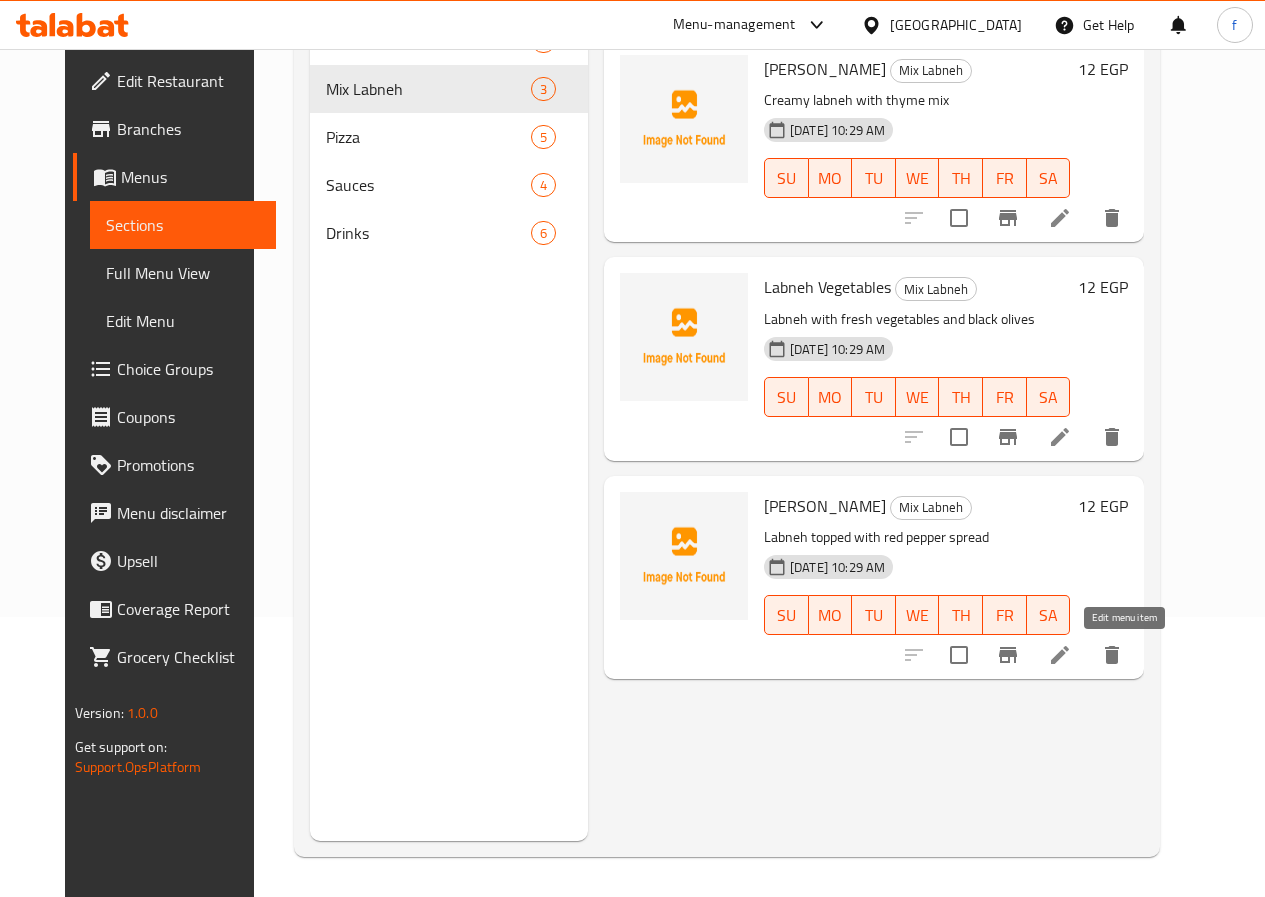 click 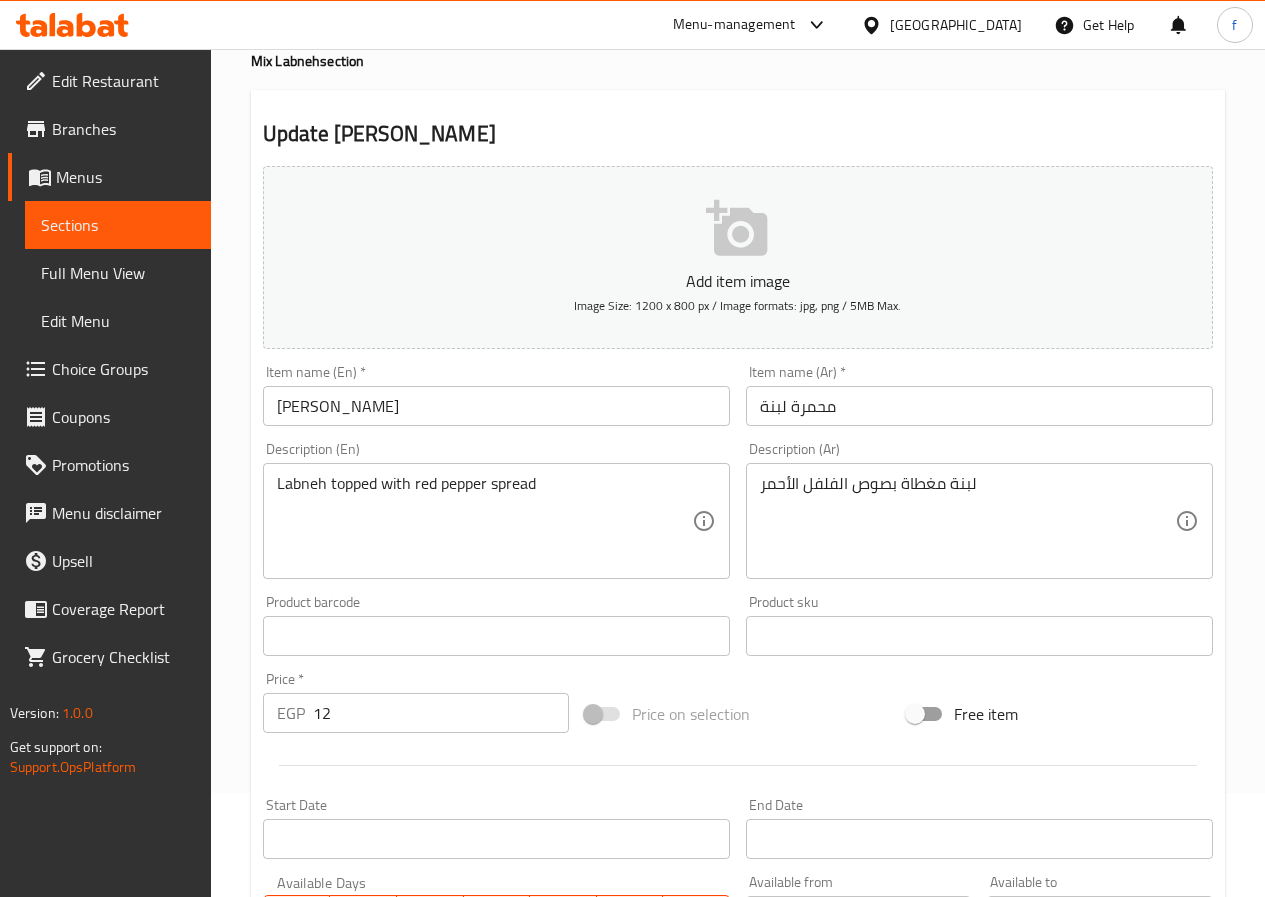 scroll, scrollTop: 300, scrollLeft: 0, axis: vertical 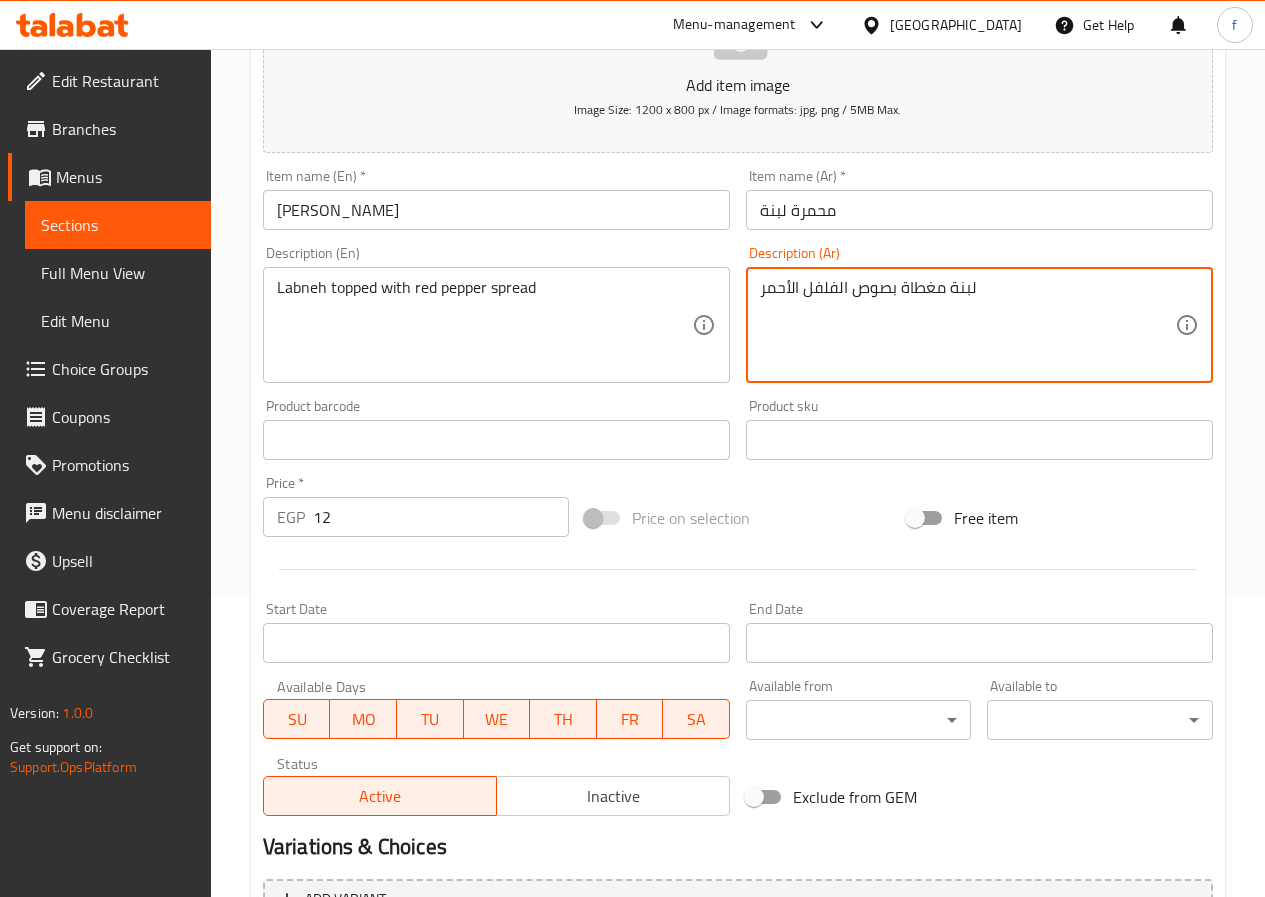 click on "لبنة مغطاة بصوص الفلفل الأحمر Description (Ar)" at bounding box center (979, 325) 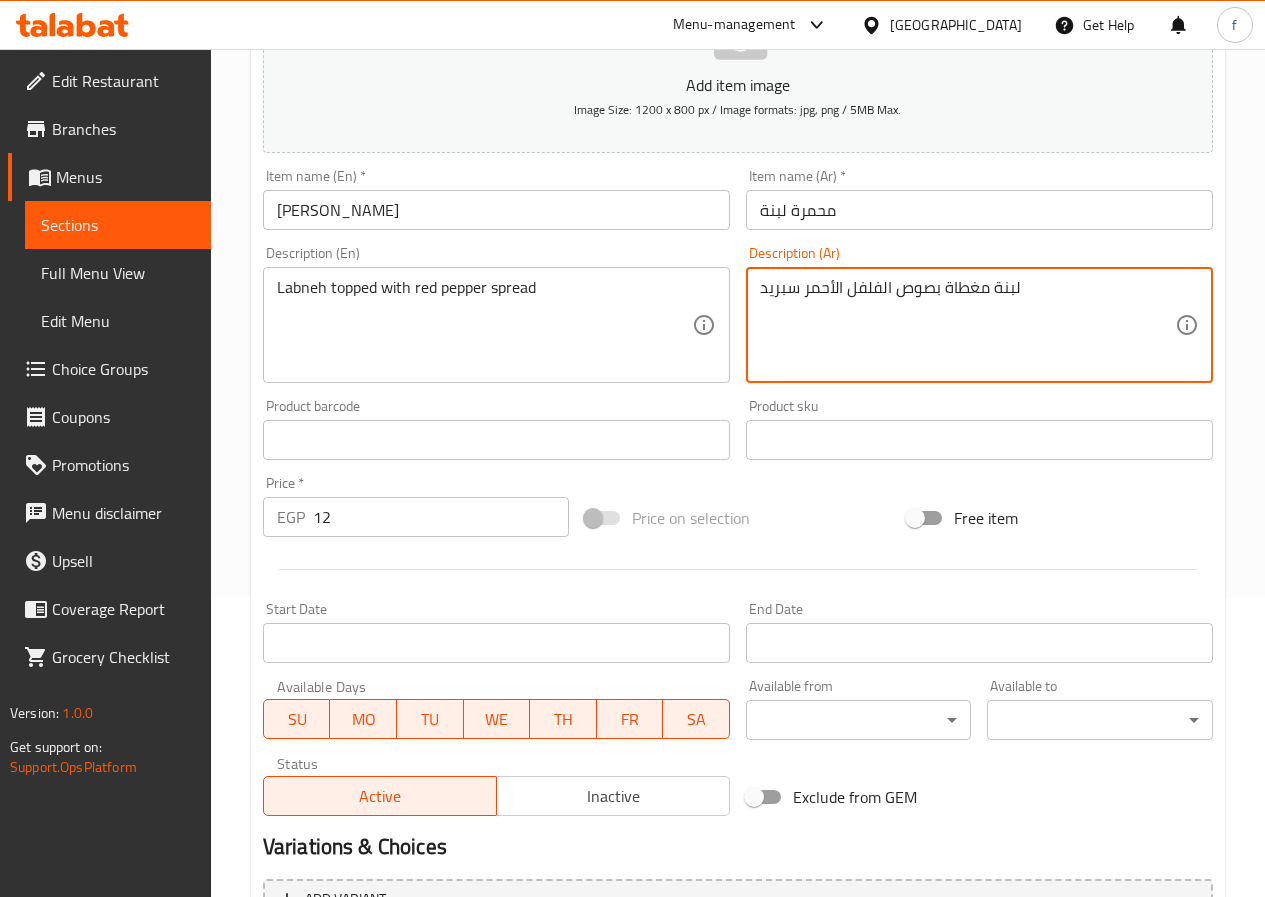type on "لبنة مغطاة بصوص الفلفل الأحمر سبريد" 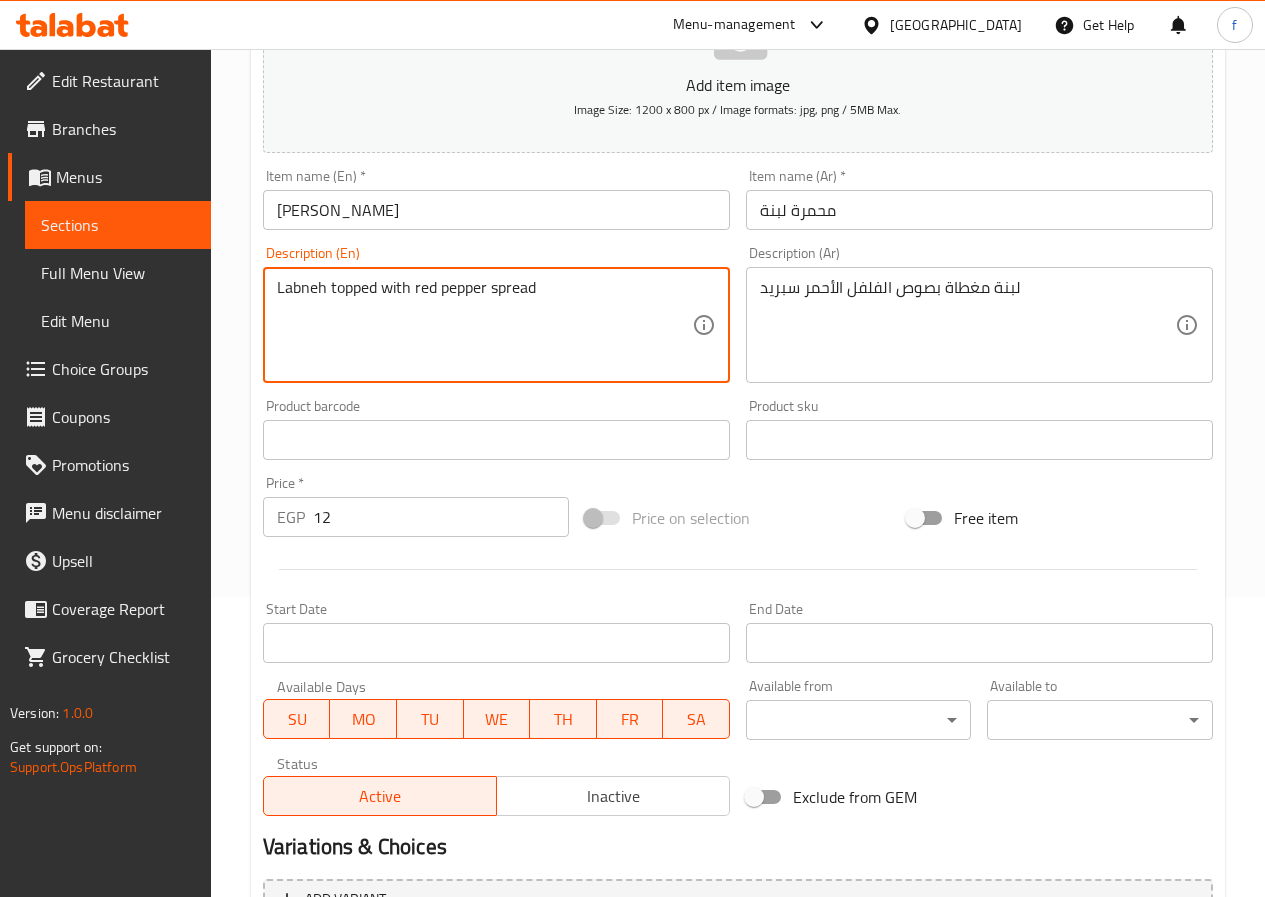 drag, startPoint x: 534, startPoint y: 289, endPoint x: 264, endPoint y: 286, distance: 270.01666 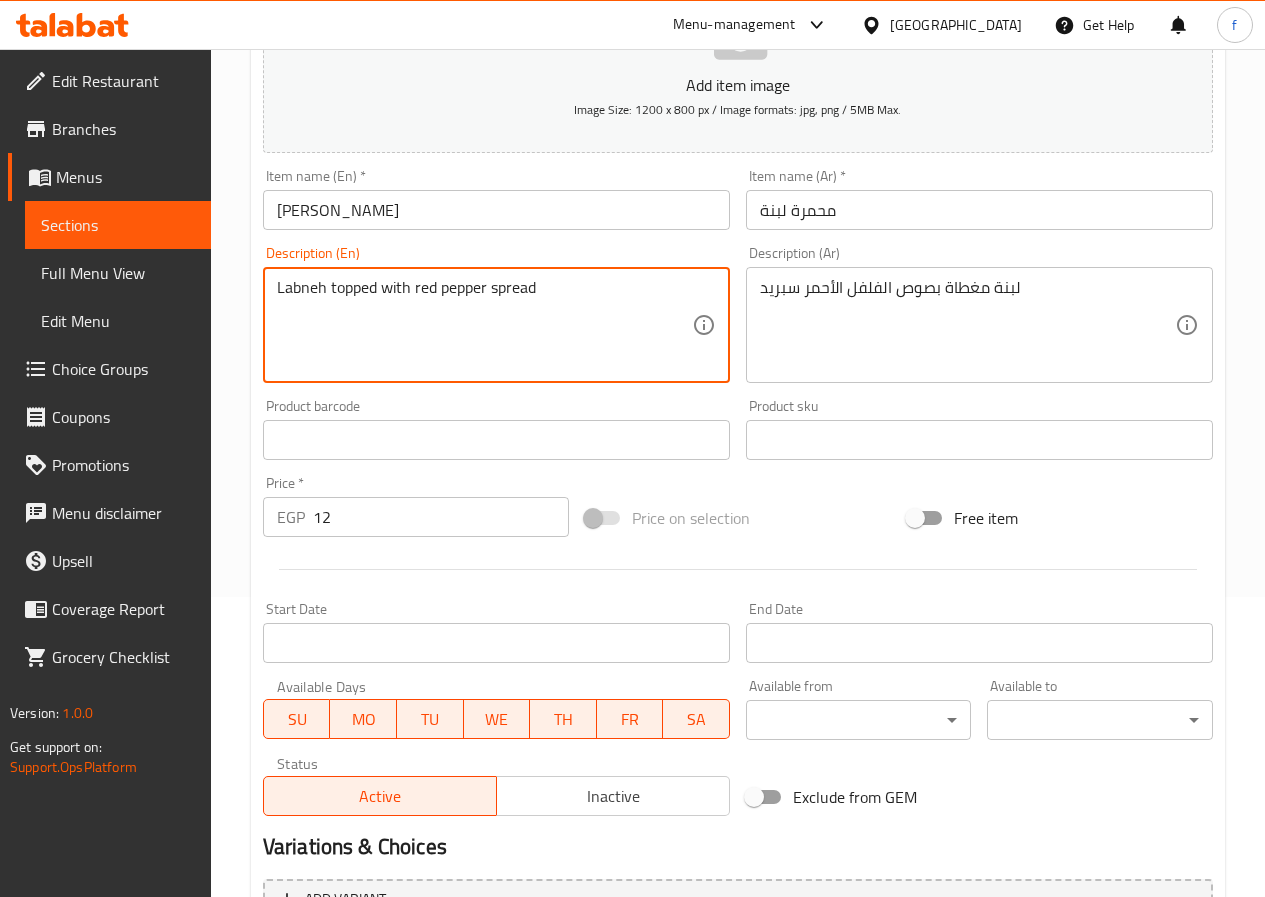 drag, startPoint x: 331, startPoint y: 292, endPoint x: 418, endPoint y: 297, distance: 87.14356 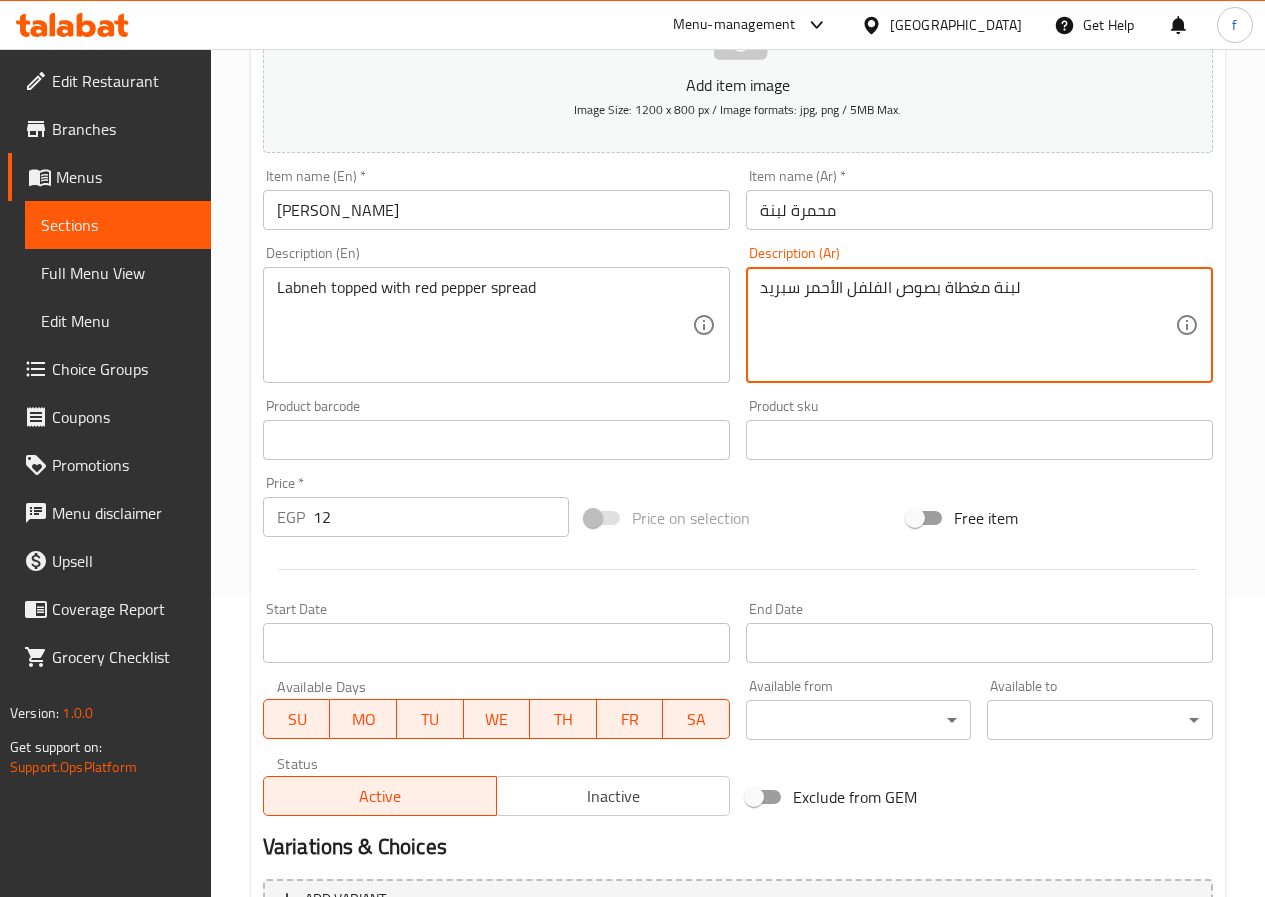 click on "لبنة مغطاة بصوص الفلفل الأحمر سبريد" at bounding box center [967, 325] 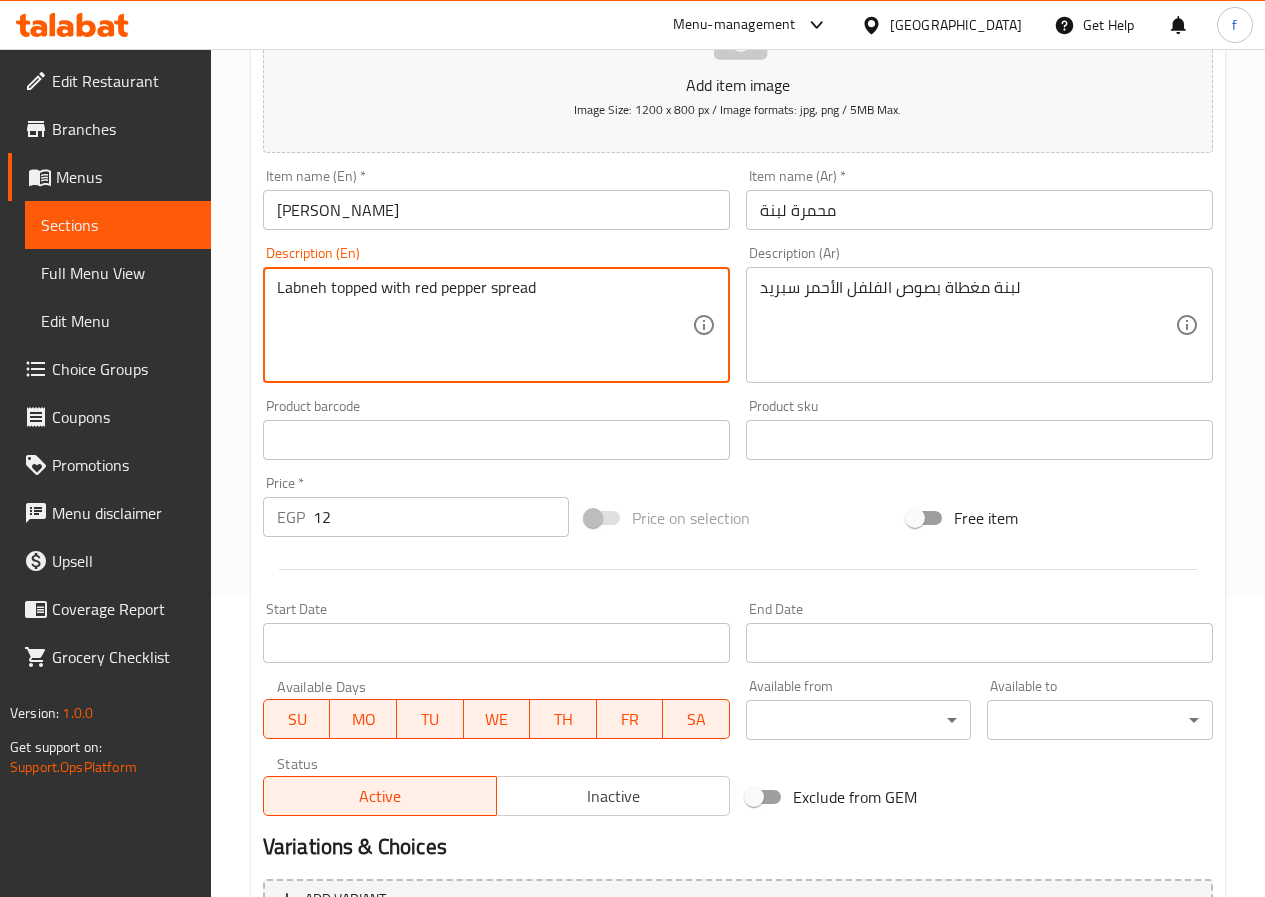 scroll, scrollTop: 516, scrollLeft: 0, axis: vertical 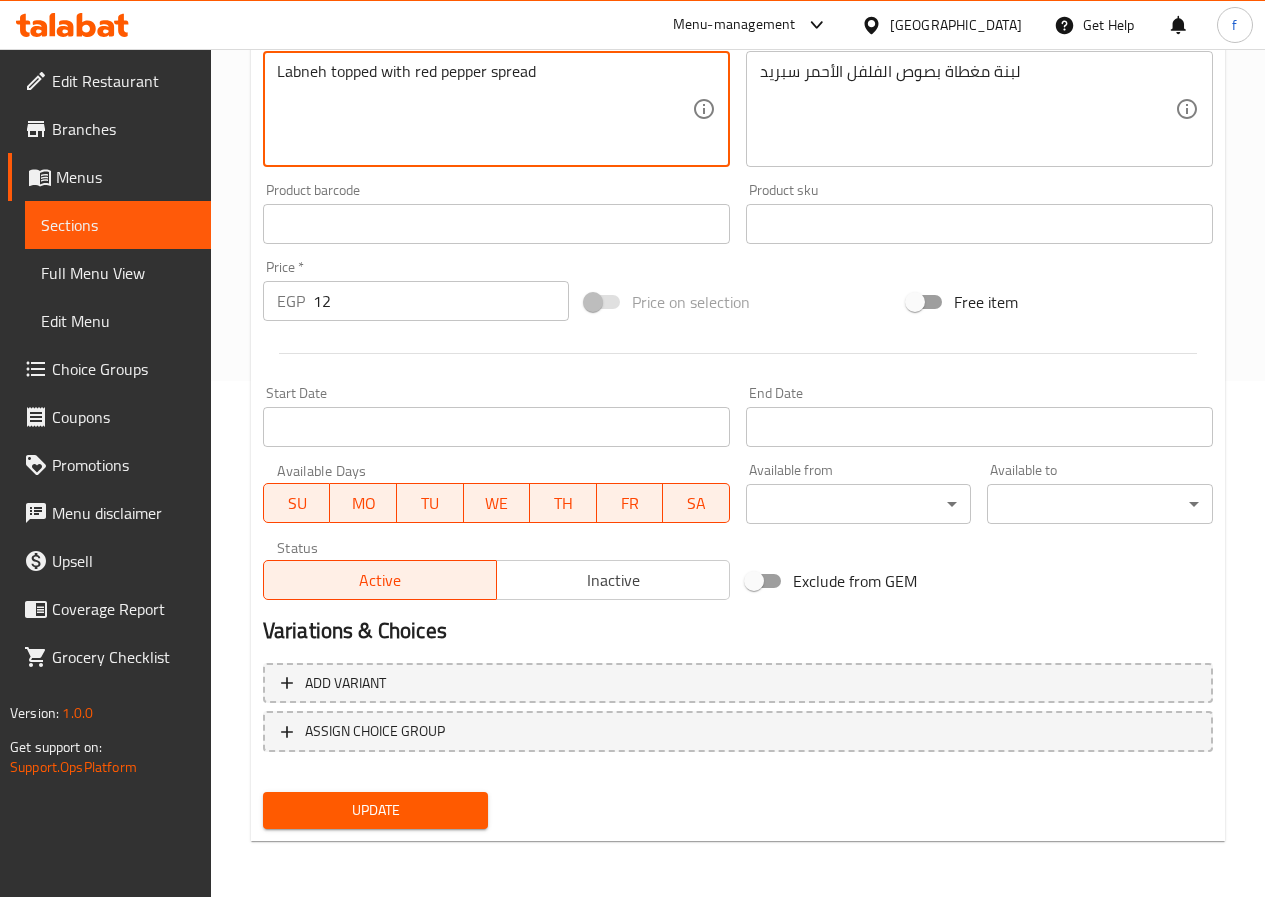 click on "Update" at bounding box center (376, 810) 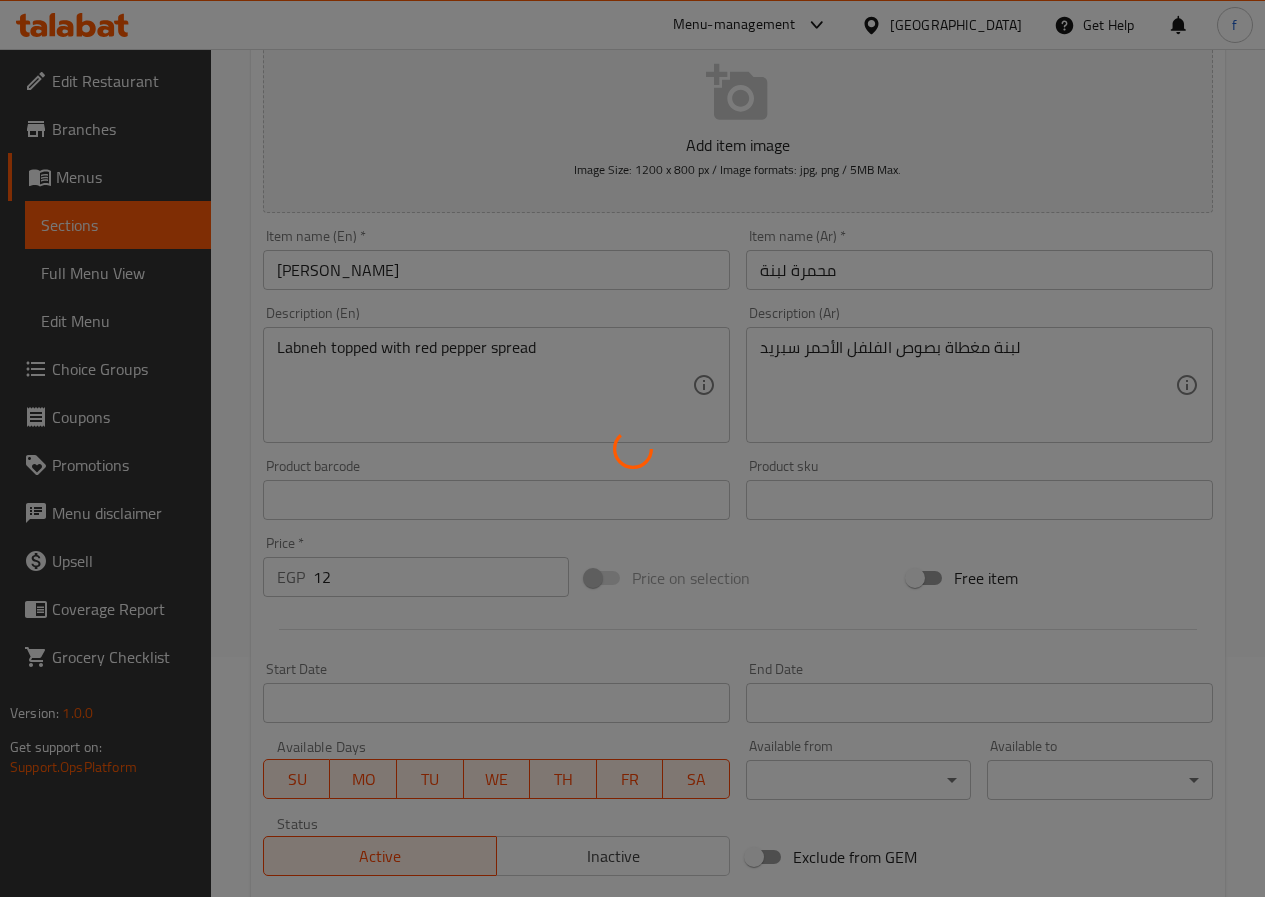 scroll, scrollTop: 0, scrollLeft: 0, axis: both 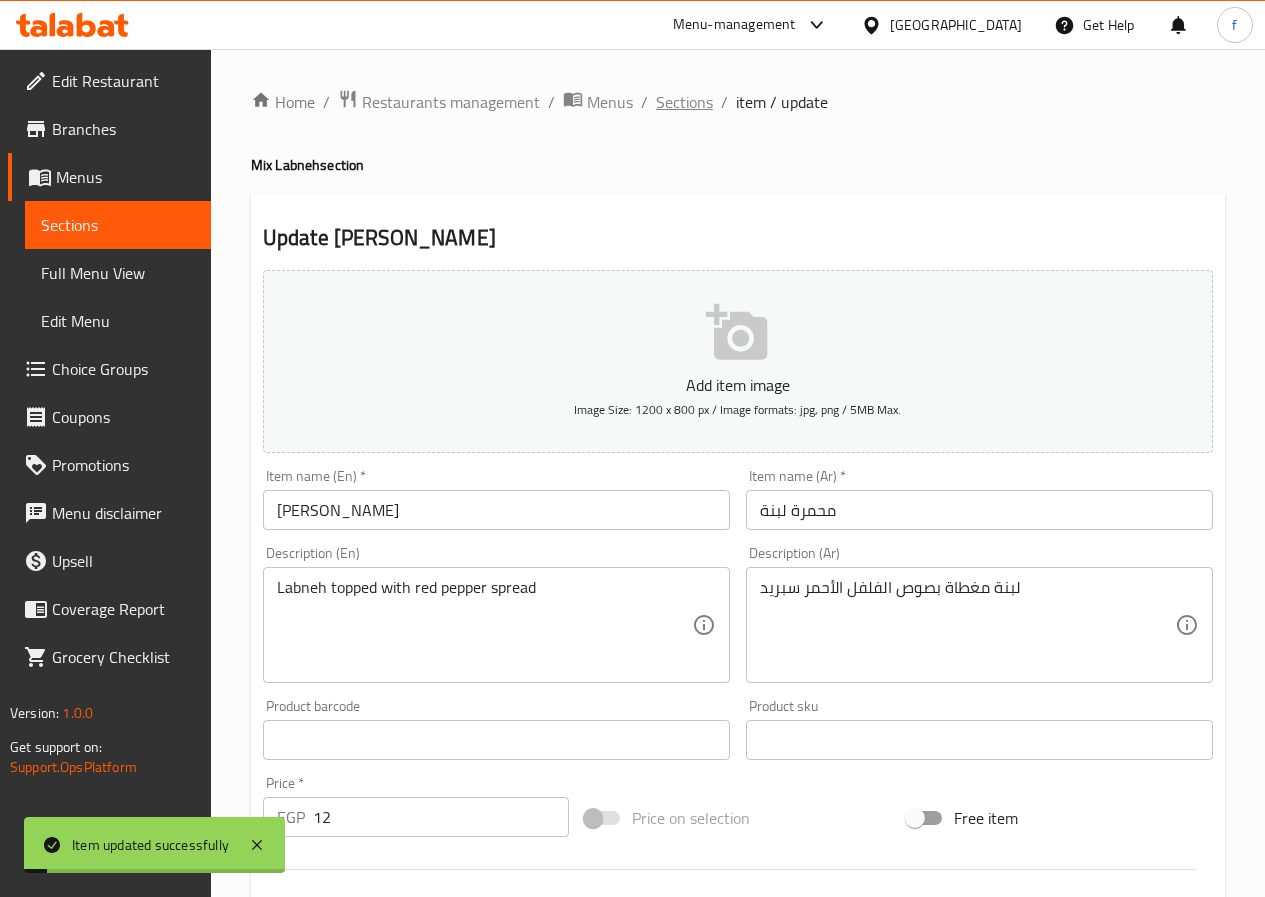click on "Sections" at bounding box center [684, 102] 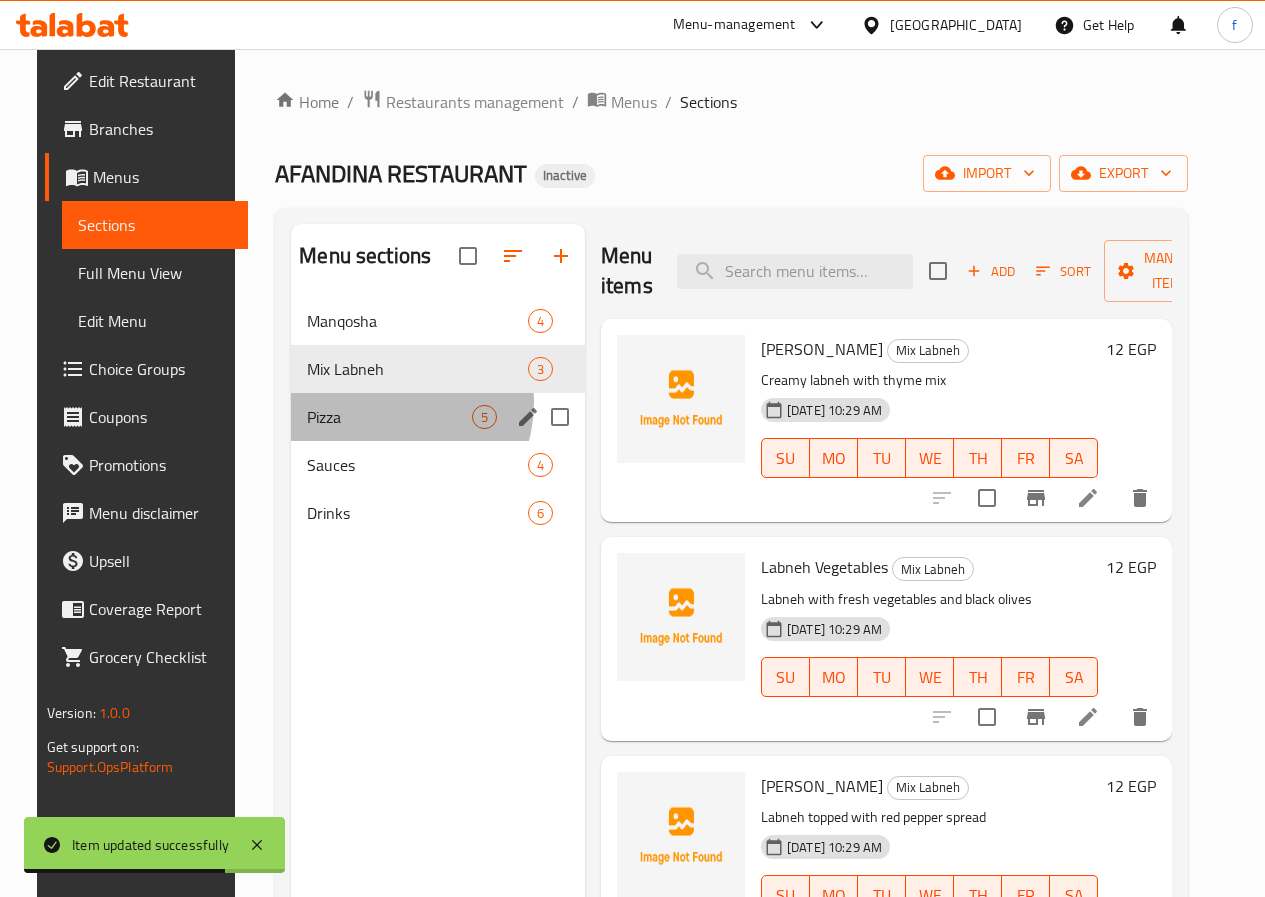 click on "Pizza 5" at bounding box center [438, 417] 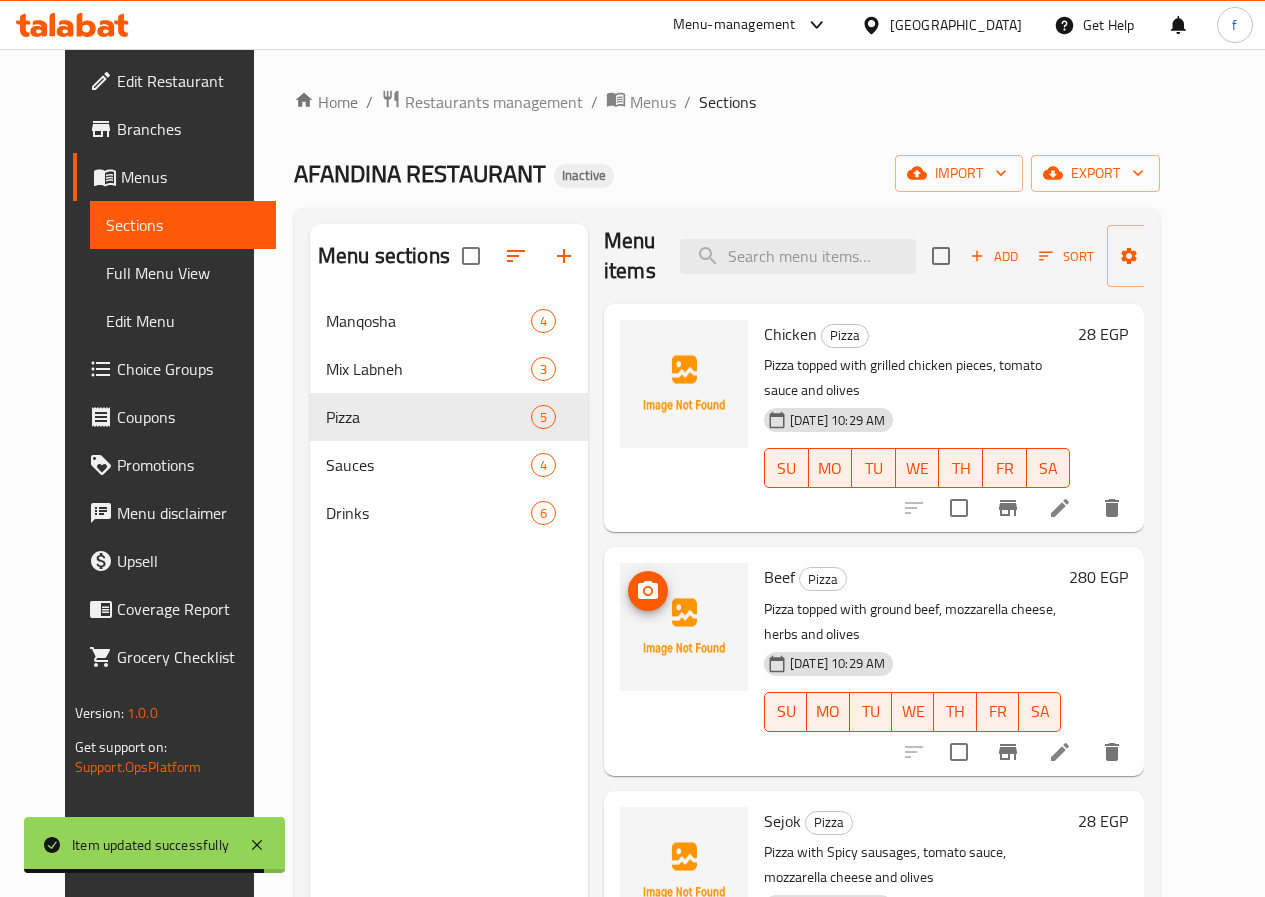 scroll, scrollTop: 0, scrollLeft: 0, axis: both 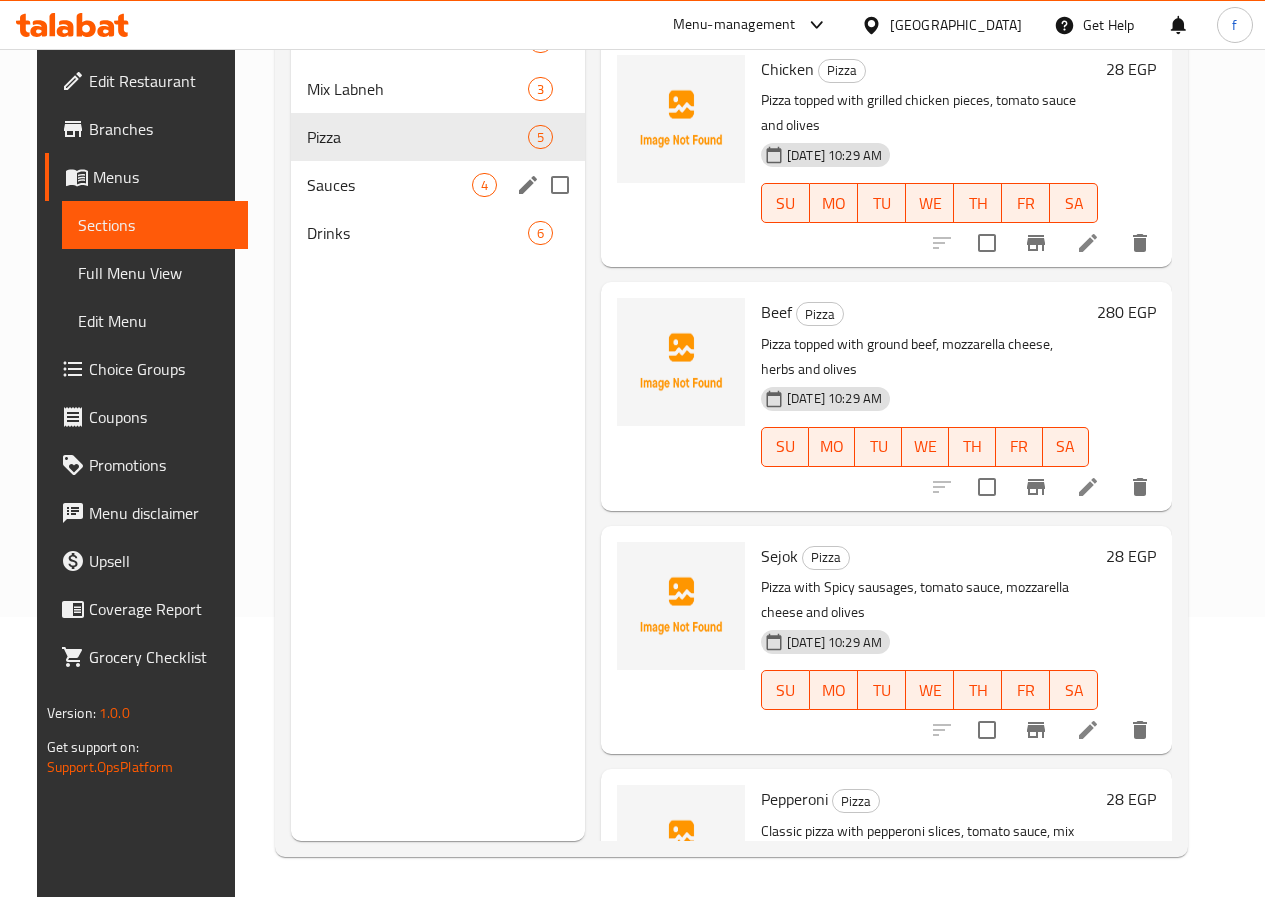 click on "Sauces" at bounding box center [389, 185] 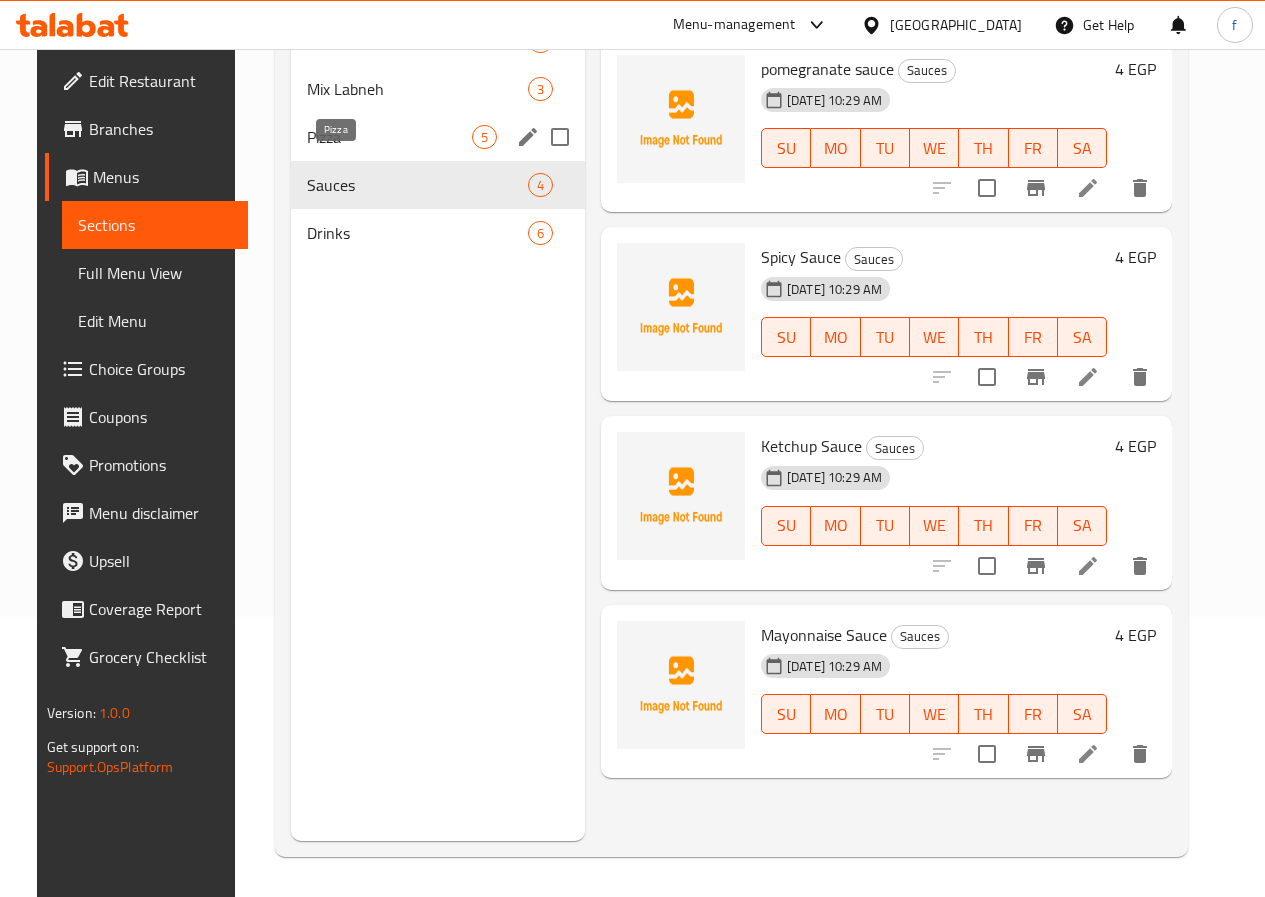 click on "Pizza" at bounding box center (389, 137) 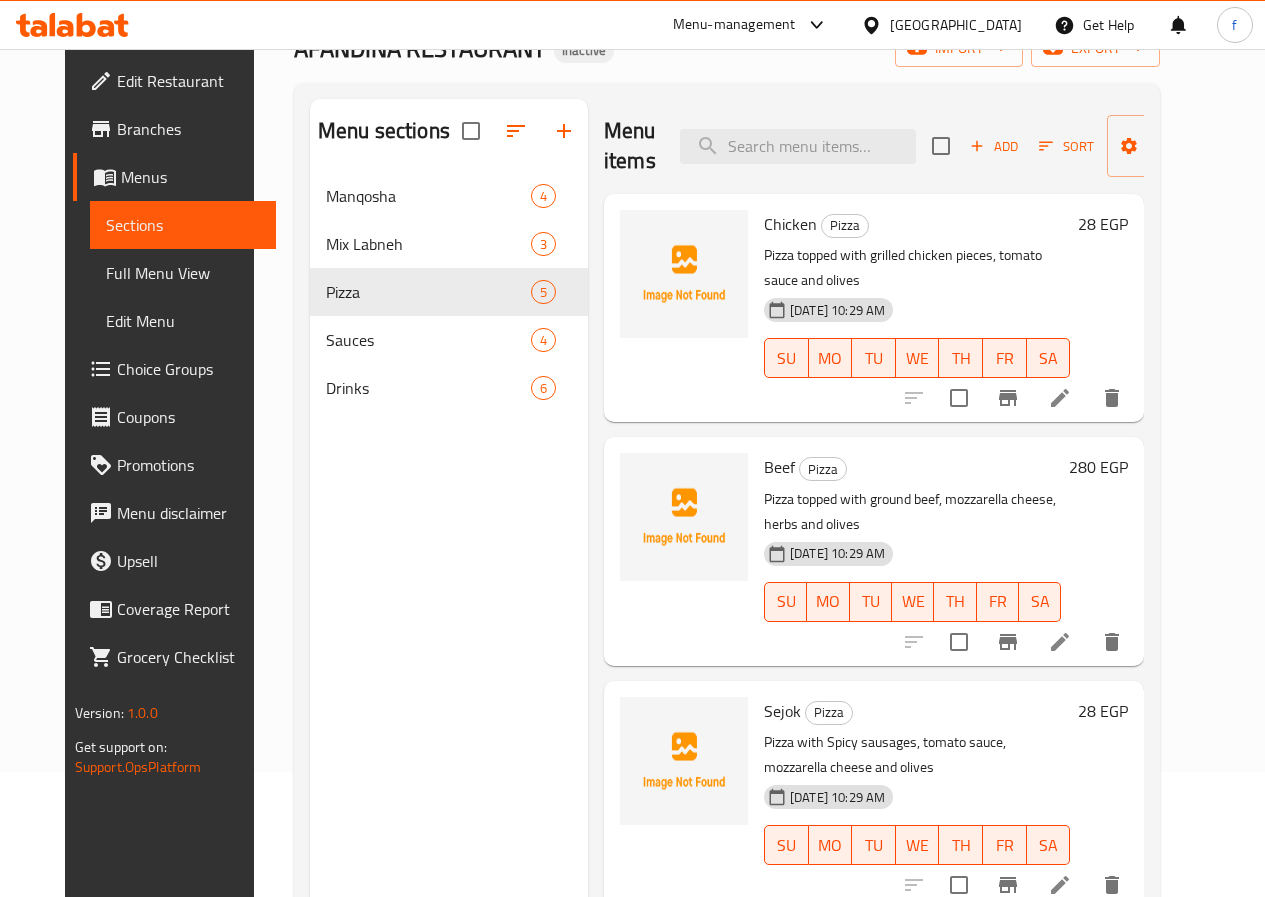 scroll, scrollTop: 0, scrollLeft: 0, axis: both 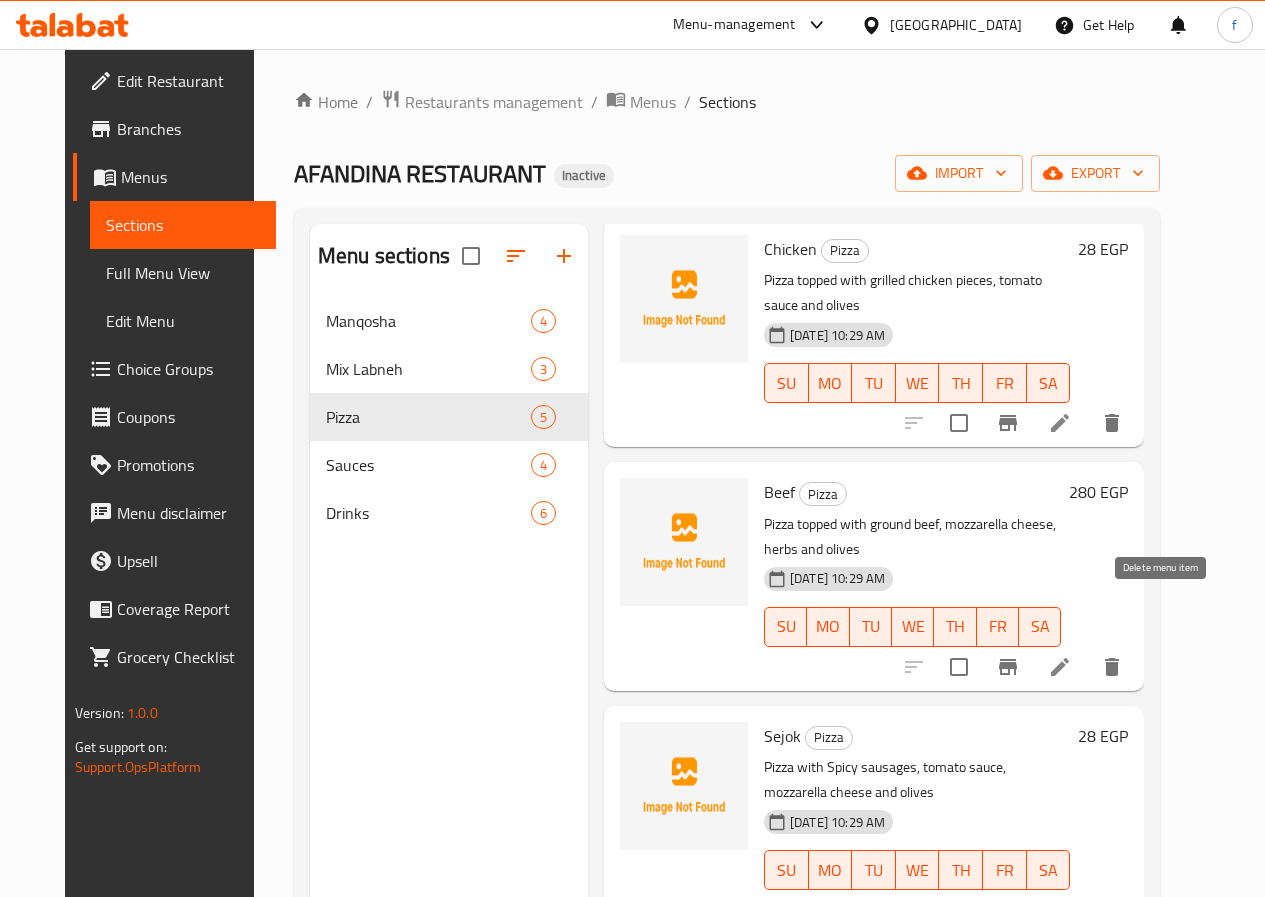 click at bounding box center (1112, 667) 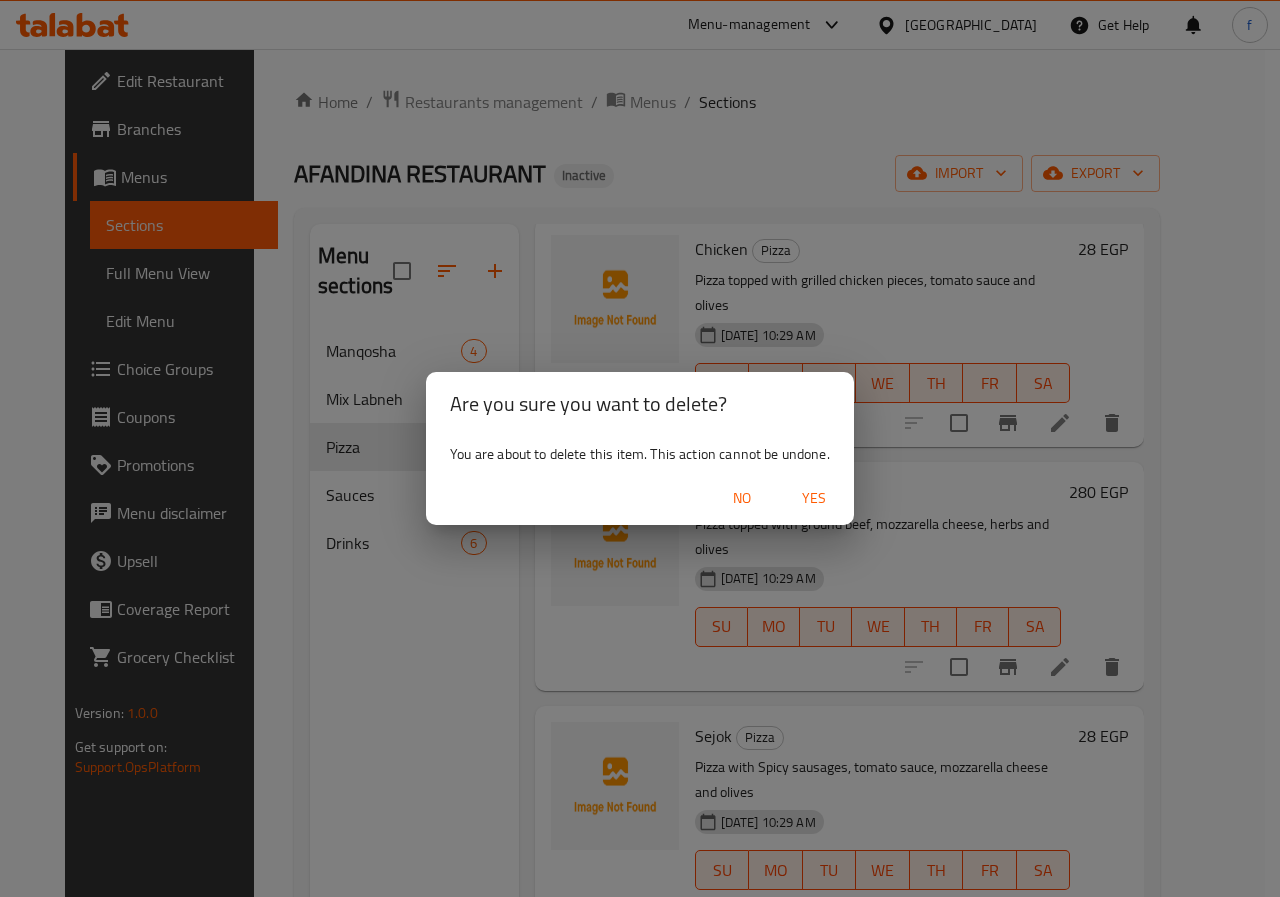 click on "Yes" at bounding box center (814, 498) 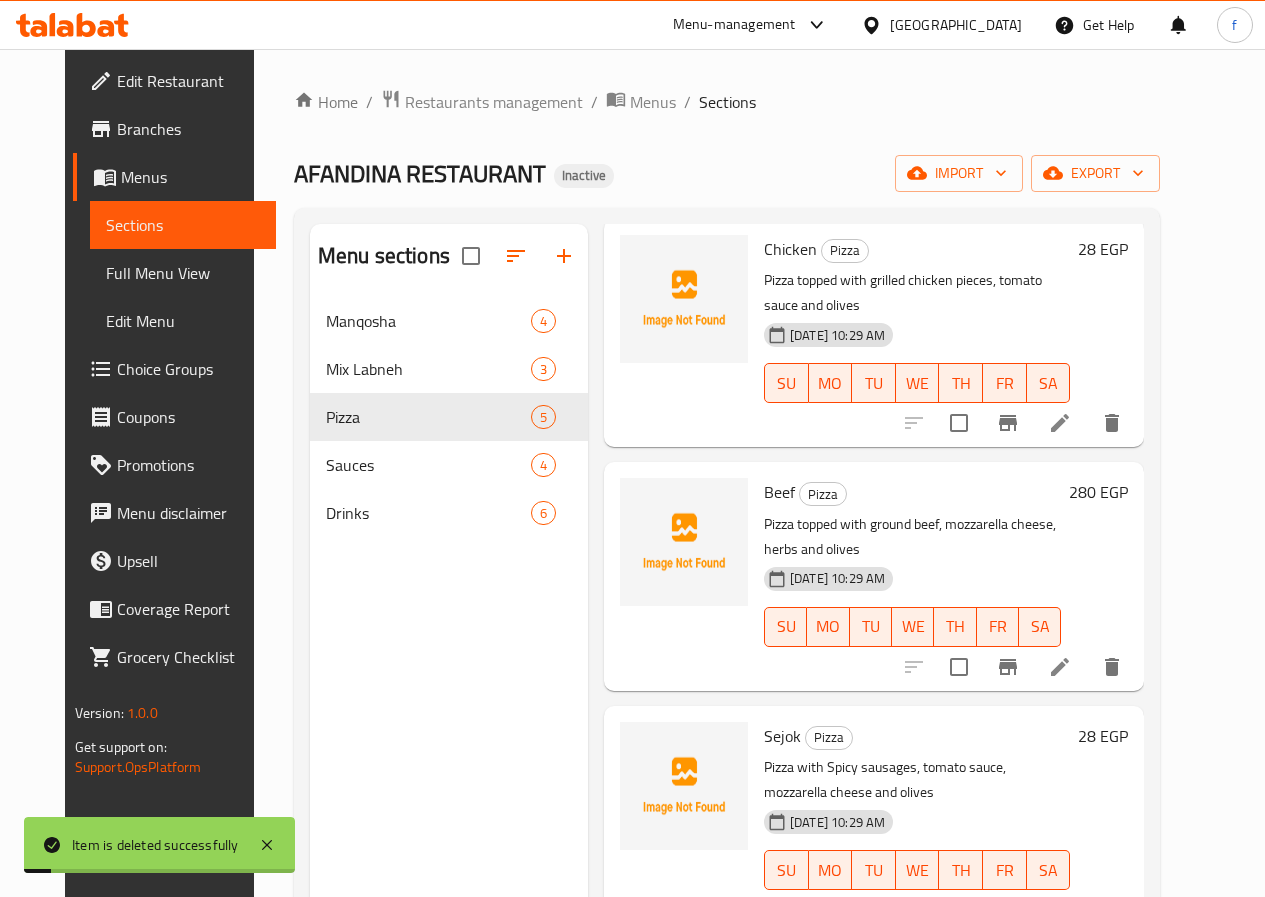 scroll, scrollTop: 57, scrollLeft: 0, axis: vertical 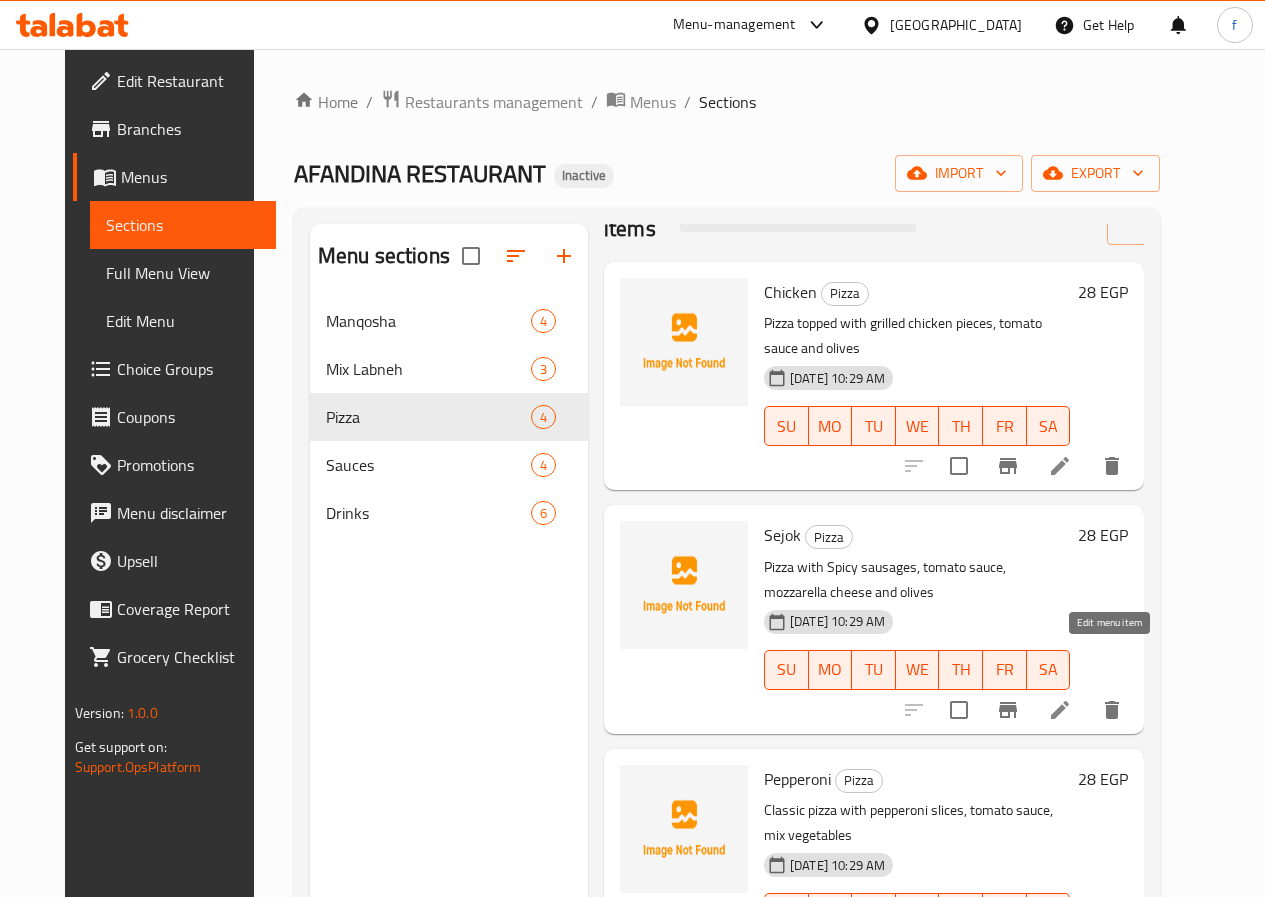 click 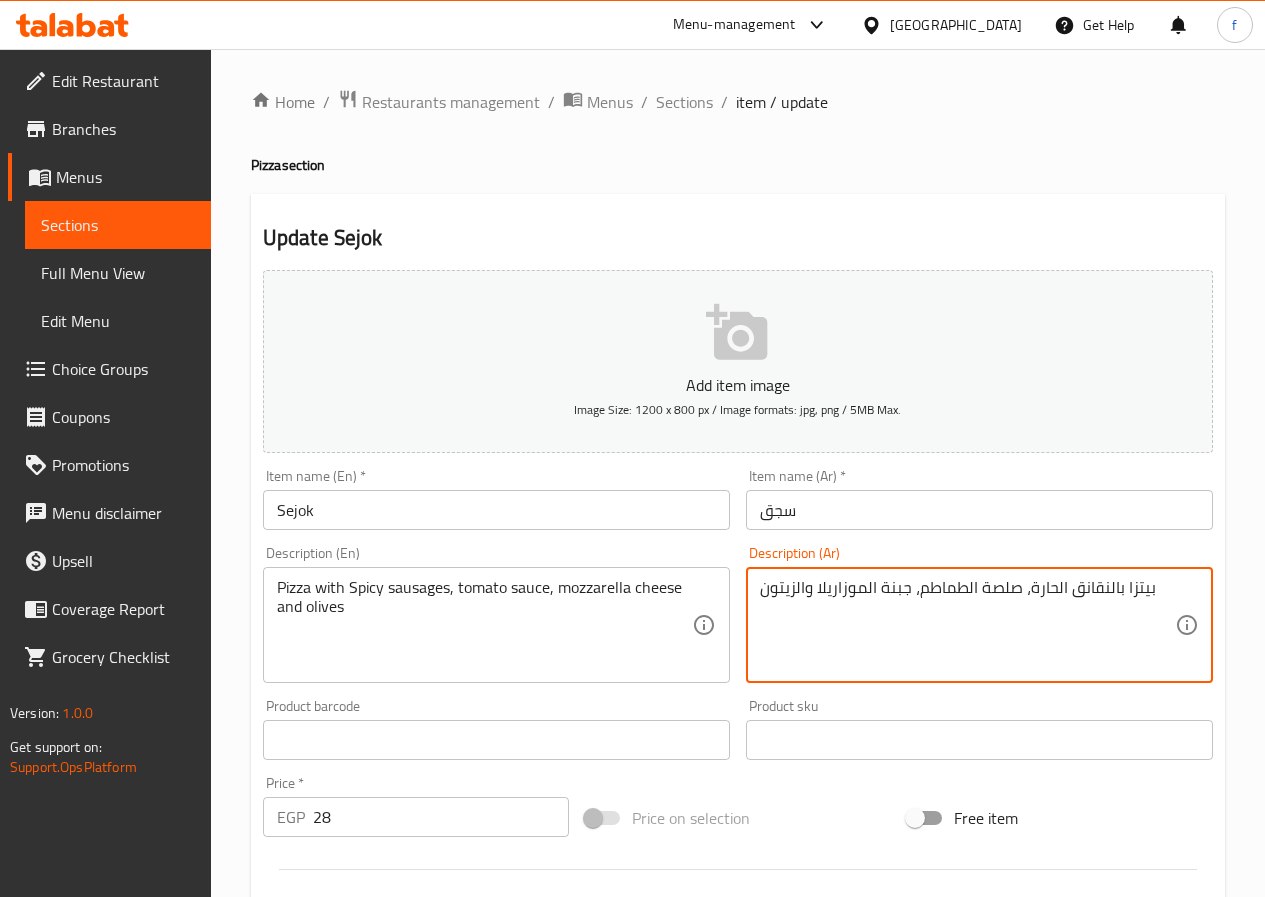 drag, startPoint x: 1017, startPoint y: 586, endPoint x: 982, endPoint y: 587, distance: 35.014282 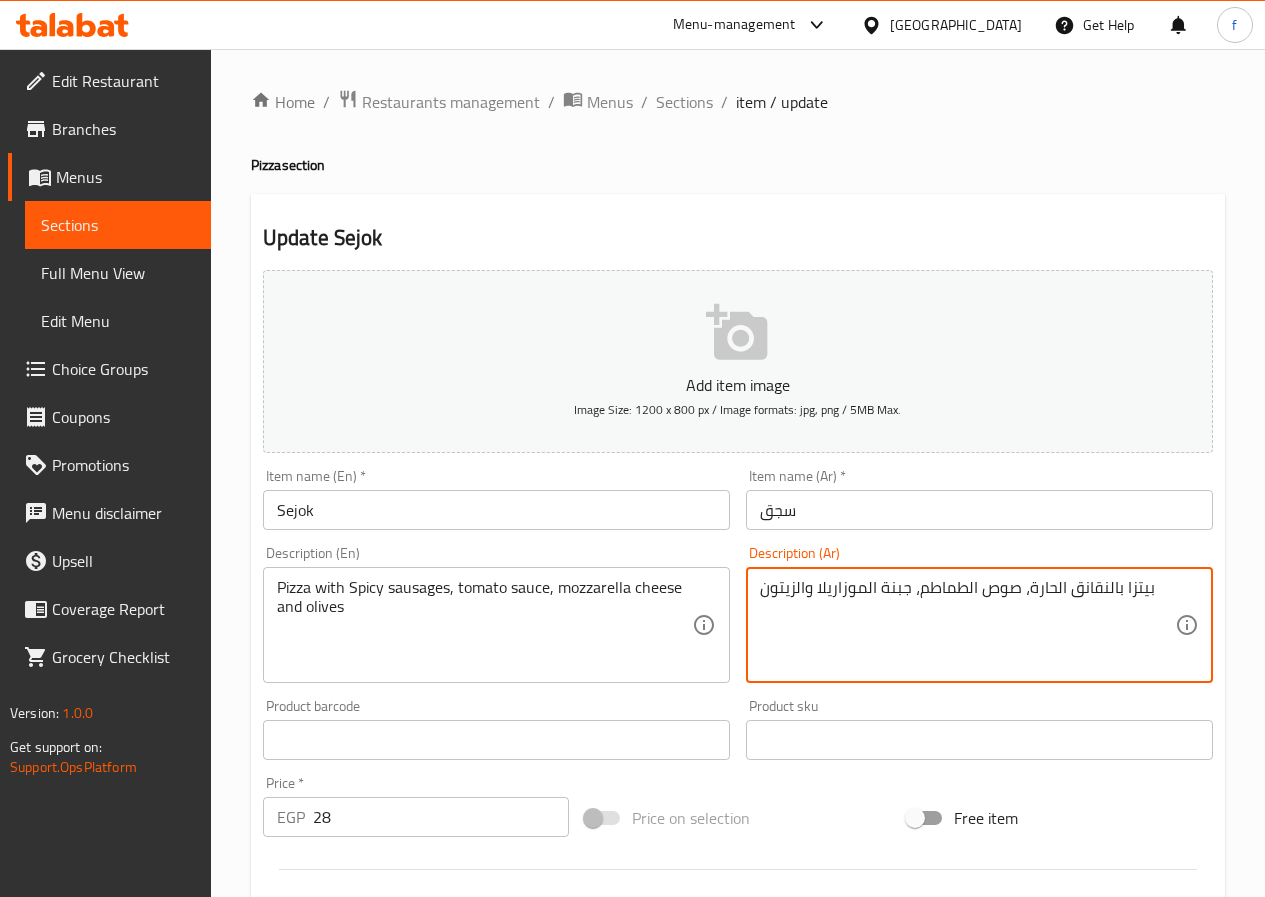 scroll, scrollTop: 516, scrollLeft: 0, axis: vertical 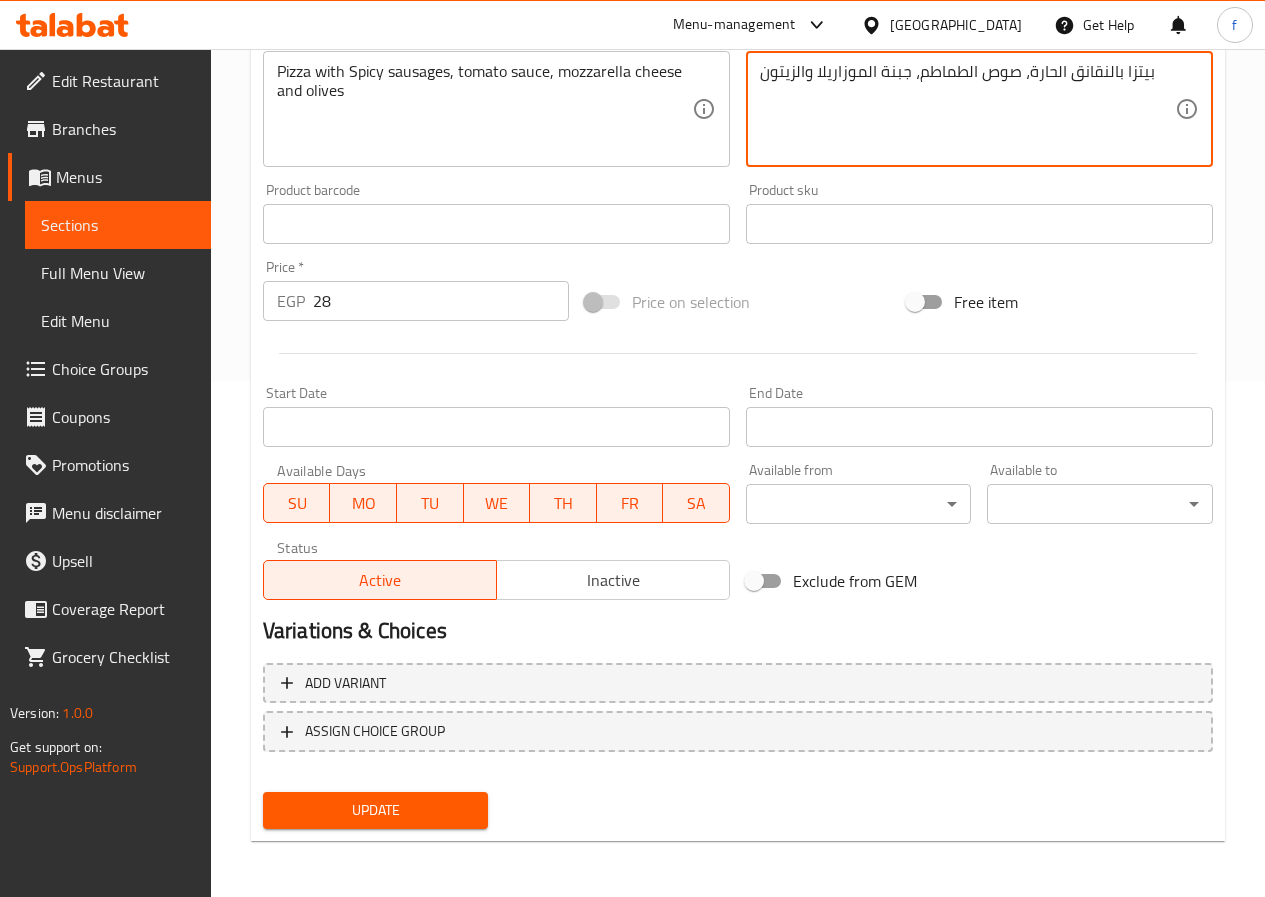 type on "بيتزا بالنقانق الحارة، صوص الطماطم، جبنة الموزاريلا والزيتون" 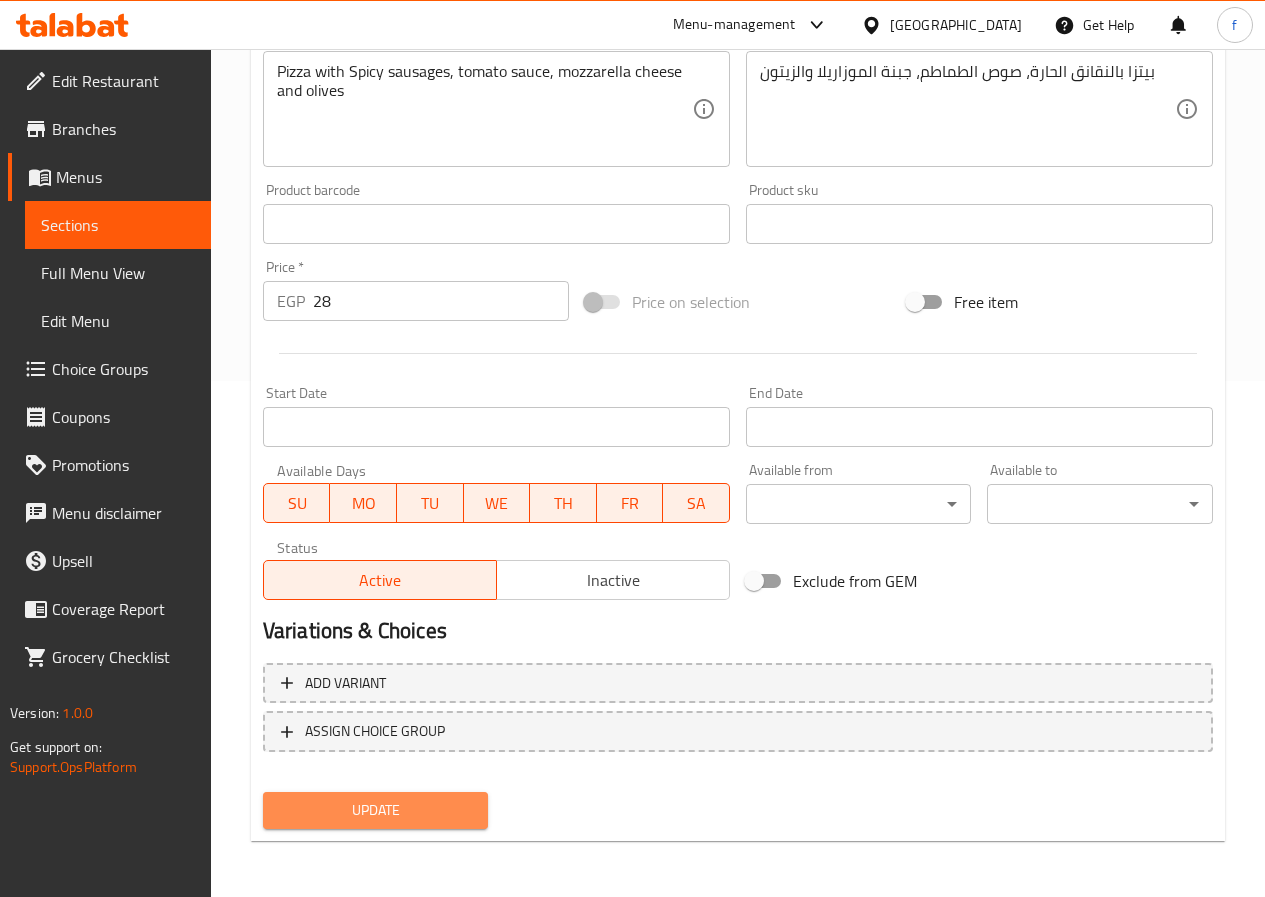 click on "Update" at bounding box center (376, 810) 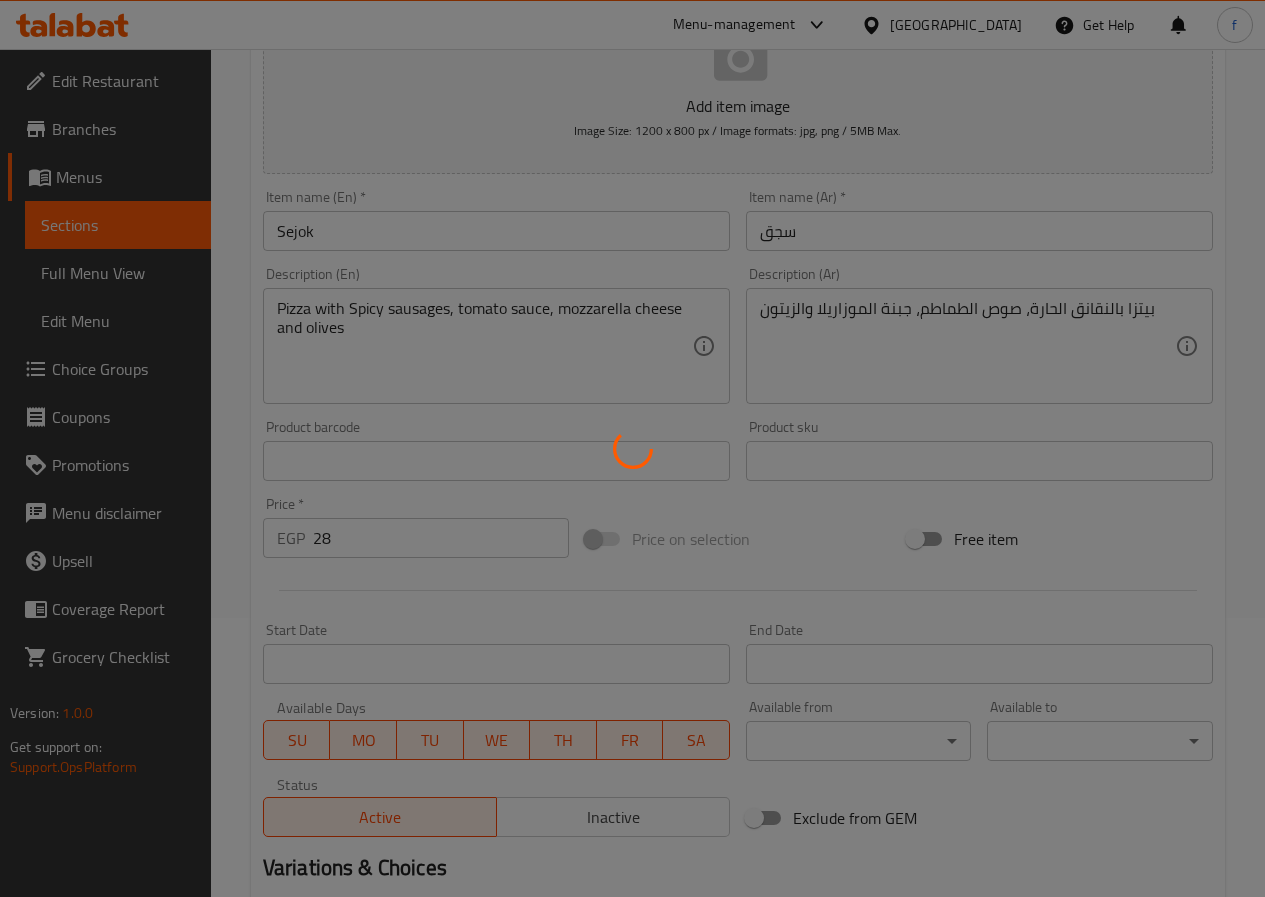 scroll, scrollTop: 0, scrollLeft: 0, axis: both 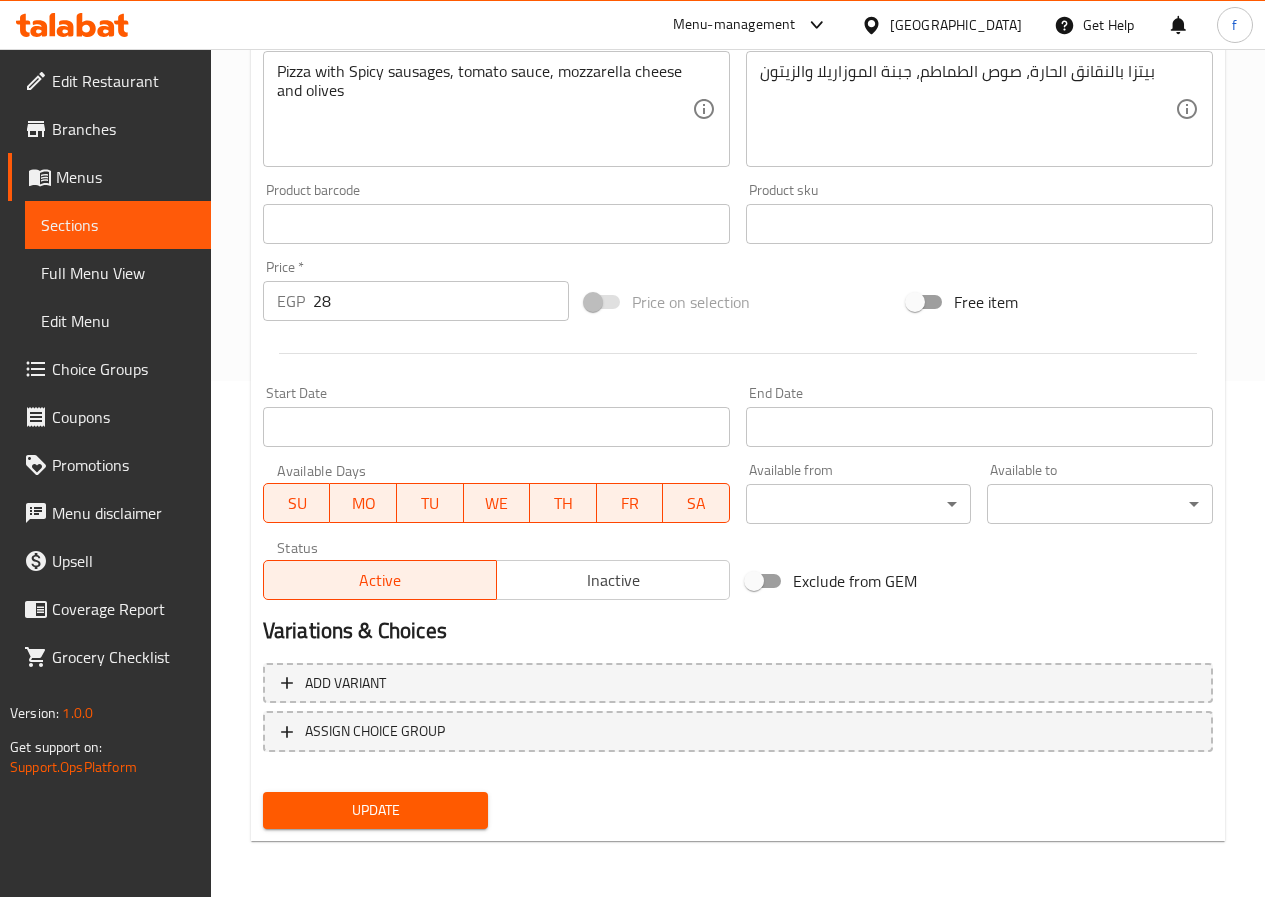 click on "Update" at bounding box center (376, 810) 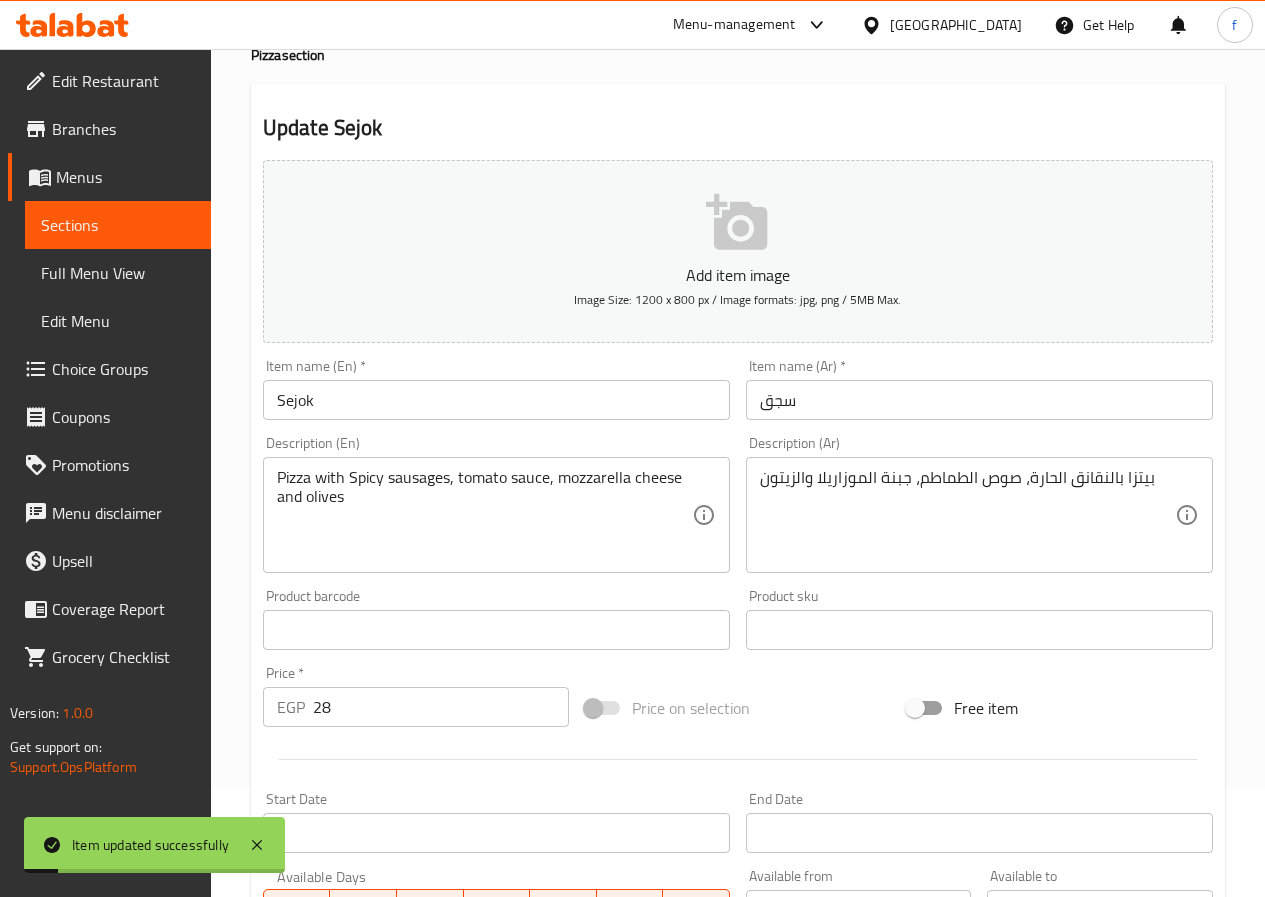 scroll, scrollTop: 0, scrollLeft: 0, axis: both 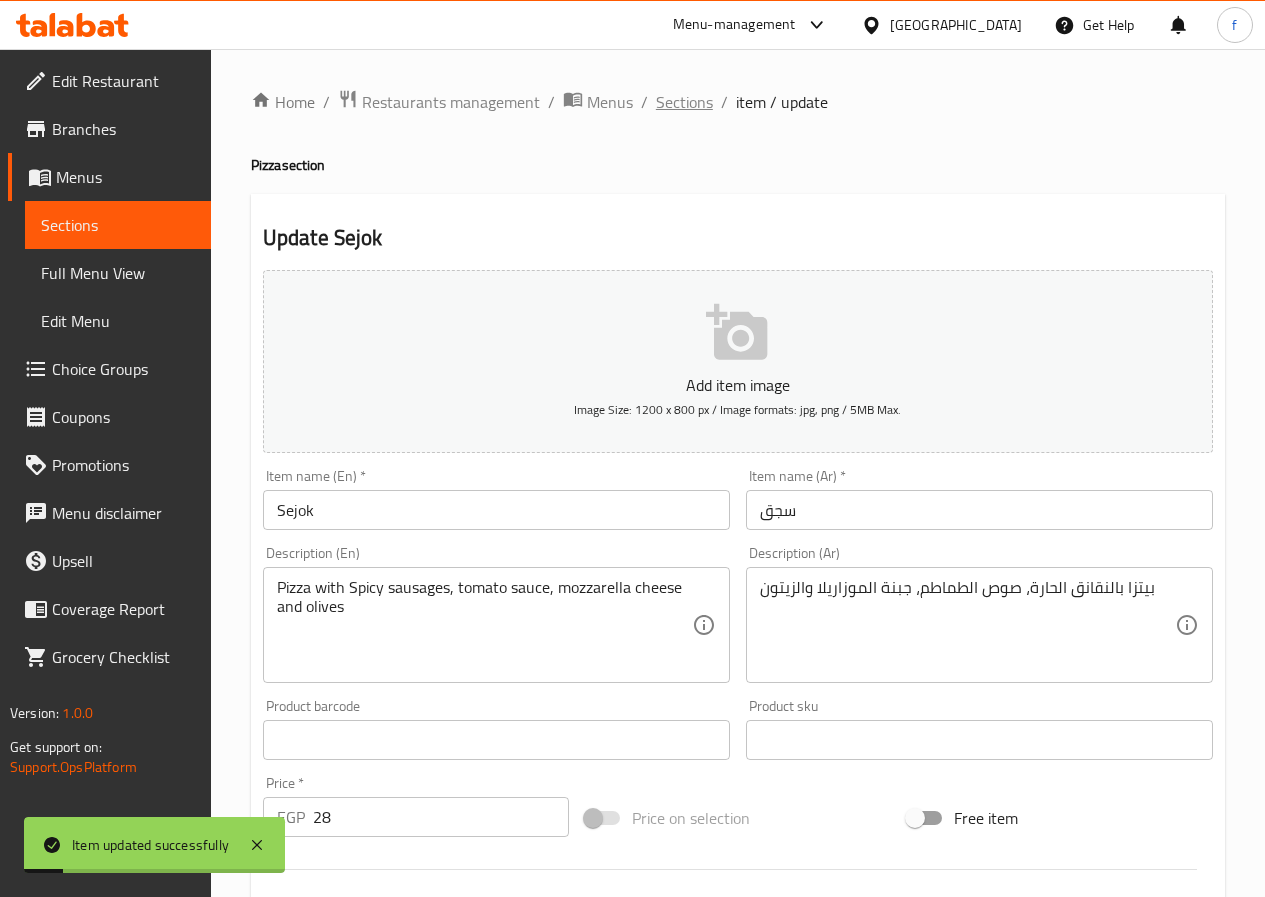click on "Sections" at bounding box center [684, 102] 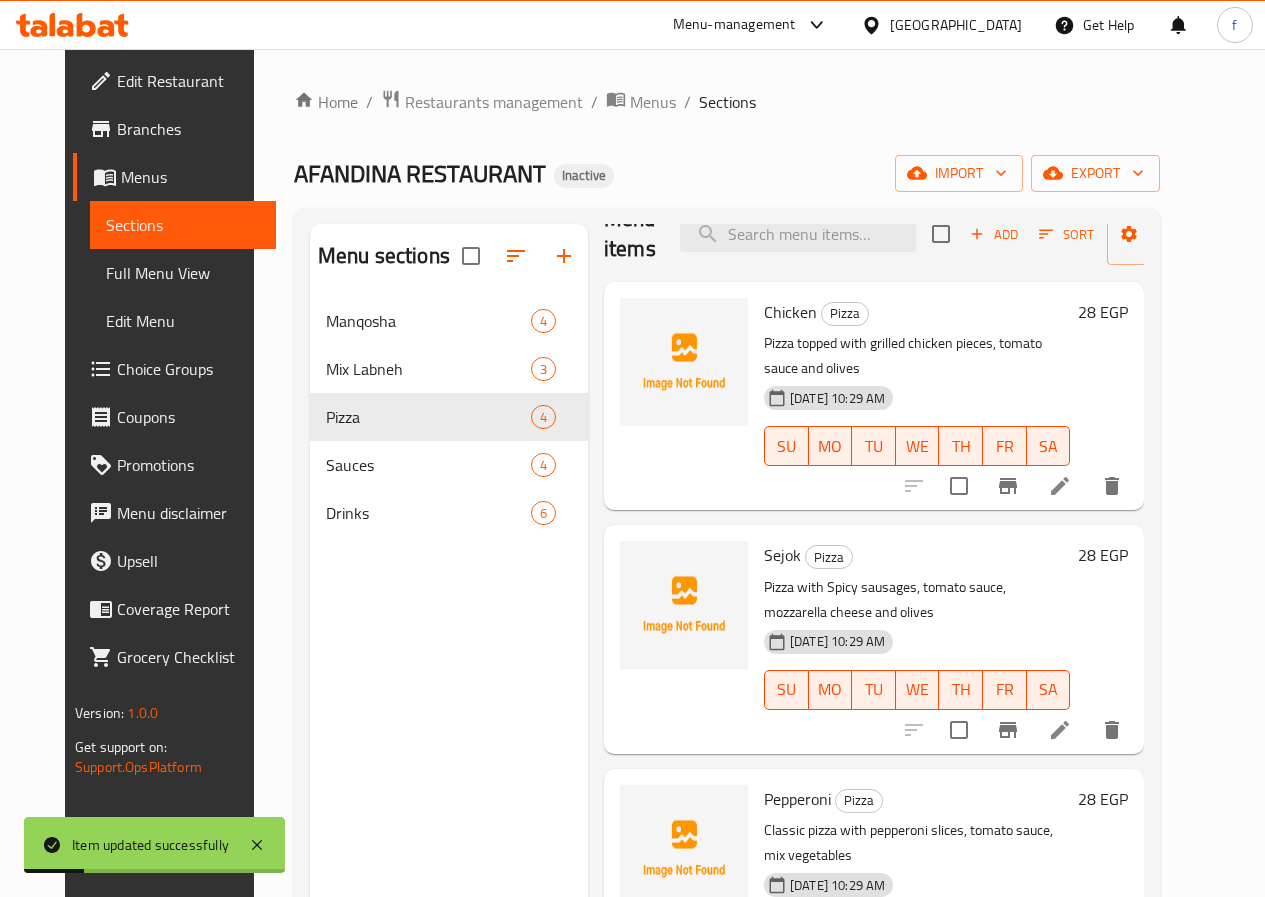 scroll, scrollTop: 57, scrollLeft: 0, axis: vertical 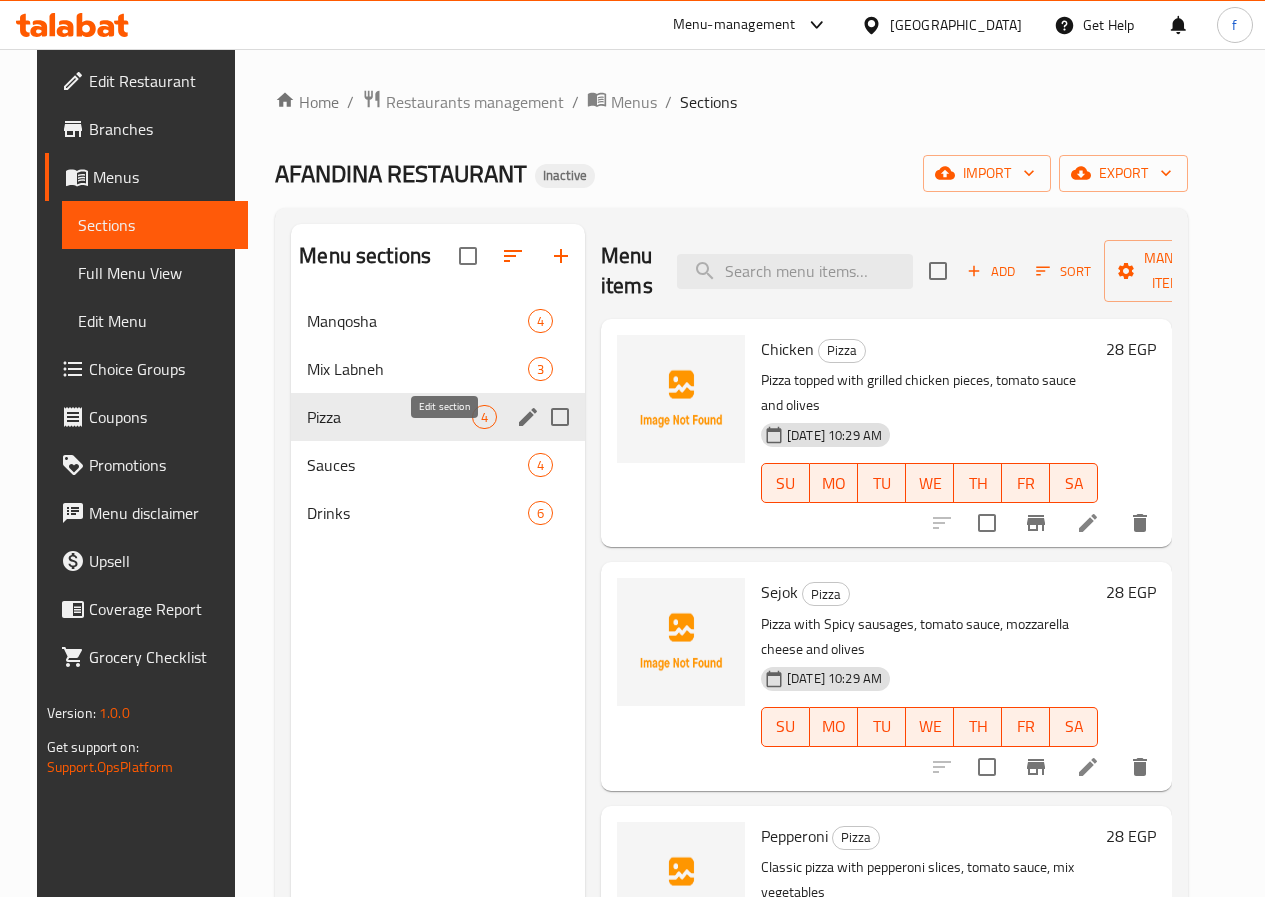 click 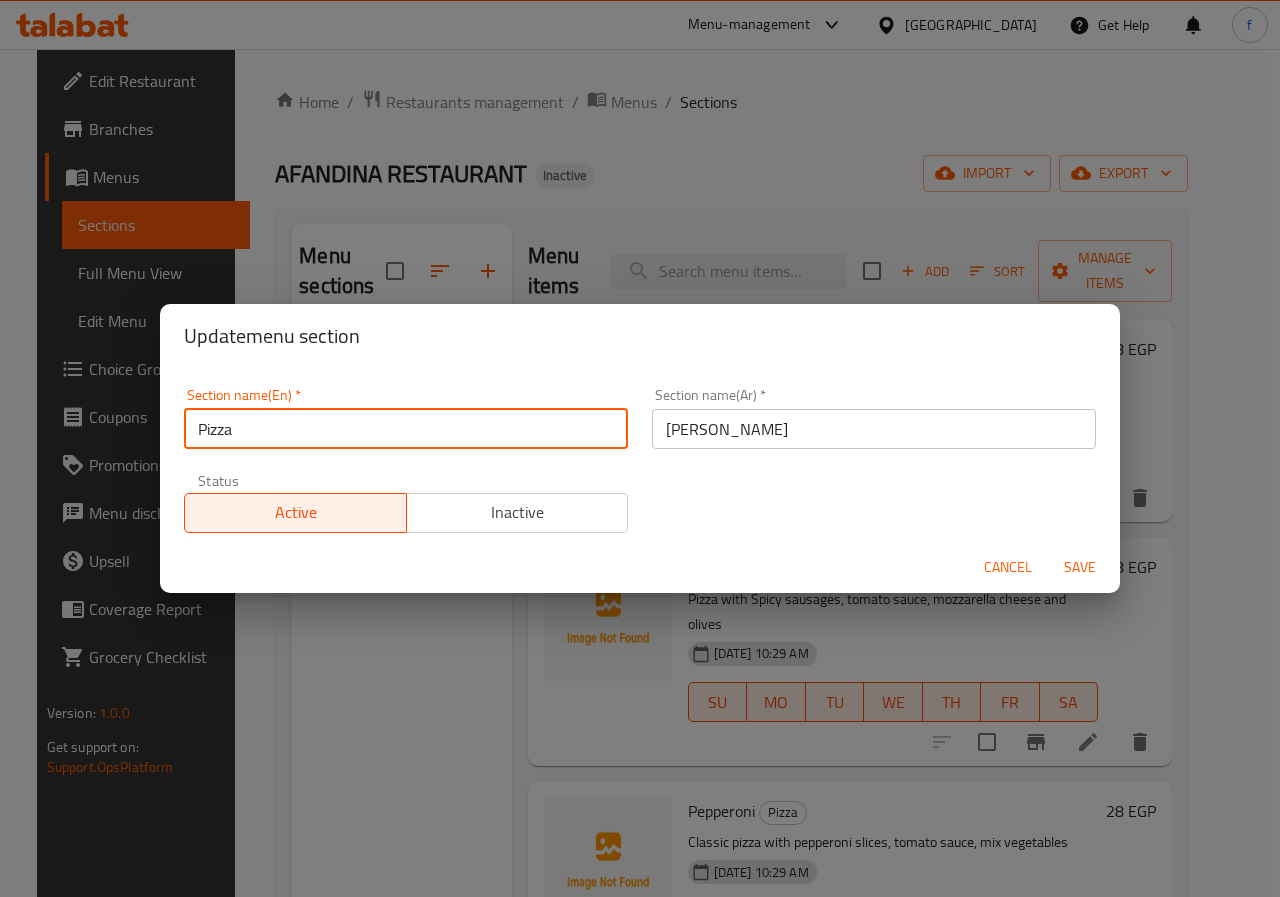 click on "Pizza" at bounding box center (406, 429) 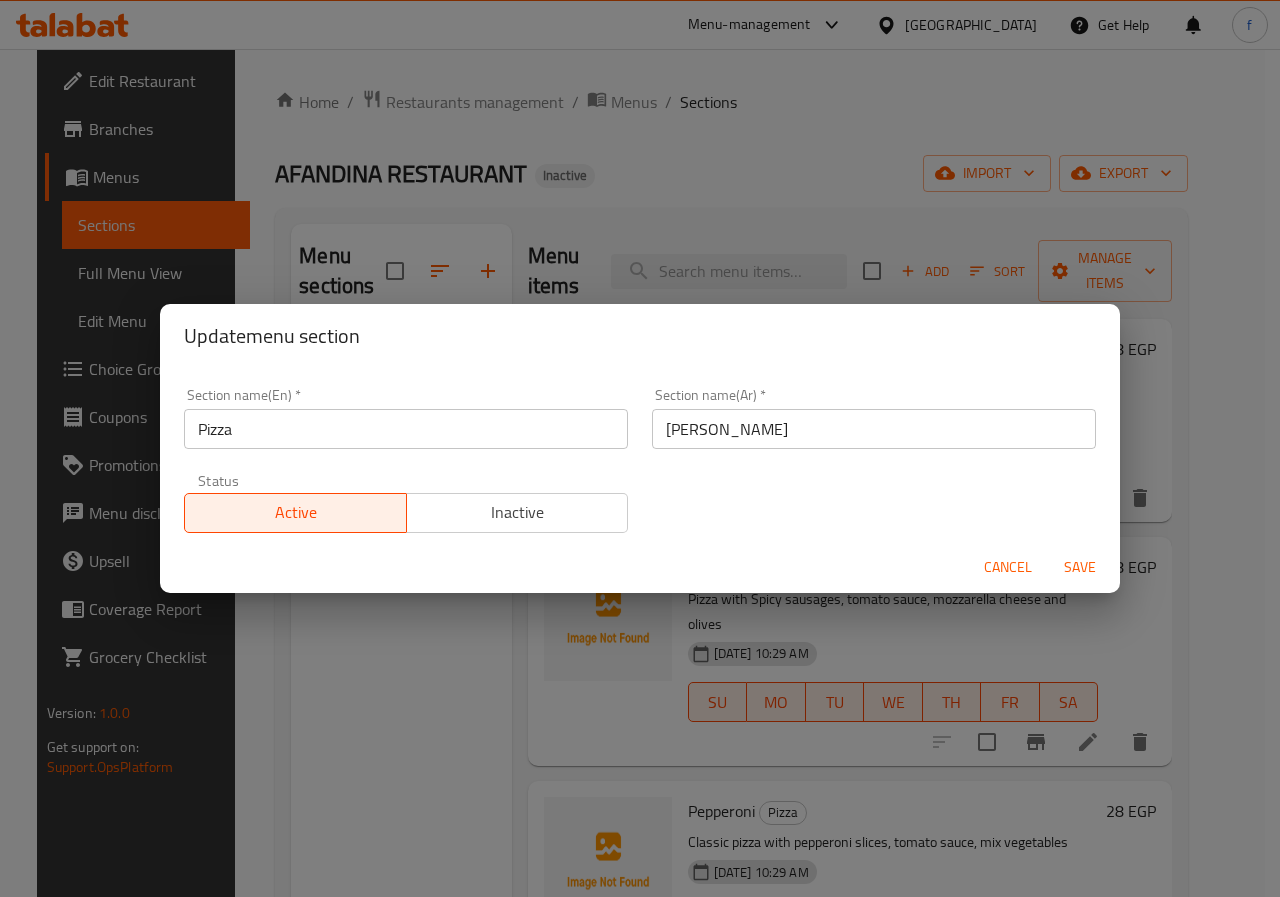 click on "Cancel Save" at bounding box center [640, 567] 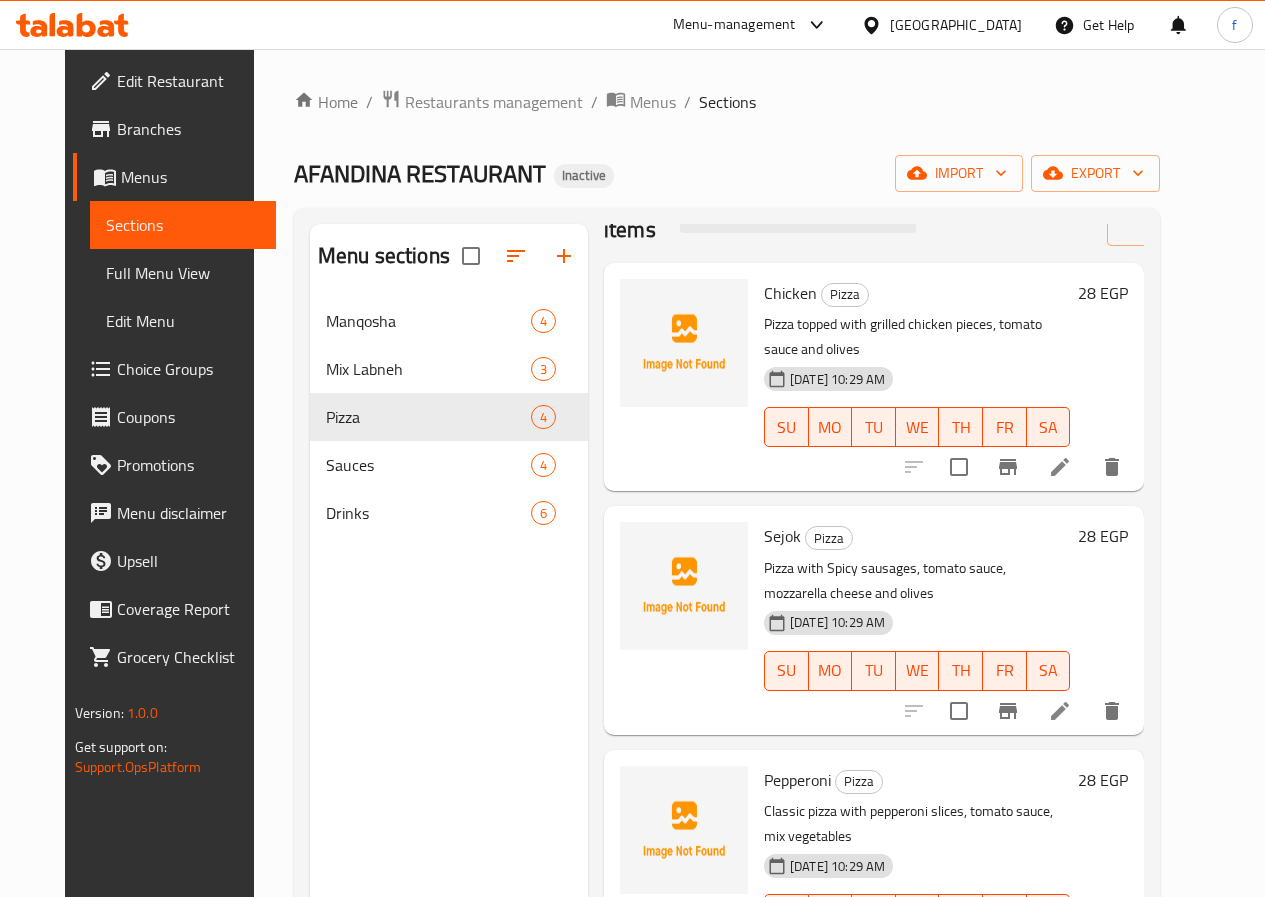 scroll, scrollTop: 57, scrollLeft: 0, axis: vertical 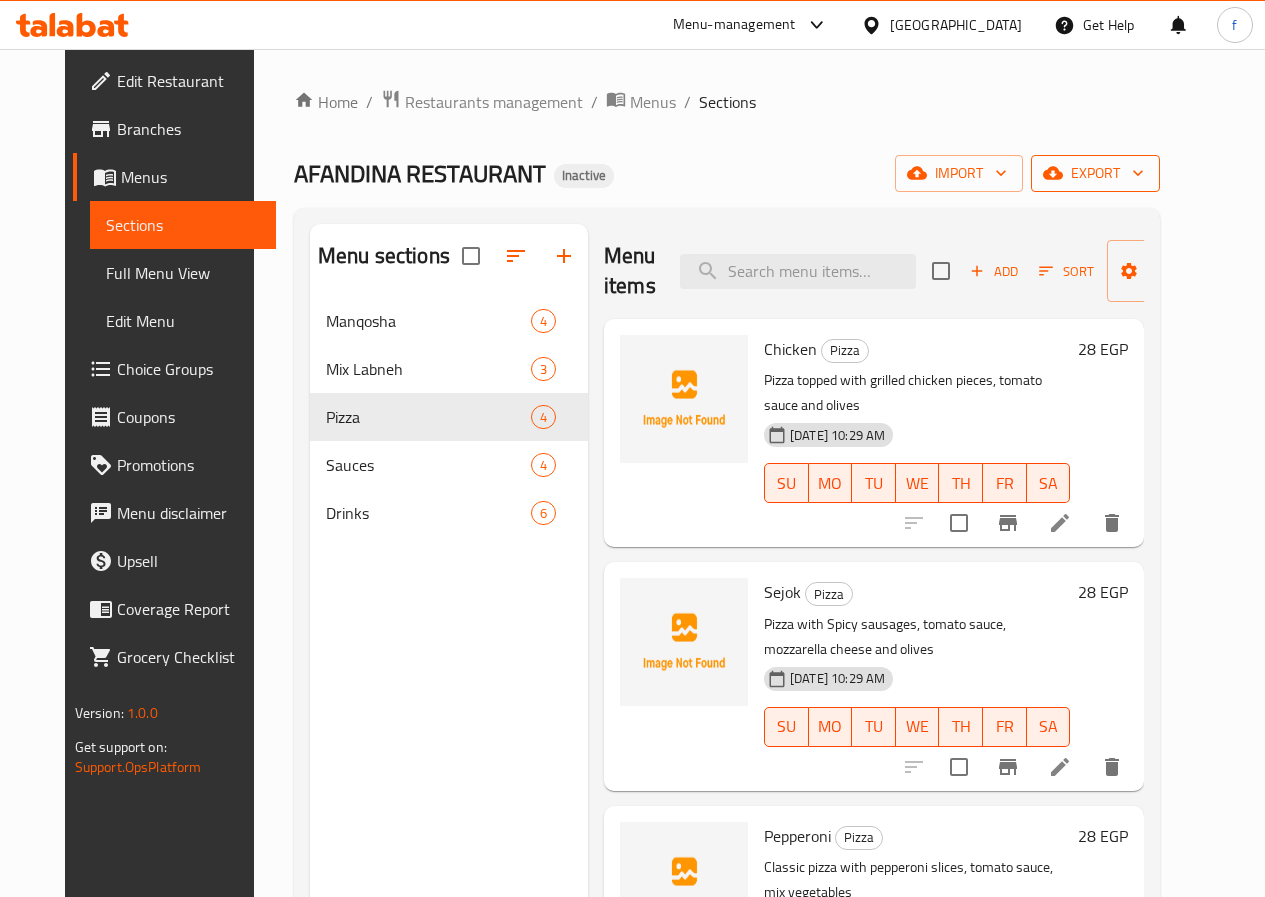 click on "export" at bounding box center (1095, 173) 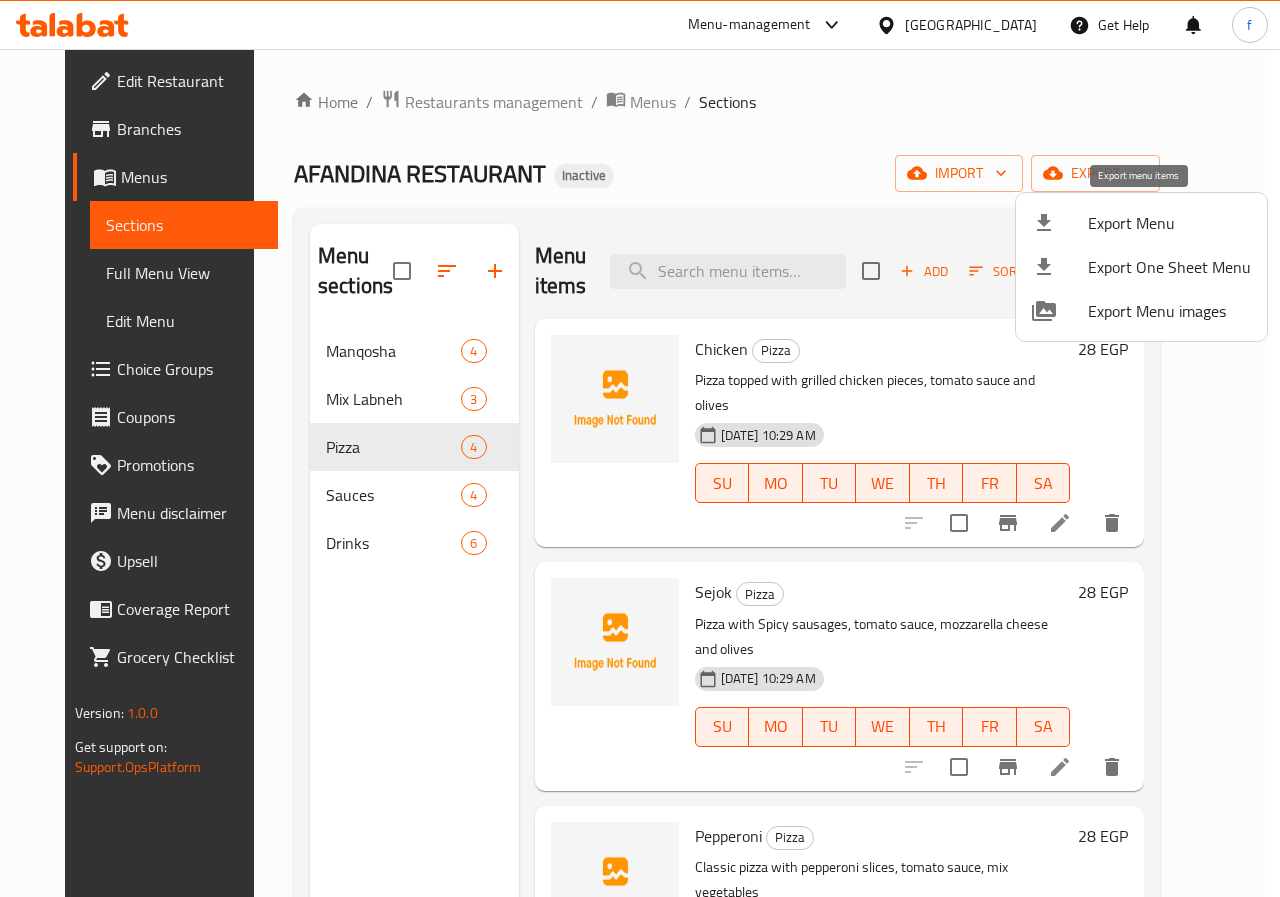 click on "Export Menu" at bounding box center [1169, 223] 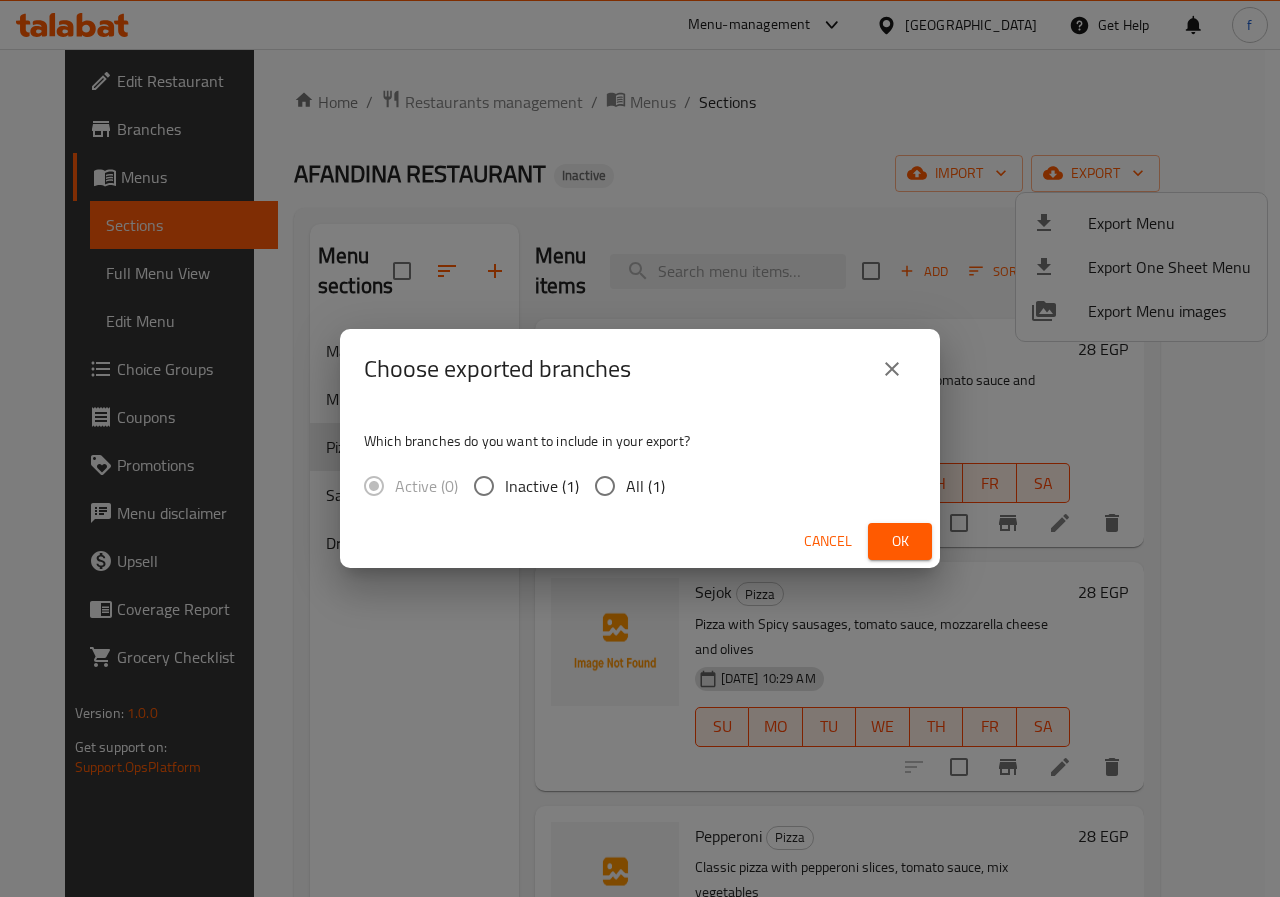 click on "All (1)" at bounding box center [605, 486] 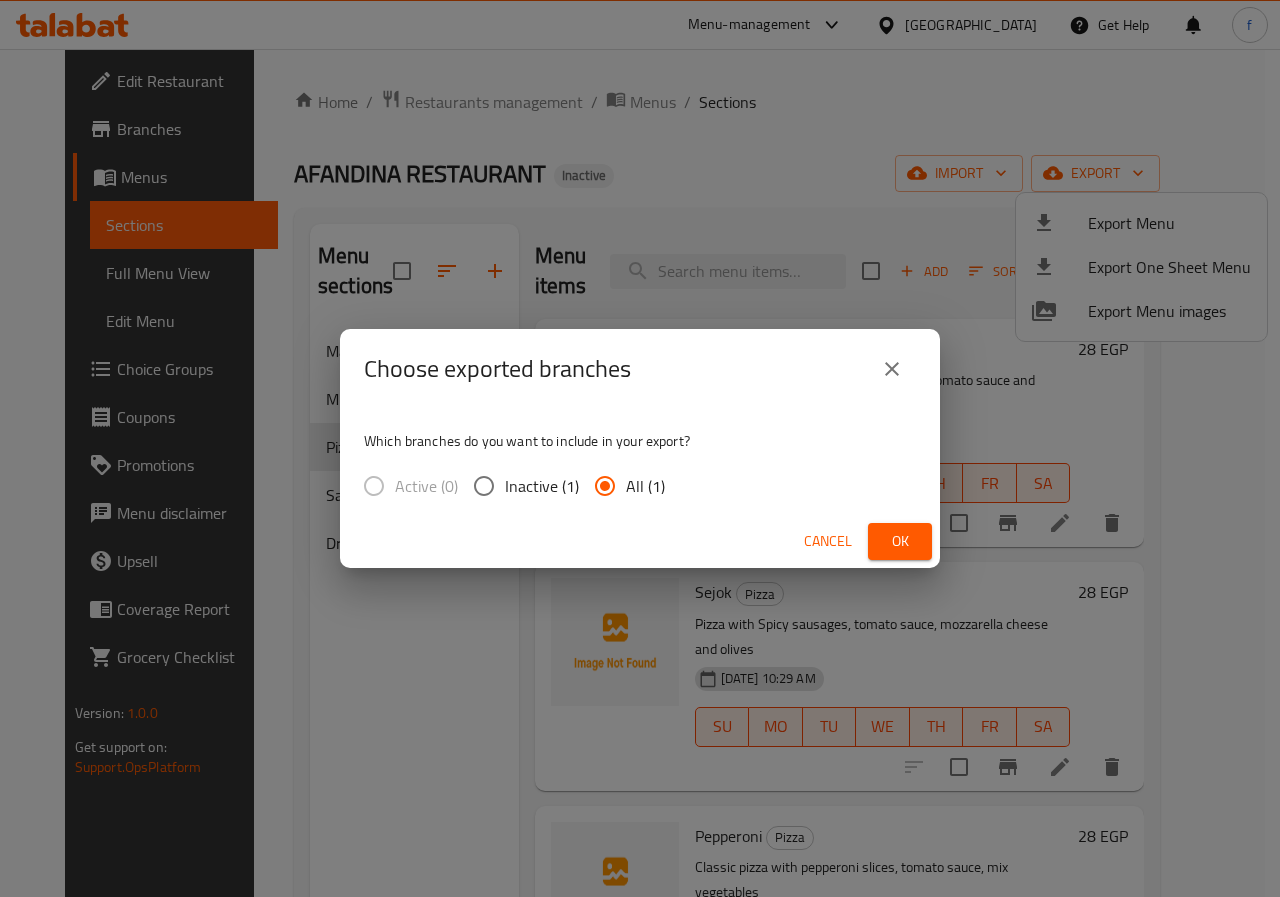 click on "Ok" at bounding box center (900, 541) 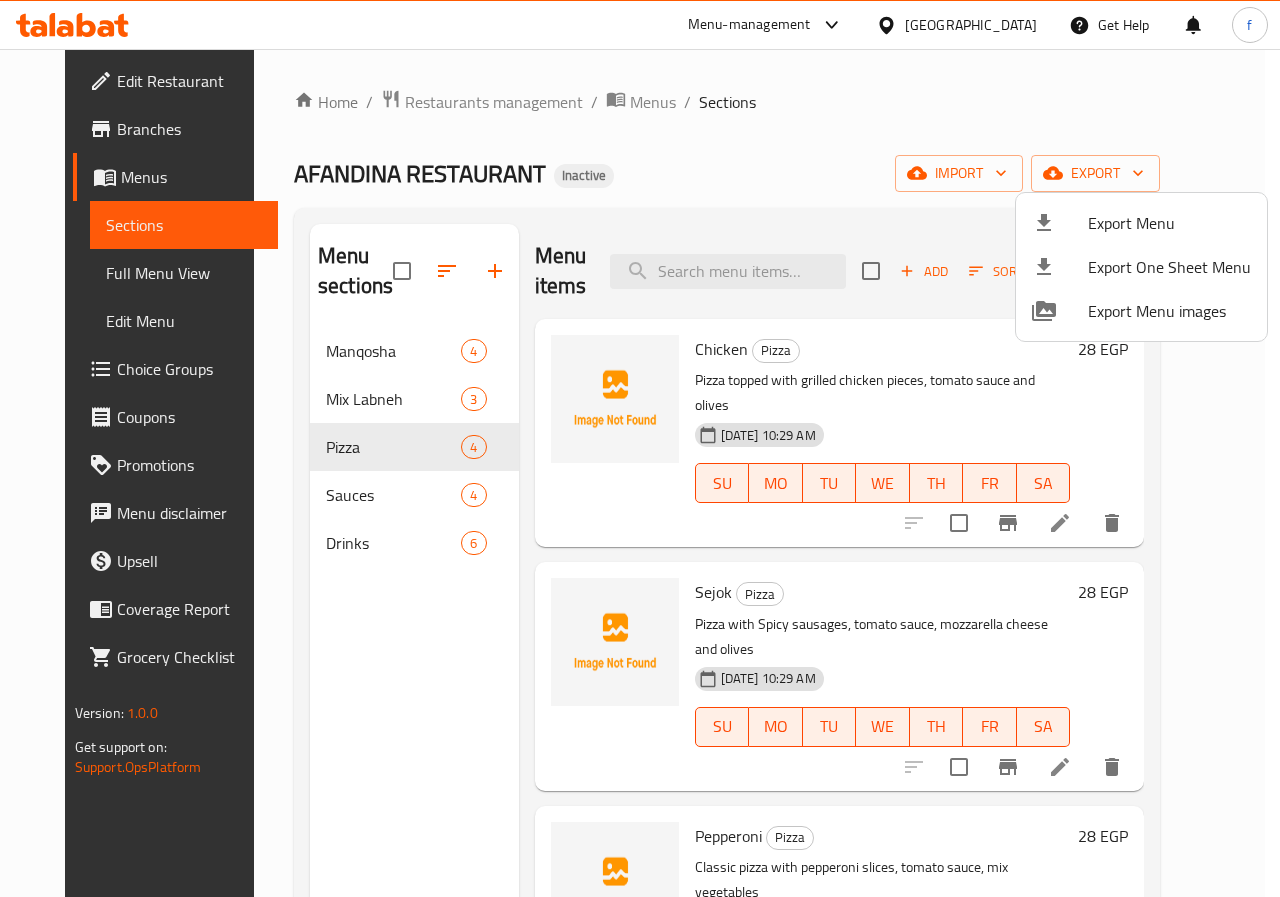 click at bounding box center (640, 448) 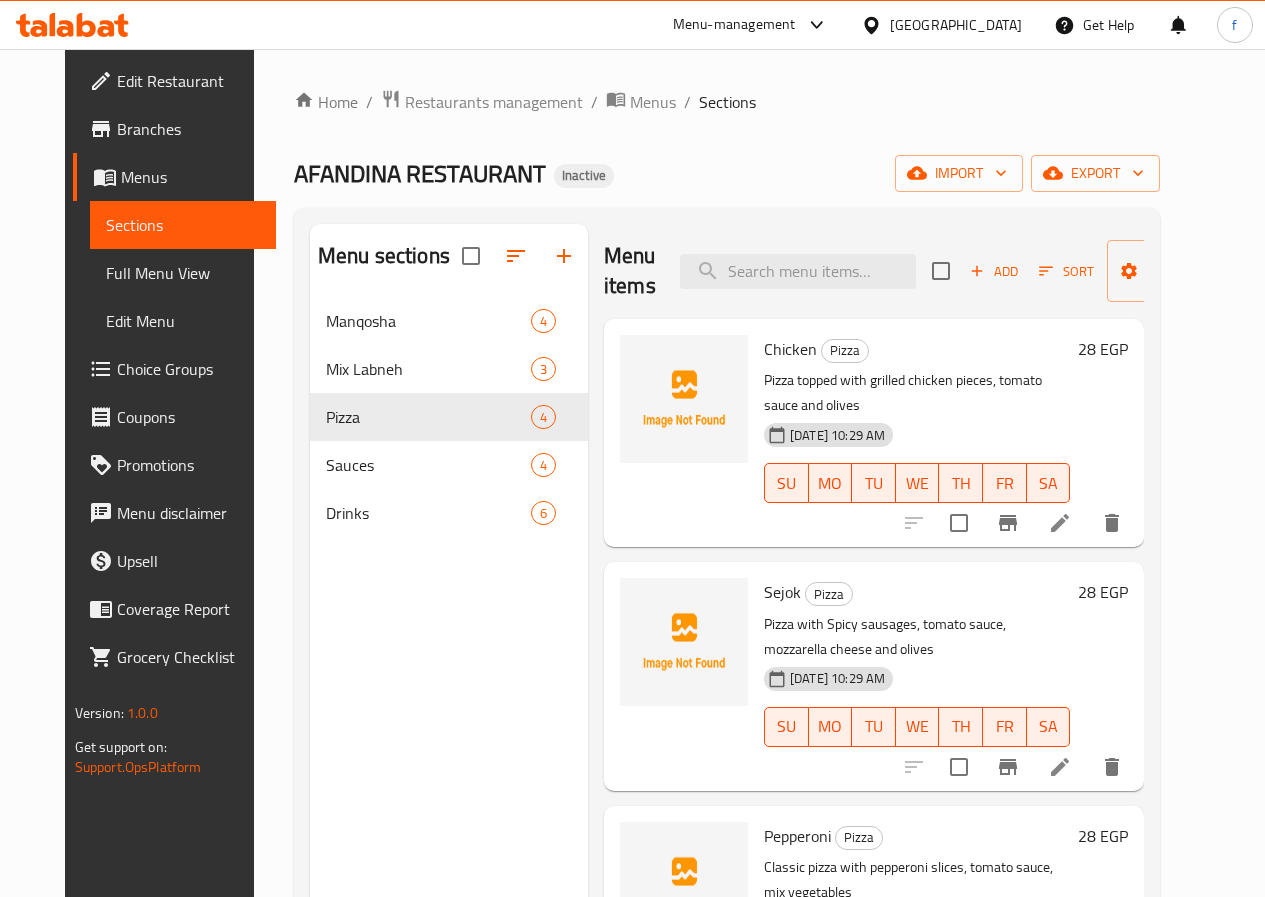 scroll, scrollTop: 57, scrollLeft: 0, axis: vertical 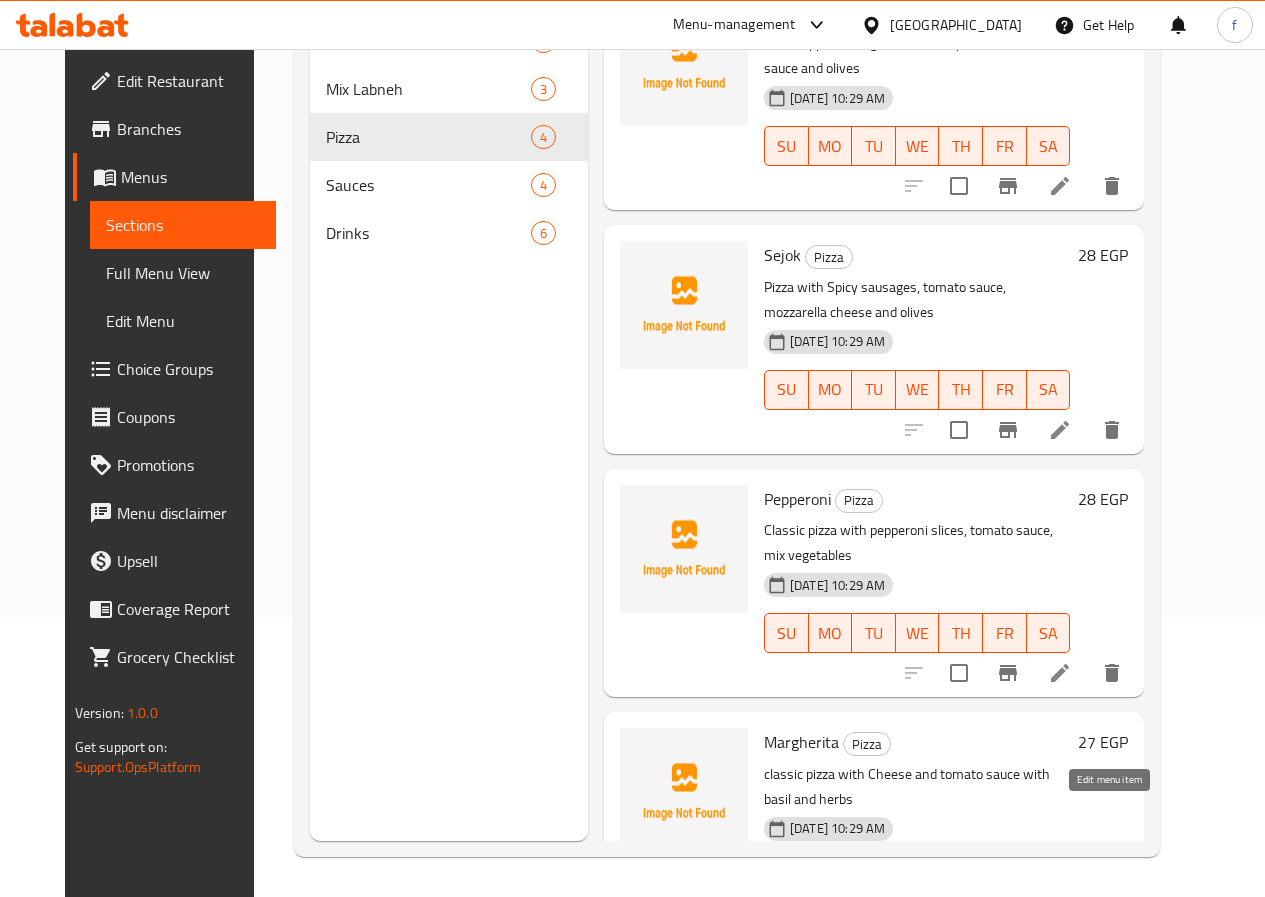 click 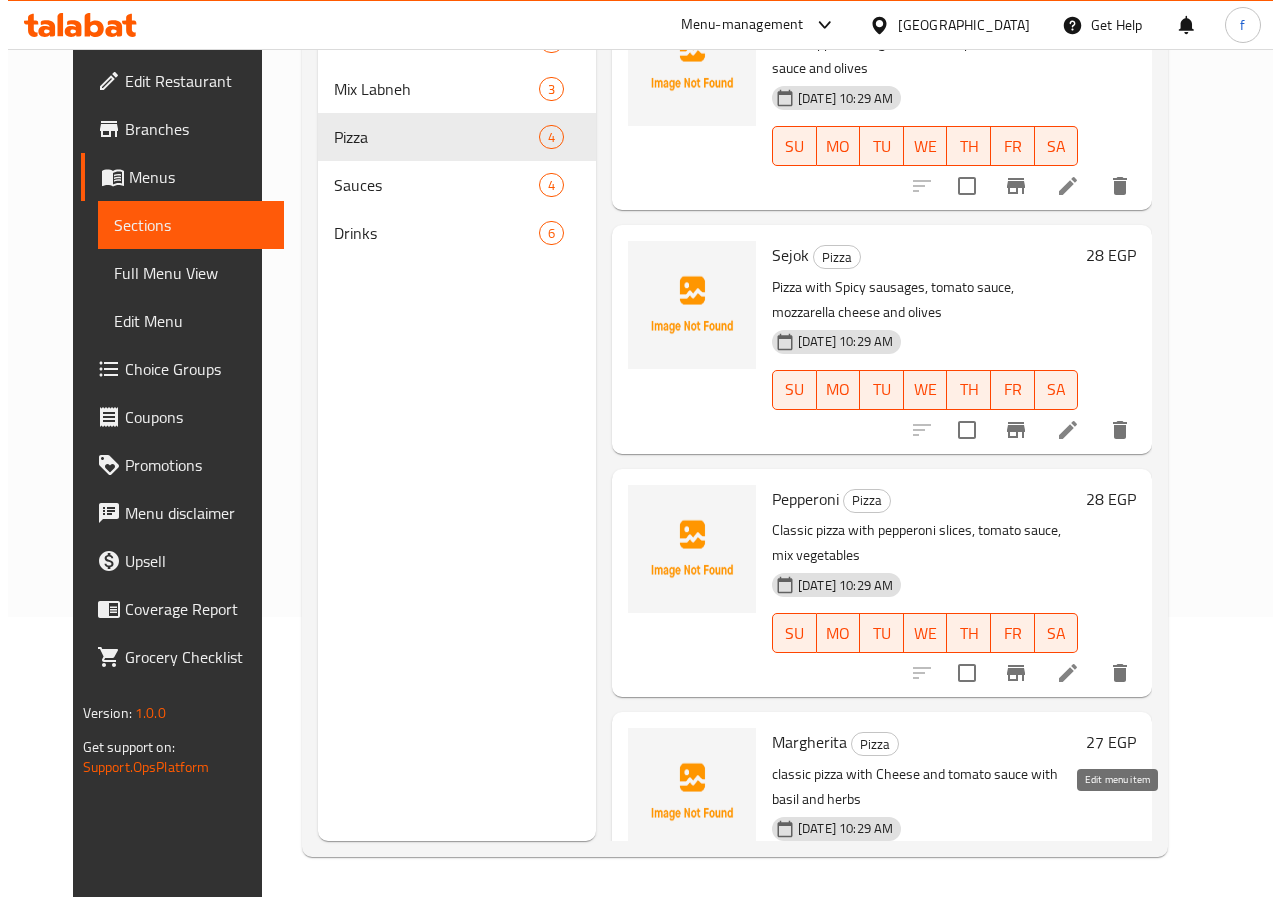 scroll, scrollTop: 0, scrollLeft: 0, axis: both 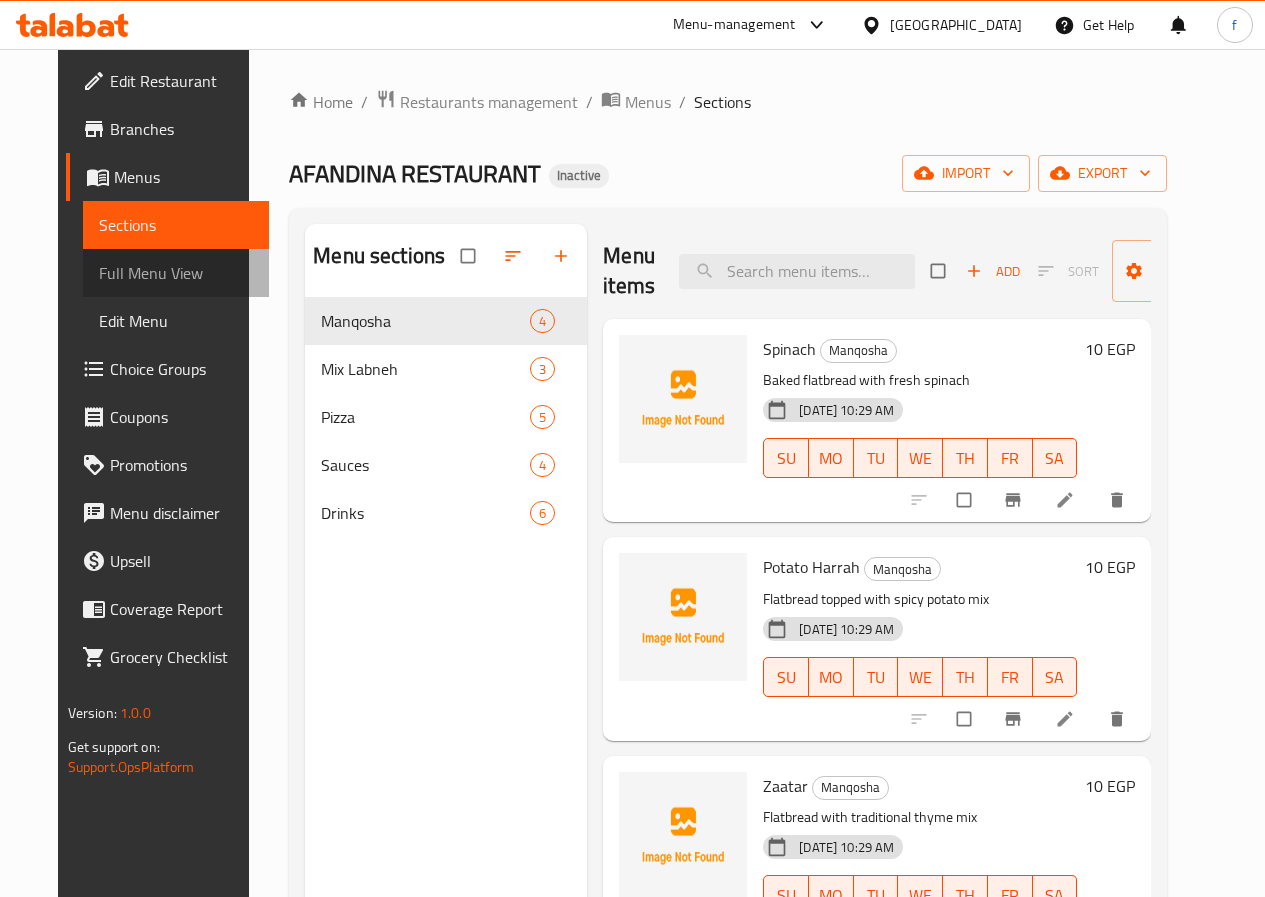 click on "Full Menu View" at bounding box center (176, 273) 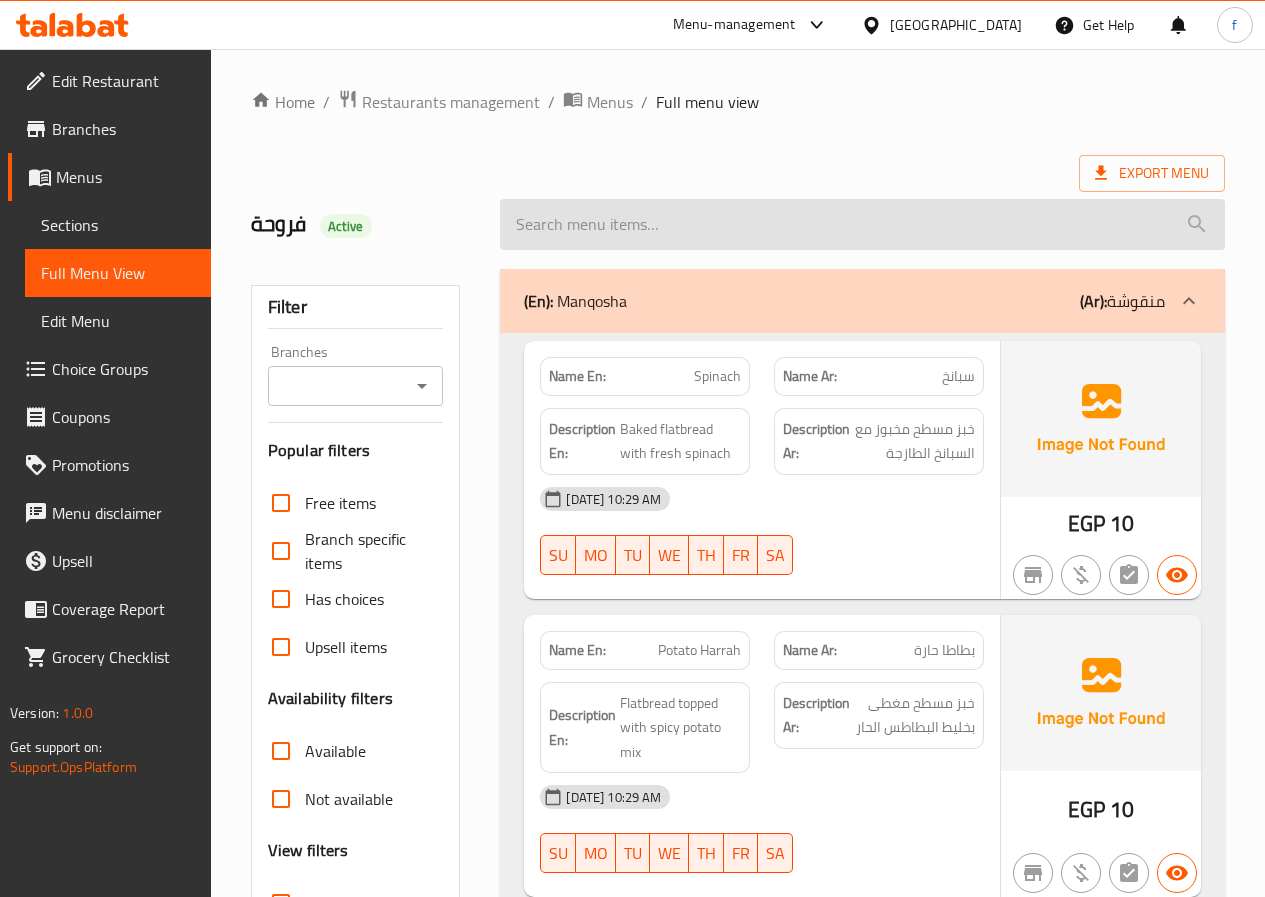 scroll, scrollTop: 100, scrollLeft: 0, axis: vertical 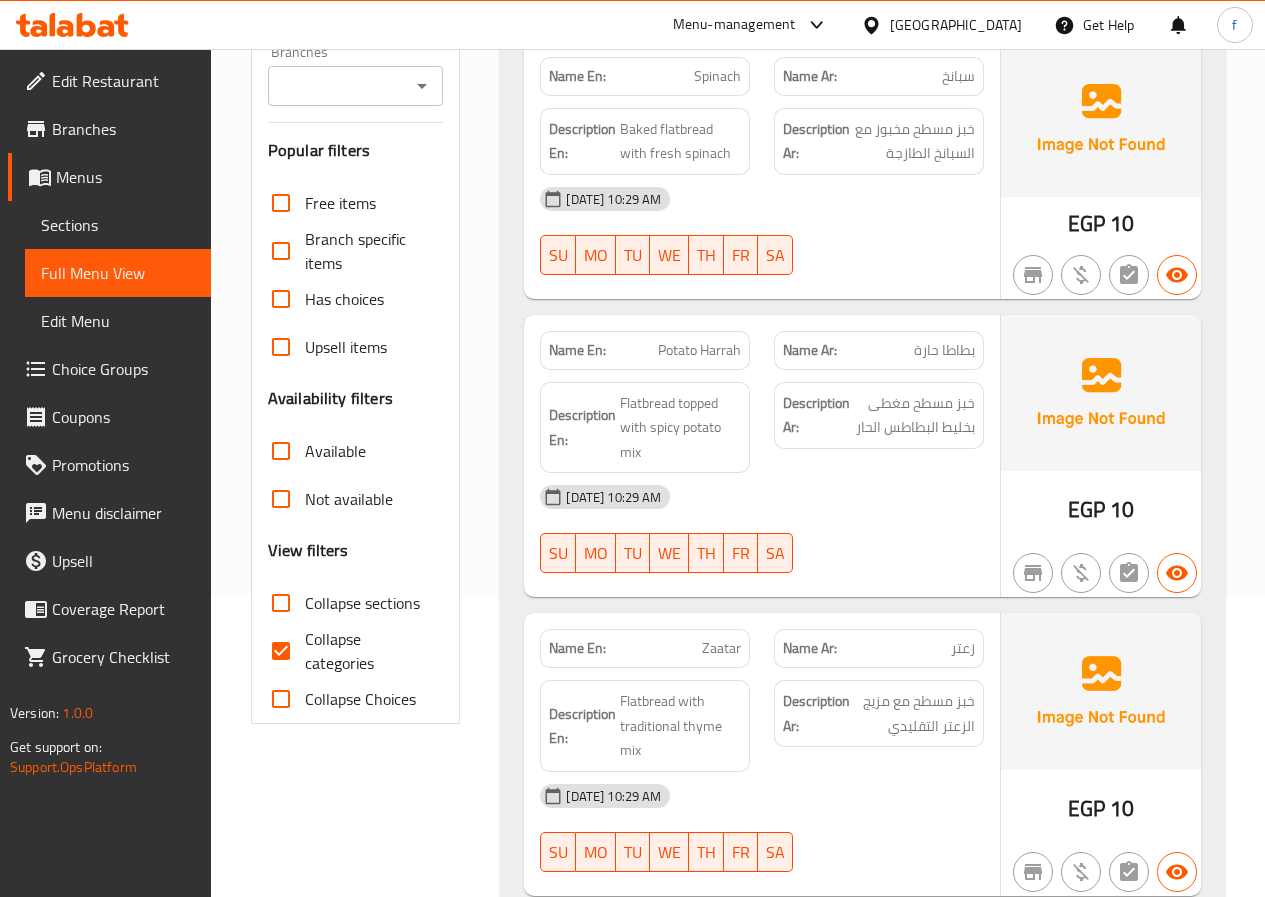 click on "Potato Harrah" at bounding box center (699, 350) 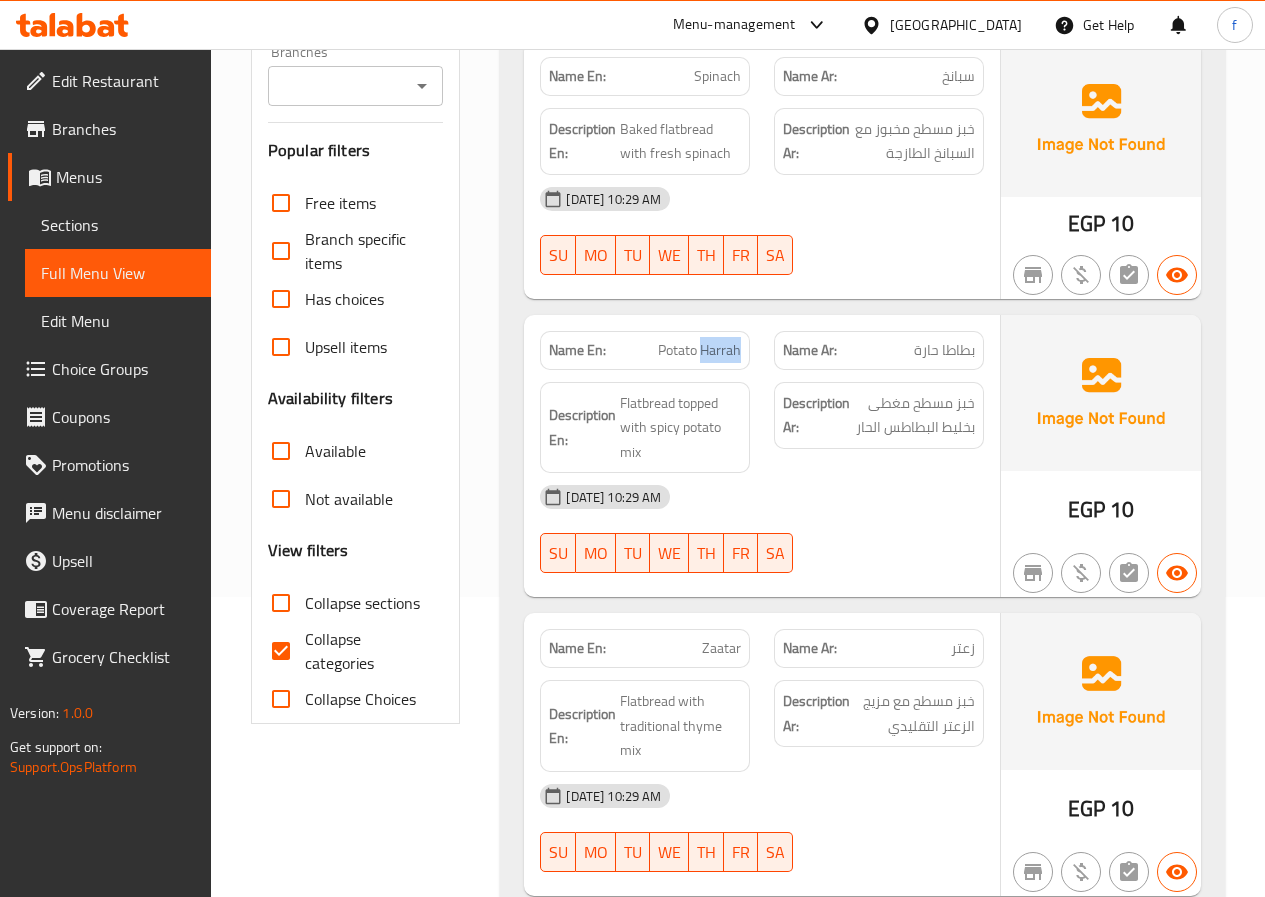 click on "Potato Harrah" at bounding box center [699, 350] 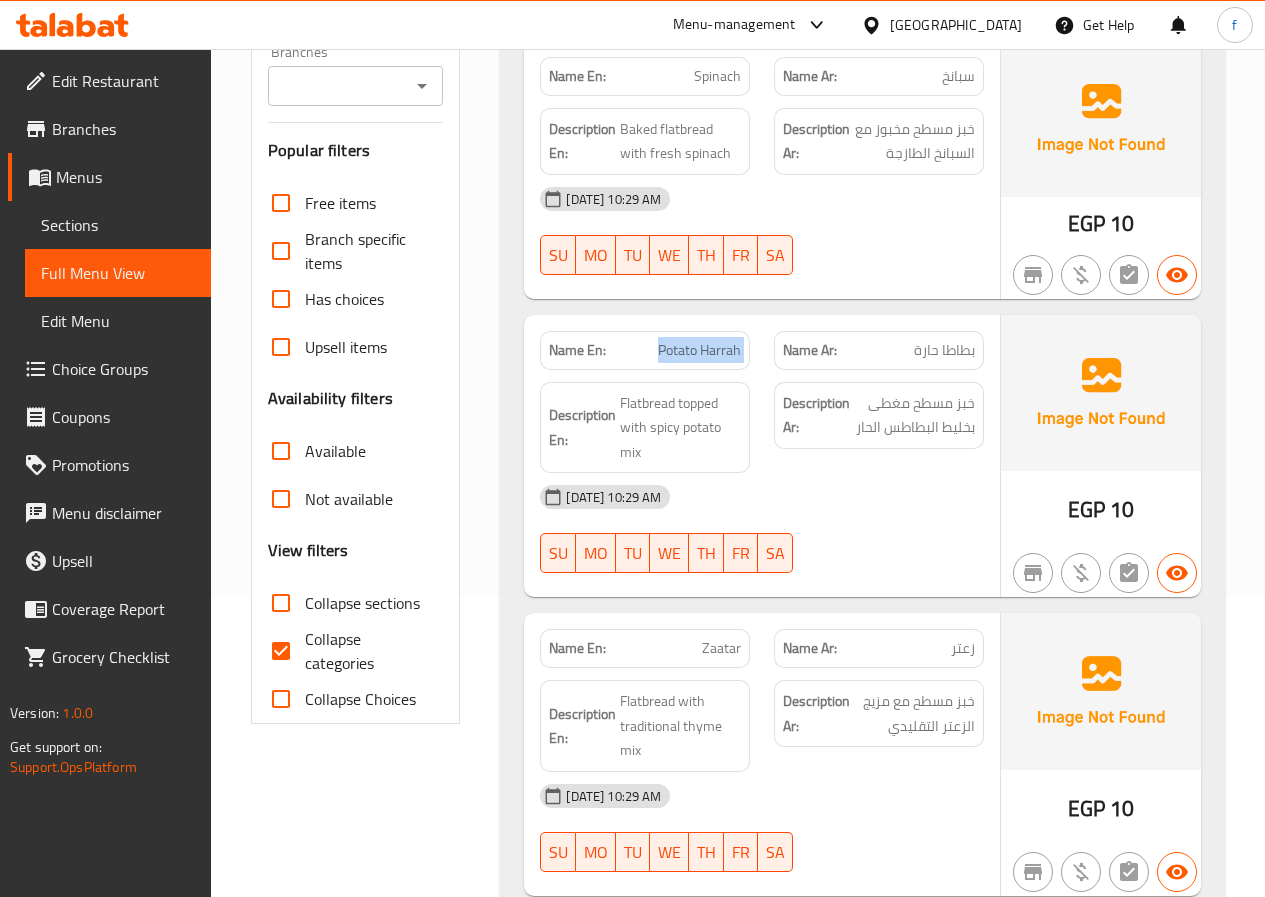 drag, startPoint x: 661, startPoint y: 355, endPoint x: 768, endPoint y: 351, distance: 107.07474 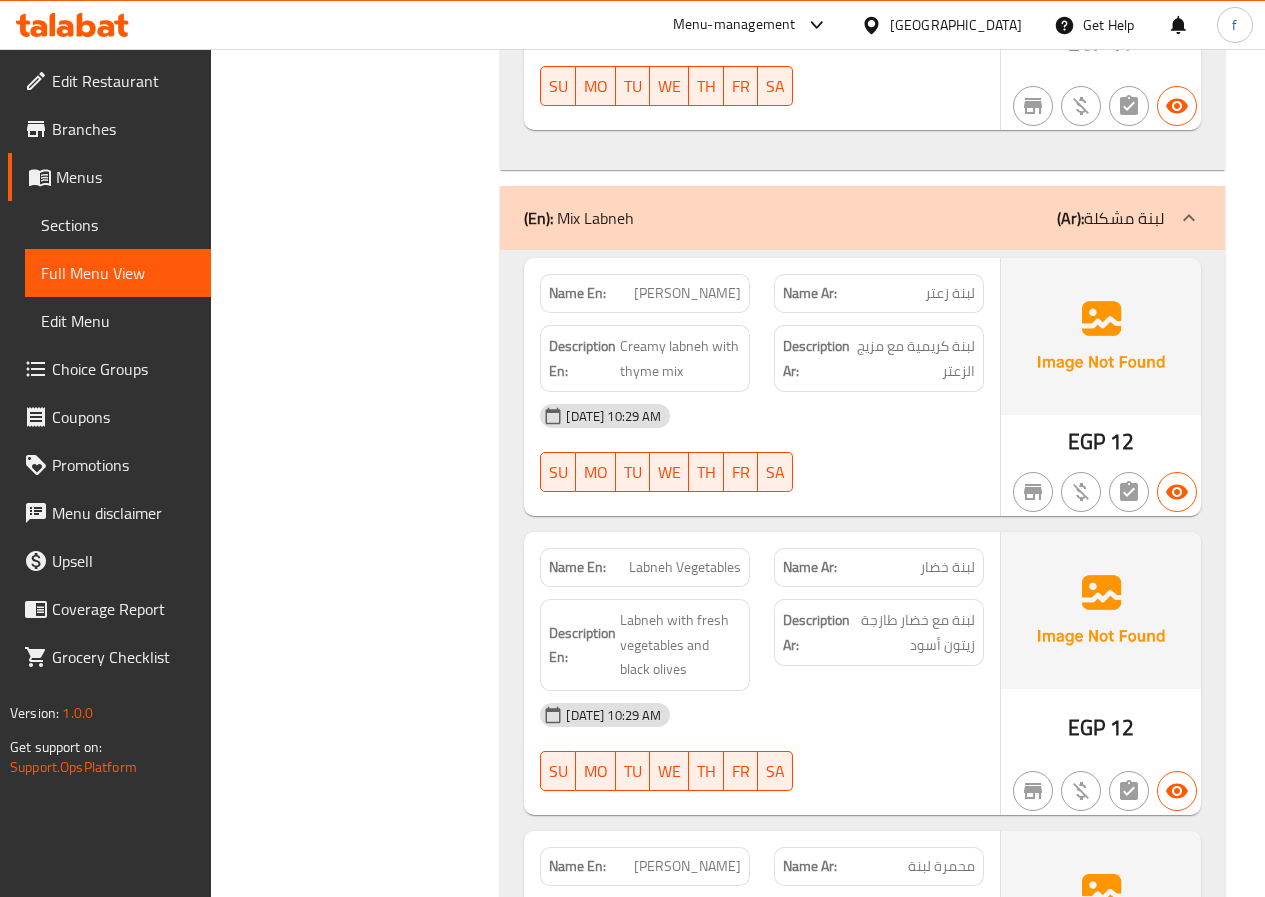 scroll, scrollTop: 1400, scrollLeft: 0, axis: vertical 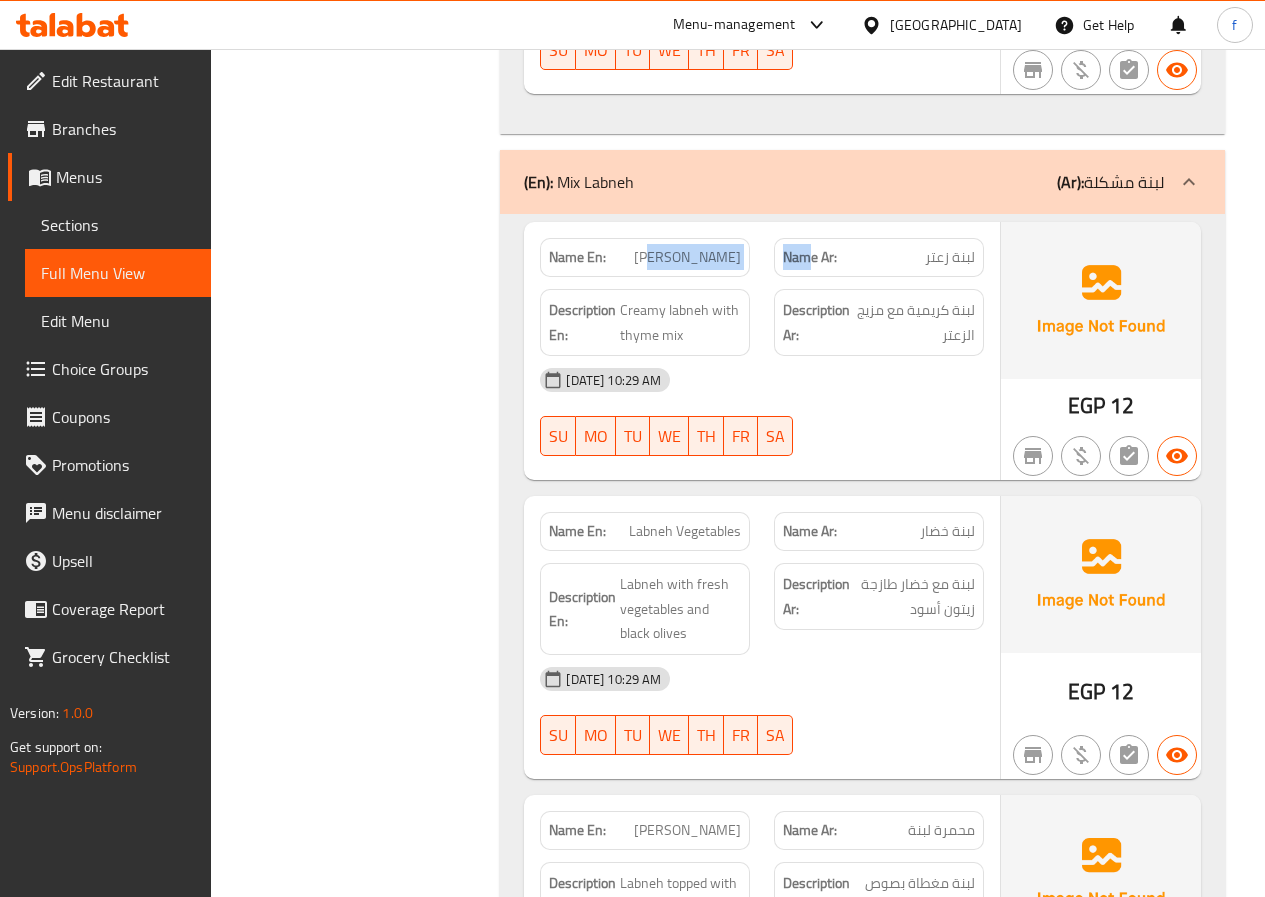 drag, startPoint x: 668, startPoint y: 252, endPoint x: 812, endPoint y: 252, distance: 144 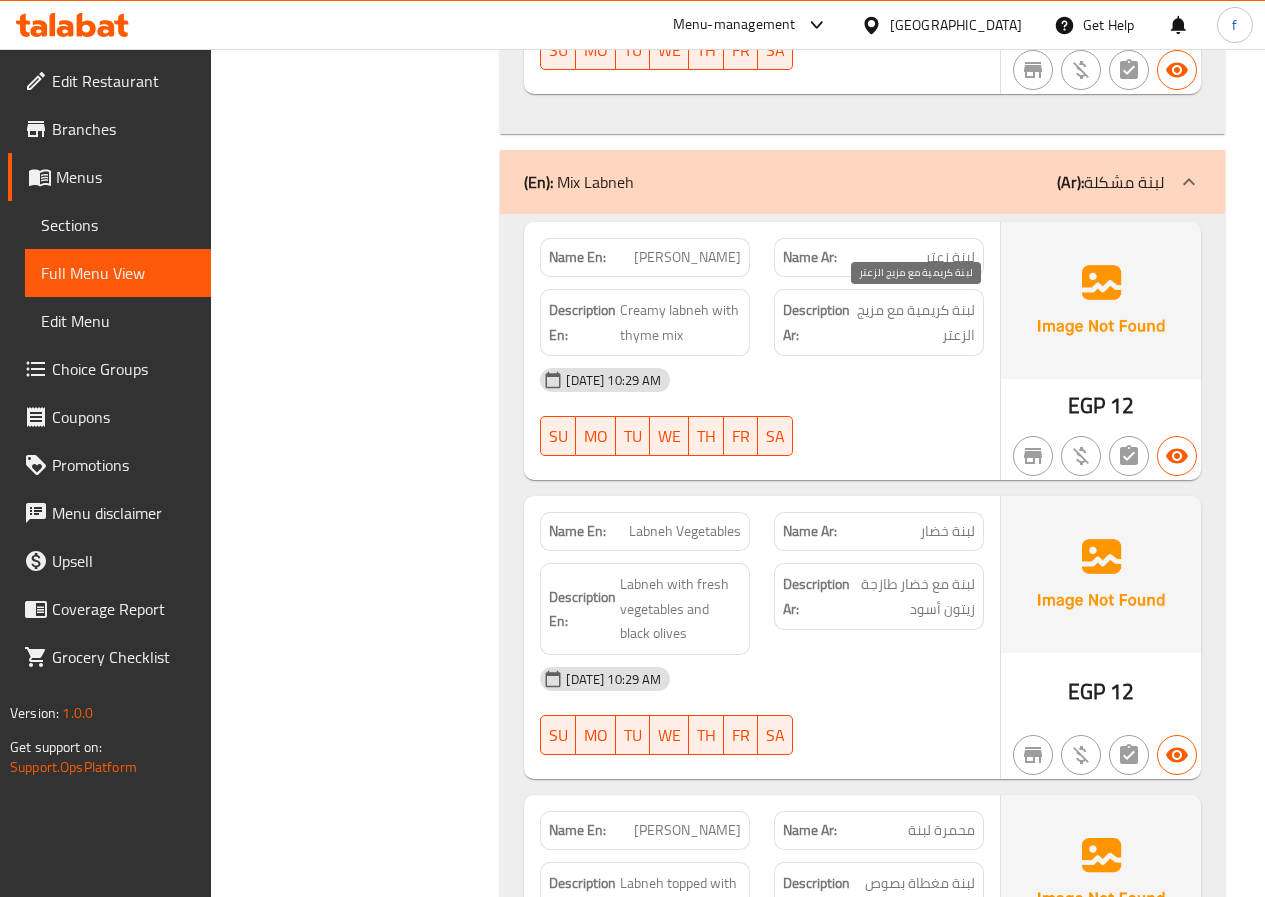 click on "لبنة كريمية مع مزيج الزعتر" at bounding box center [914, 322] 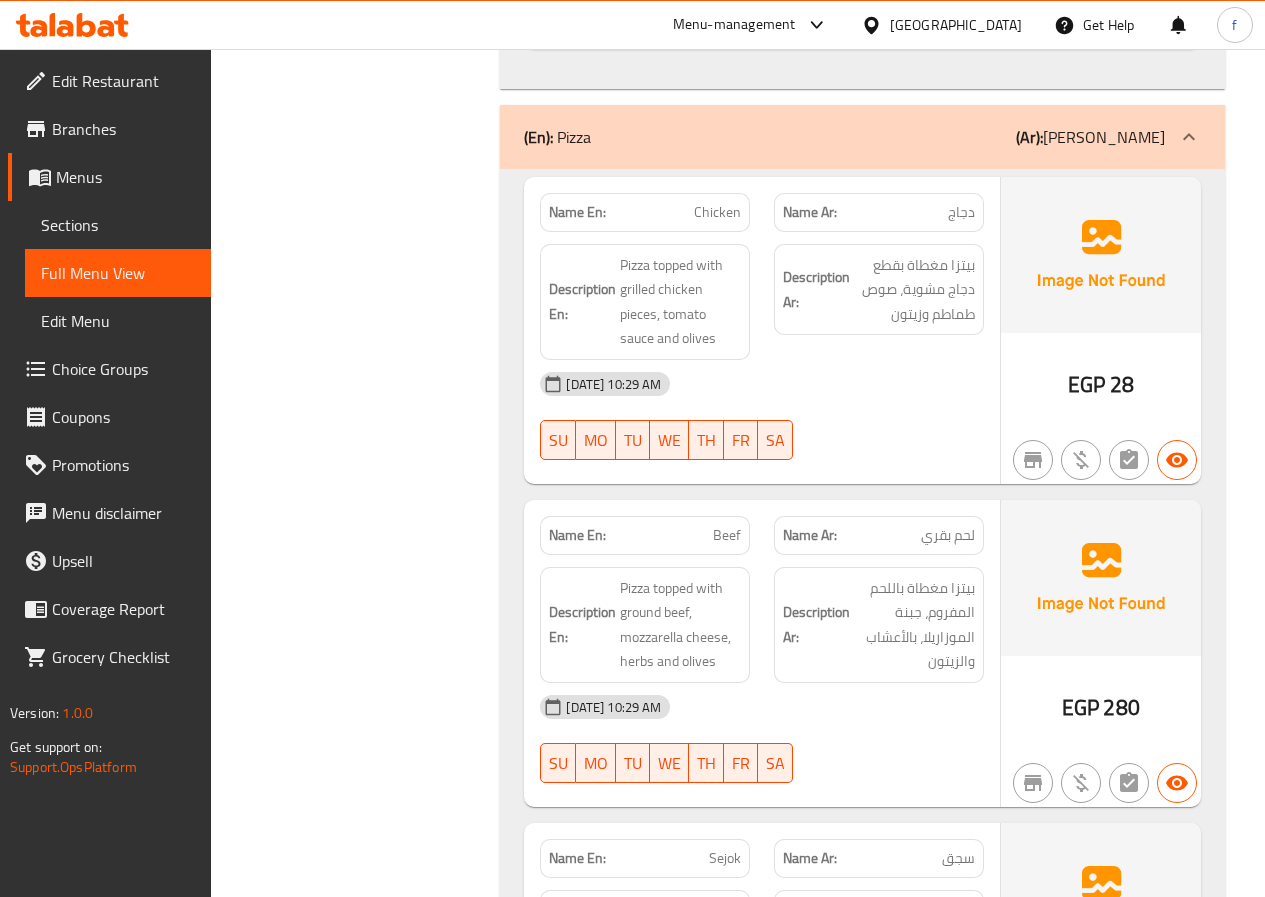 scroll, scrollTop: 2400, scrollLeft: 0, axis: vertical 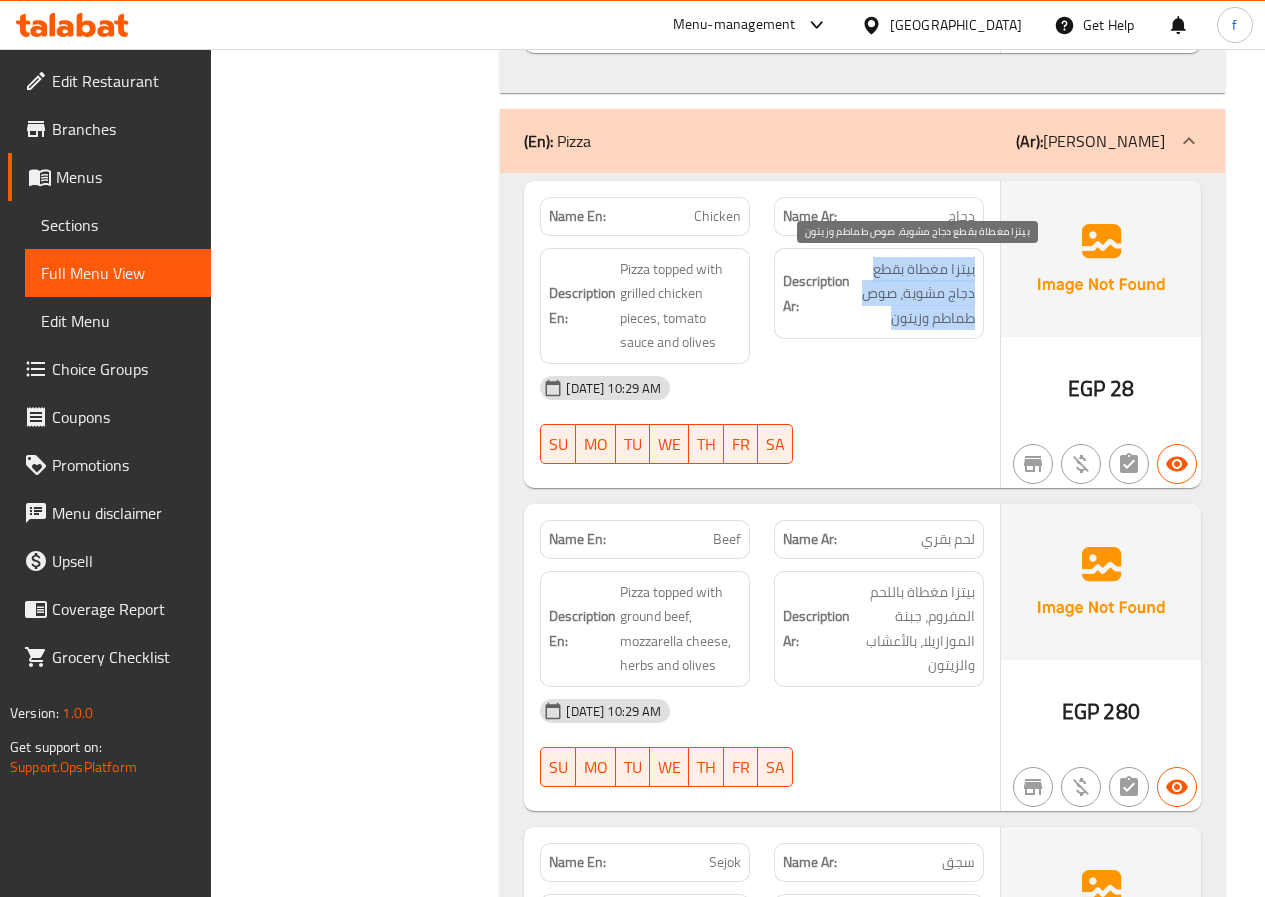drag, startPoint x: 977, startPoint y: 269, endPoint x: 872, endPoint y: 327, distance: 119.954155 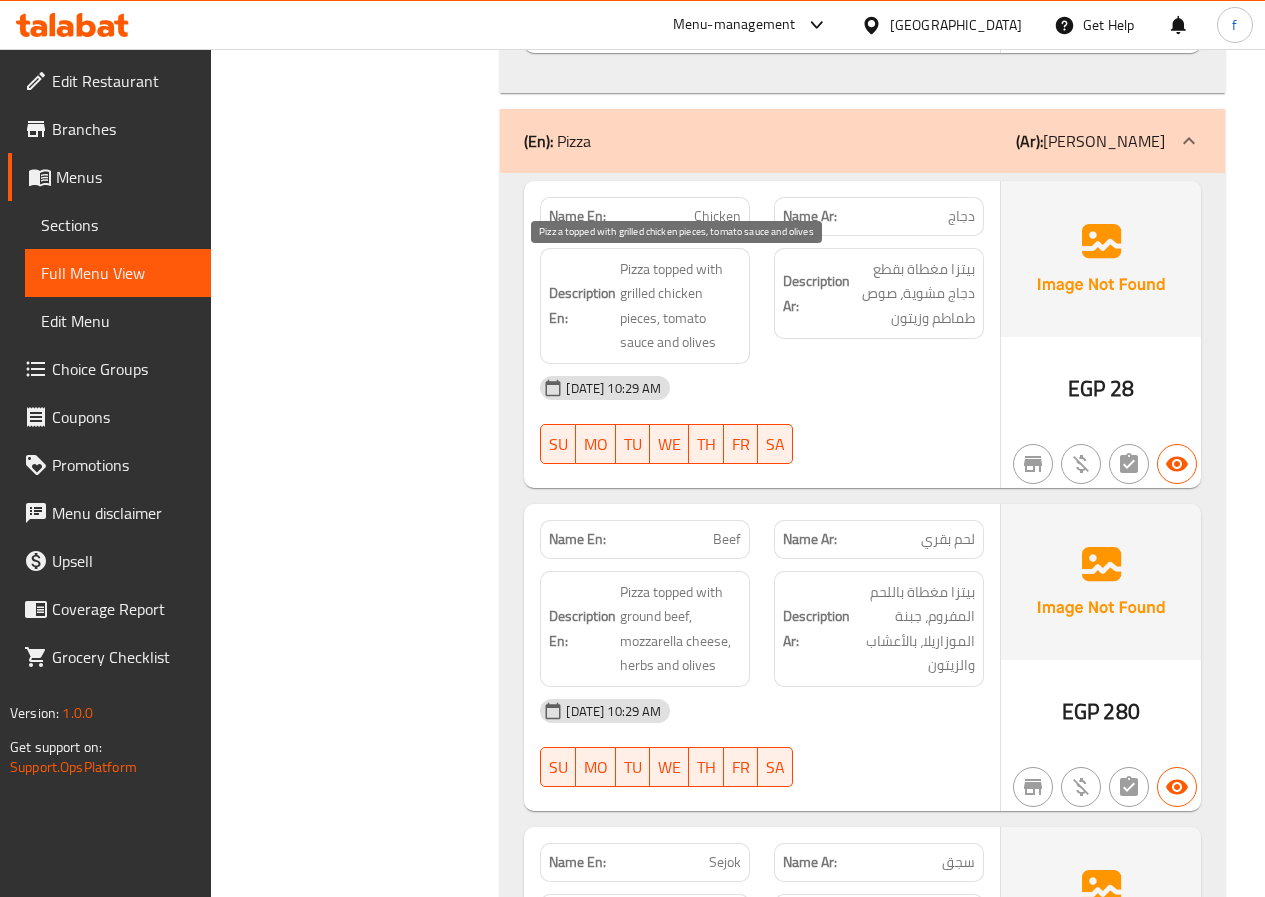 click on "Pizza topped with grilled chicken pieces, tomato sauce and olives" at bounding box center (680, 306) 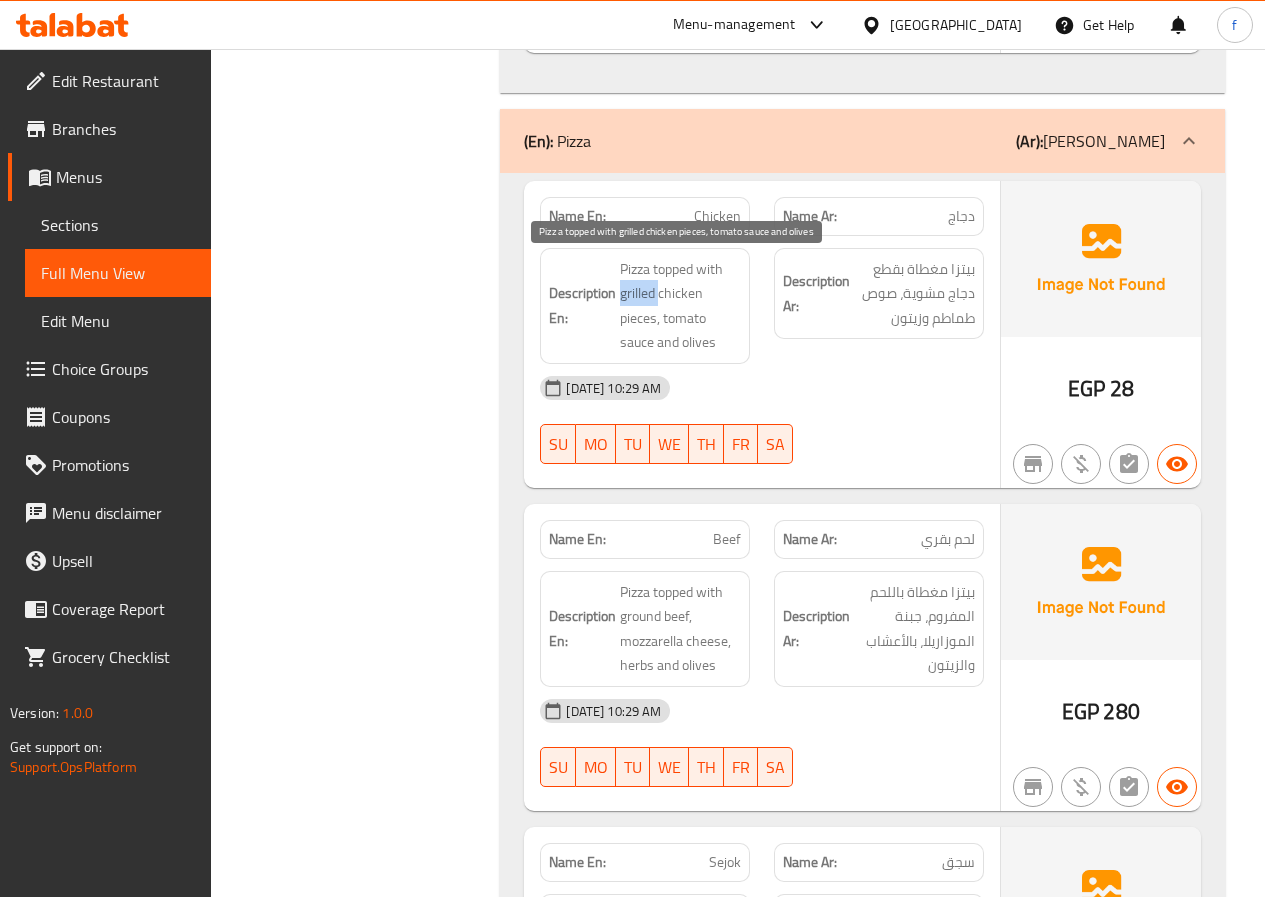 click on "Pizza topped with grilled chicken pieces, tomato sauce and olives" at bounding box center (680, 306) 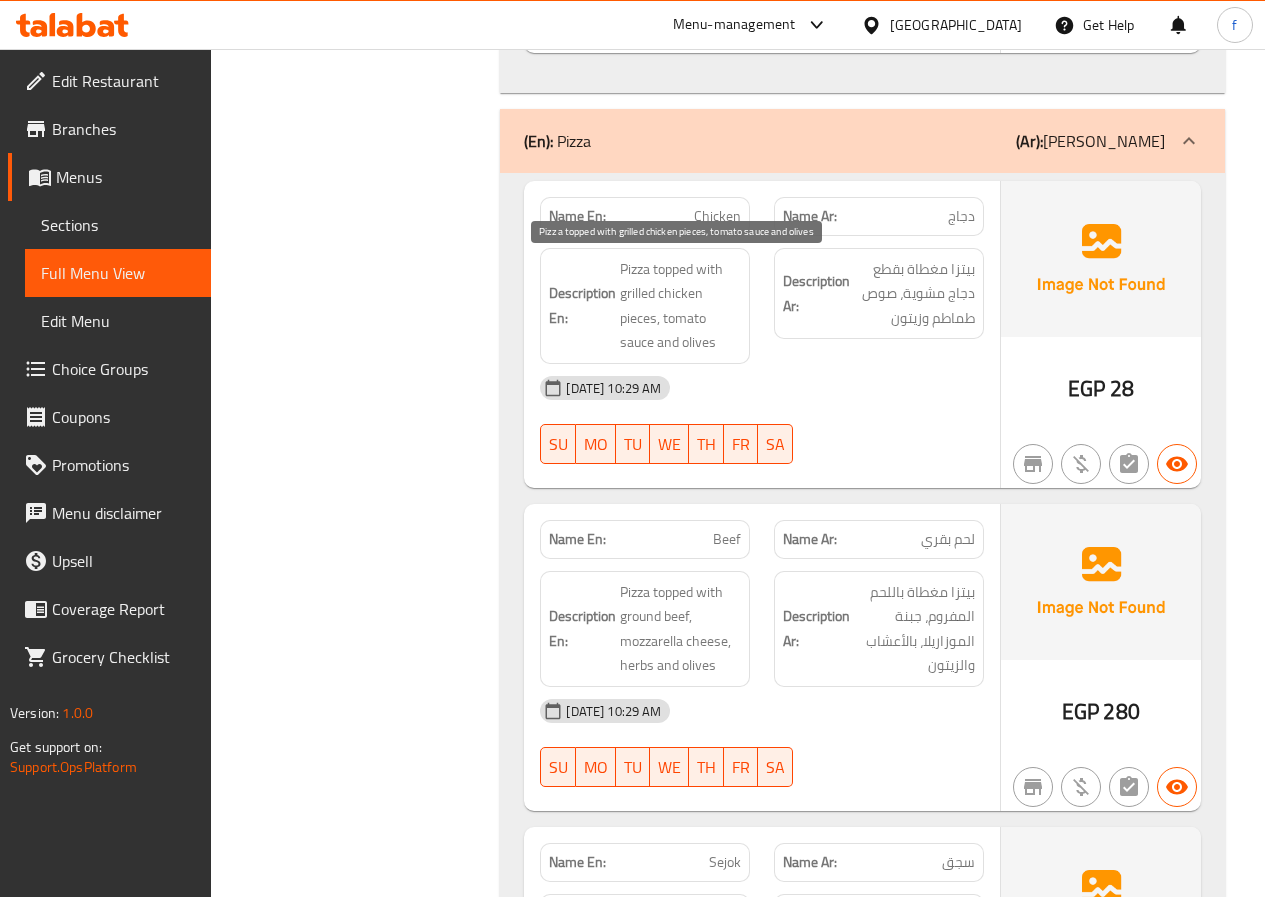 click on "Pizza topped with grilled chicken pieces, tomato sauce and olives" at bounding box center [680, 306] 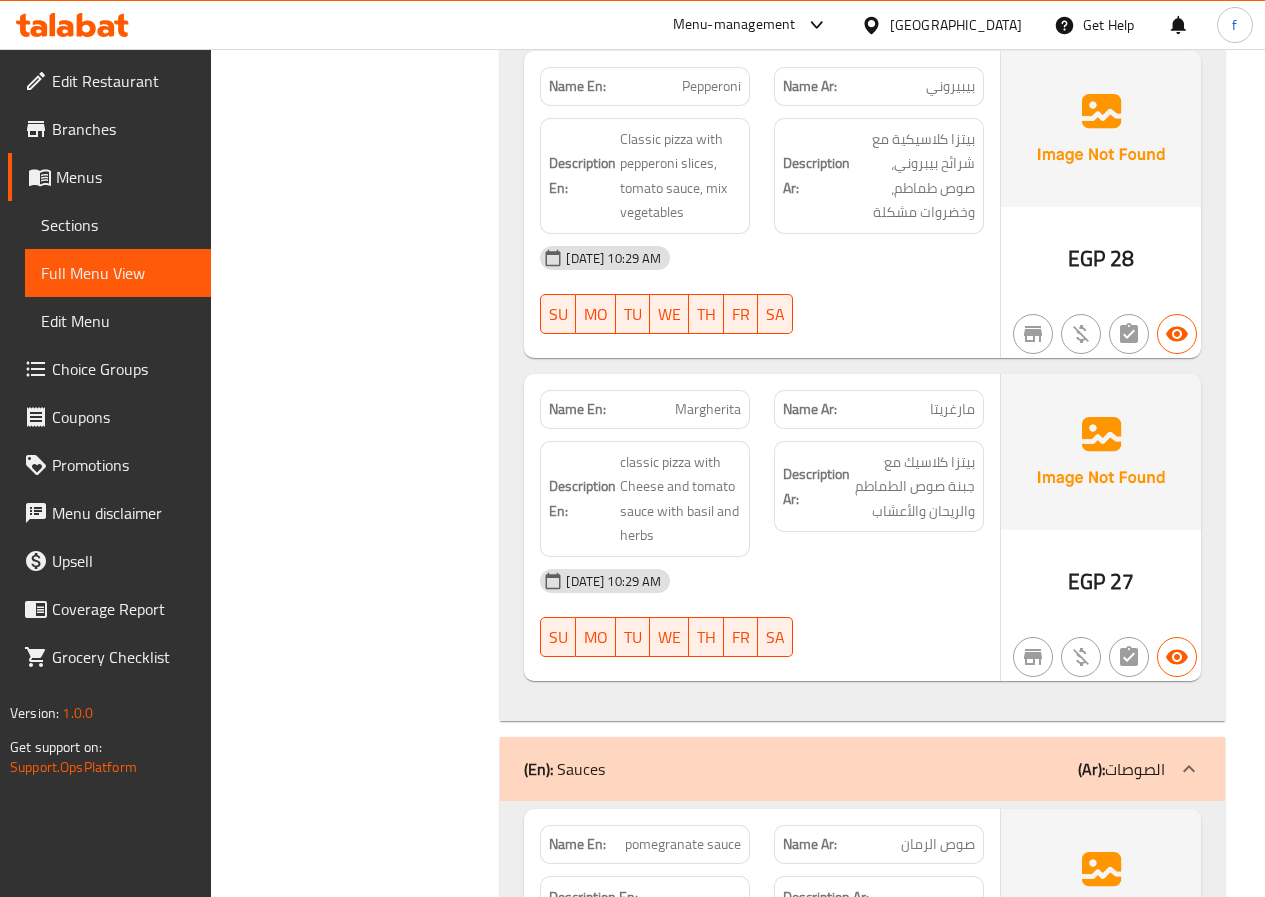 scroll, scrollTop: 3500, scrollLeft: 0, axis: vertical 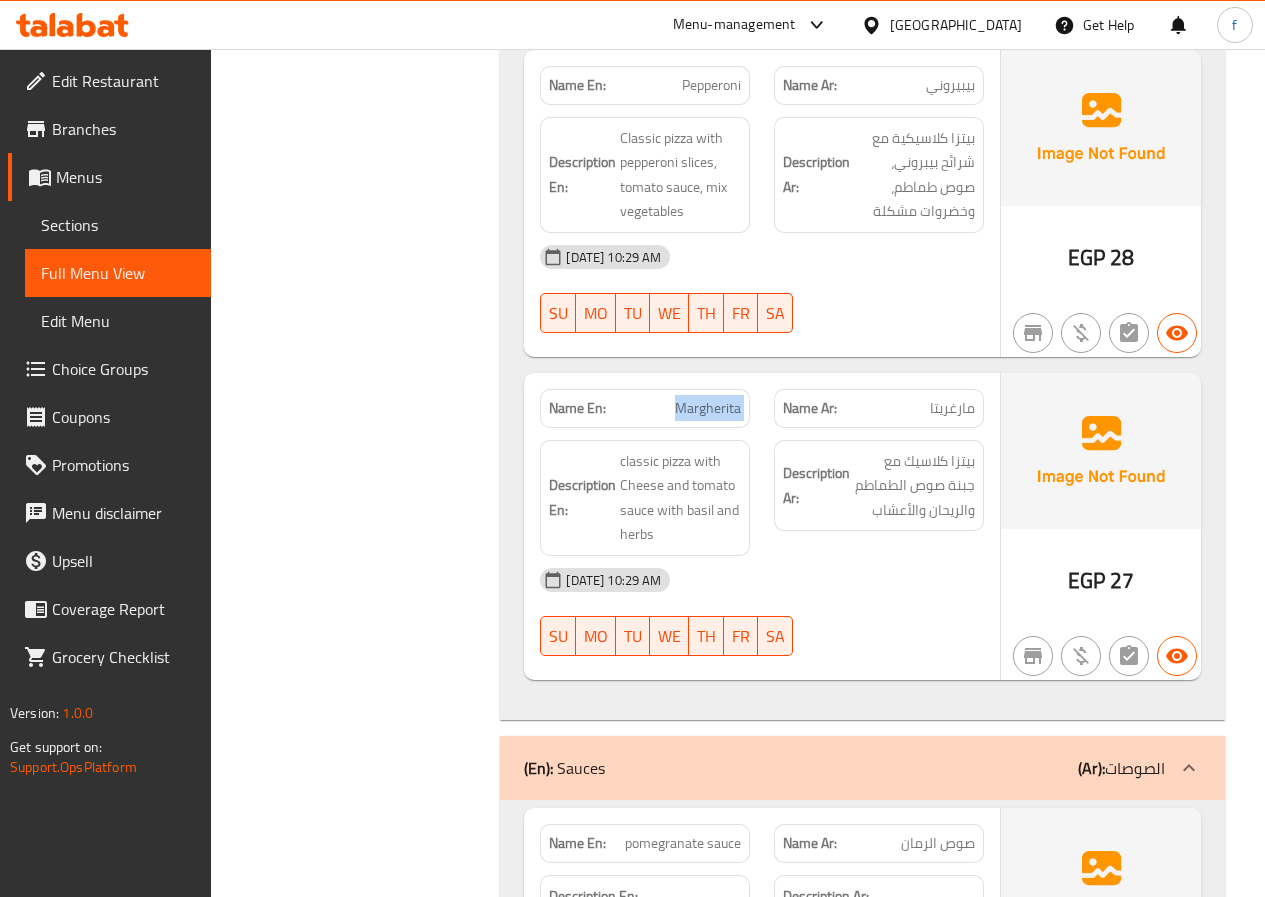 drag, startPoint x: 676, startPoint y: 411, endPoint x: 777, endPoint y: 423, distance: 101.71037 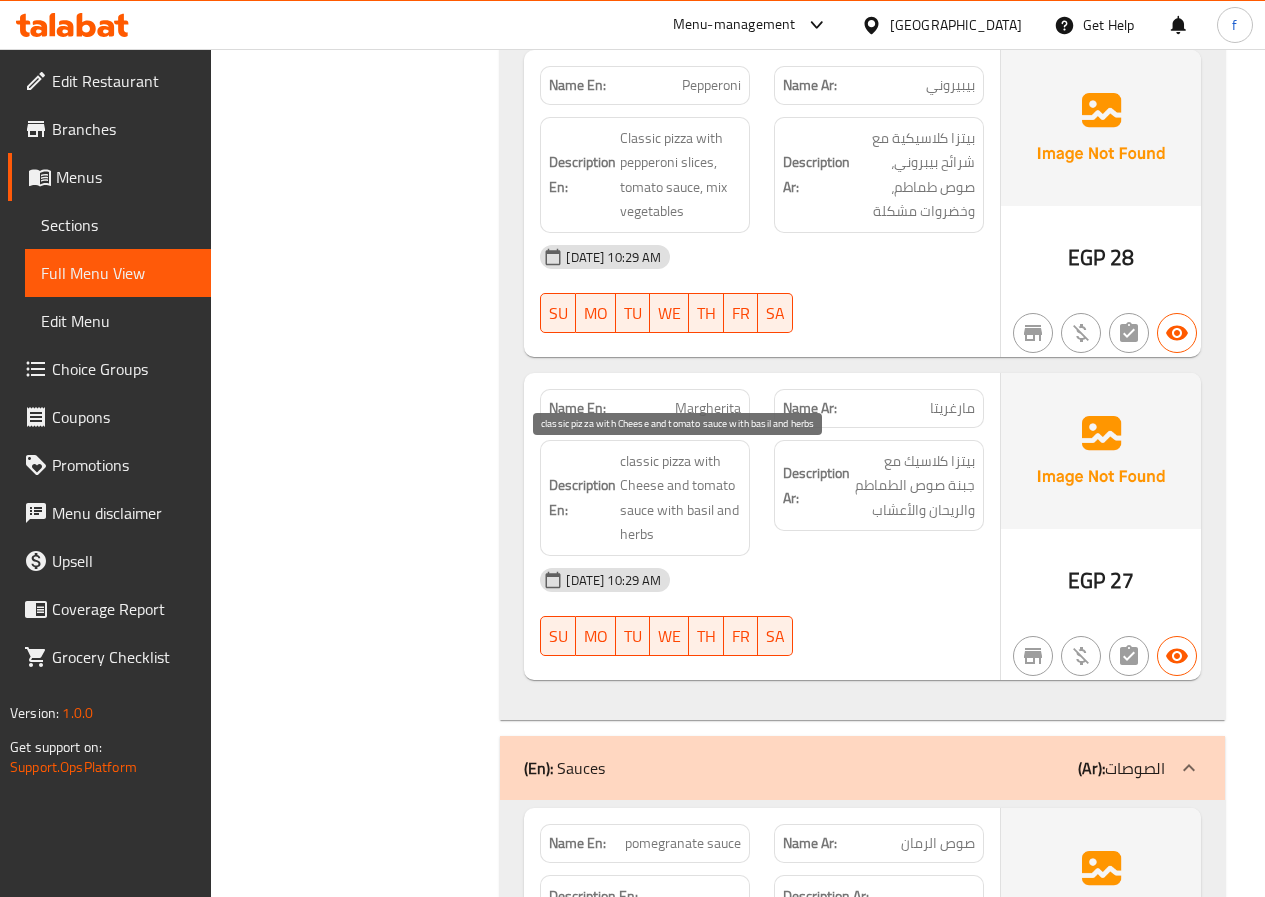 click on "classic pizza with Cheese and tomato sauce with basil and herbs" at bounding box center [680, 498] 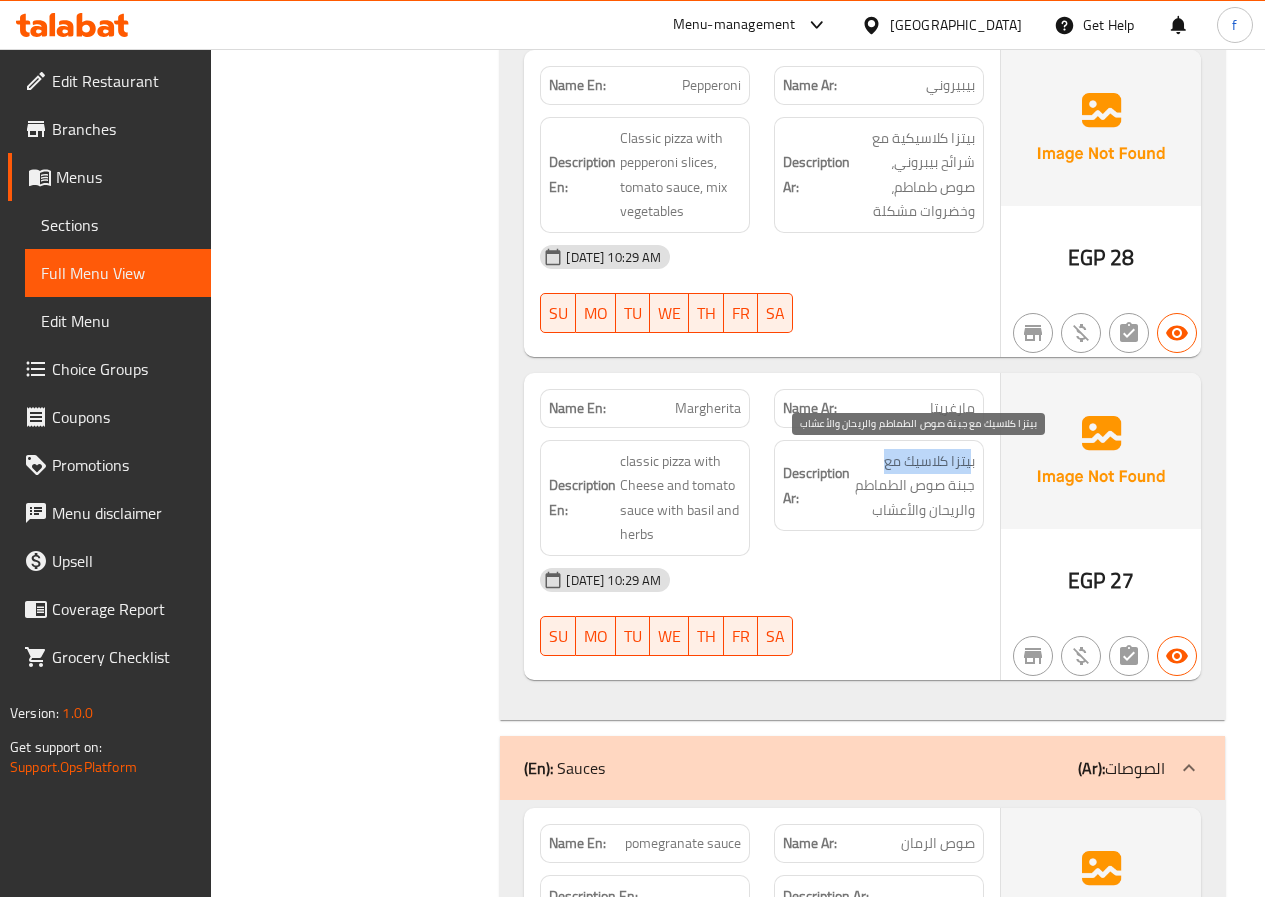 drag, startPoint x: 970, startPoint y: 463, endPoint x: 867, endPoint y: 457, distance: 103.17461 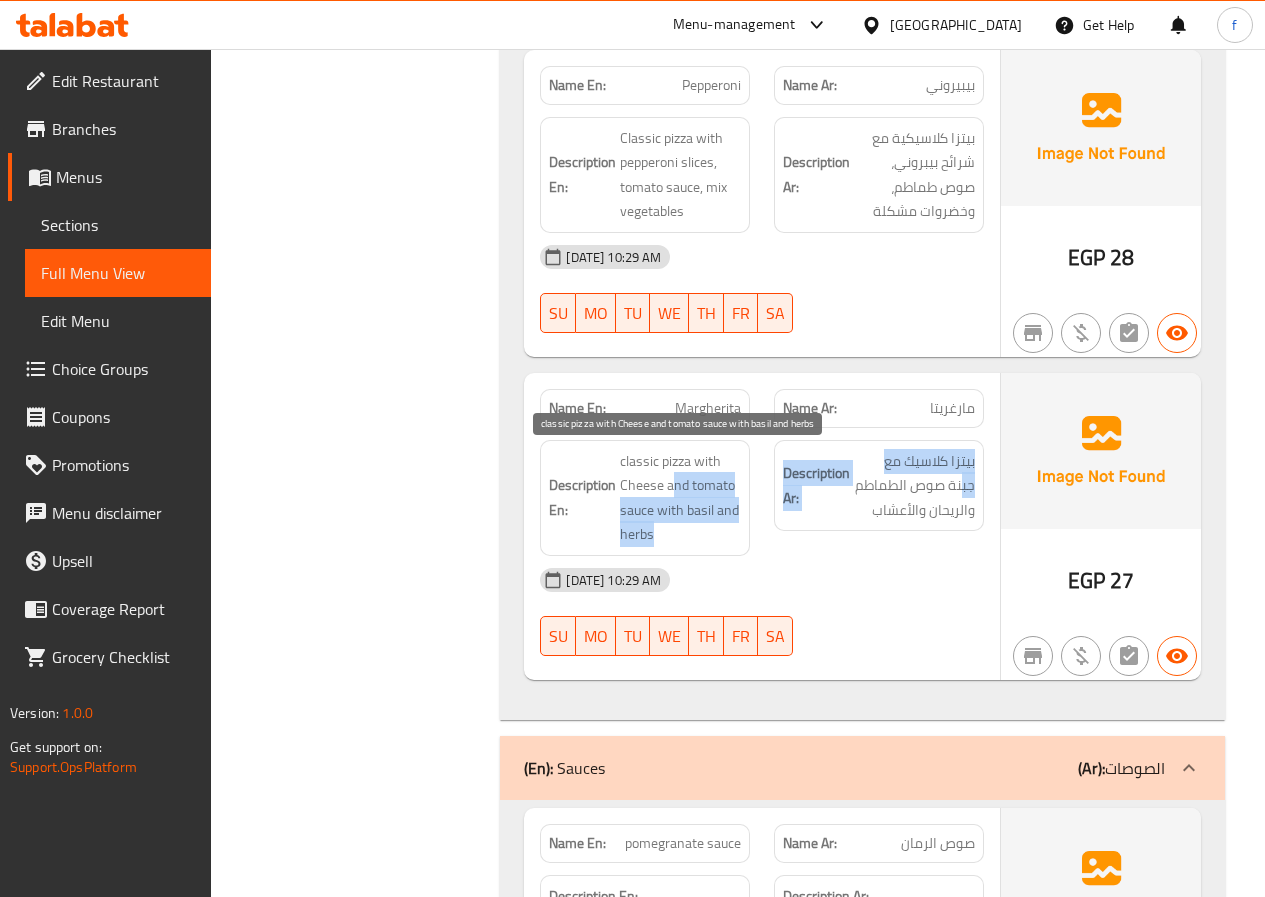 drag, startPoint x: 962, startPoint y: 489, endPoint x: 675, endPoint y: 483, distance: 287.0627 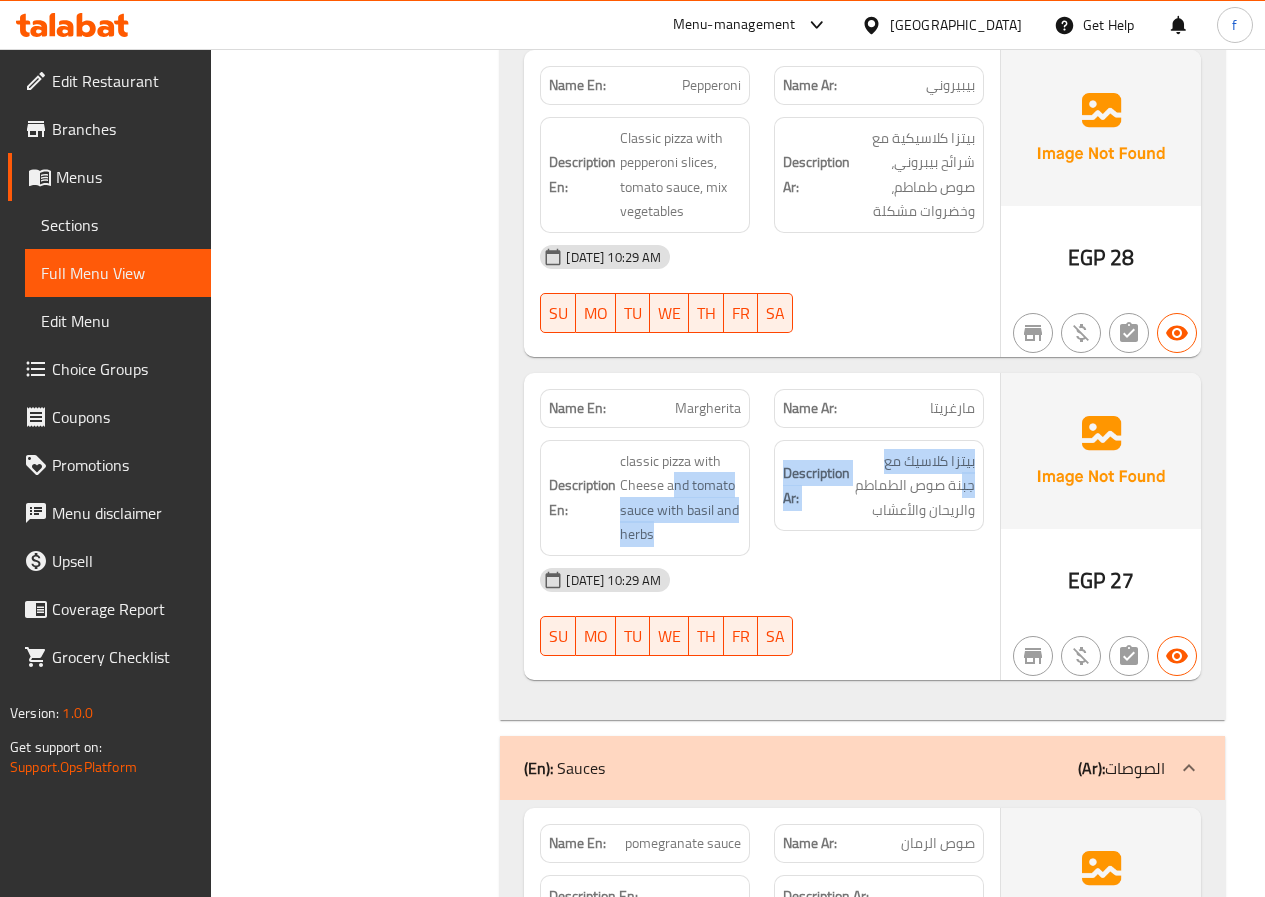 click on "Description Ar:" at bounding box center (816, 485) 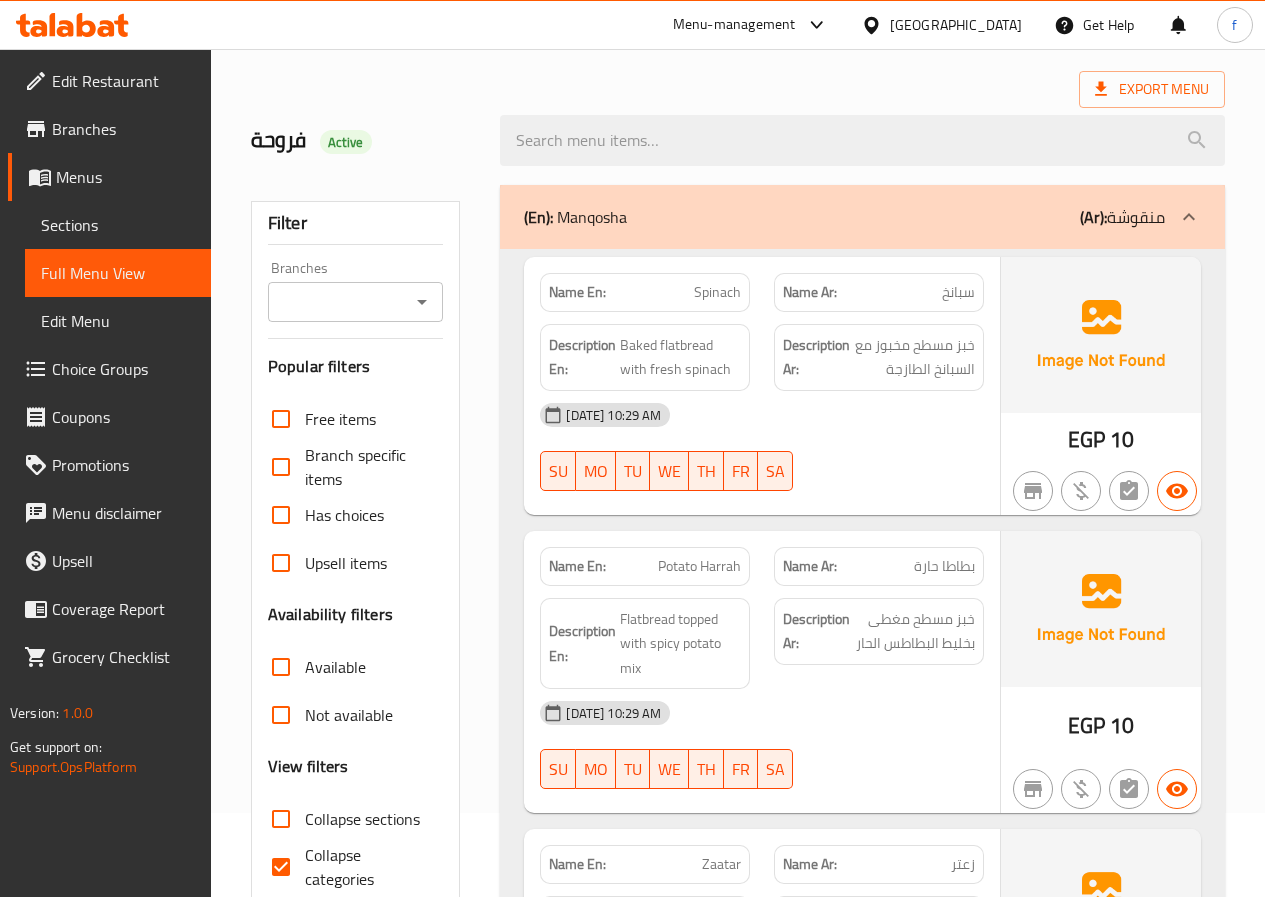 scroll, scrollTop: 0, scrollLeft: 0, axis: both 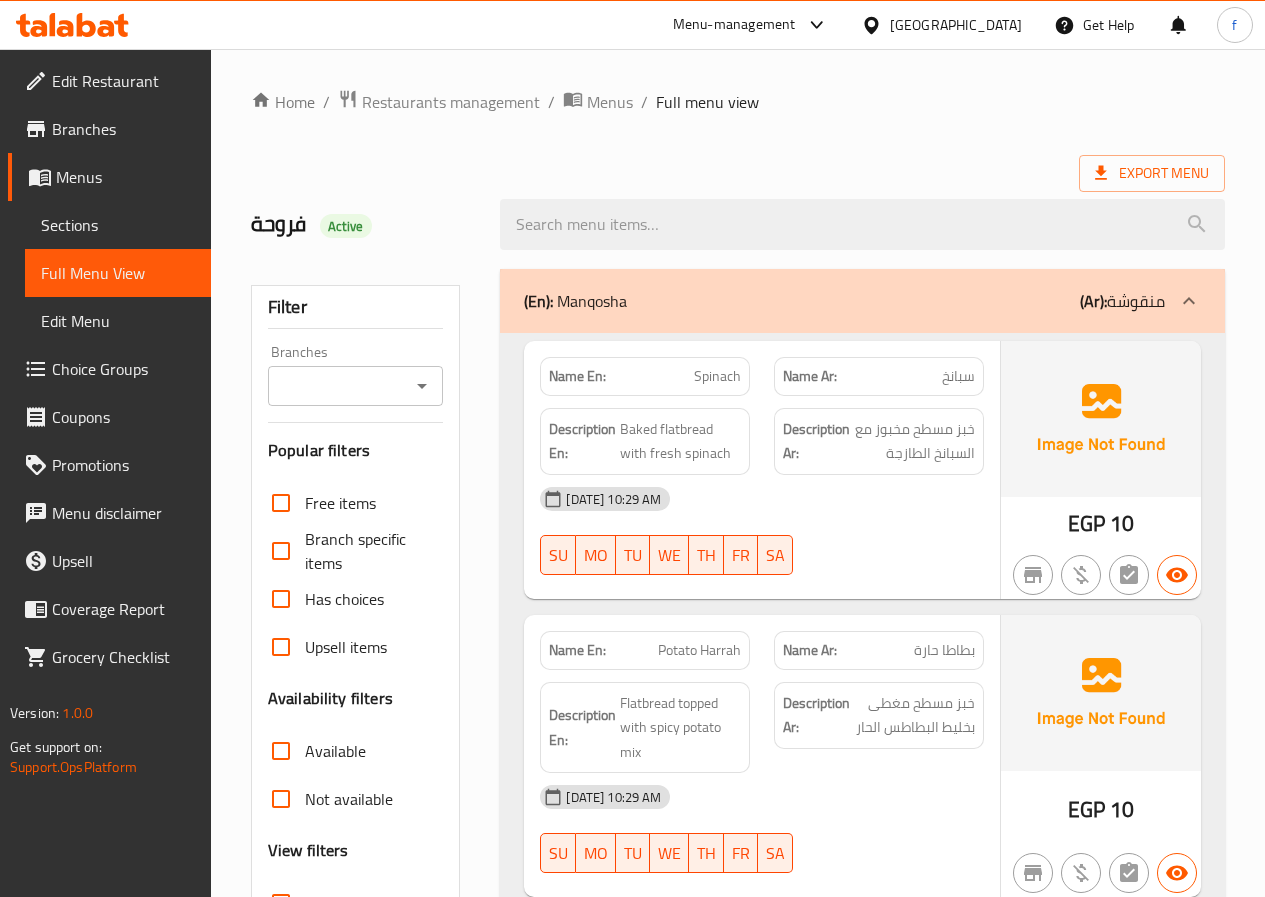click on "Edit Menu" at bounding box center [118, 321] 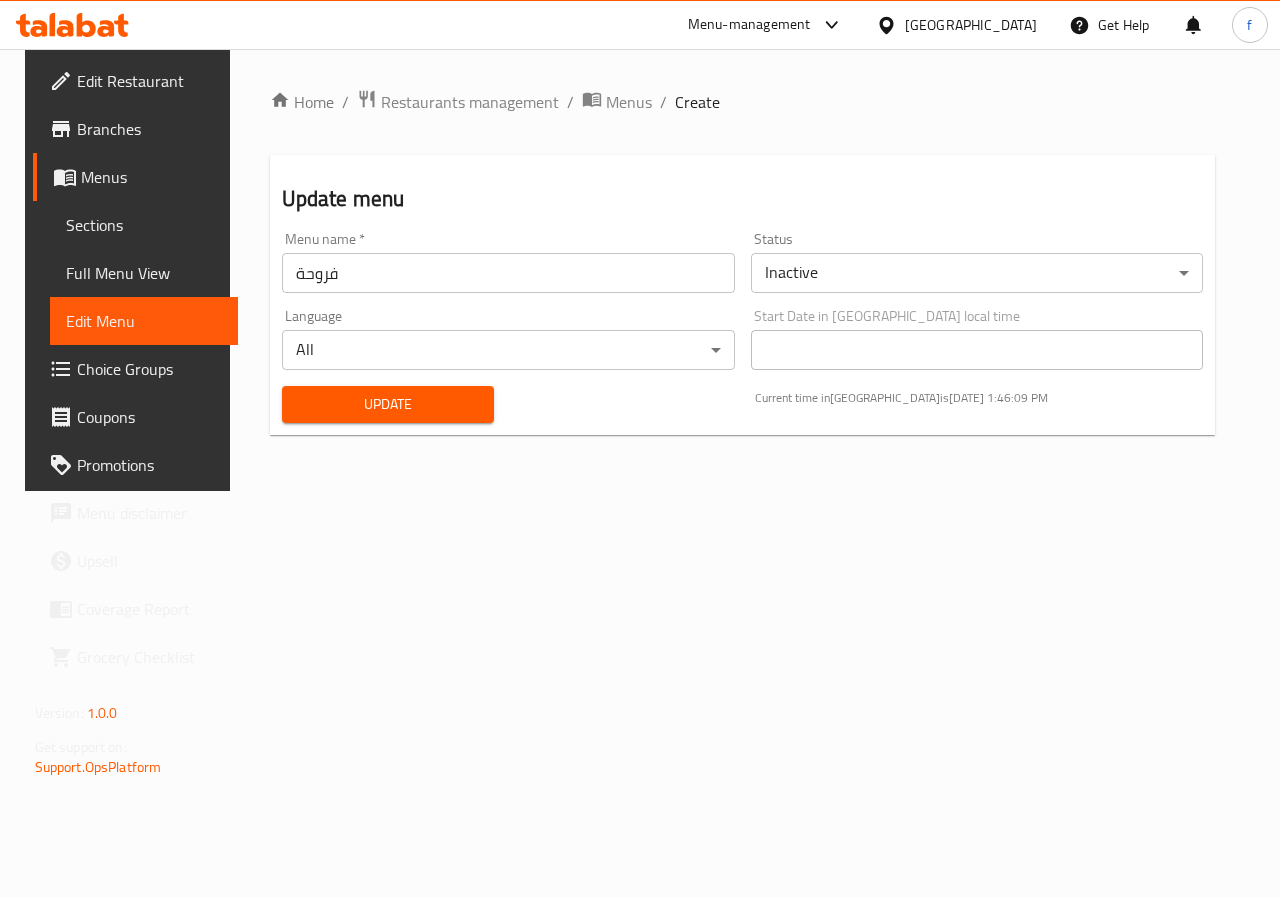 click on "Full Menu View" at bounding box center (144, 273) 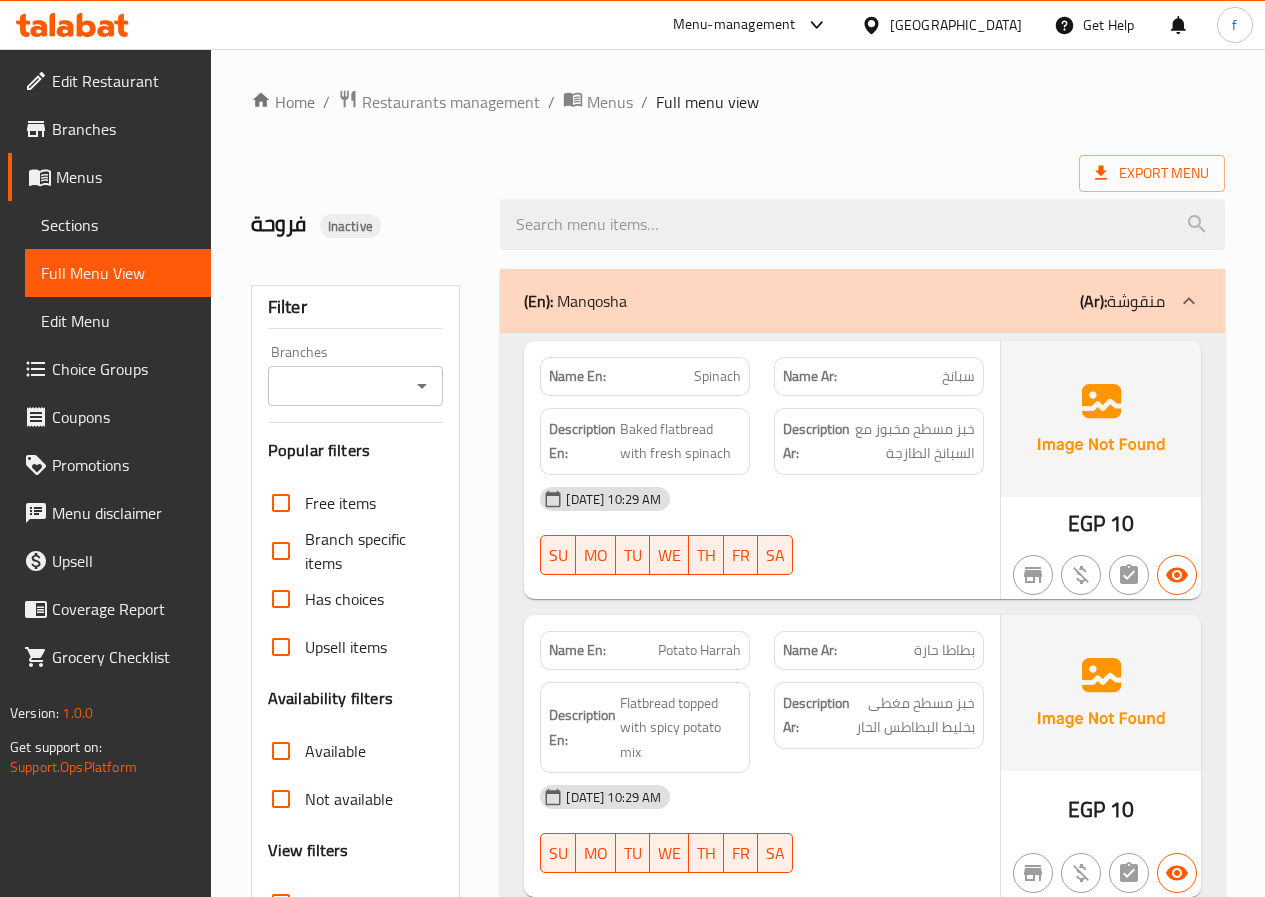 click on "Sections" at bounding box center (118, 225) 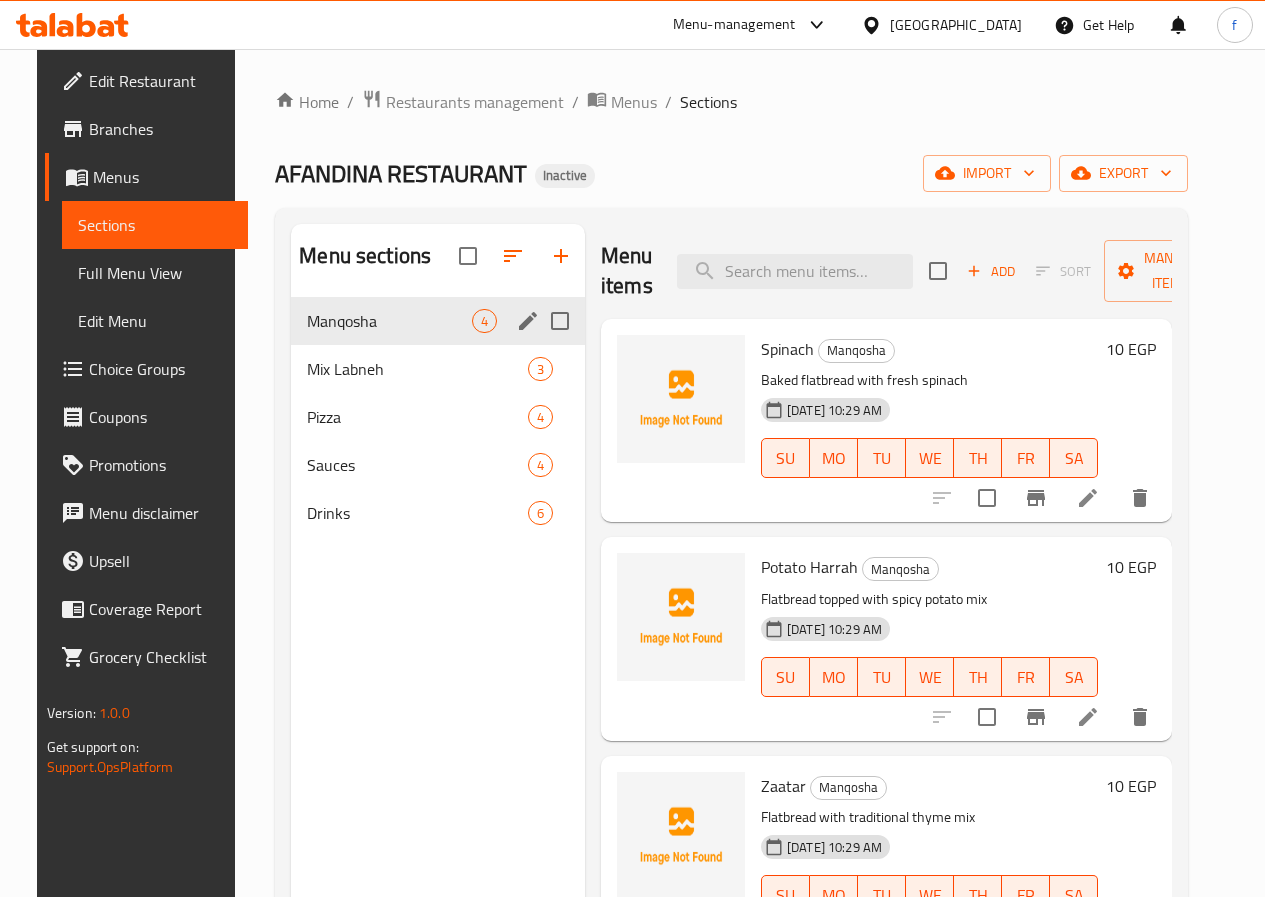 click at bounding box center [560, 321] 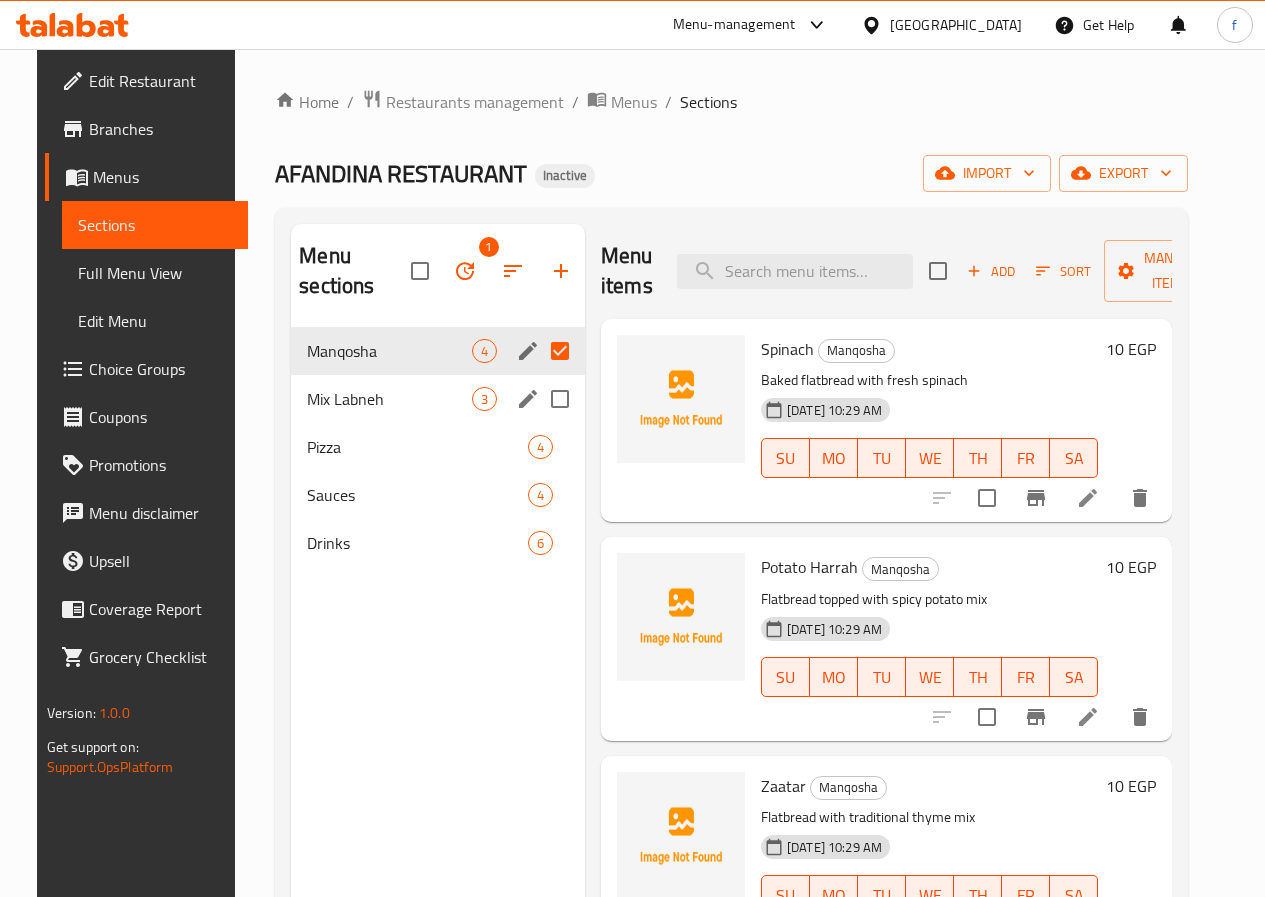 click at bounding box center [560, 399] 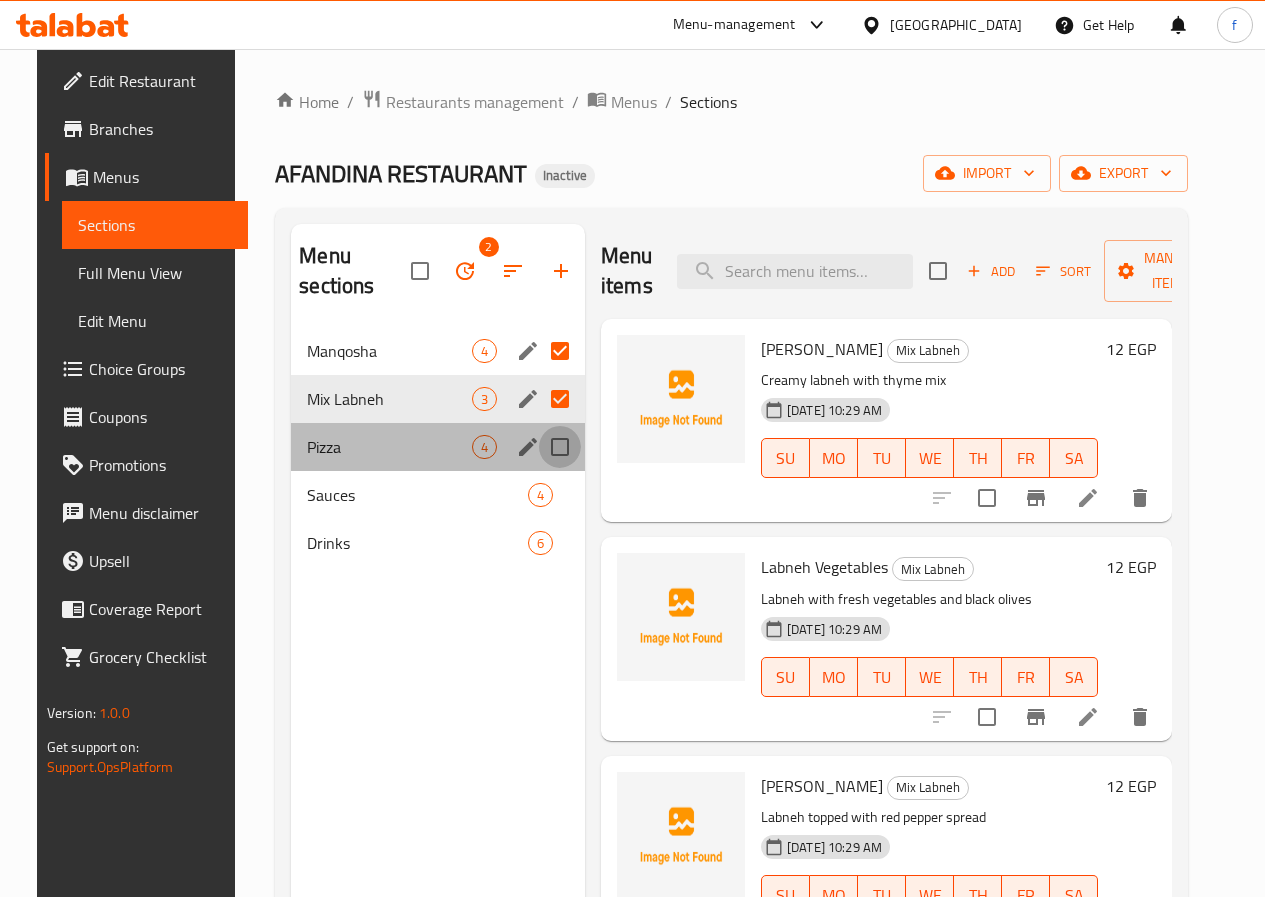 click at bounding box center (560, 447) 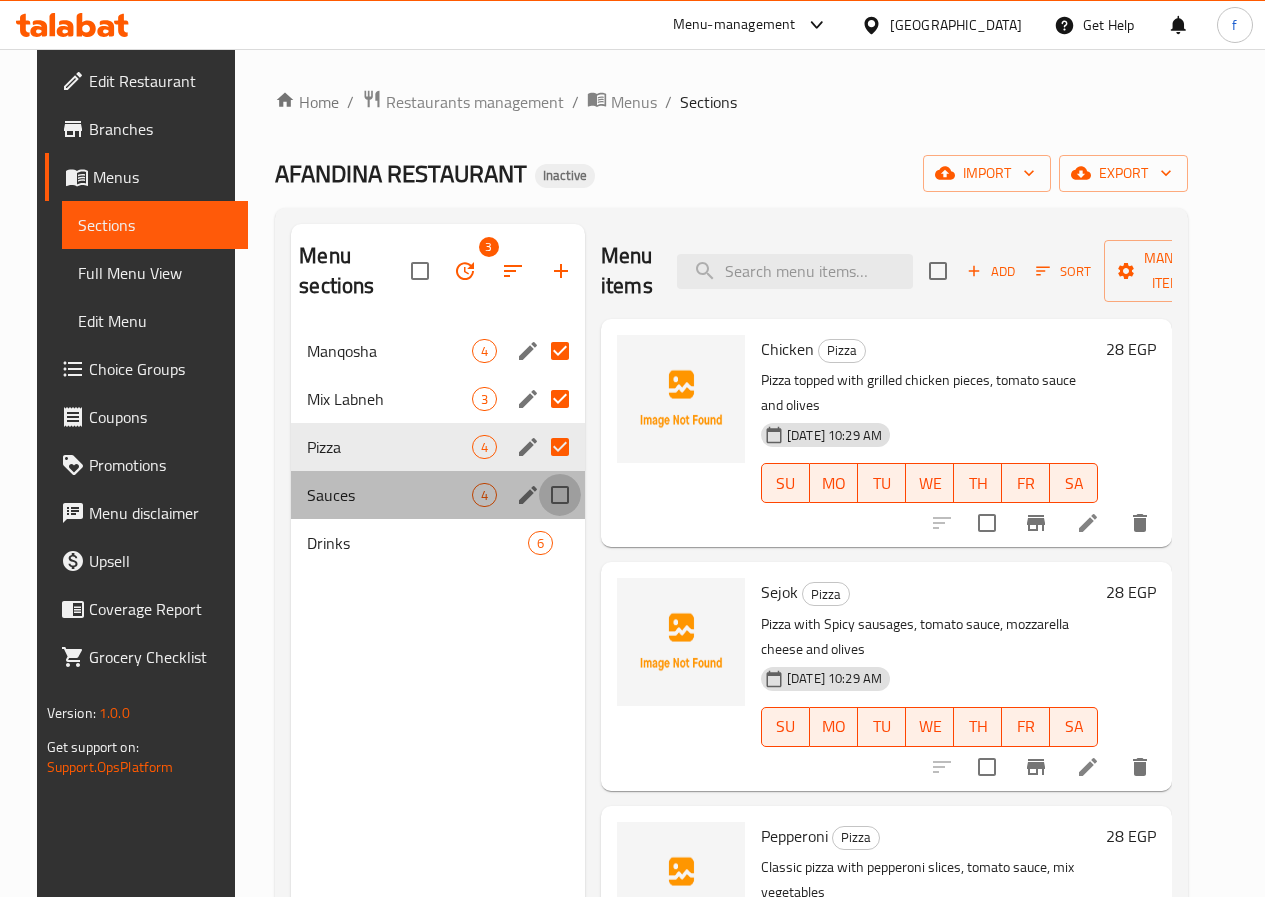 click at bounding box center (560, 495) 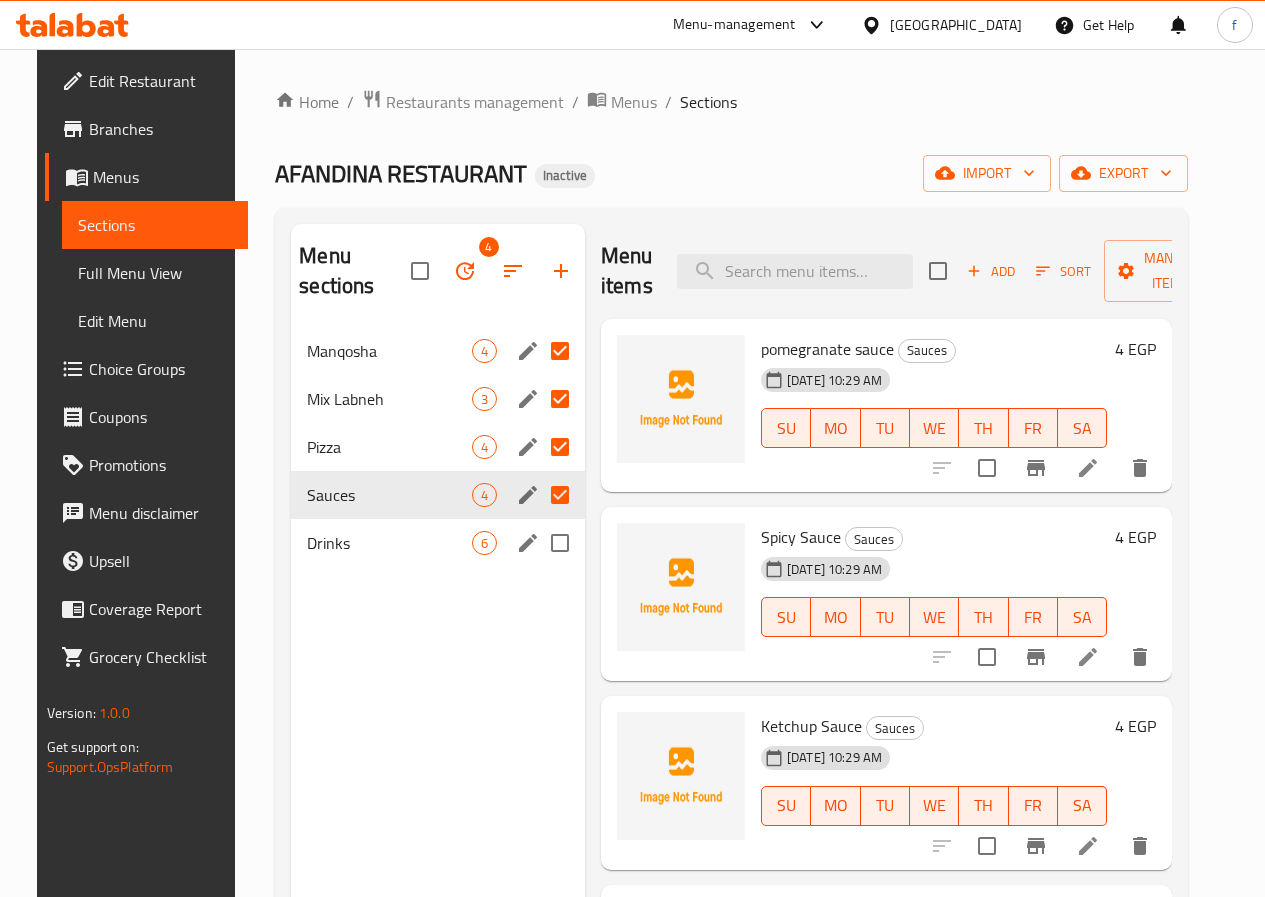 click at bounding box center [560, 543] 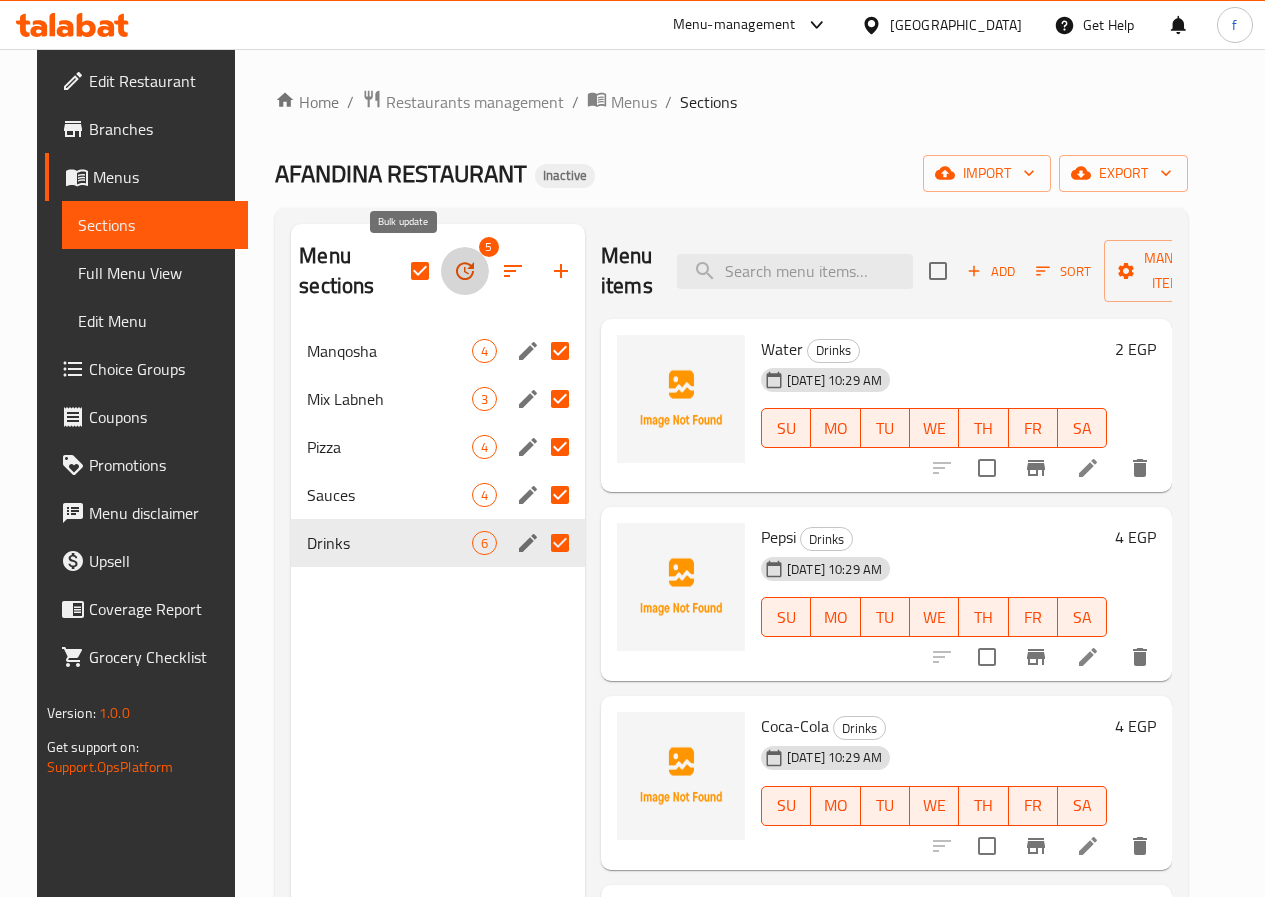 click 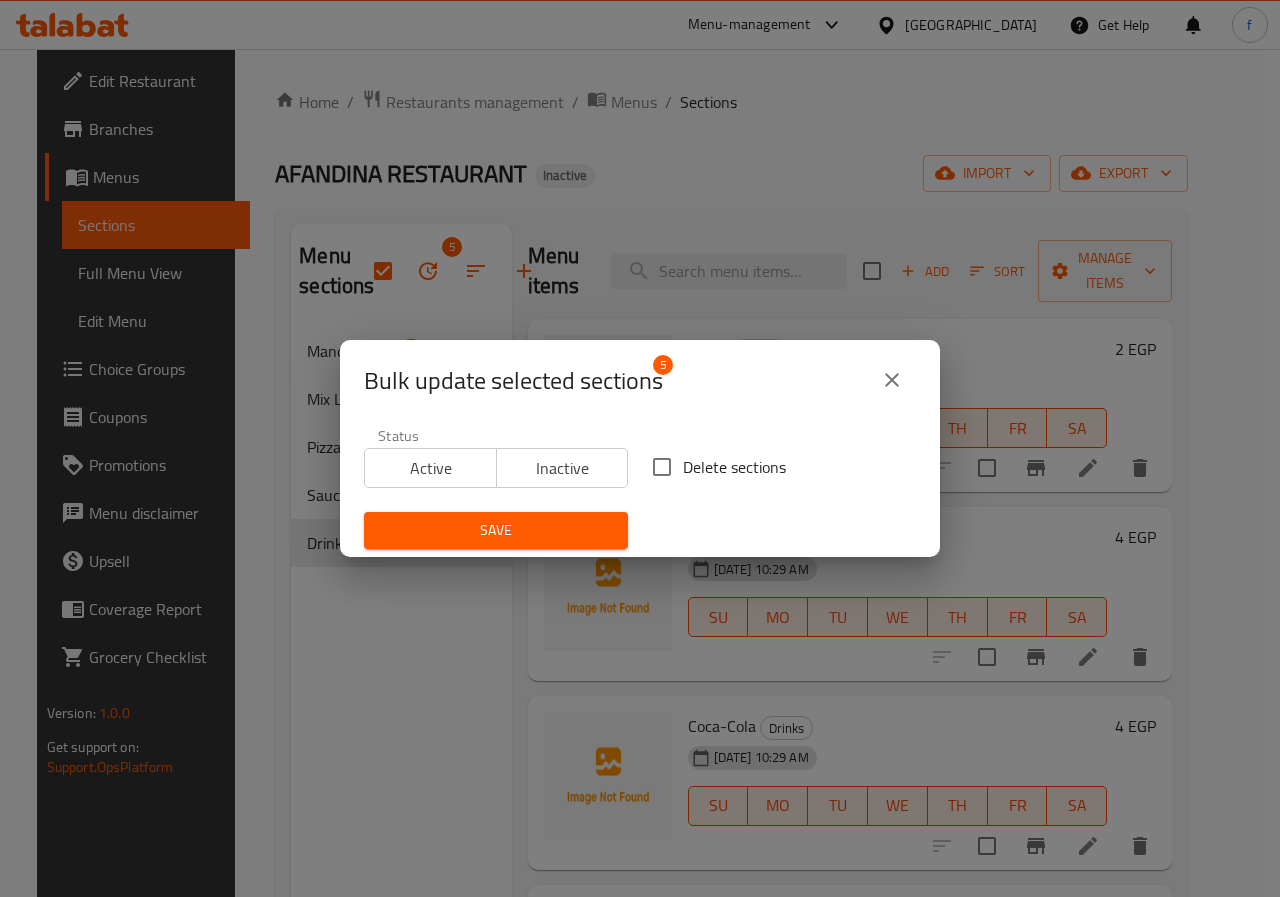 click on "Delete sections" at bounding box center [734, 467] 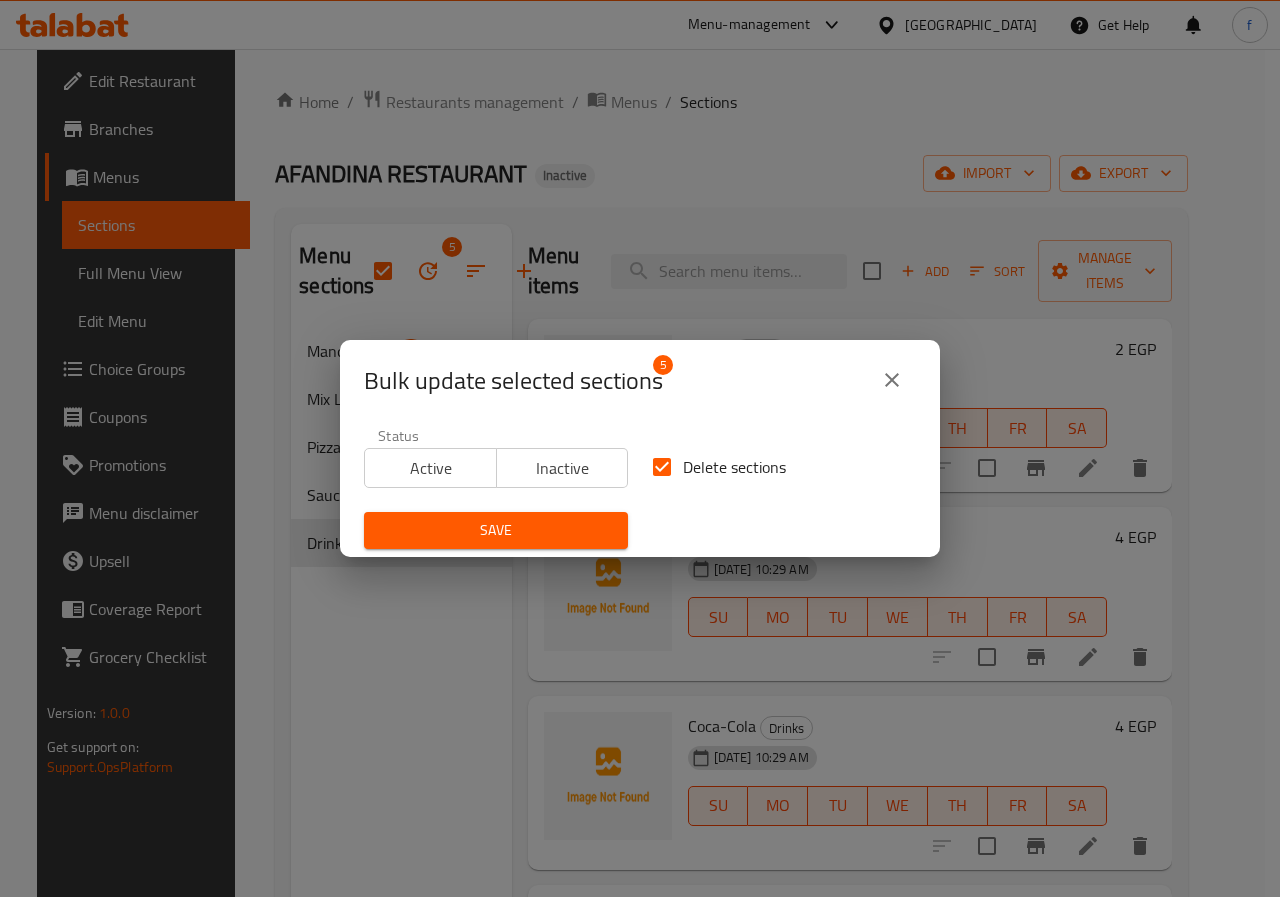 click on "Save" at bounding box center [496, 530] 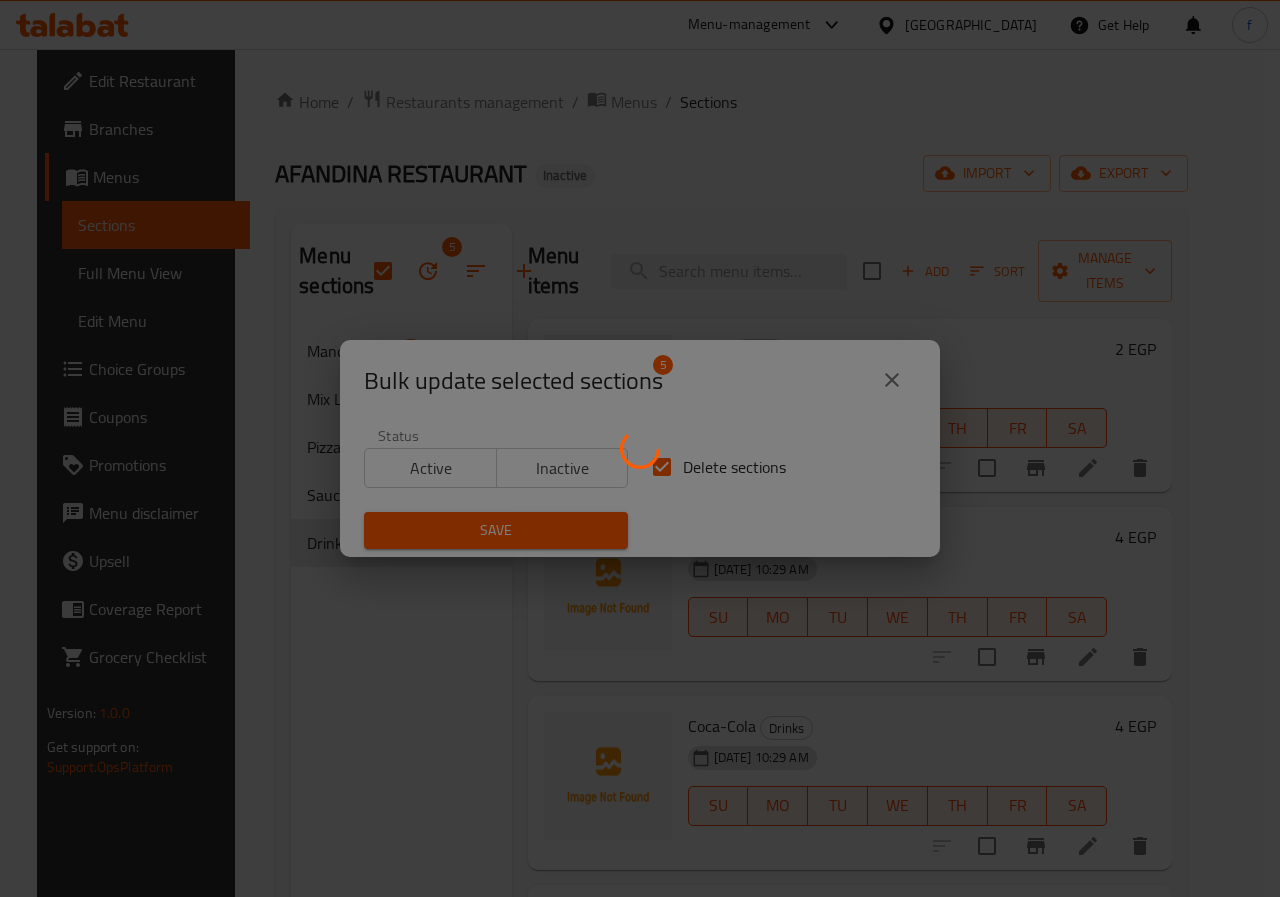 checkbox on "false" 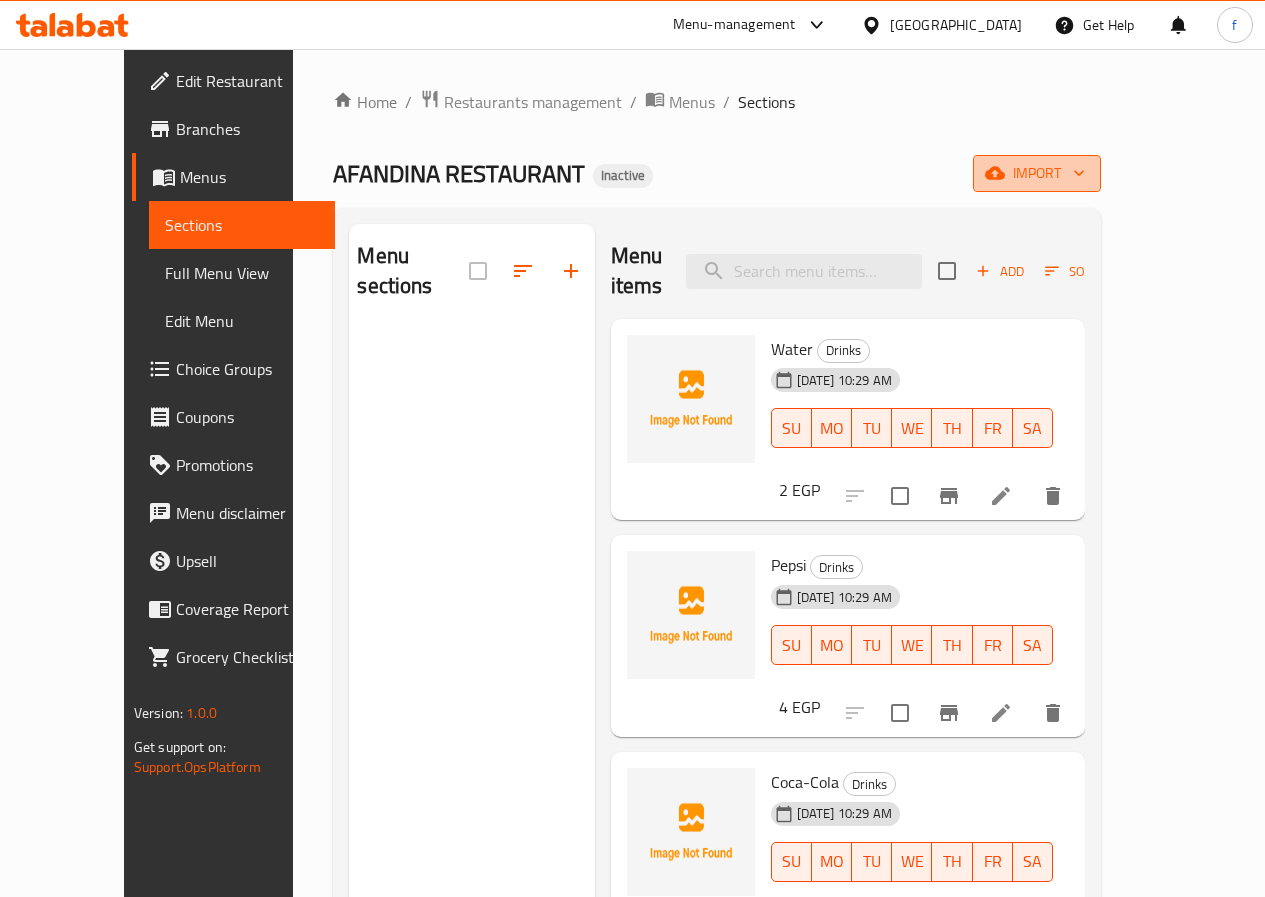 click on "import" at bounding box center [1037, 173] 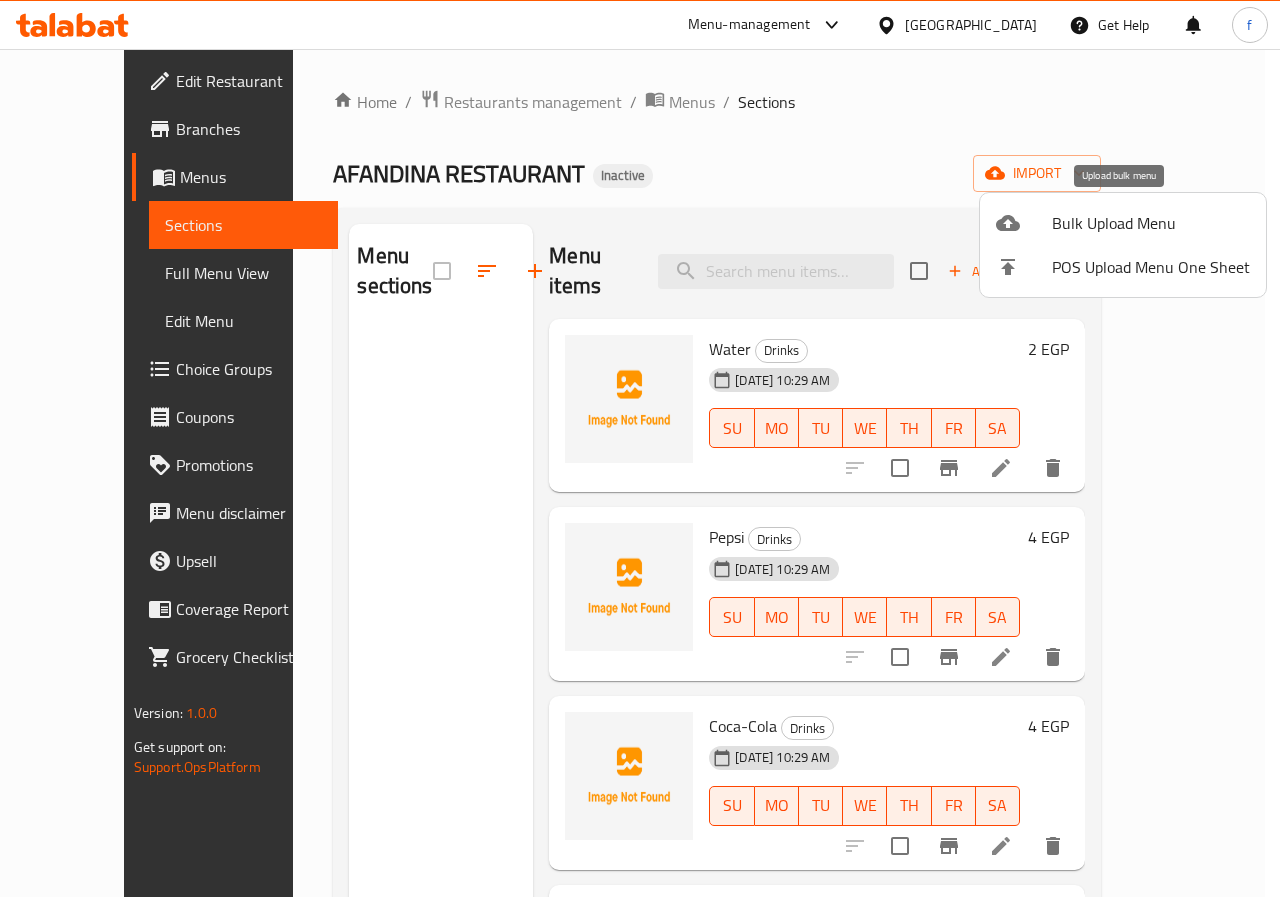 click on "Bulk Upload Menu" at bounding box center (1151, 223) 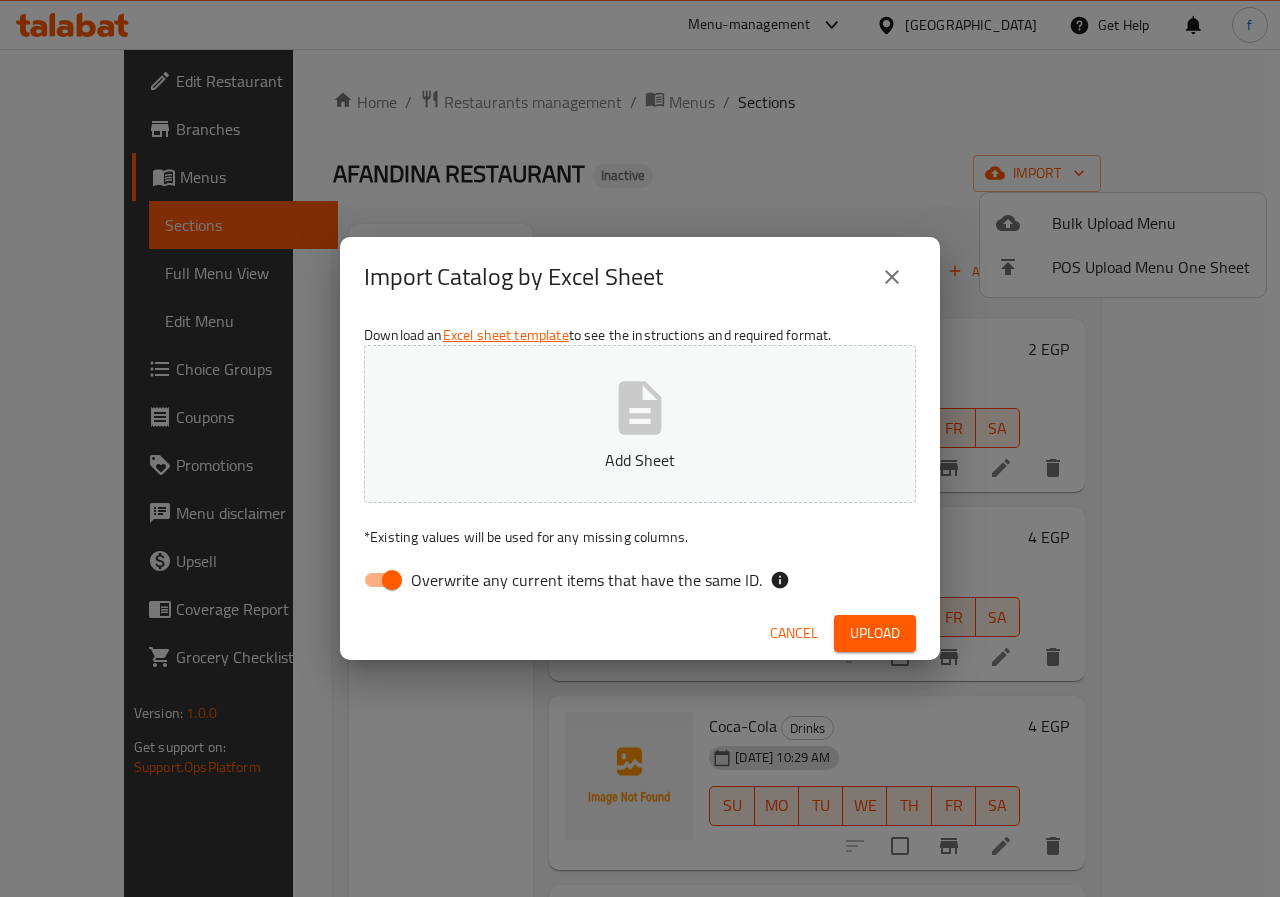 click on "Overwrite any current items that have the same ID." at bounding box center [392, 580] 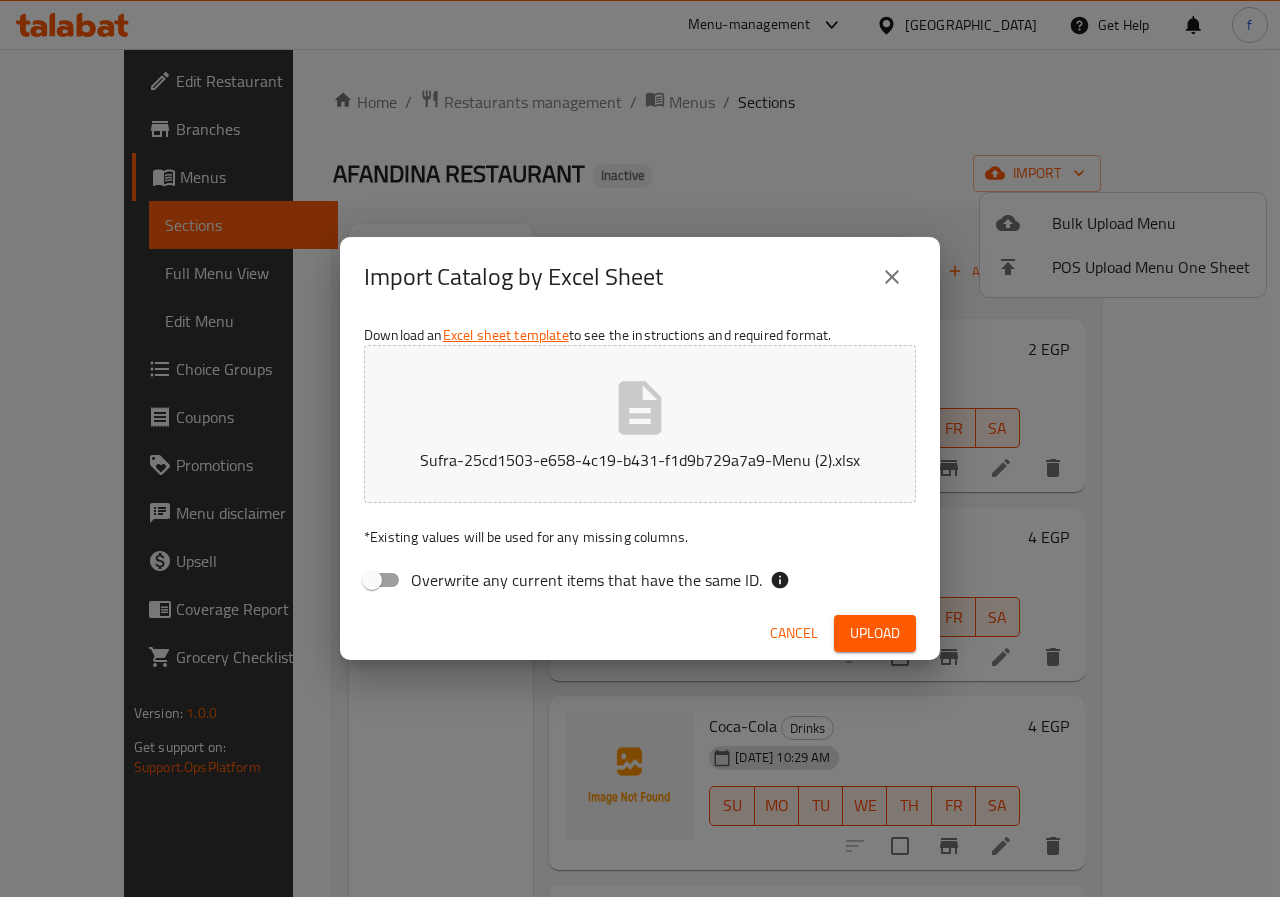 click on "Upload" at bounding box center (875, 633) 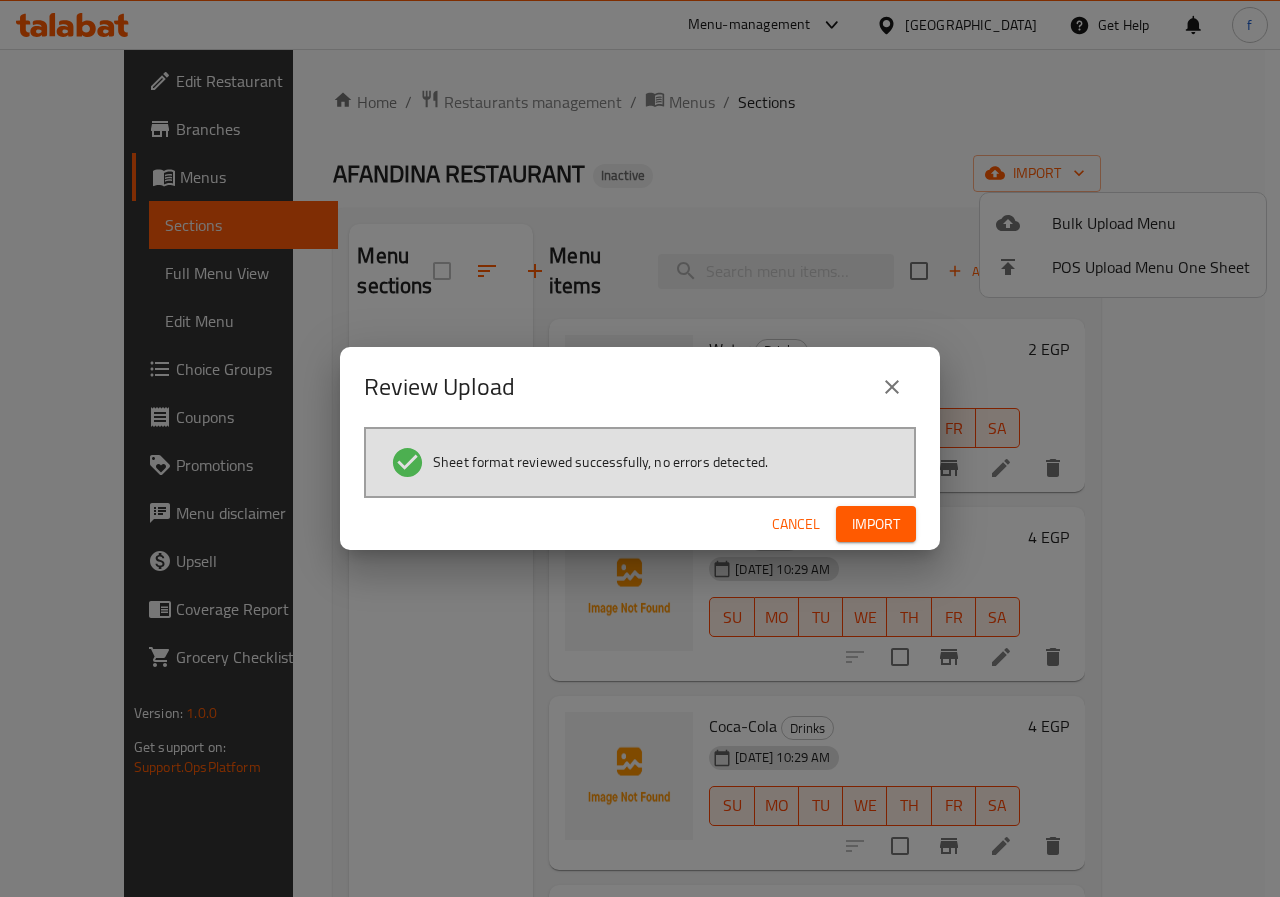 click on "Import" at bounding box center (876, 524) 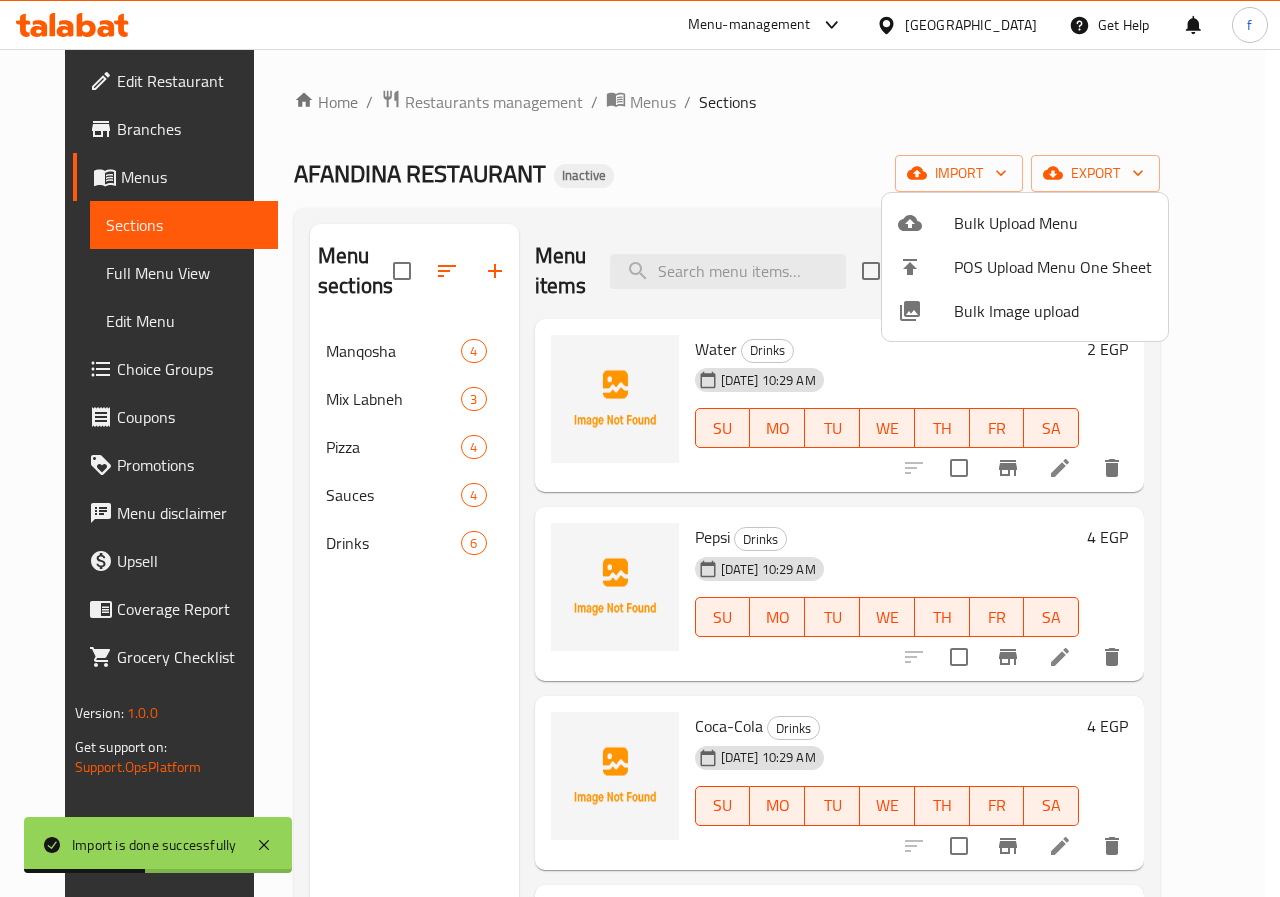 click at bounding box center [640, 448] 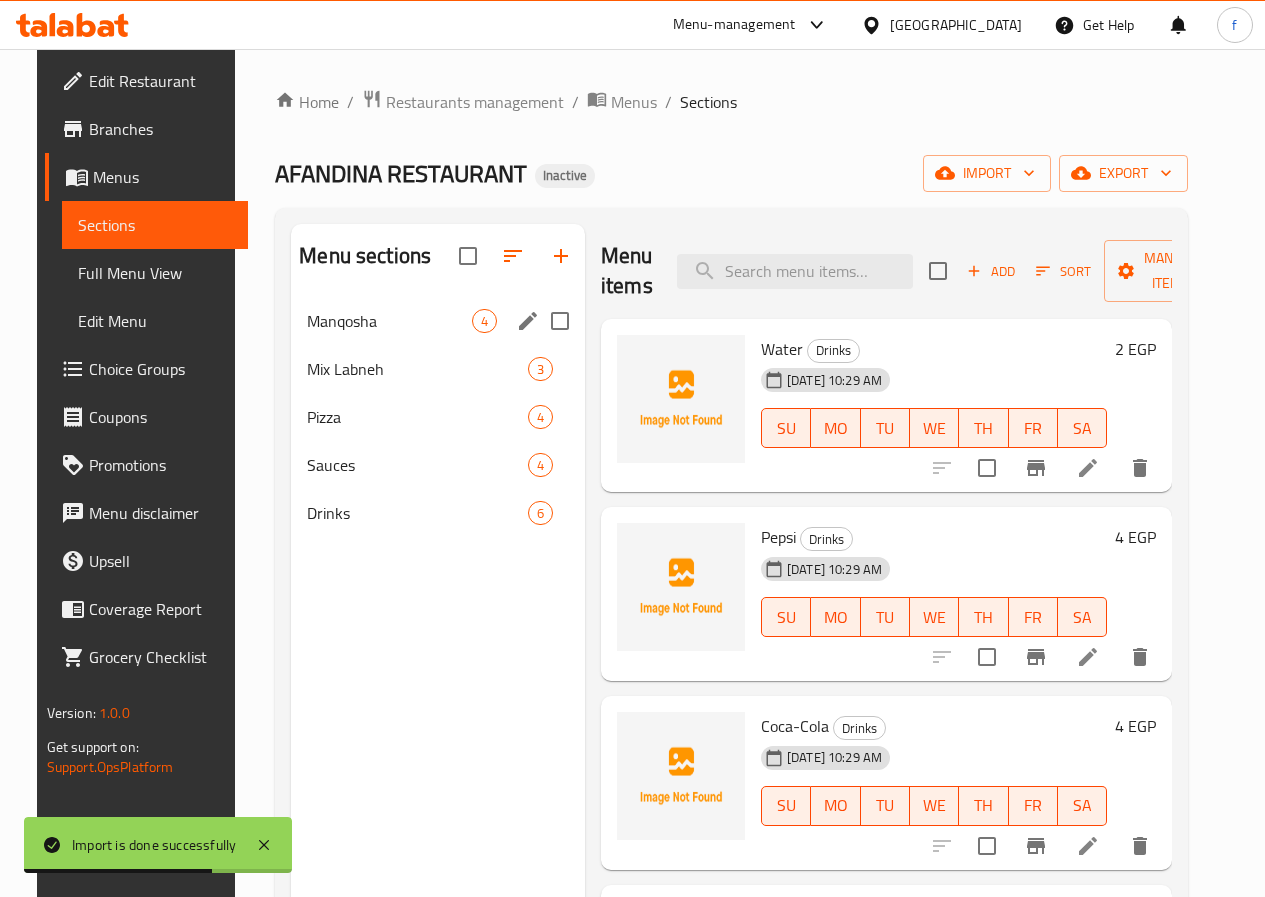click on "4" at bounding box center [484, 321] 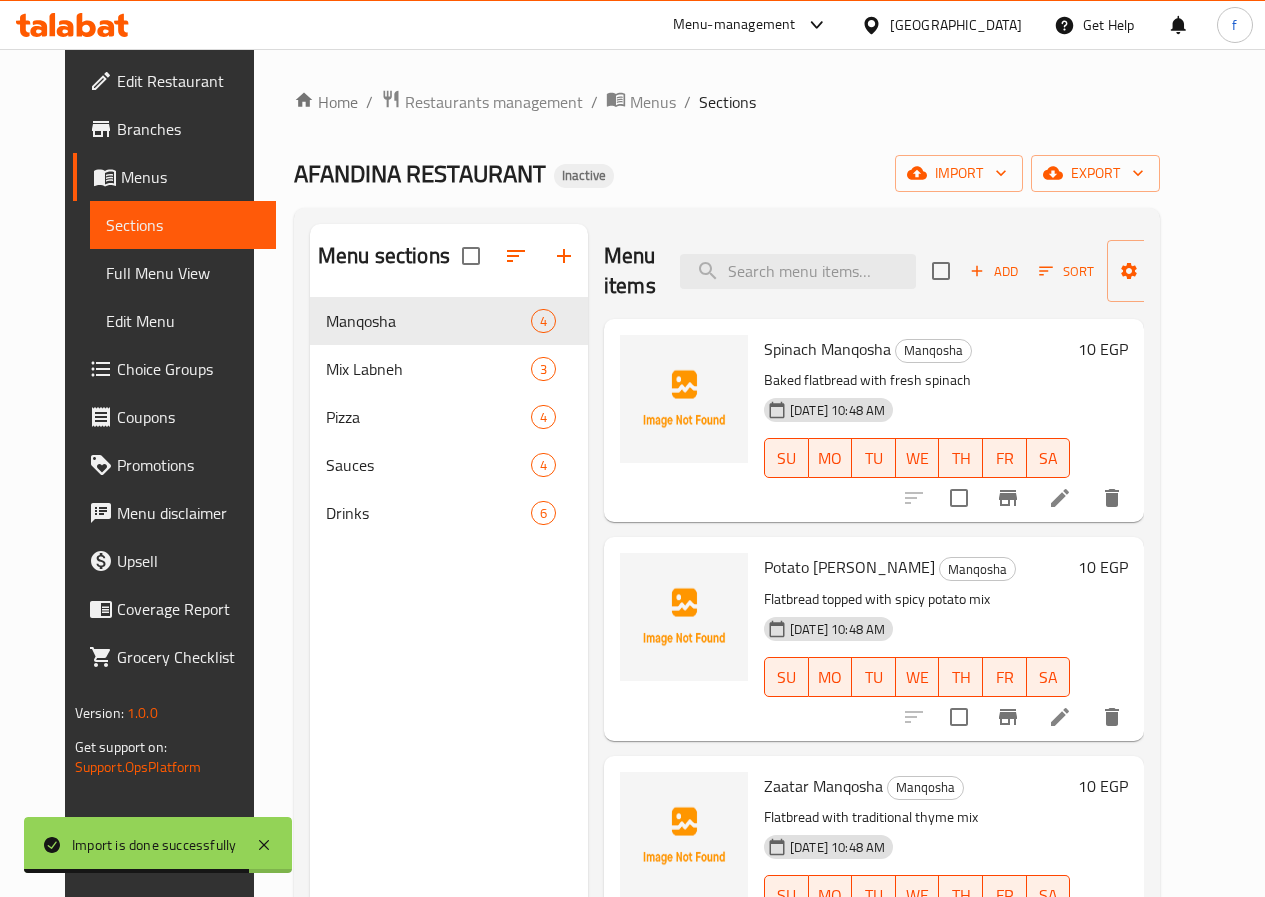 scroll, scrollTop: 57, scrollLeft: 0, axis: vertical 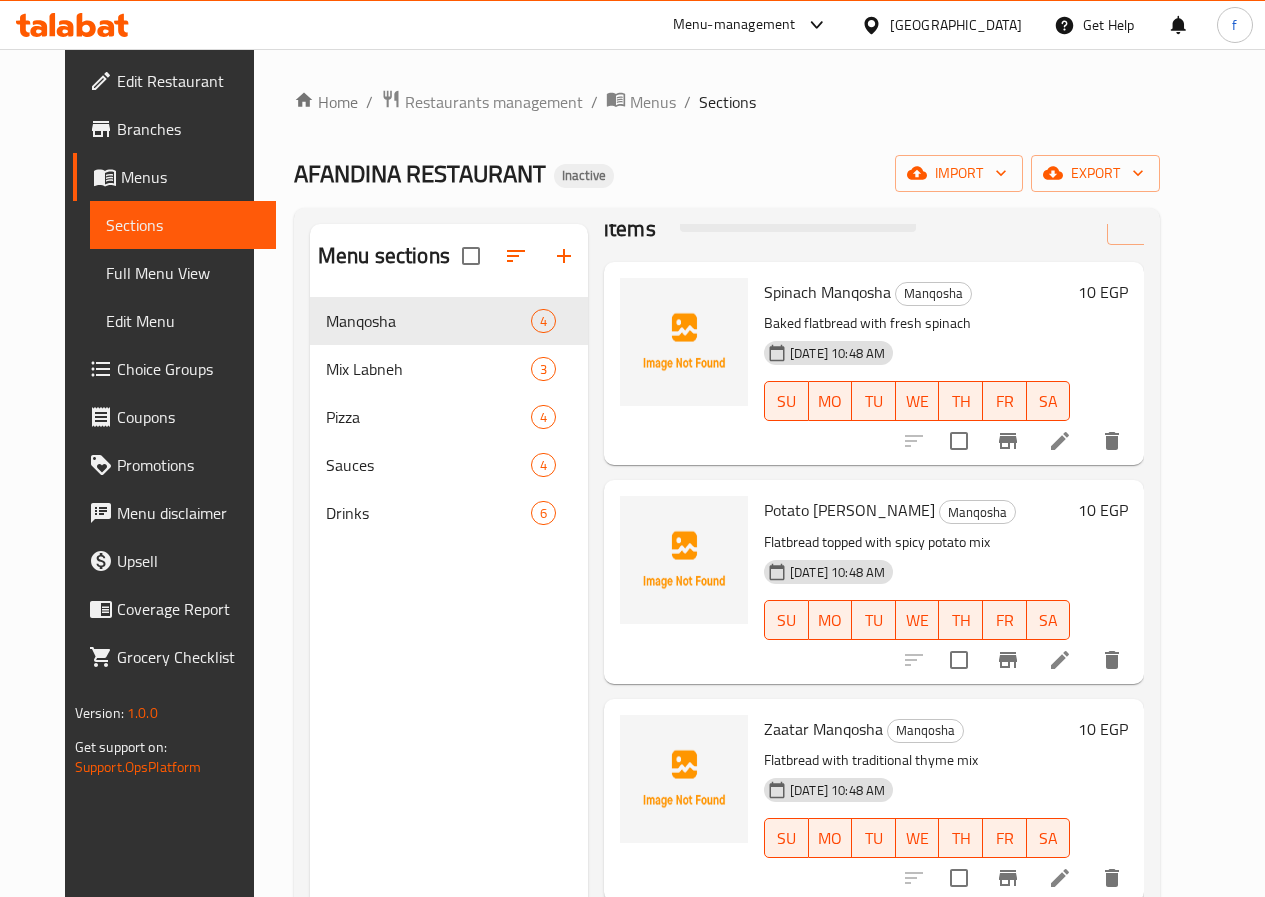 click on "Full Menu View" at bounding box center (183, 273) 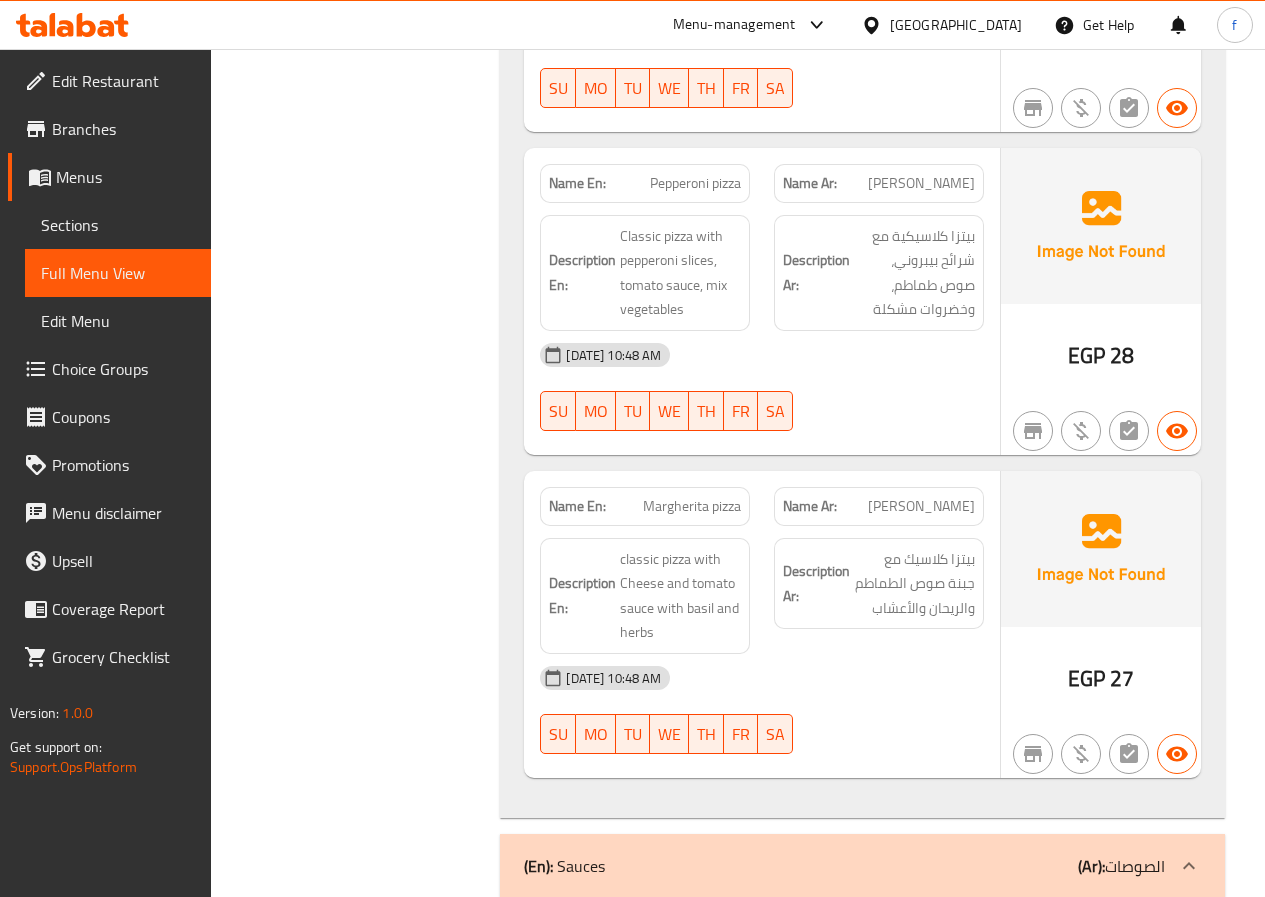 scroll, scrollTop: 3300, scrollLeft: 0, axis: vertical 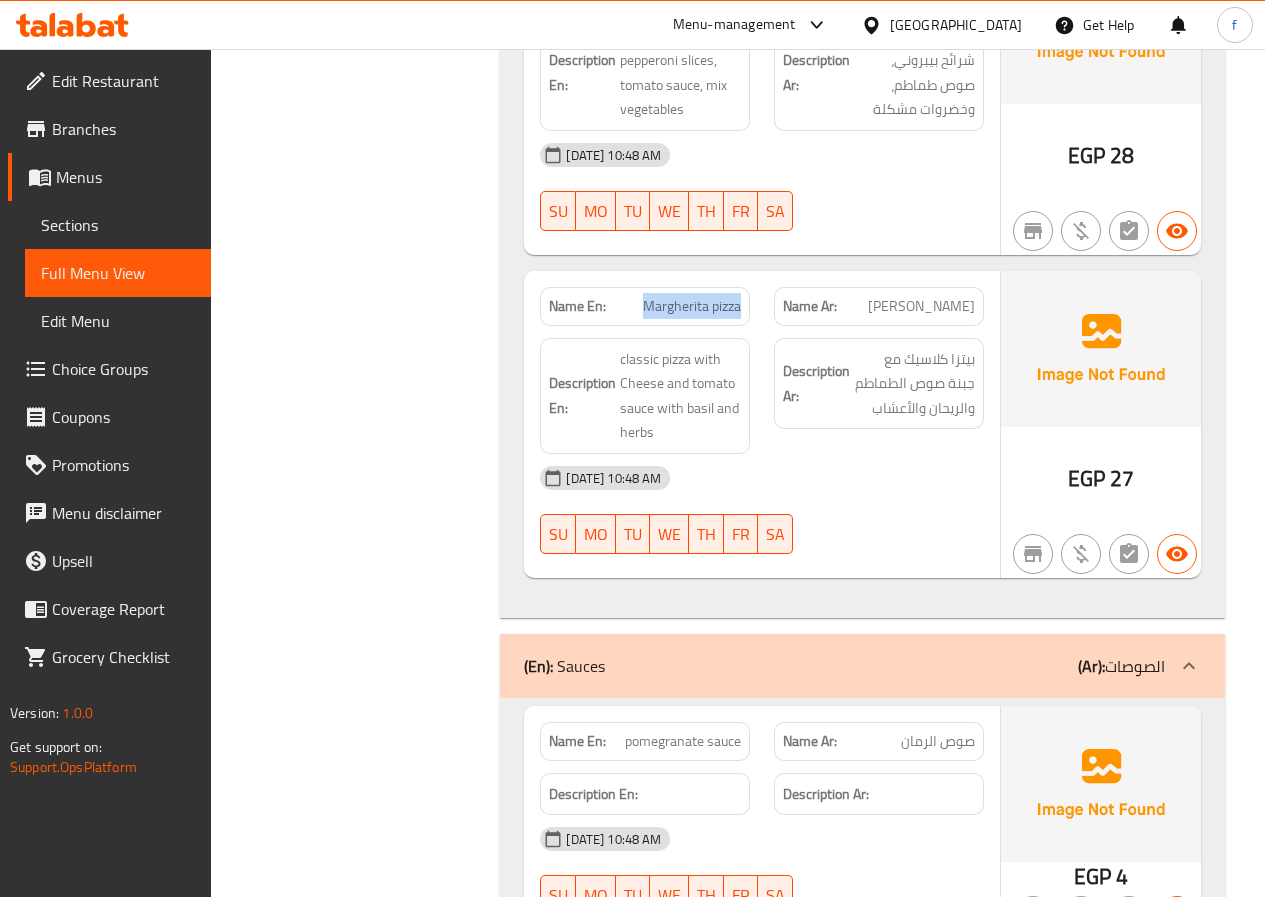 drag, startPoint x: 644, startPoint y: 323, endPoint x: 749, endPoint y: 323, distance: 105 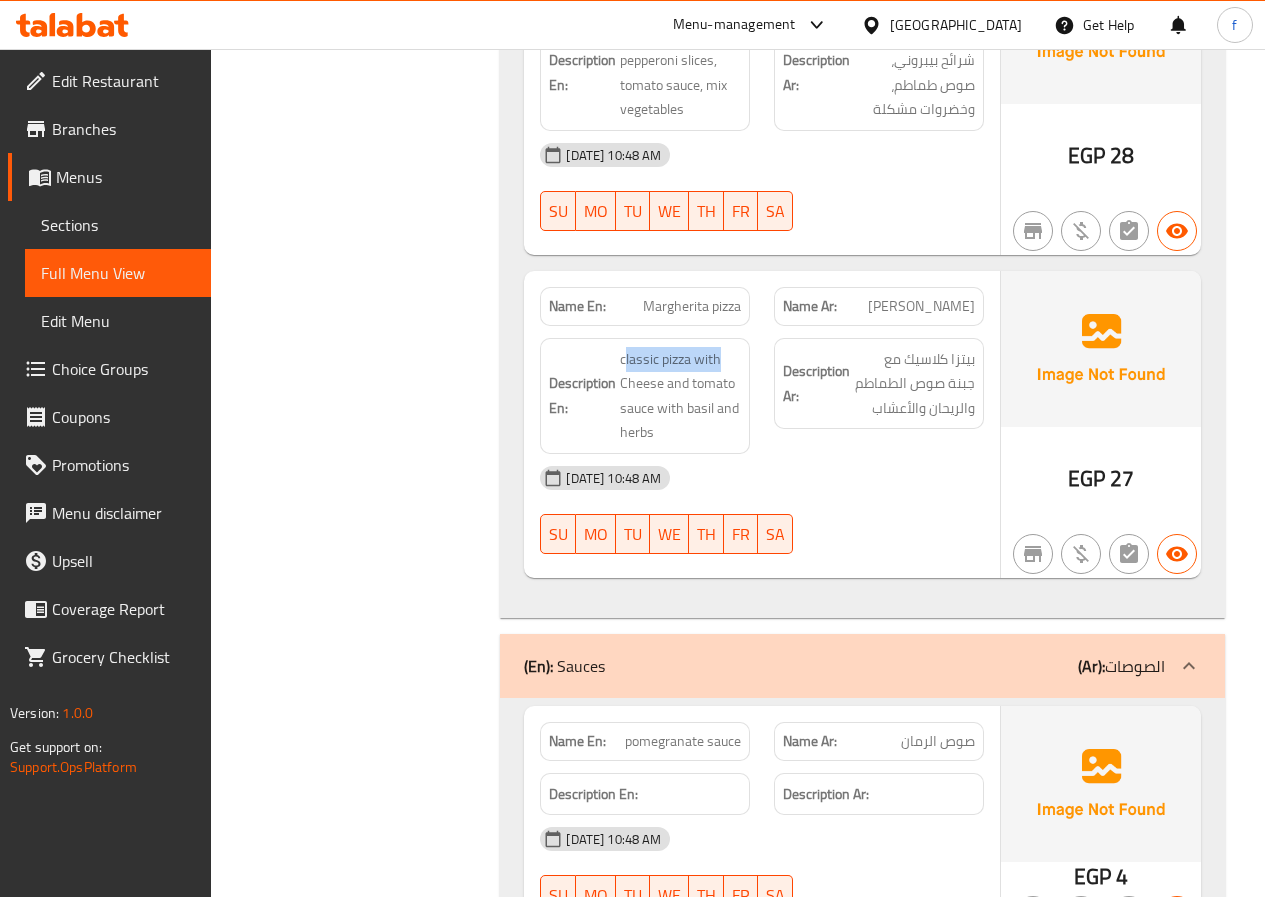 drag, startPoint x: 627, startPoint y: 376, endPoint x: 760, endPoint y: 388, distance: 133.54025 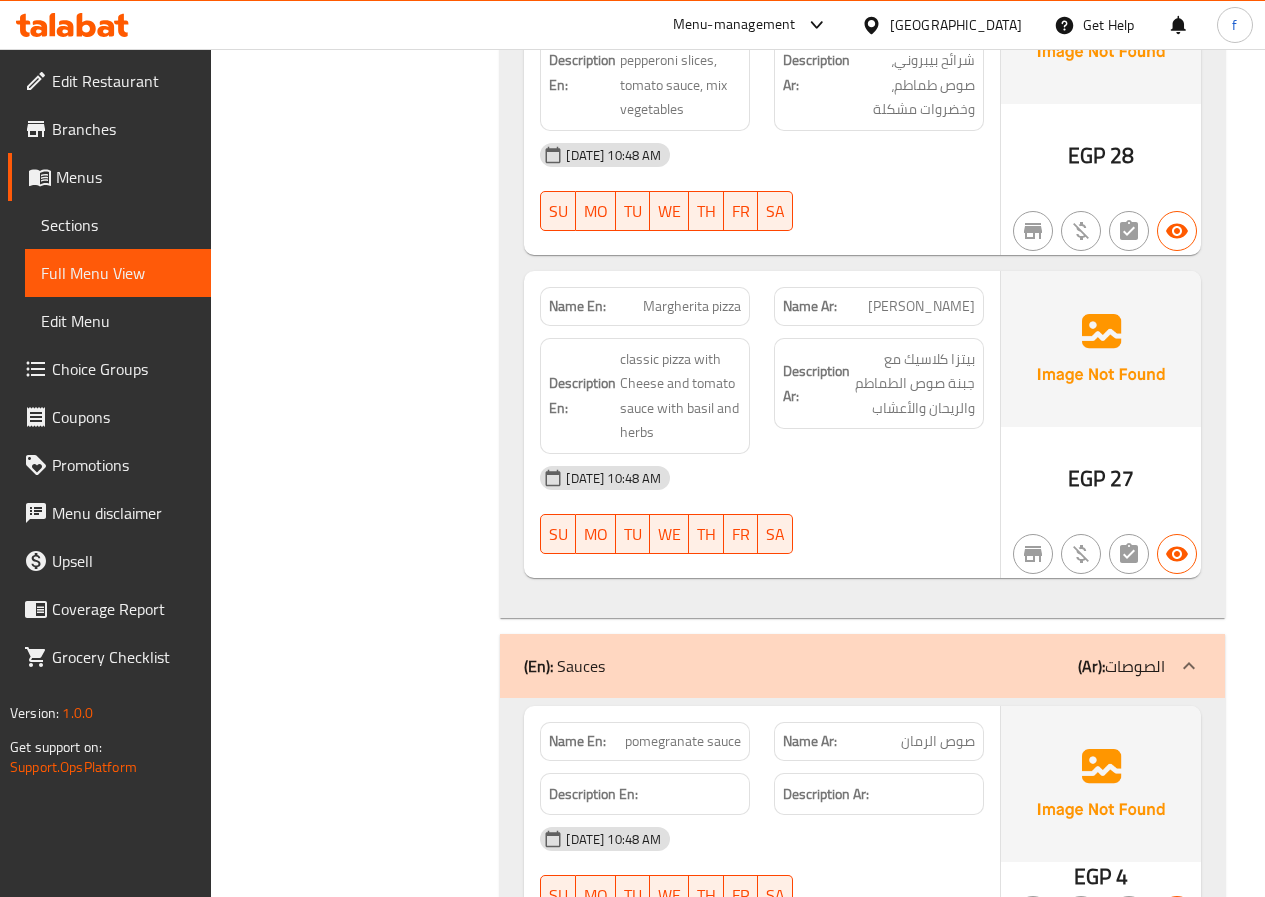click on "Description Ar:" at bounding box center (816, -1967) 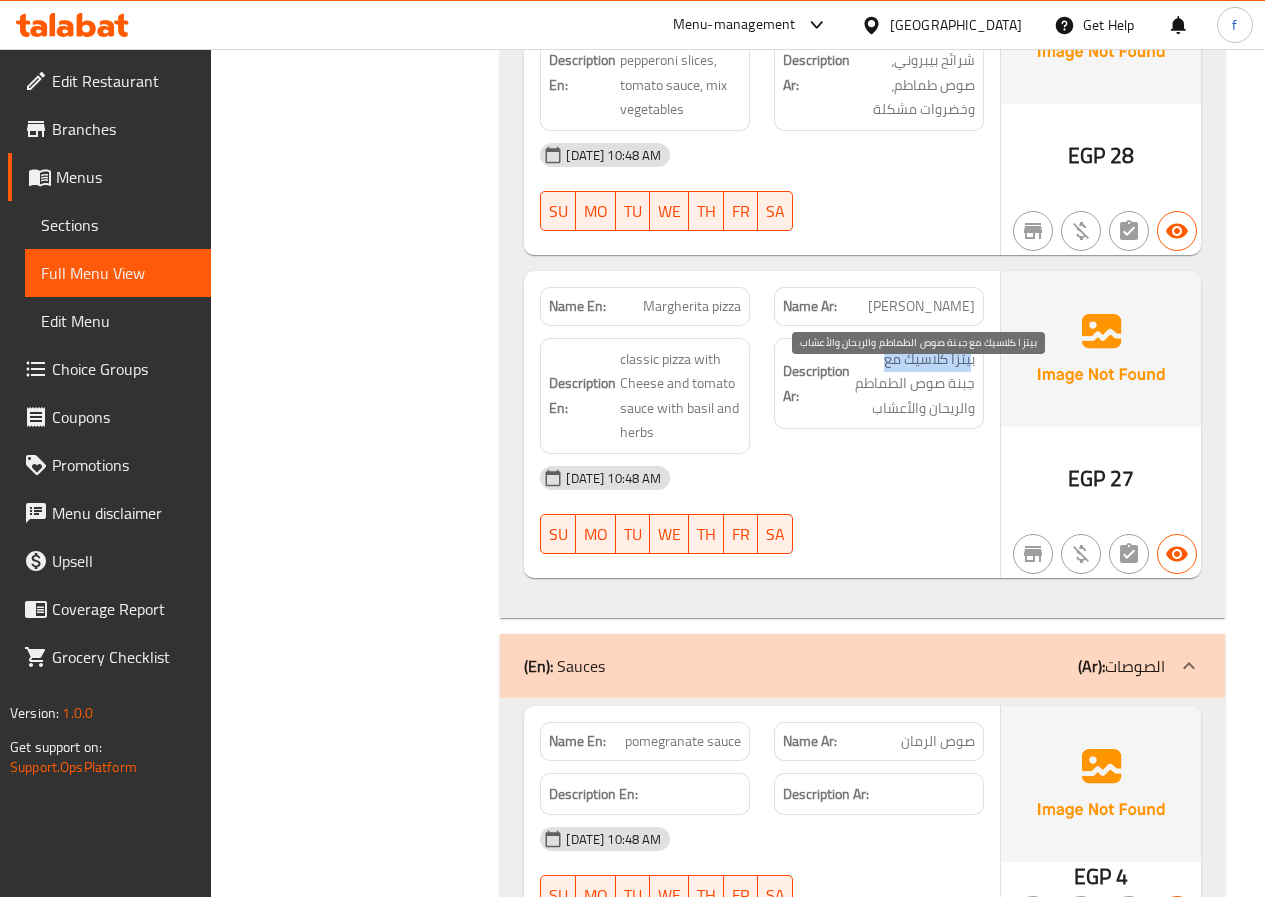 drag, startPoint x: 972, startPoint y: 382, endPoint x: 876, endPoint y: 390, distance: 96.332756 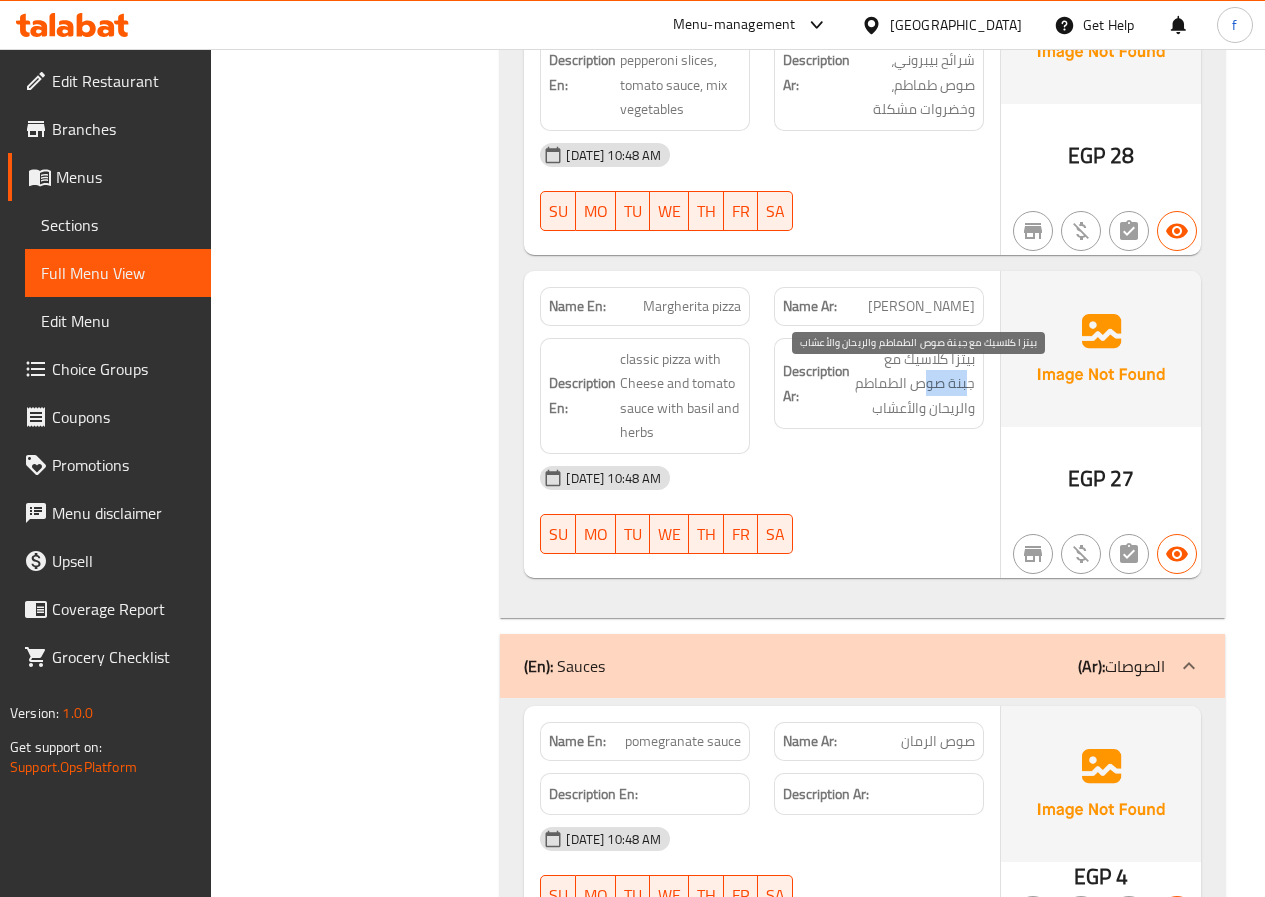 drag, startPoint x: 968, startPoint y: 413, endPoint x: 925, endPoint y: 415, distance: 43.046486 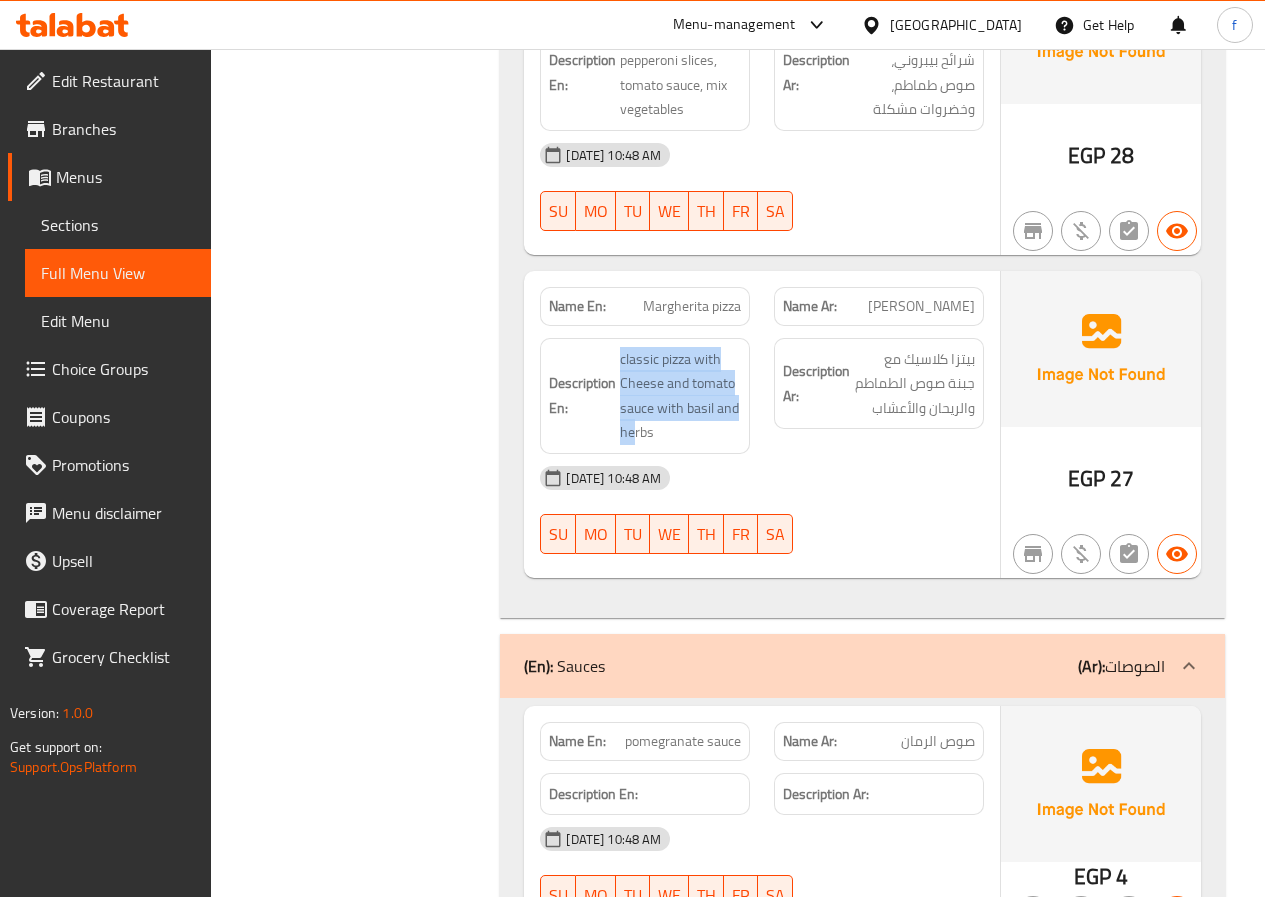 drag, startPoint x: 634, startPoint y: 459, endPoint x: 588, endPoint y: 353, distance: 115.55086 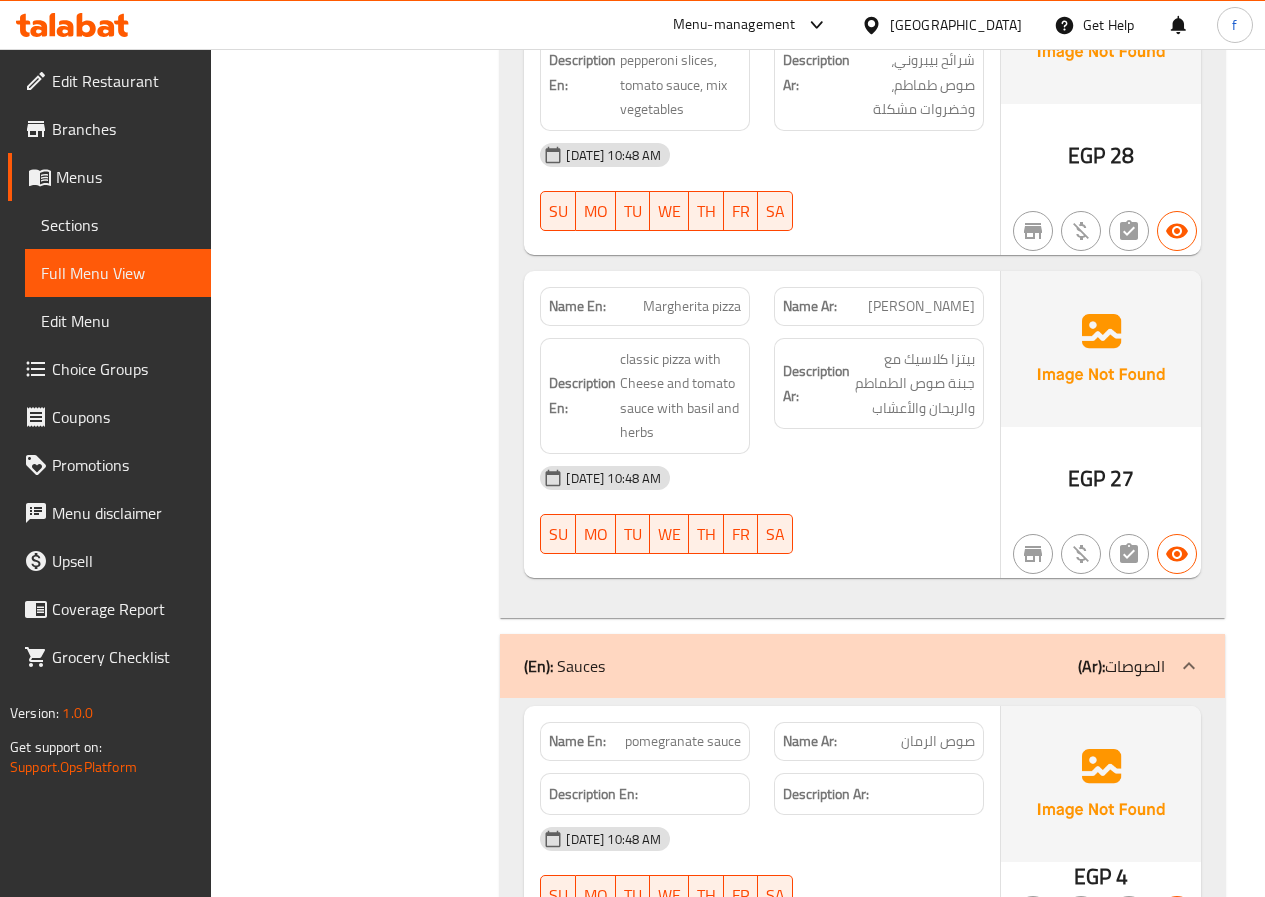 click on "Description En: classic pizza with Cheese and tomato sauce with basil and herbs" at bounding box center (645, -1954) 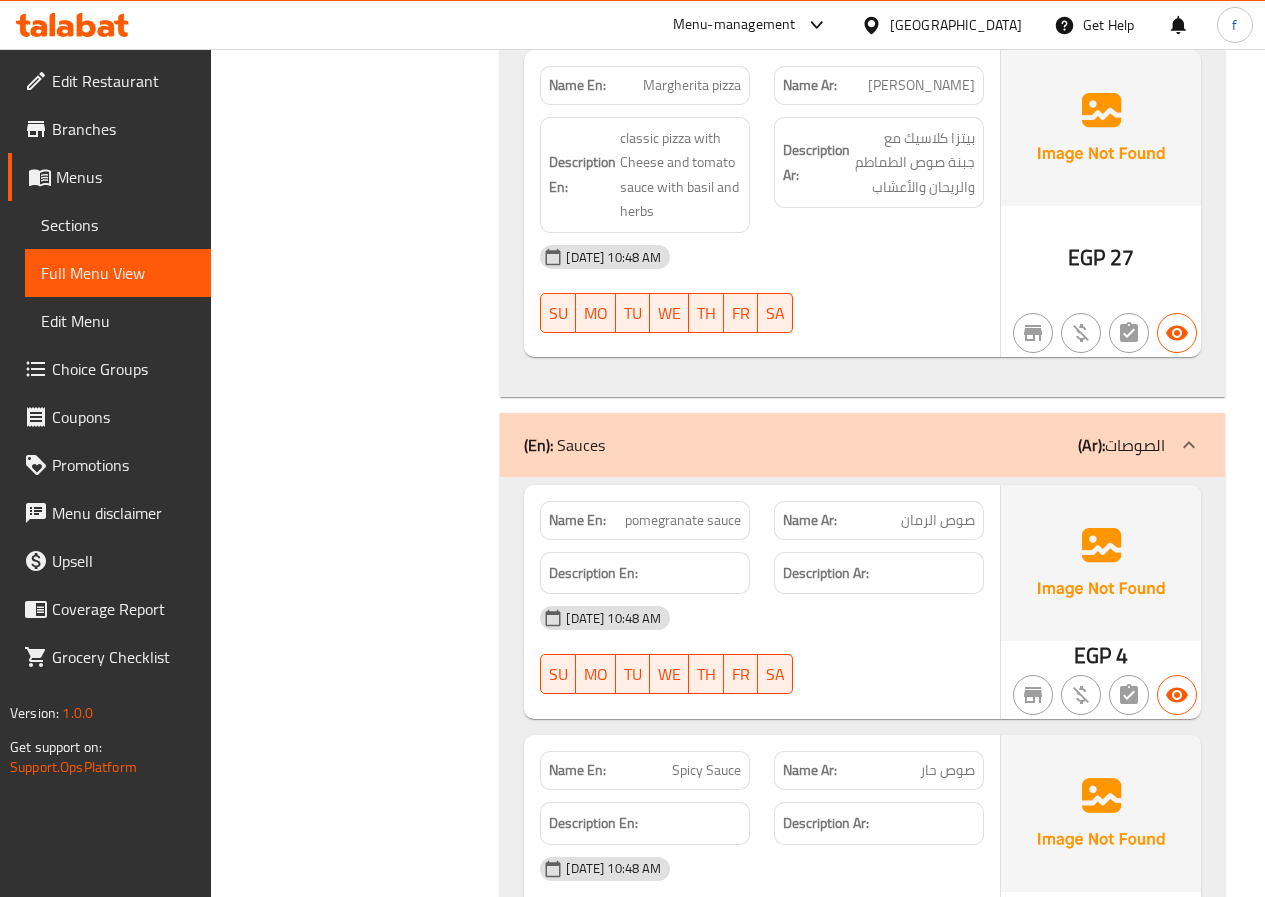 scroll, scrollTop: 3600, scrollLeft: 0, axis: vertical 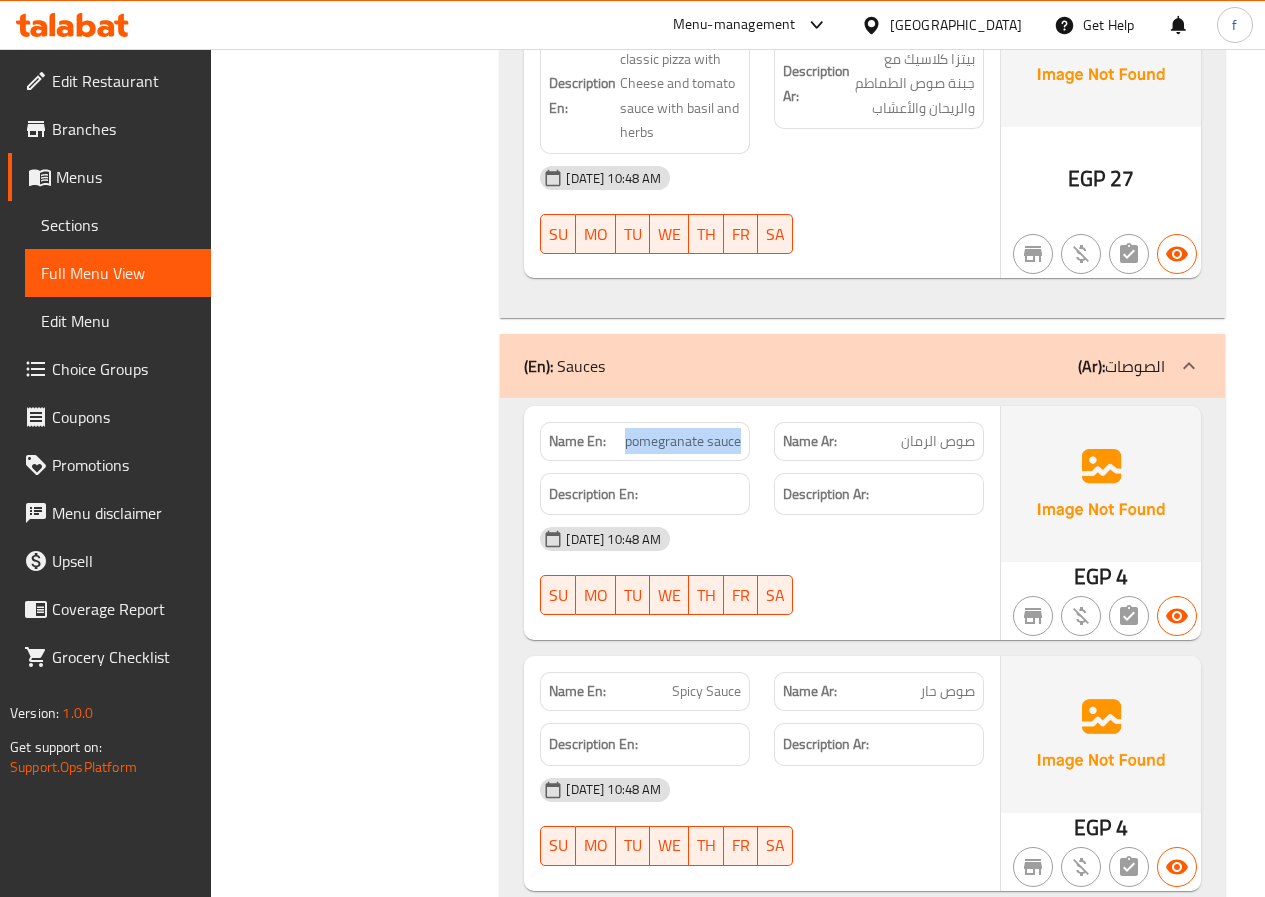 drag, startPoint x: 626, startPoint y: 459, endPoint x: 749, endPoint y: 467, distance: 123.25989 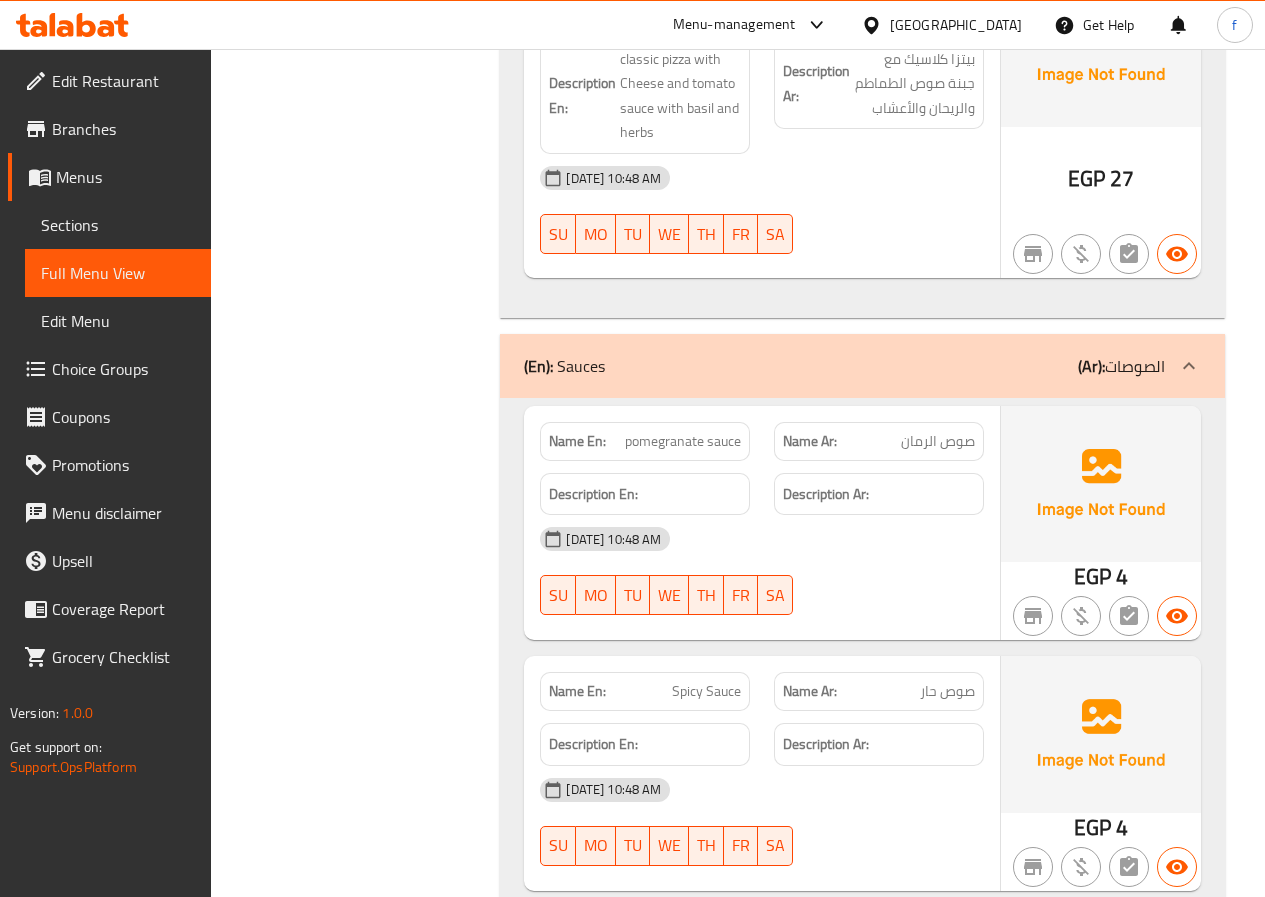 click on "صوص الرمان" at bounding box center [931, -3224] 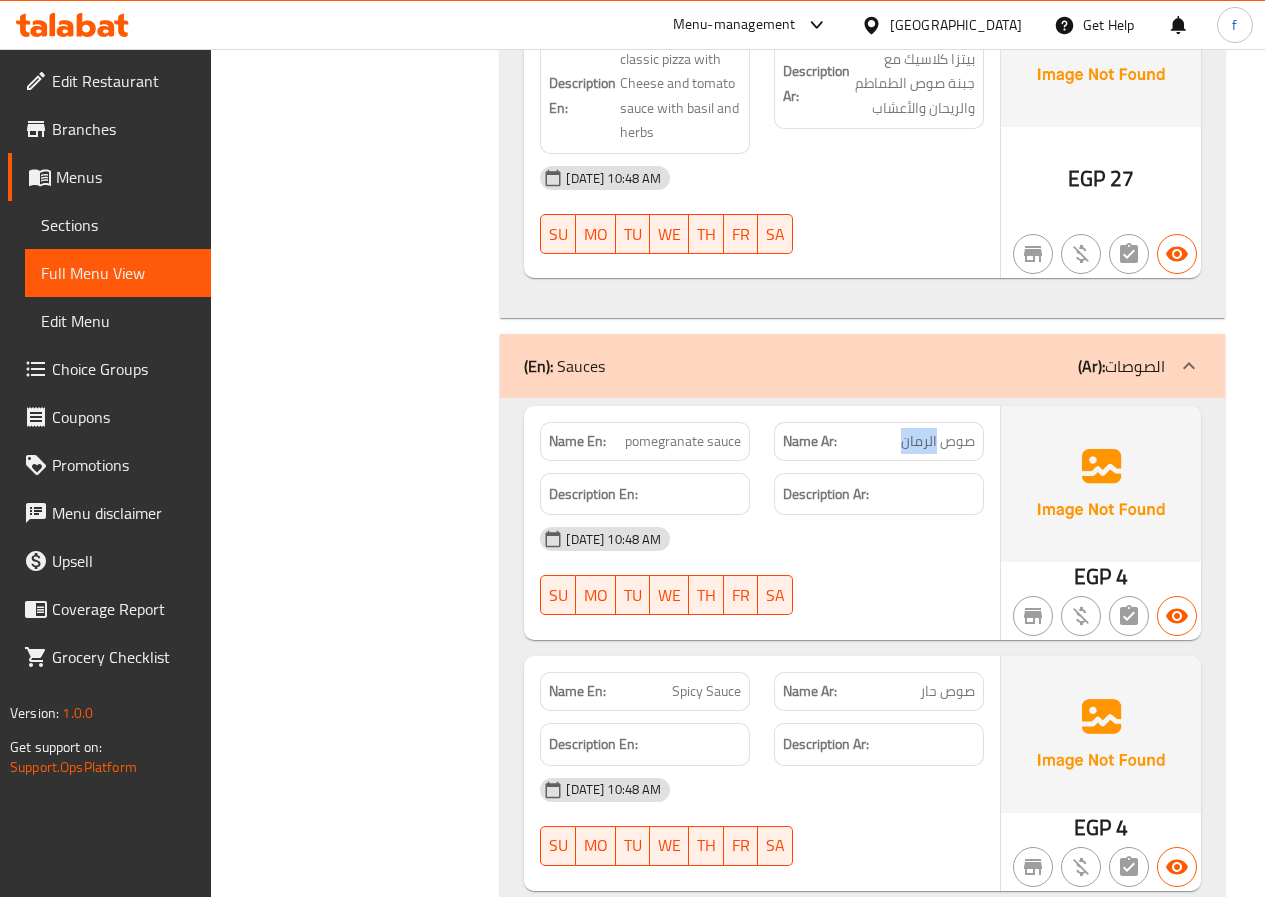 click on "صوص الرمان" at bounding box center (931, -3224) 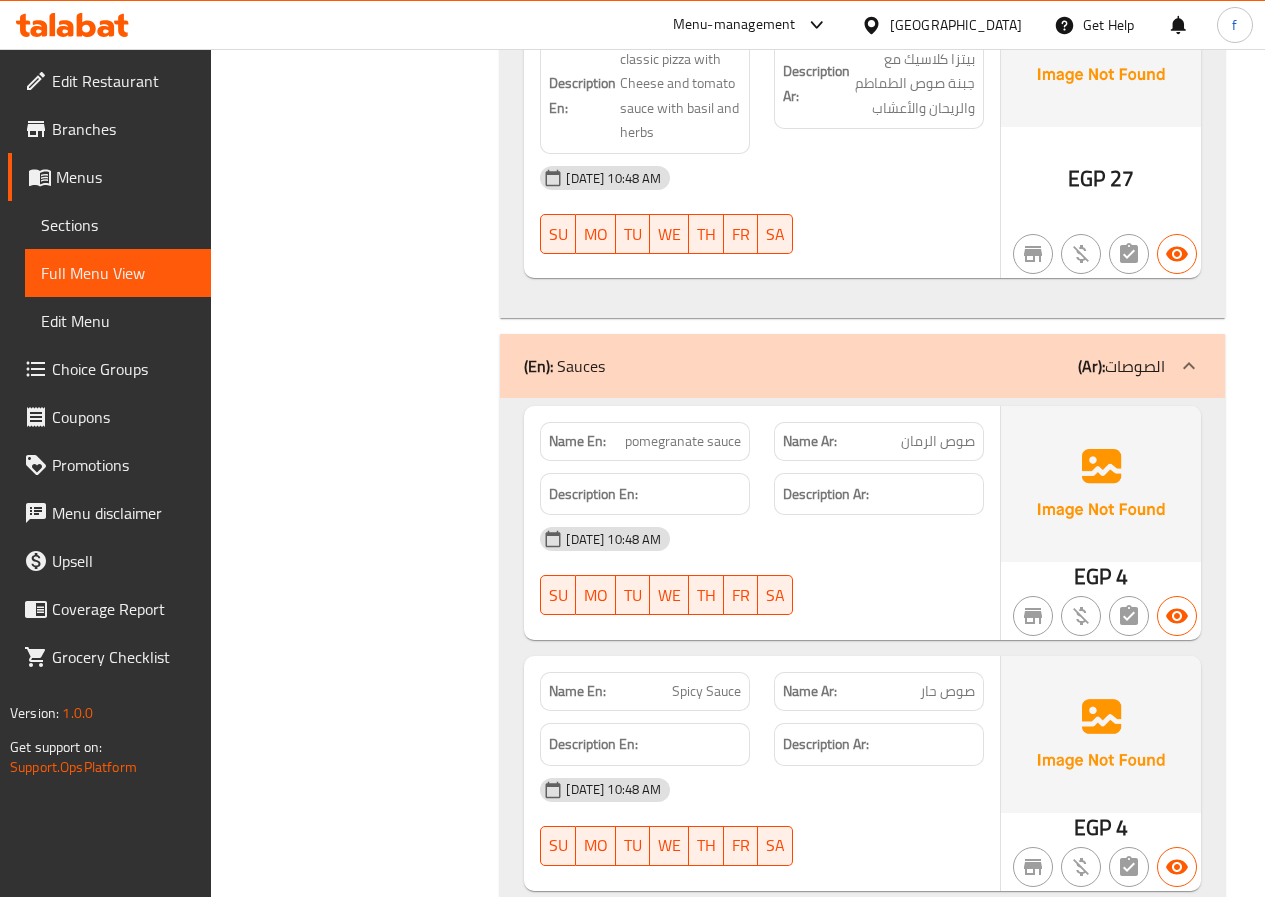 click on "صوص الرمان" at bounding box center [931, -3224] 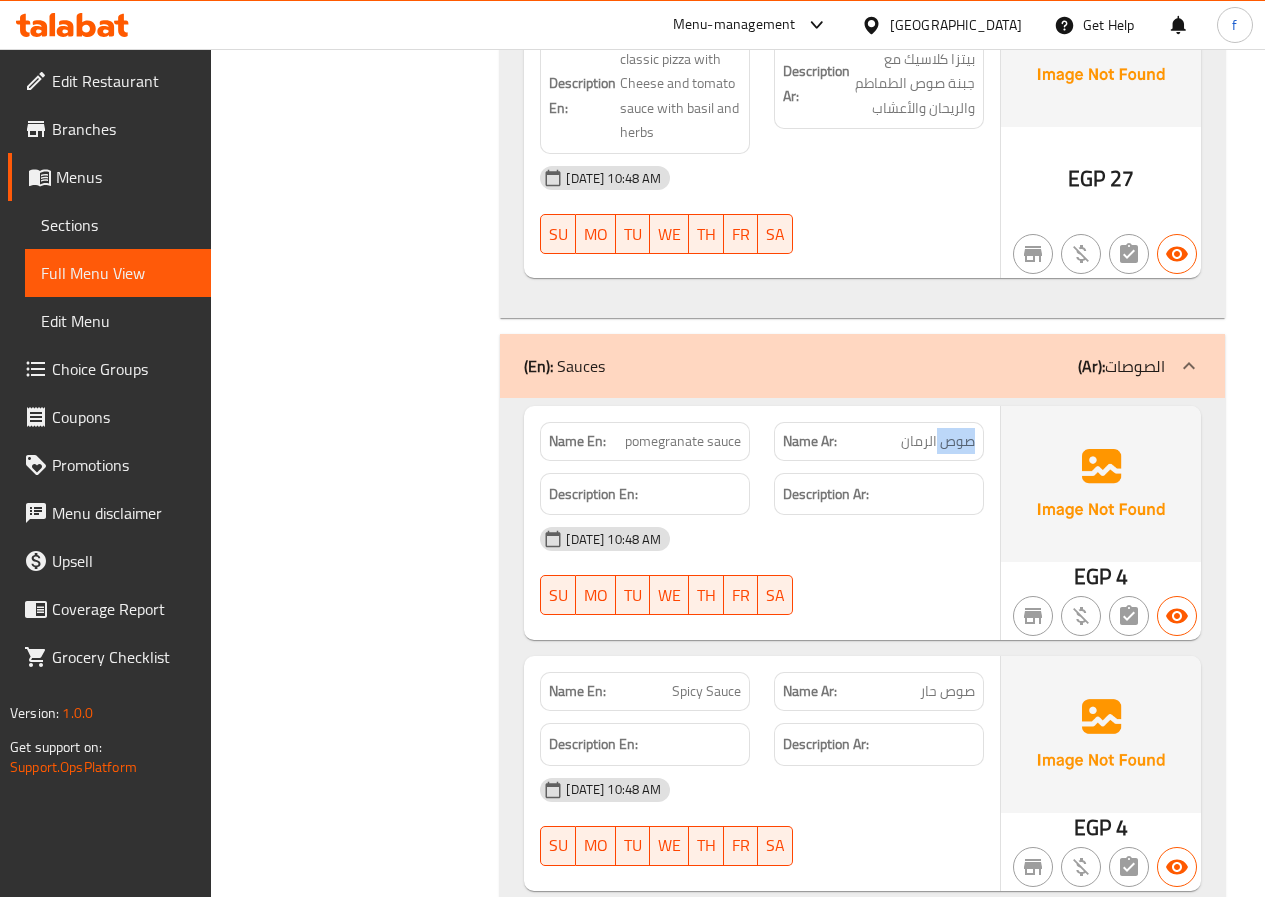 click on "صوص الرمان" at bounding box center (931, -3224) 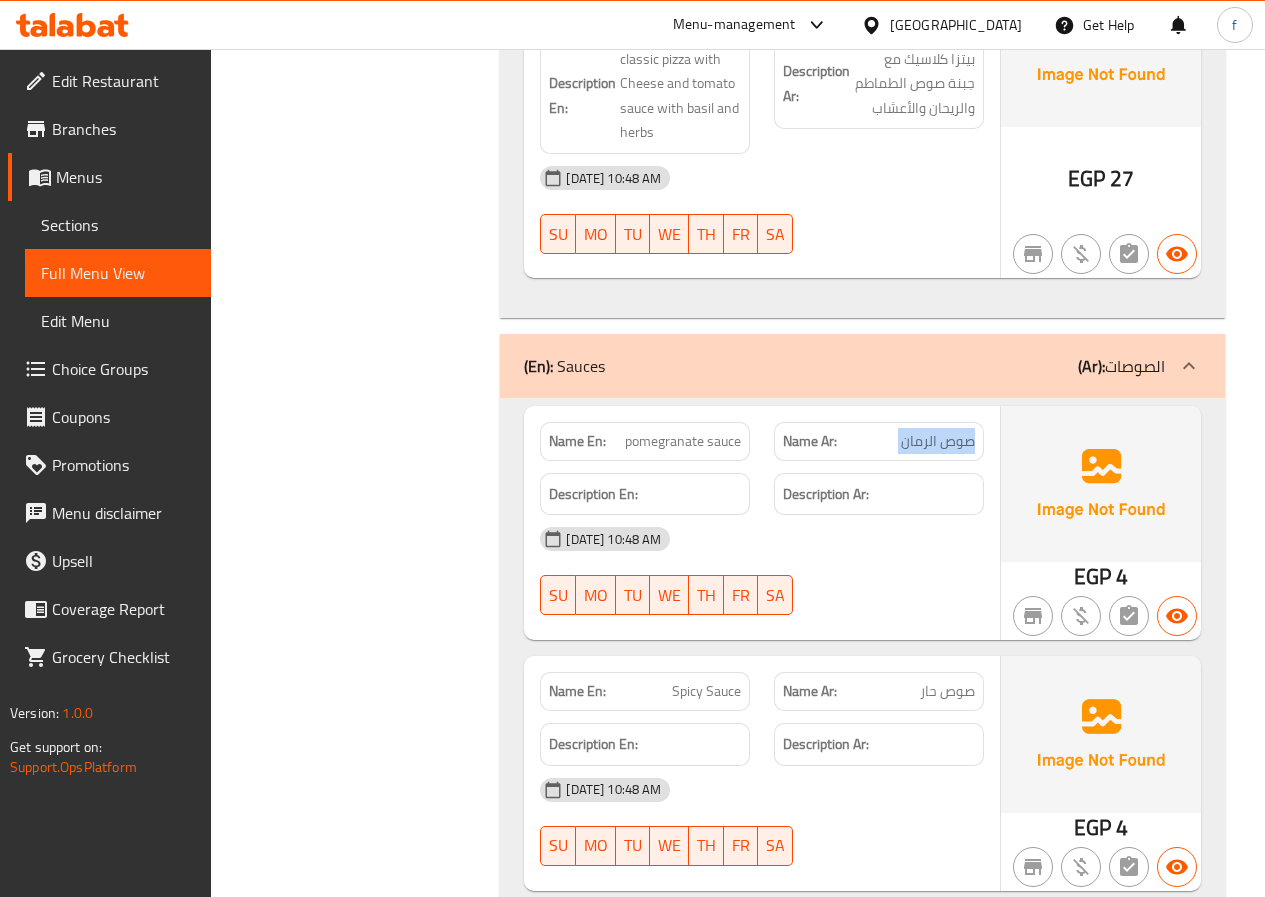 click on "صوص الرمان" at bounding box center (931, -3224) 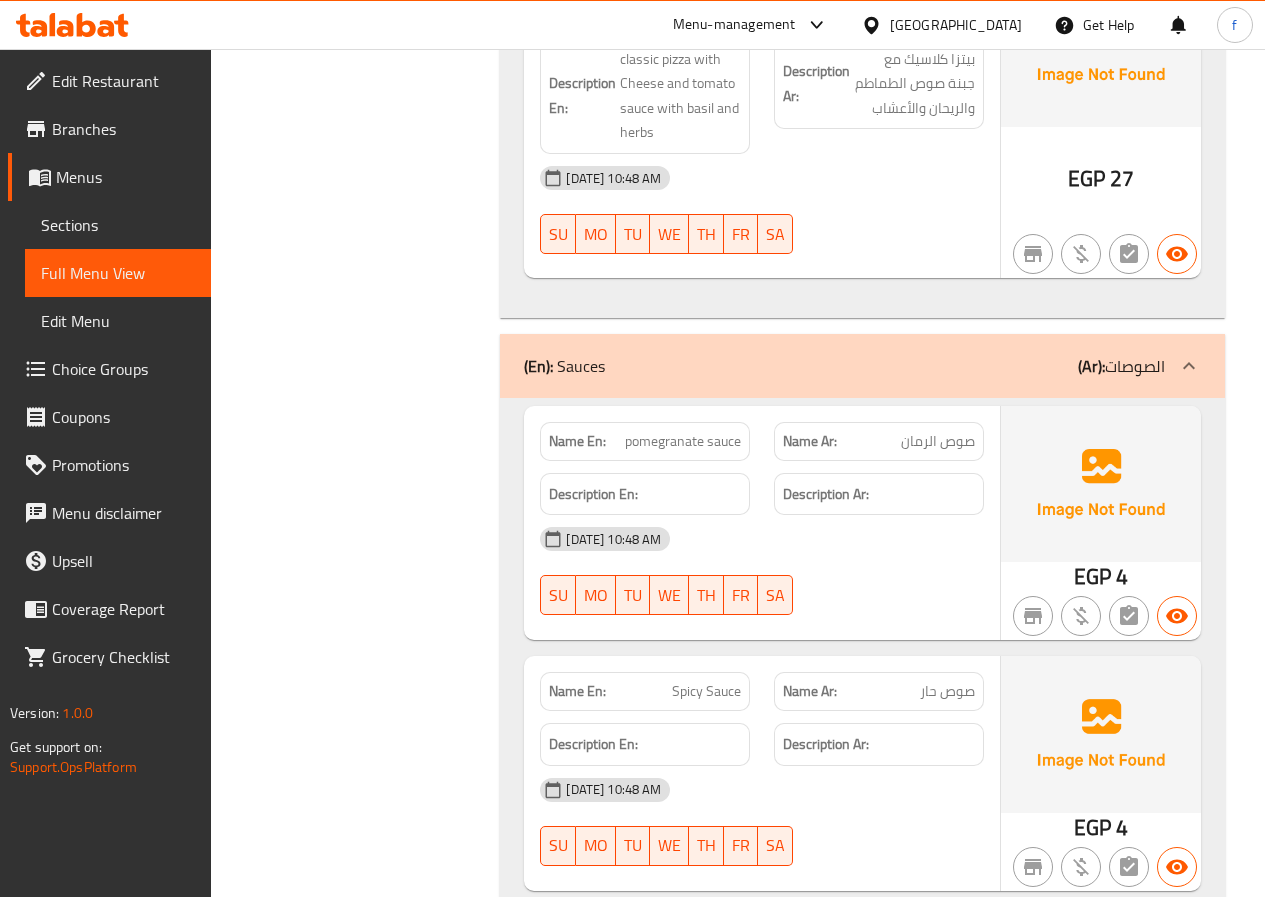 click on "pomegranate sauce" at bounding box center (684, -3224) 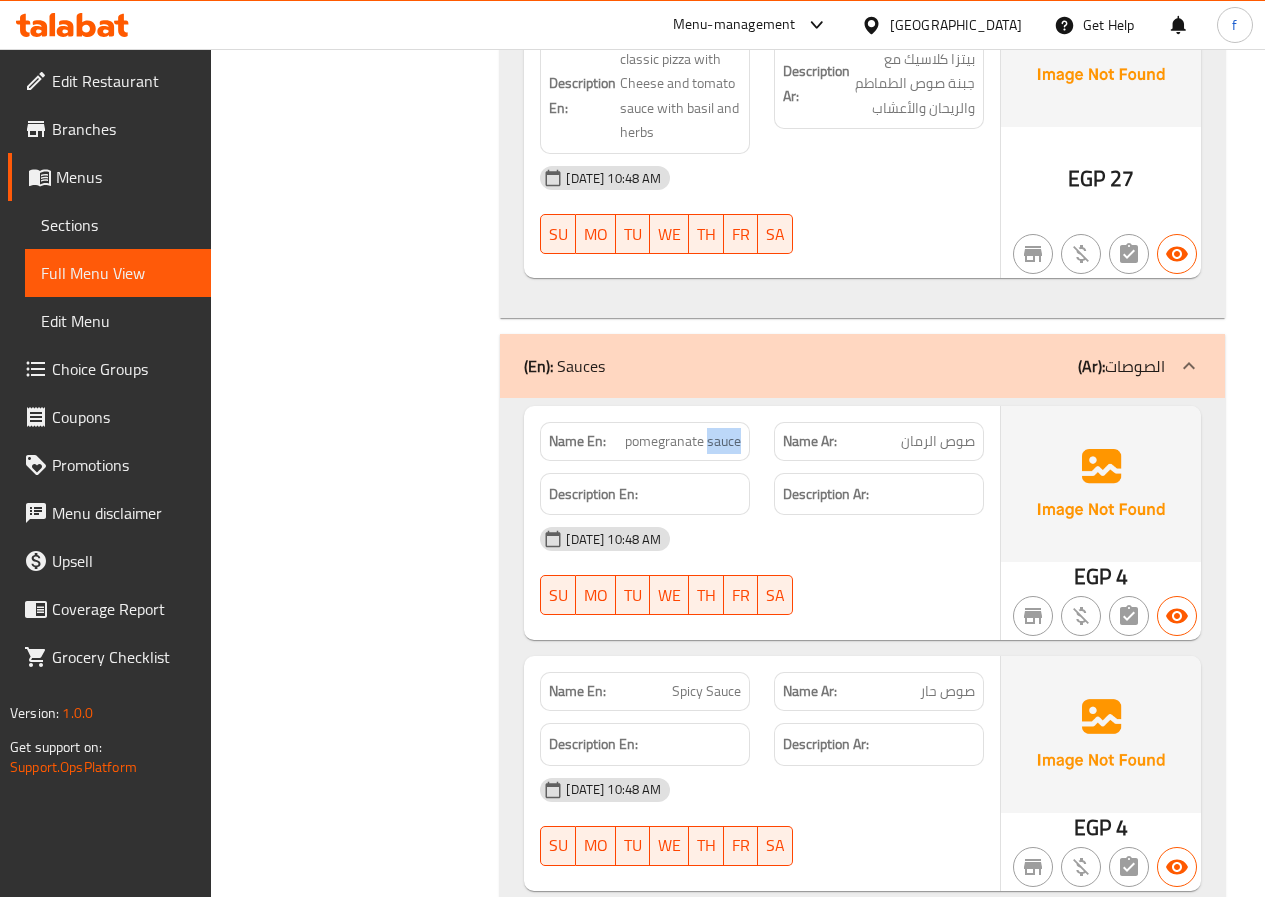 click on "pomegranate sauce" at bounding box center [684, -3224] 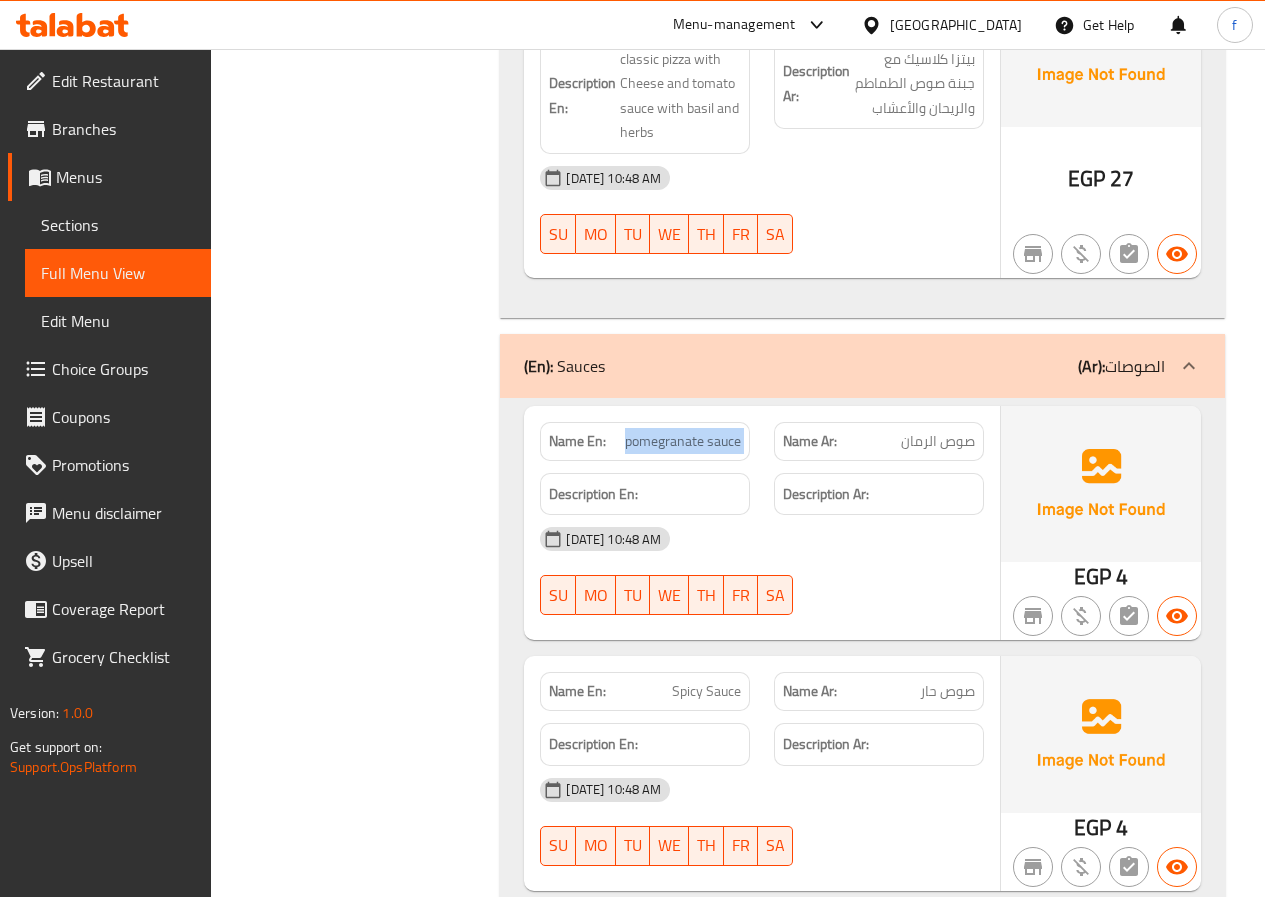 click on "pomegranate sauce" at bounding box center [684, -3224] 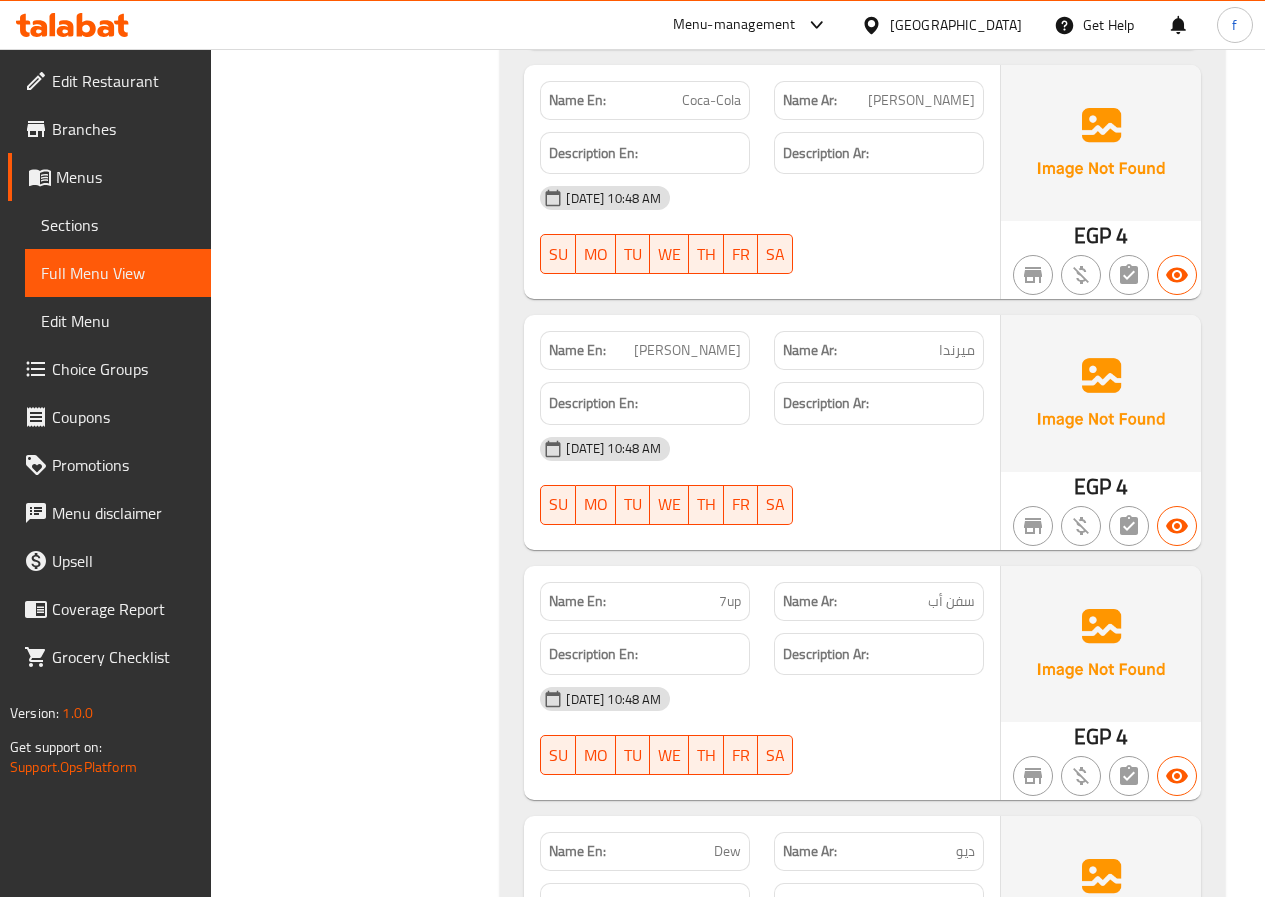 scroll, scrollTop: 5600, scrollLeft: 0, axis: vertical 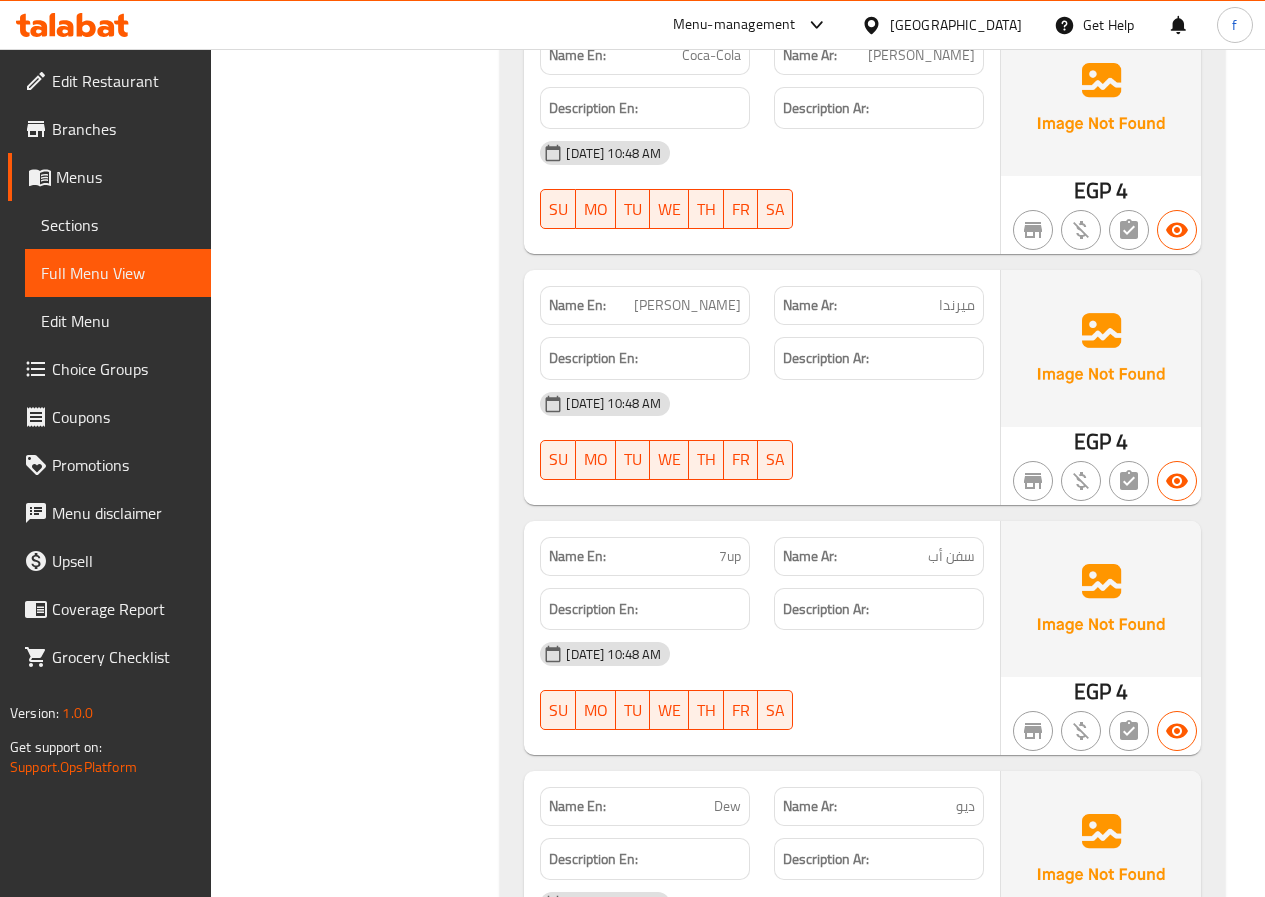click on "7up" at bounding box center (730, 556) 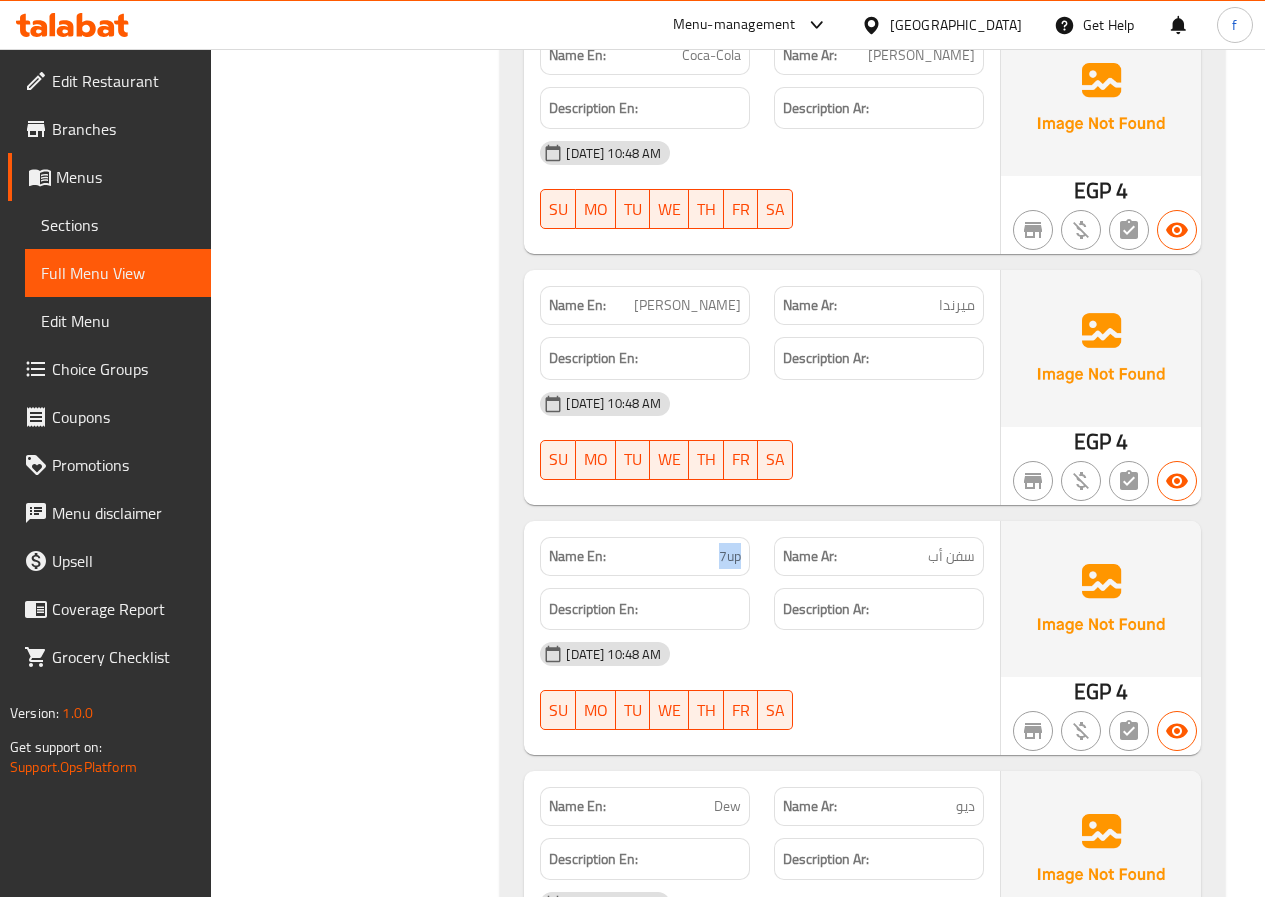 click on "7up" at bounding box center [730, 556] 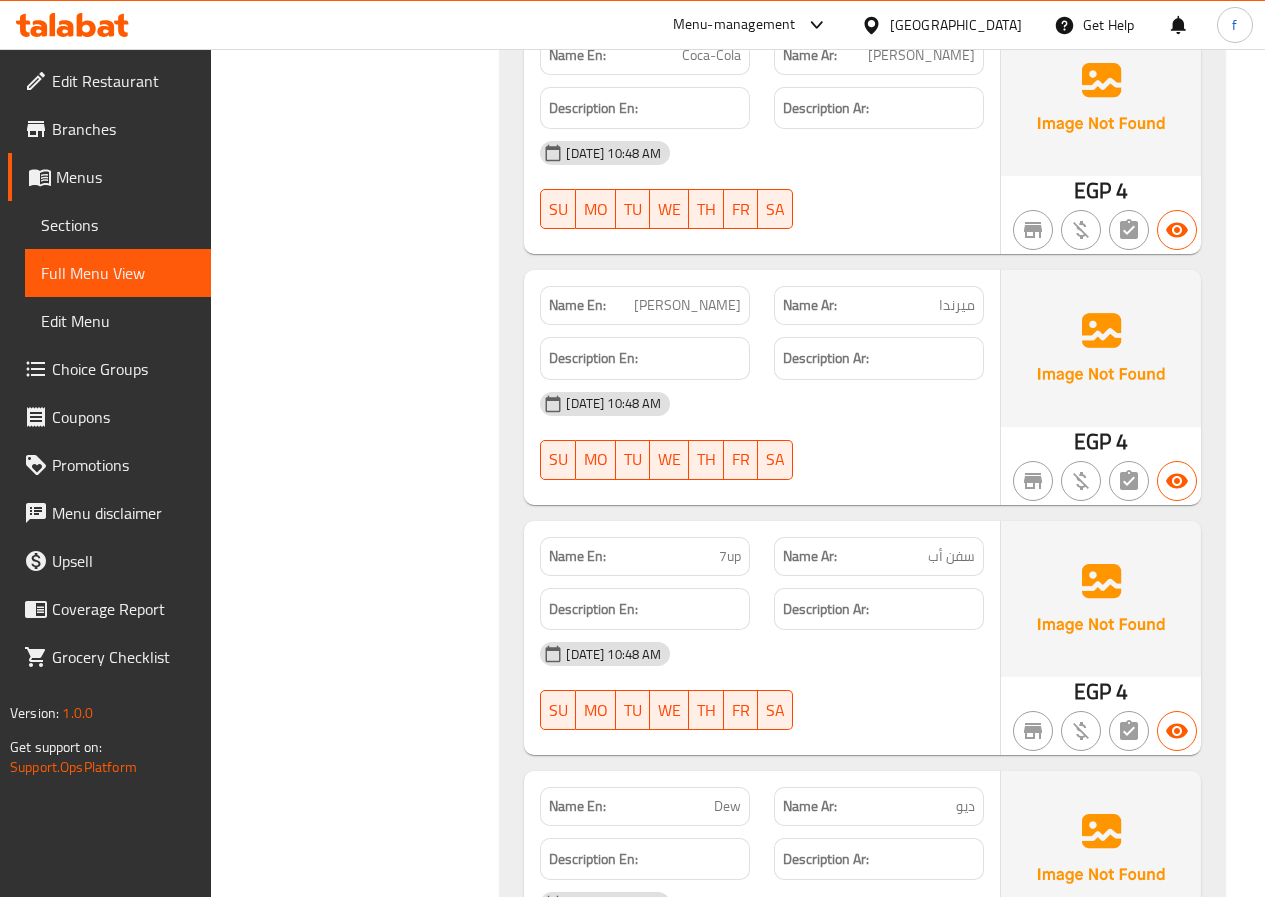 click on "Name Ar: سفن أب" at bounding box center (879, 556) 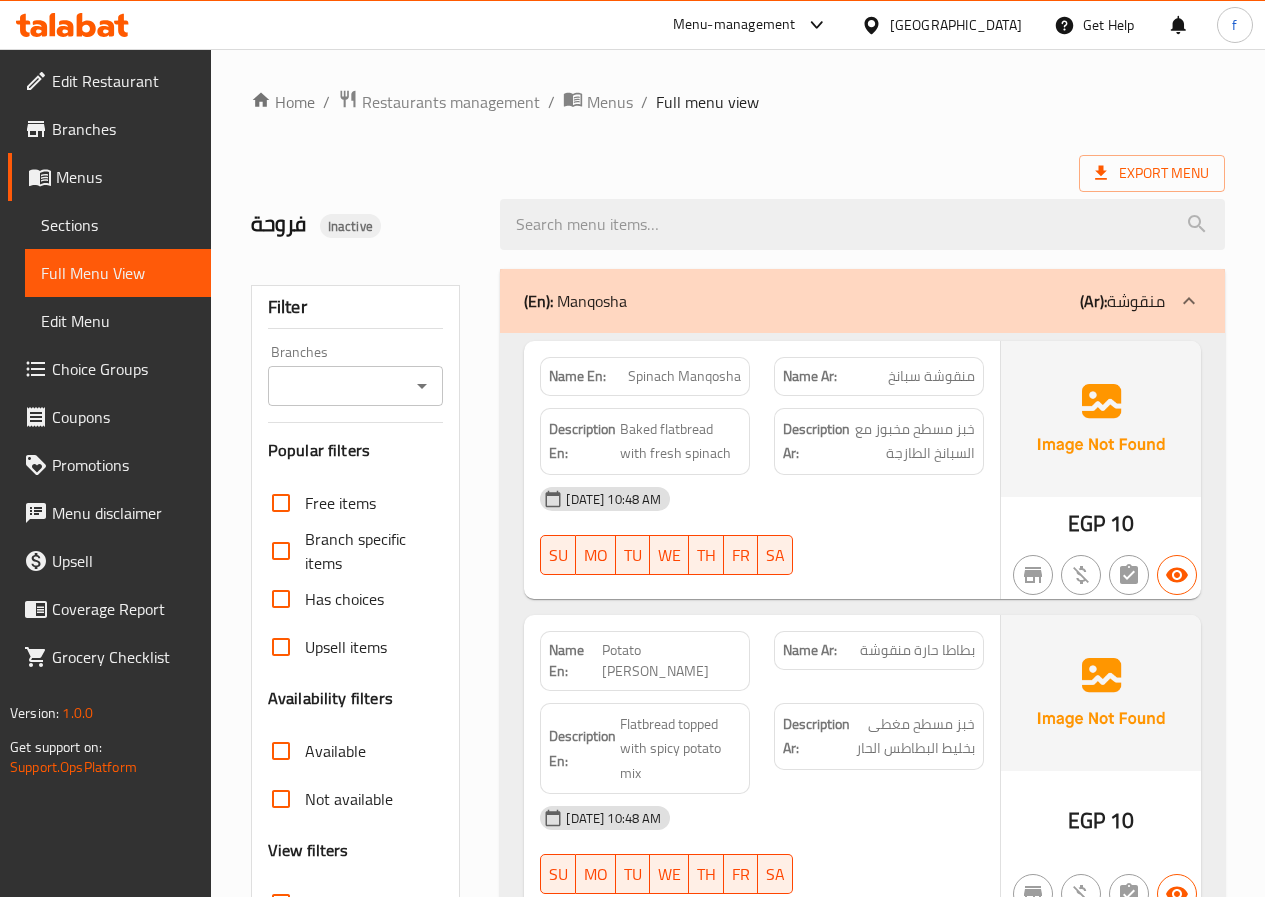 scroll, scrollTop: 100, scrollLeft: 0, axis: vertical 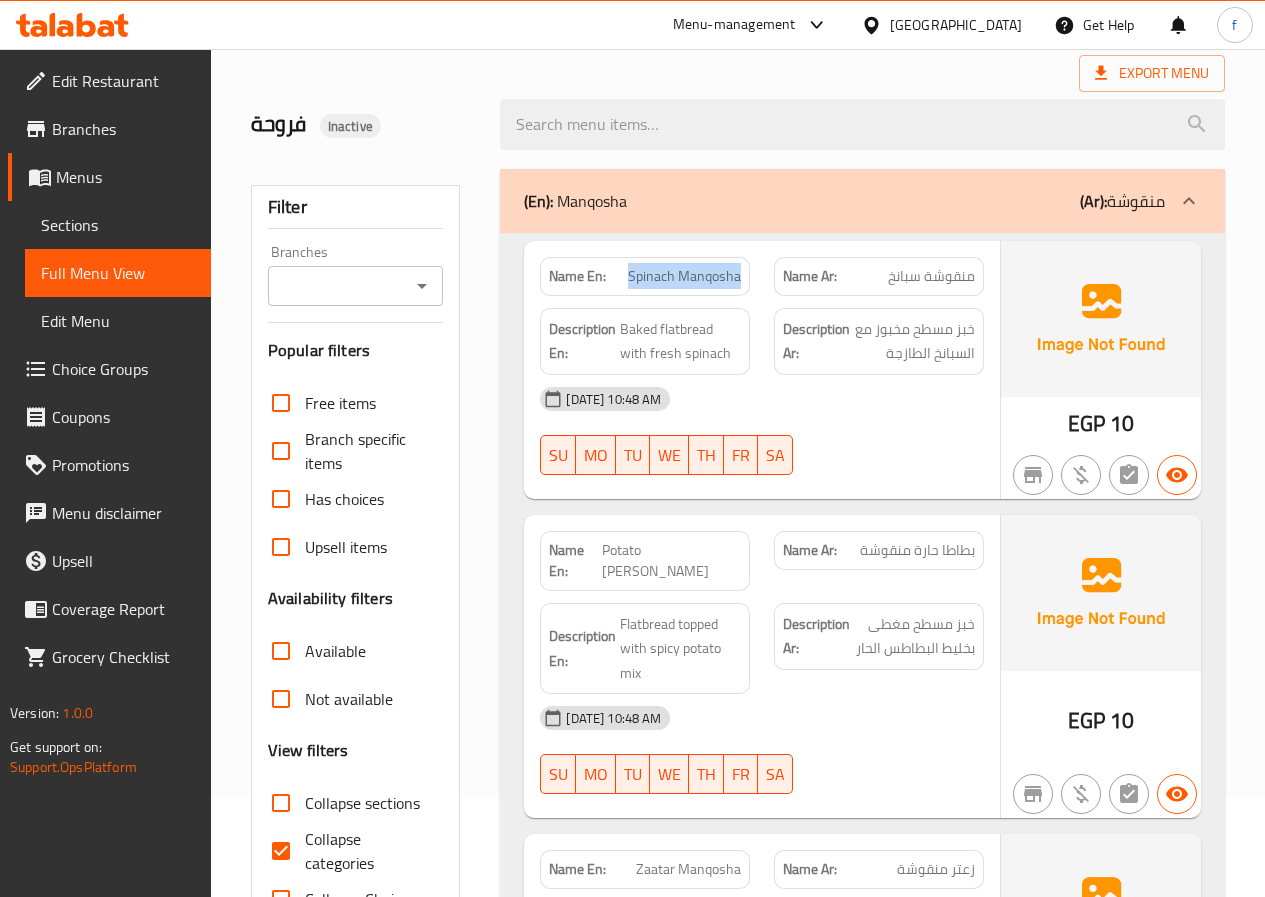 drag, startPoint x: 630, startPoint y: 277, endPoint x: 884, endPoint y: 279, distance: 254.00787 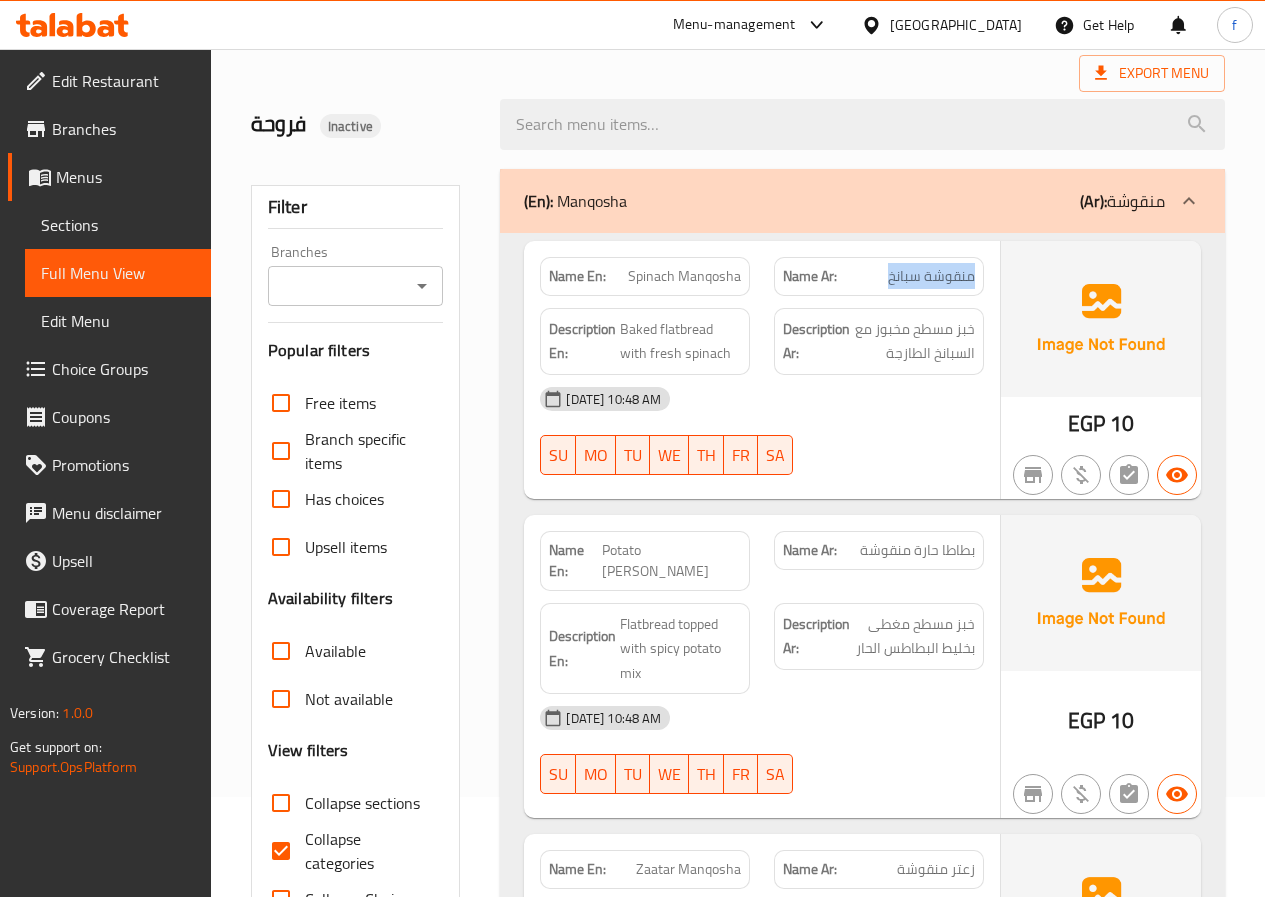drag, startPoint x: 886, startPoint y: 274, endPoint x: 988, endPoint y: 283, distance: 102.396286 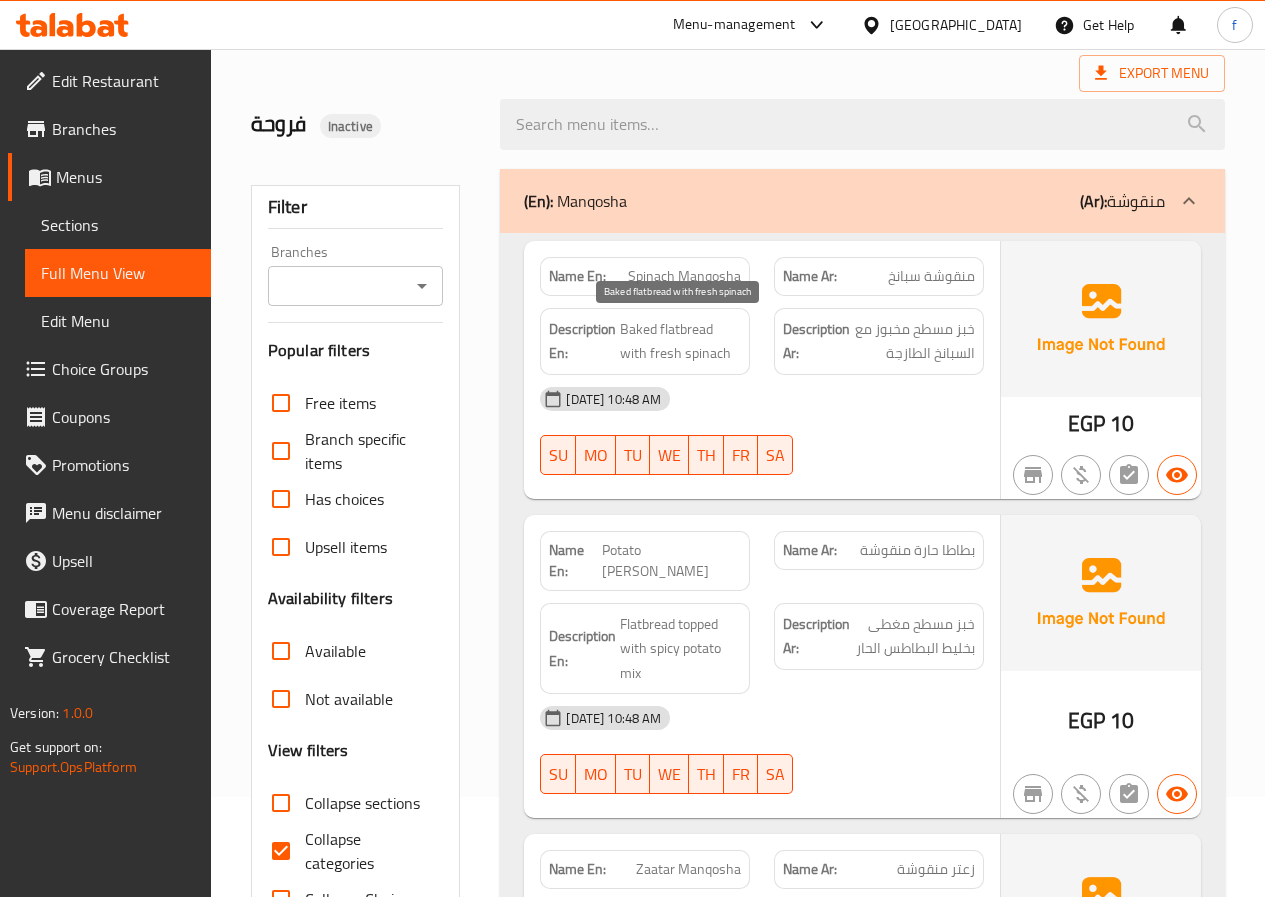 click on "Baked flatbread with fresh spinach" at bounding box center (680, 341) 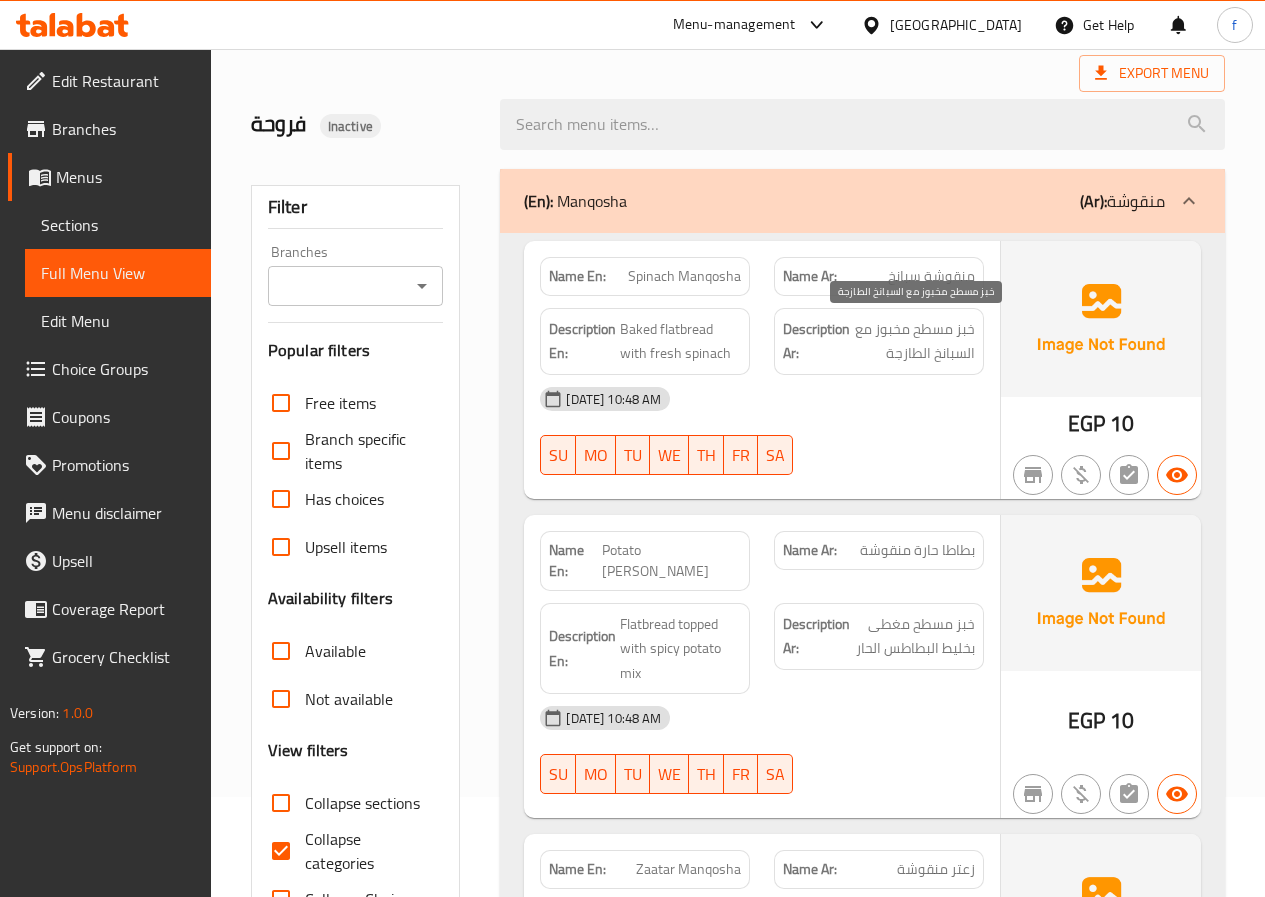 click on "خبز مسطح مخبوز مع السبانخ الطازجة" at bounding box center (914, 341) 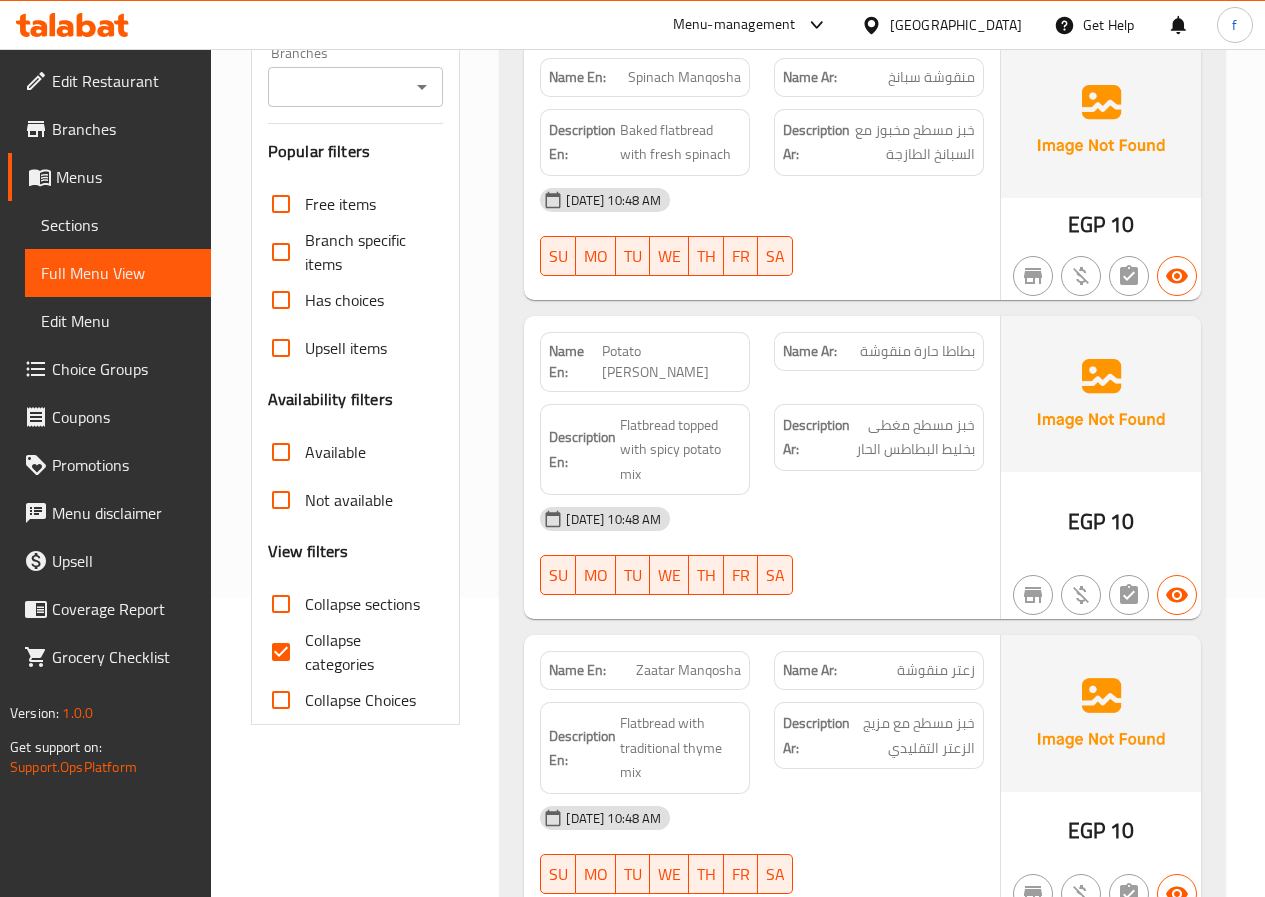 scroll, scrollTop: 300, scrollLeft: 0, axis: vertical 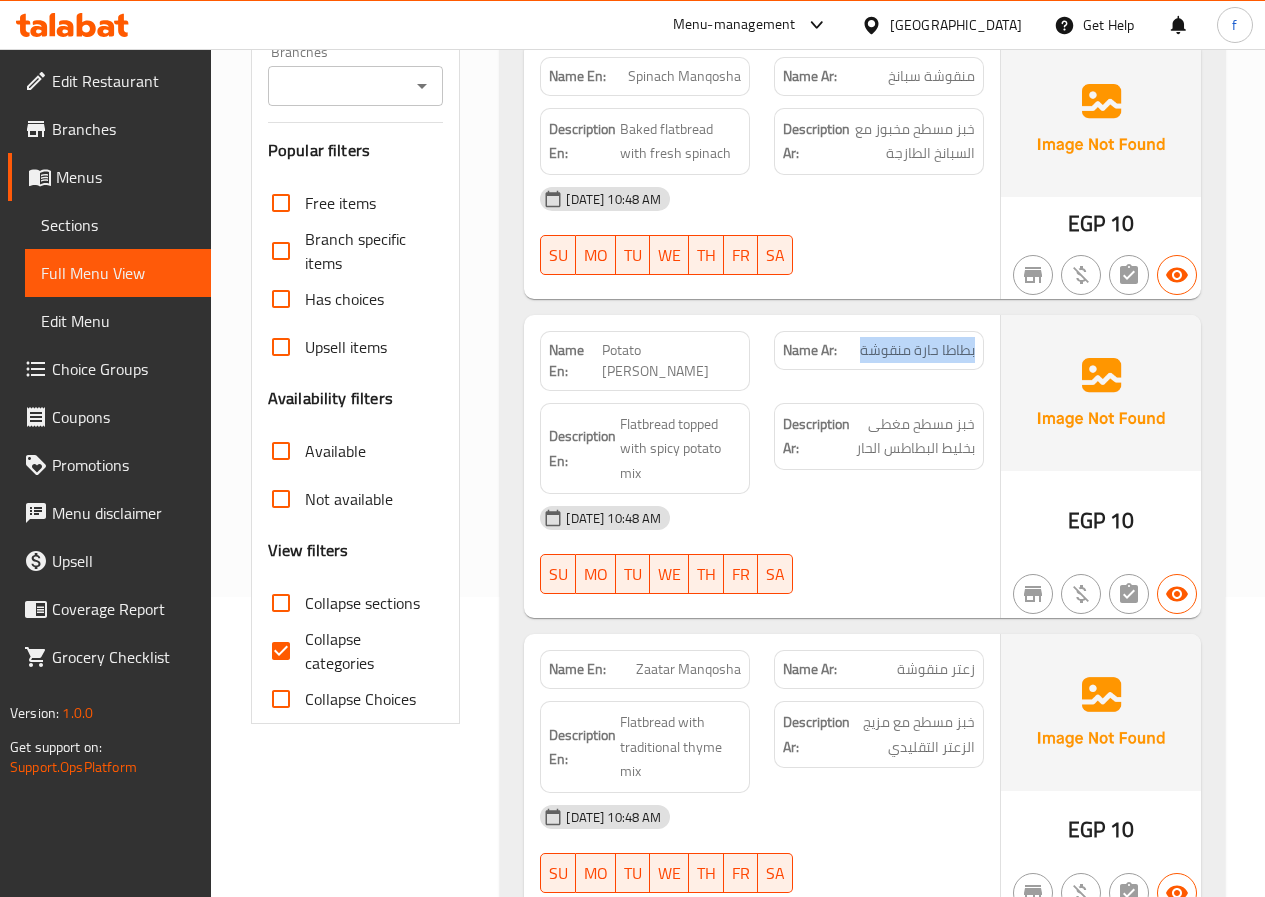 drag, startPoint x: 973, startPoint y: 354, endPoint x: 850, endPoint y: 360, distance: 123.146255 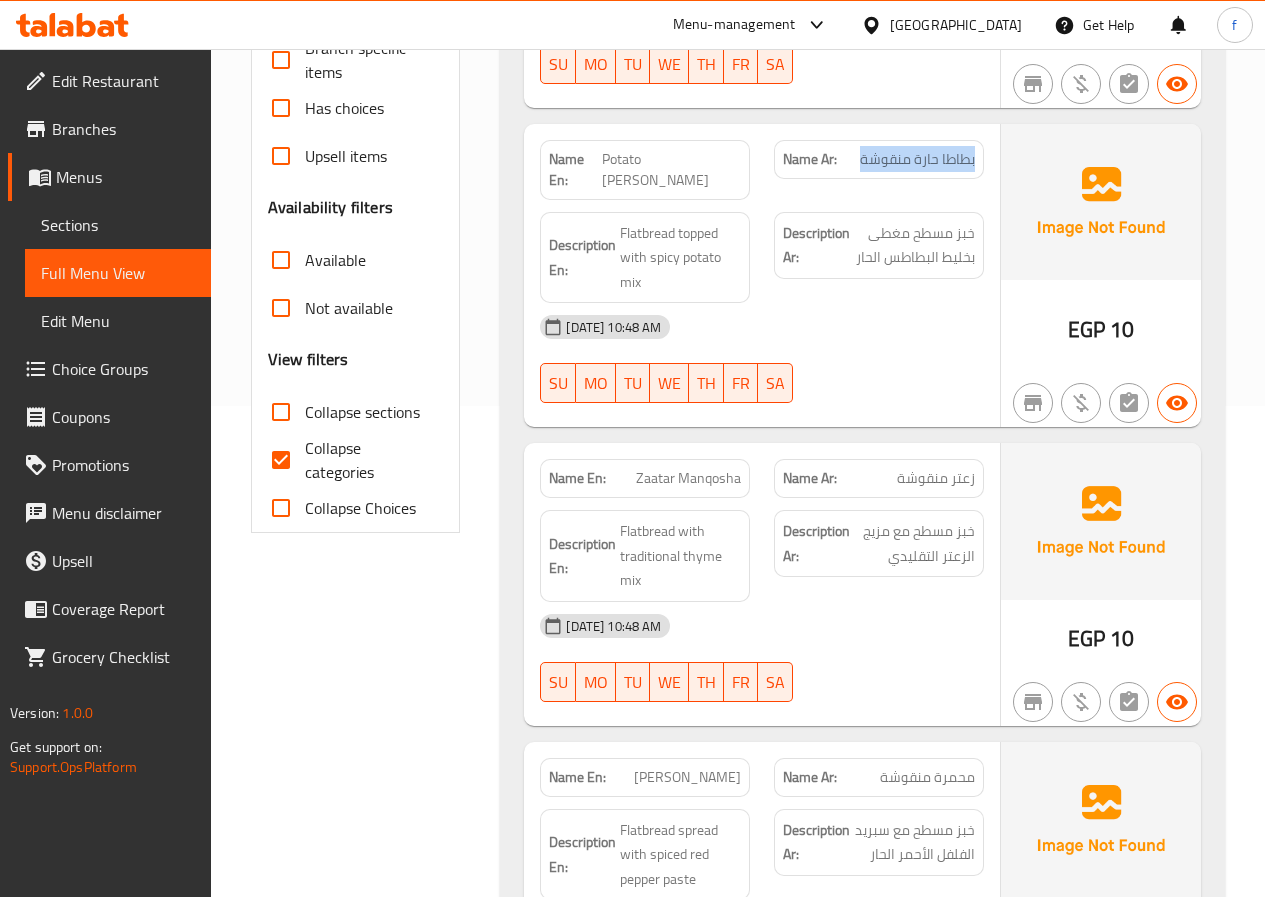 scroll, scrollTop: 500, scrollLeft: 0, axis: vertical 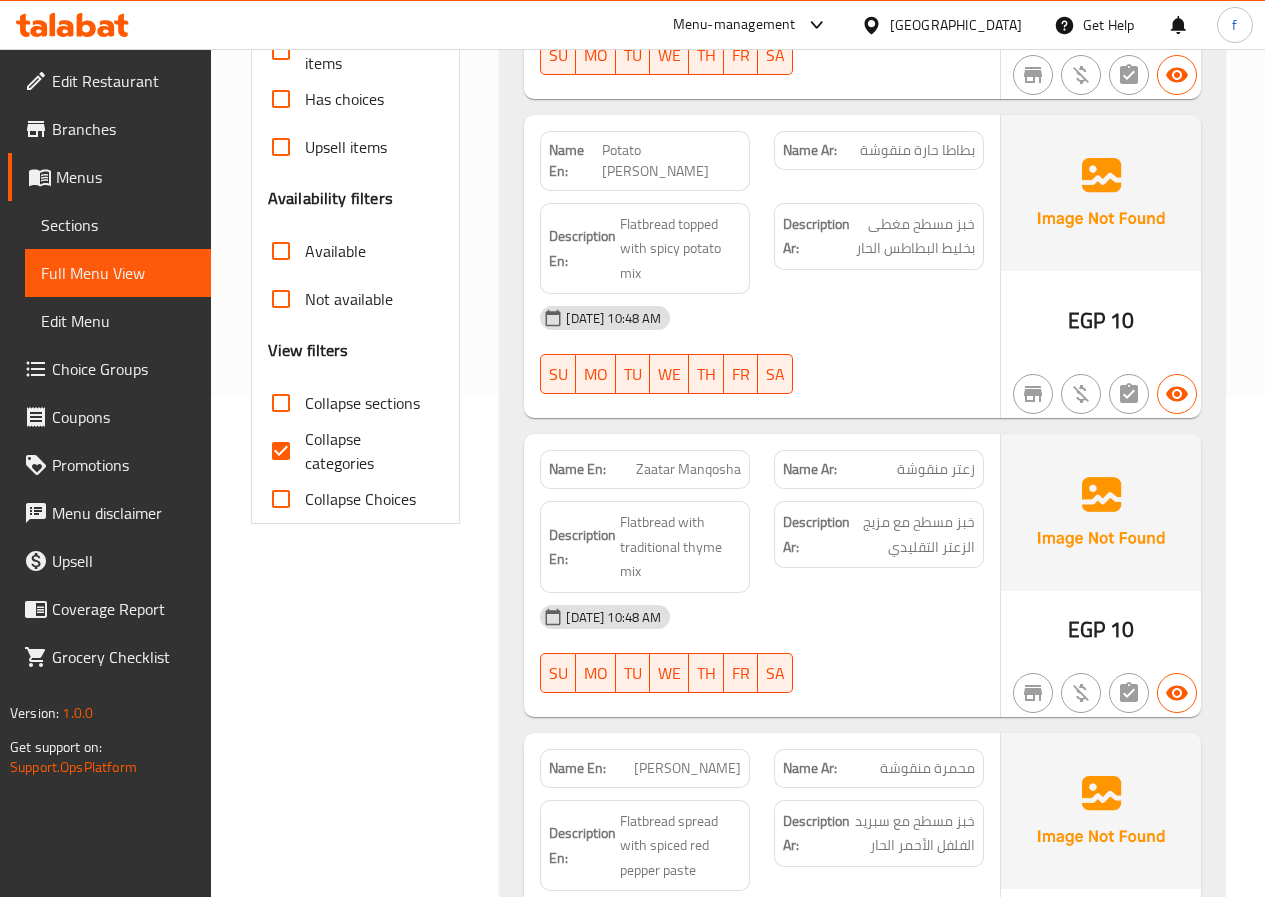 click on "Zaatar Manqosha" at bounding box center [688, 469] 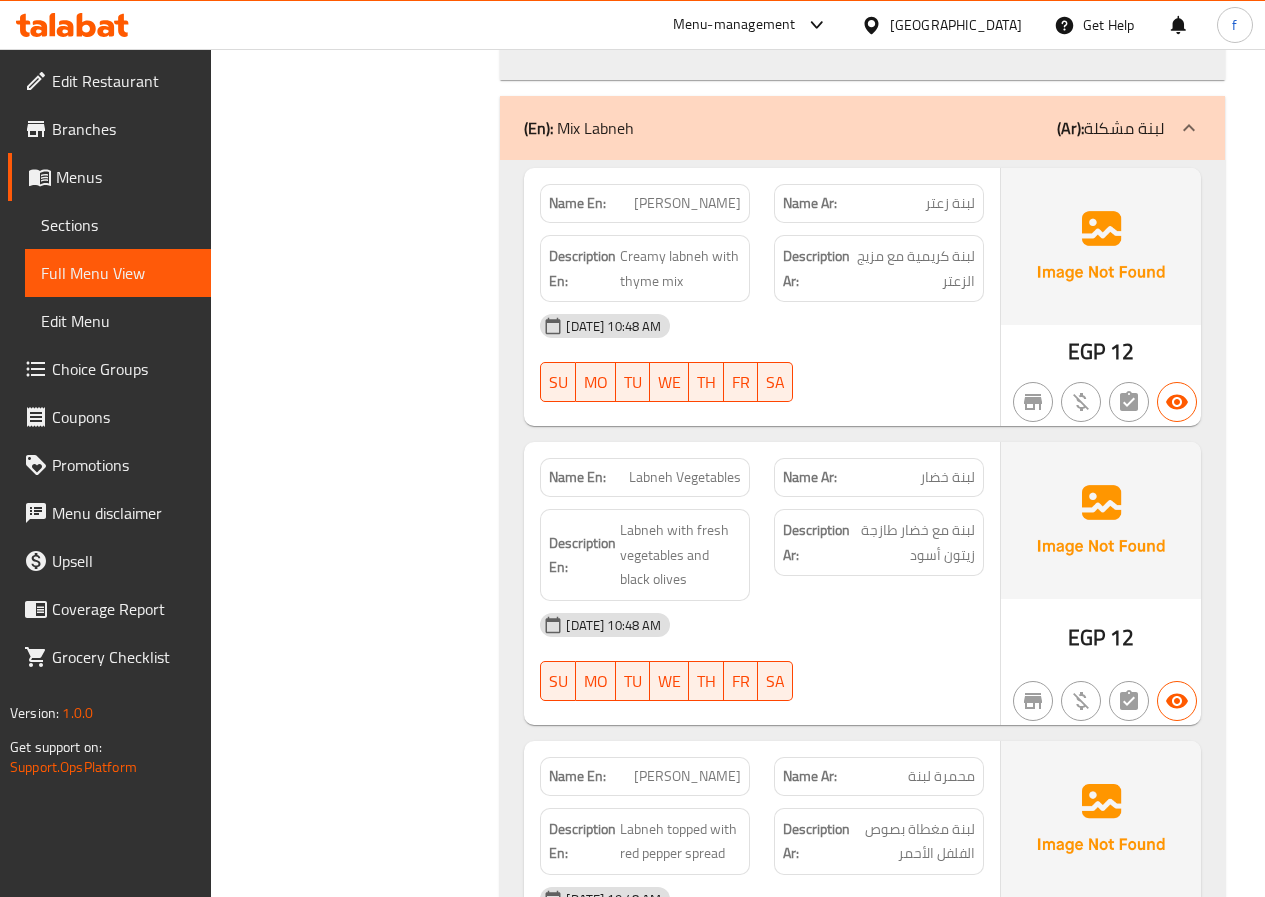 scroll, scrollTop: 1600, scrollLeft: 0, axis: vertical 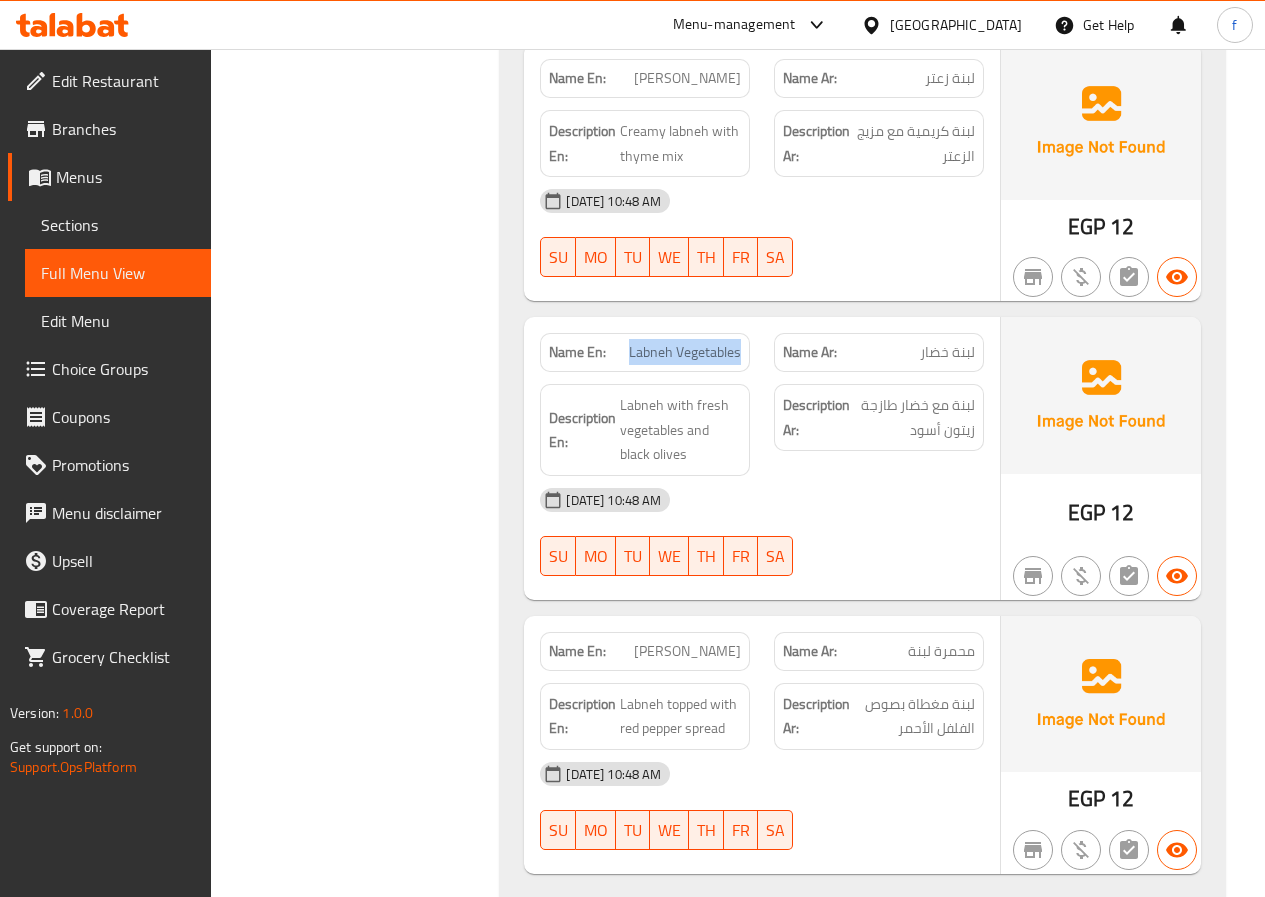 drag, startPoint x: 631, startPoint y: 369, endPoint x: 770, endPoint y: 373, distance: 139.05754 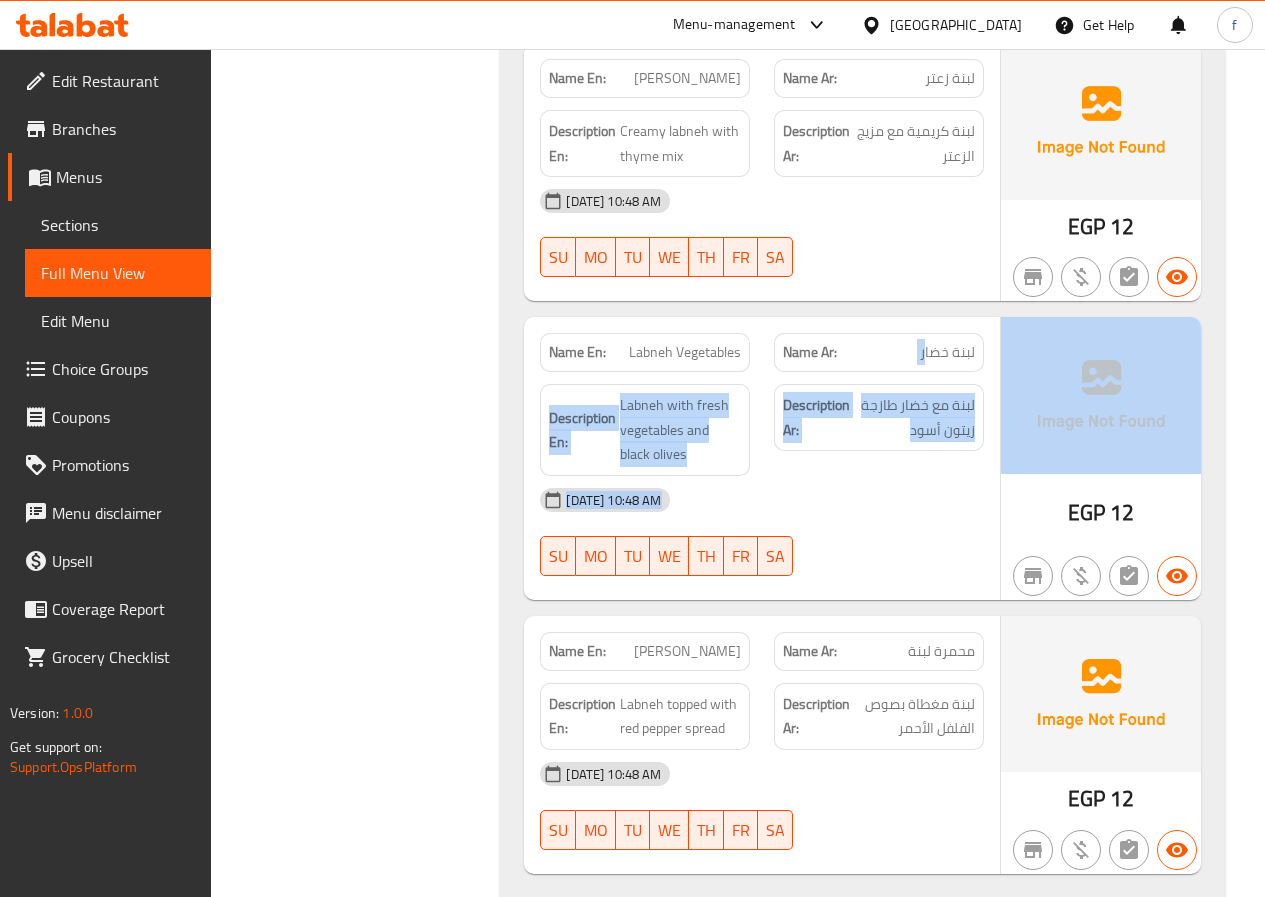 drag, startPoint x: 924, startPoint y: 375, endPoint x: 1010, endPoint y: 375, distance: 86 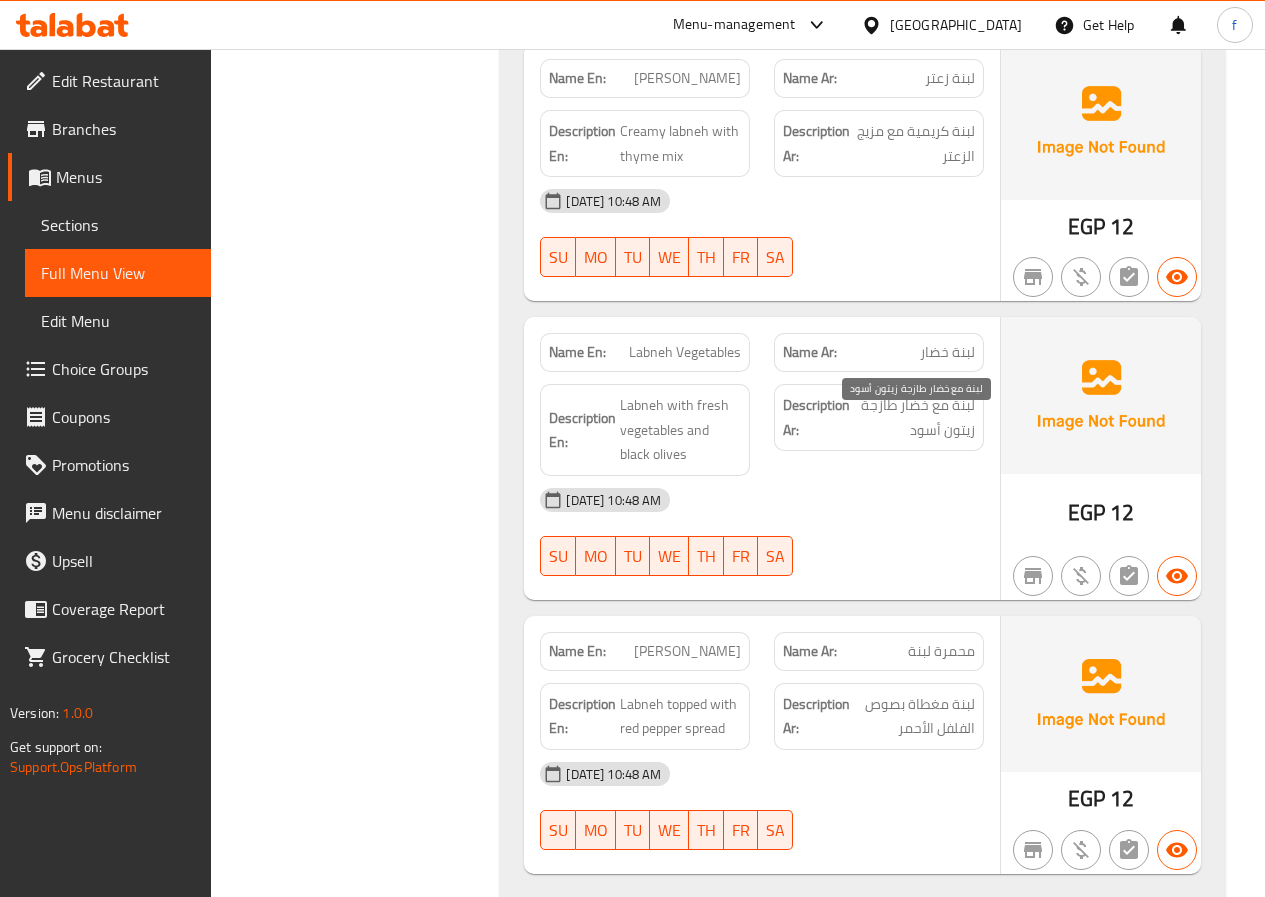 click on "لبنة مع خضار طازجة زيتون أسود" at bounding box center [914, 417] 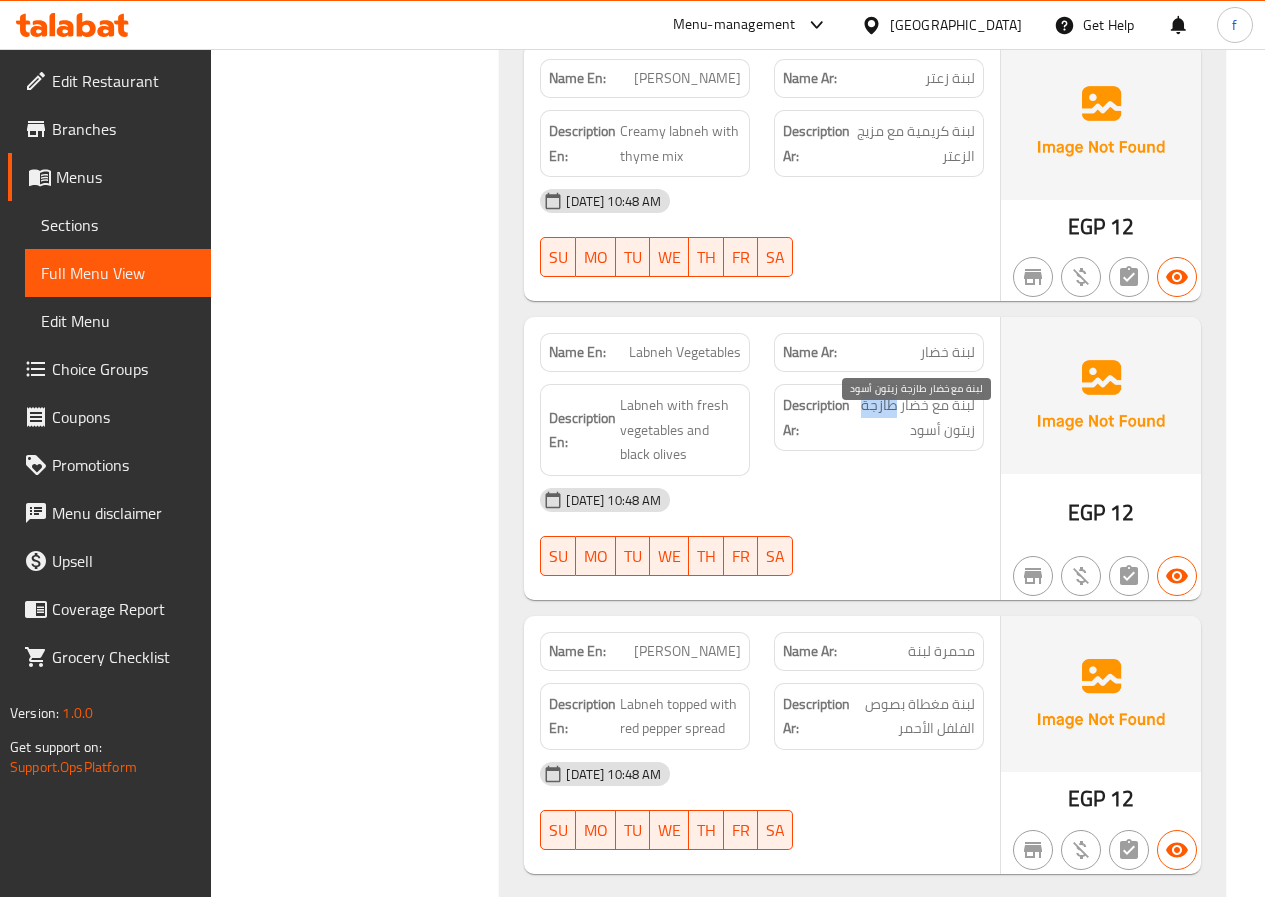 click on "لبنة مع خضار طازجة زيتون أسود" at bounding box center (914, 417) 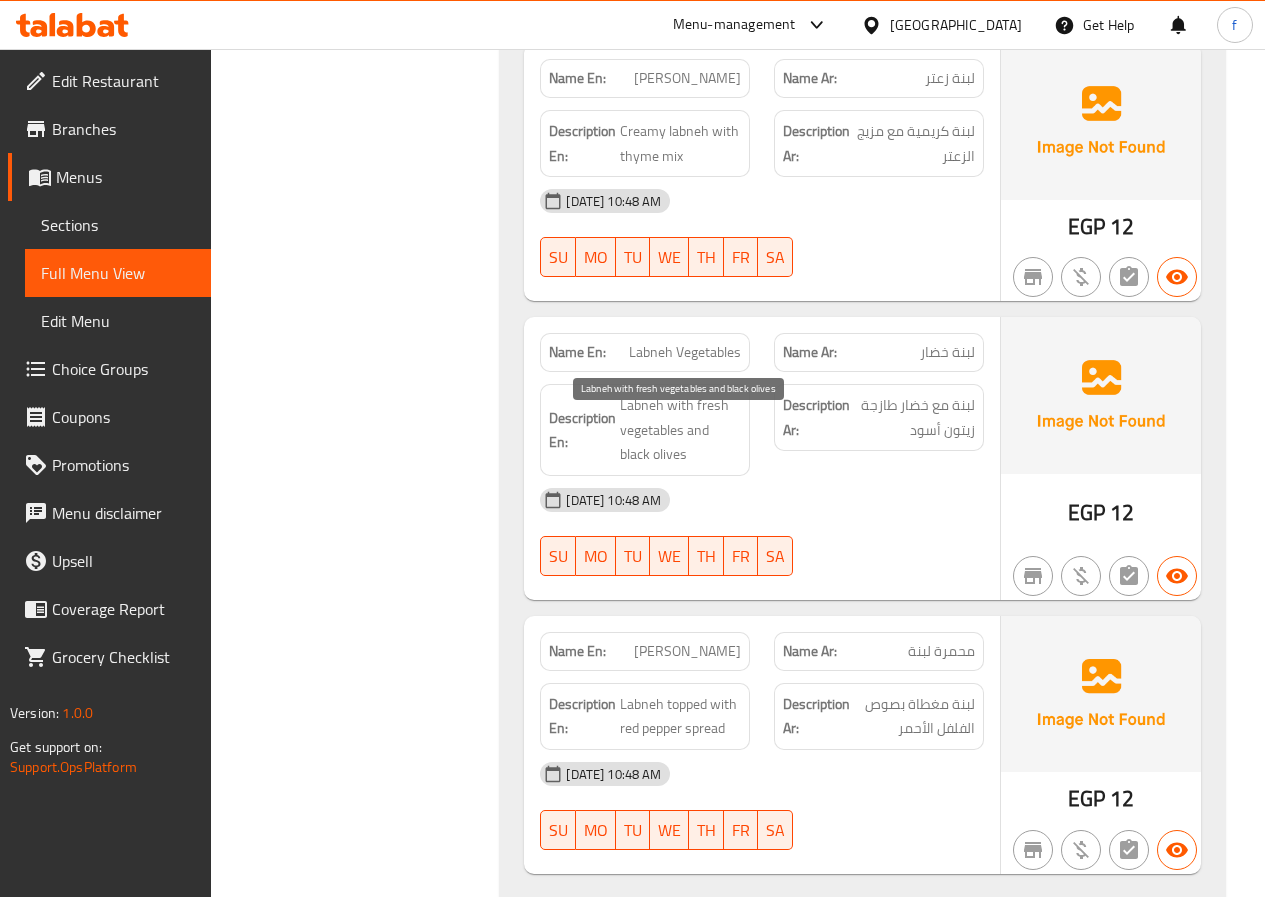 click on "Labneh with fresh vegetables and black olives" at bounding box center [680, 430] 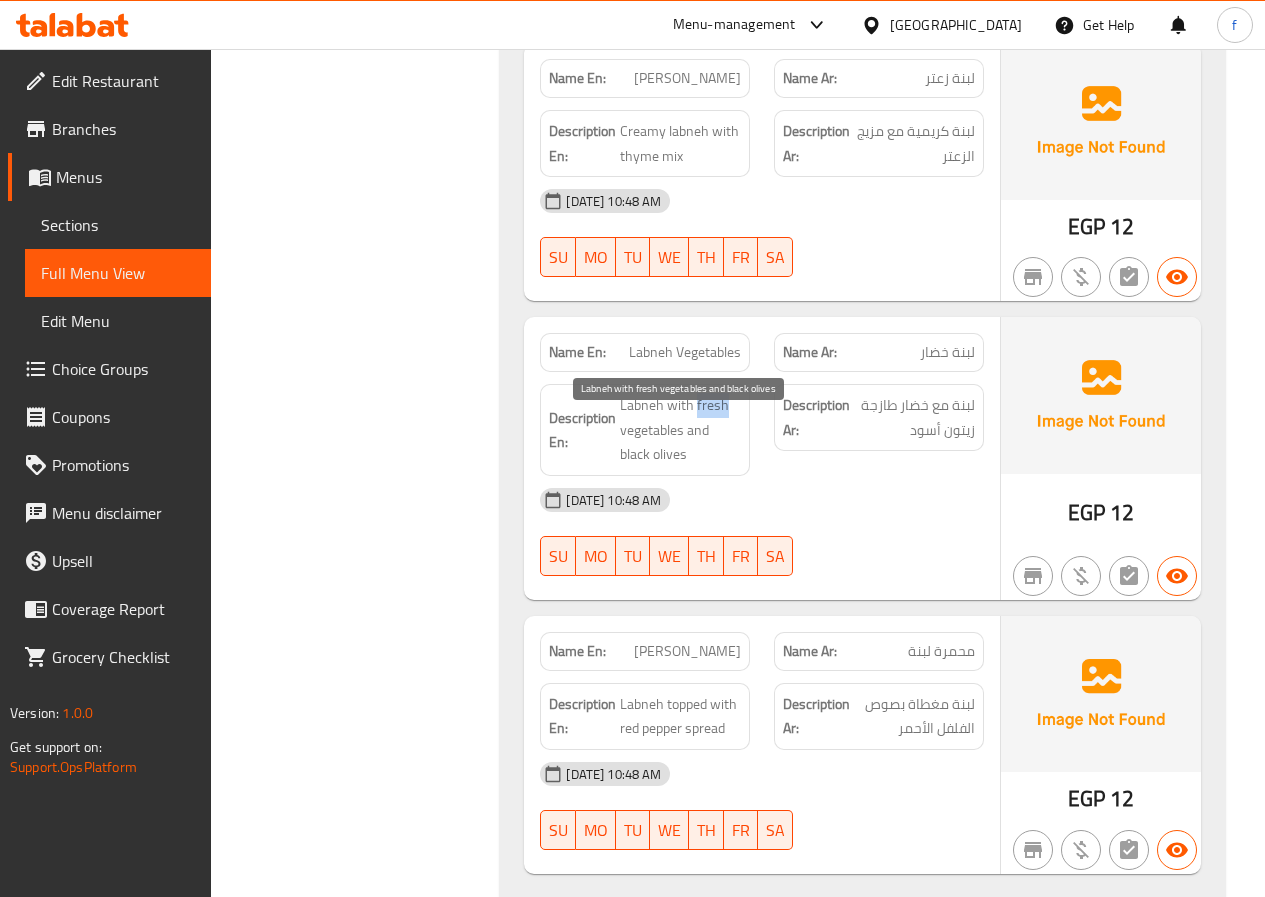 click on "Labneh with fresh vegetables and black olives" at bounding box center [680, 430] 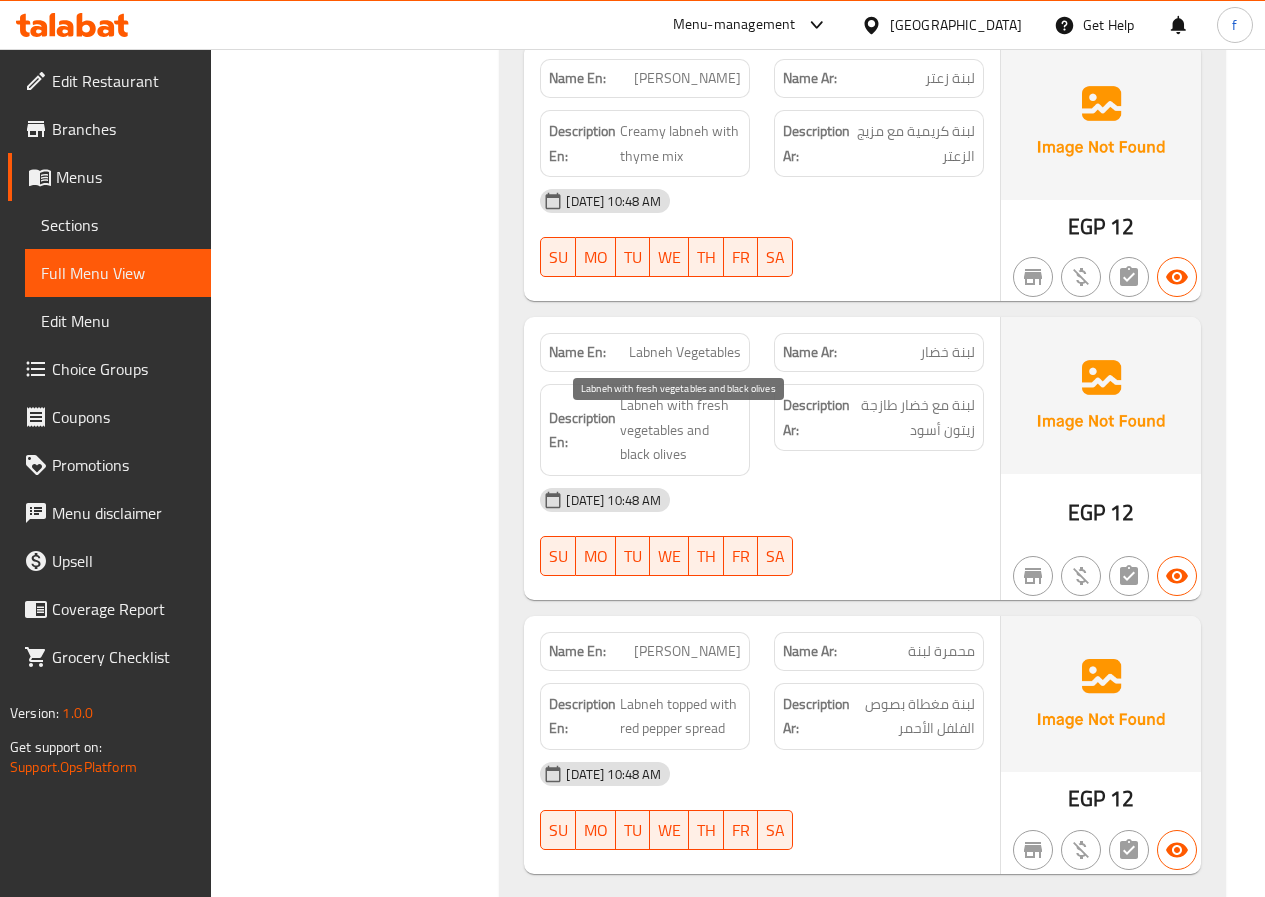 click on "Labneh with fresh vegetables and black olives" at bounding box center (680, 430) 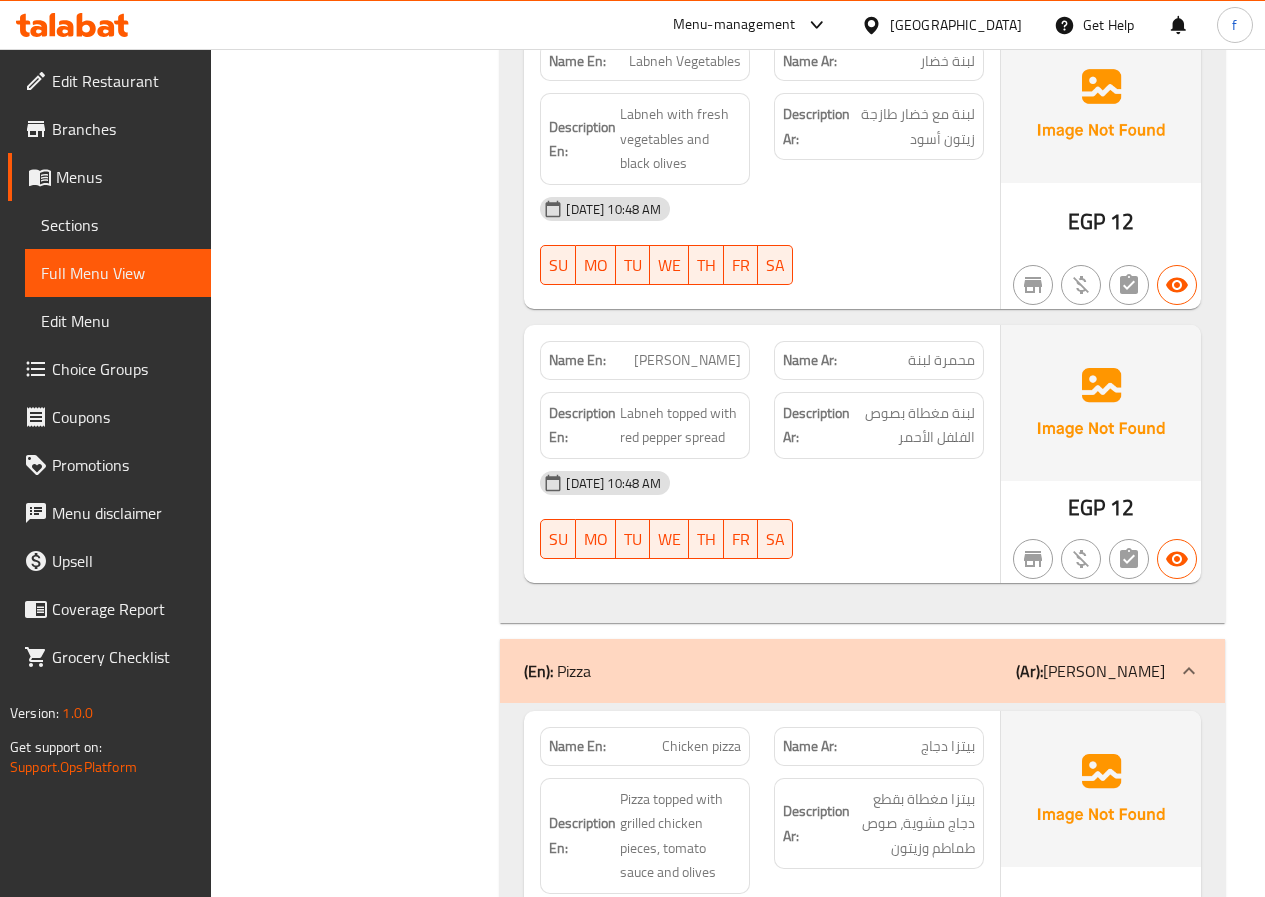 scroll, scrollTop: 1900, scrollLeft: 0, axis: vertical 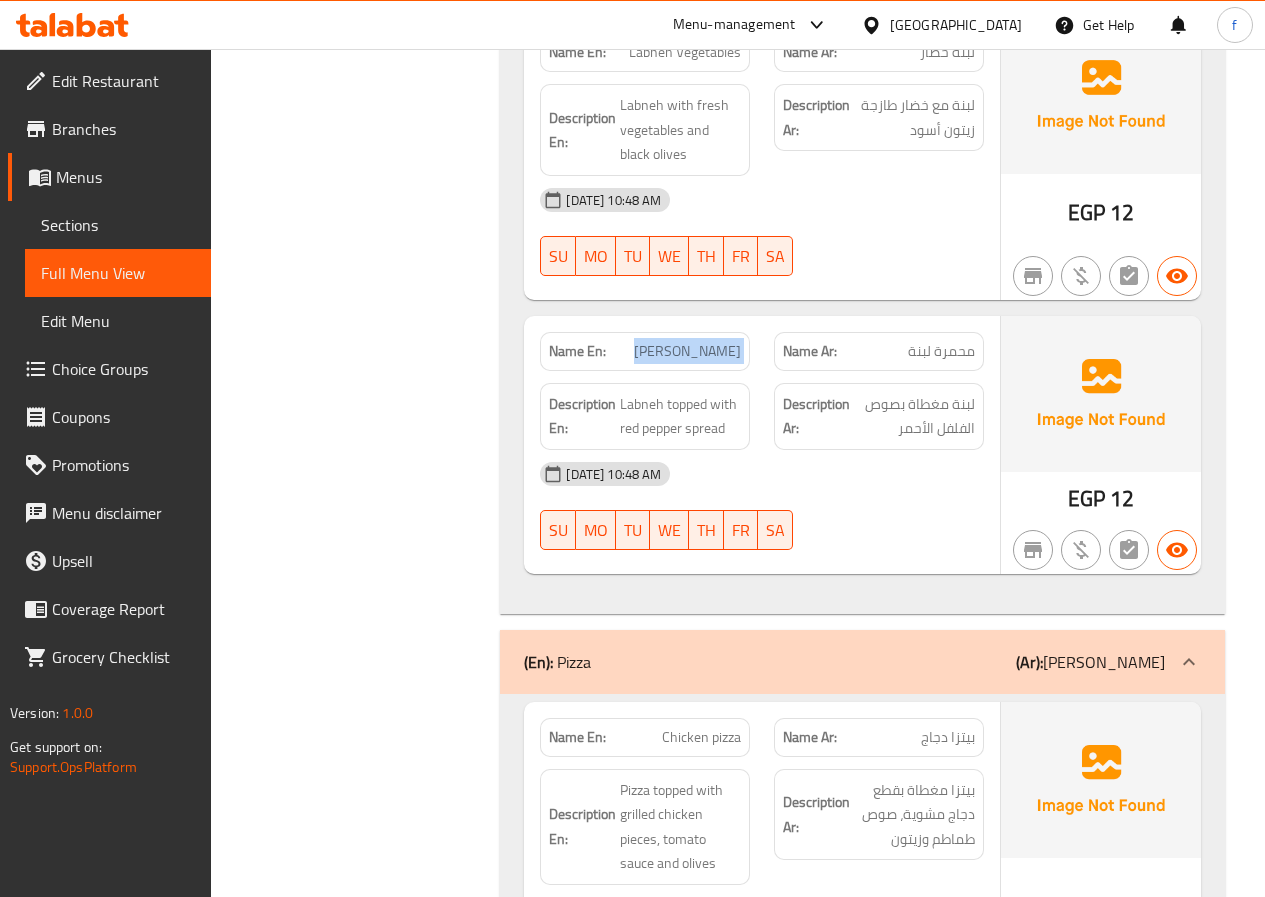 drag, startPoint x: 619, startPoint y: 367, endPoint x: 785, endPoint y: 379, distance: 166.43317 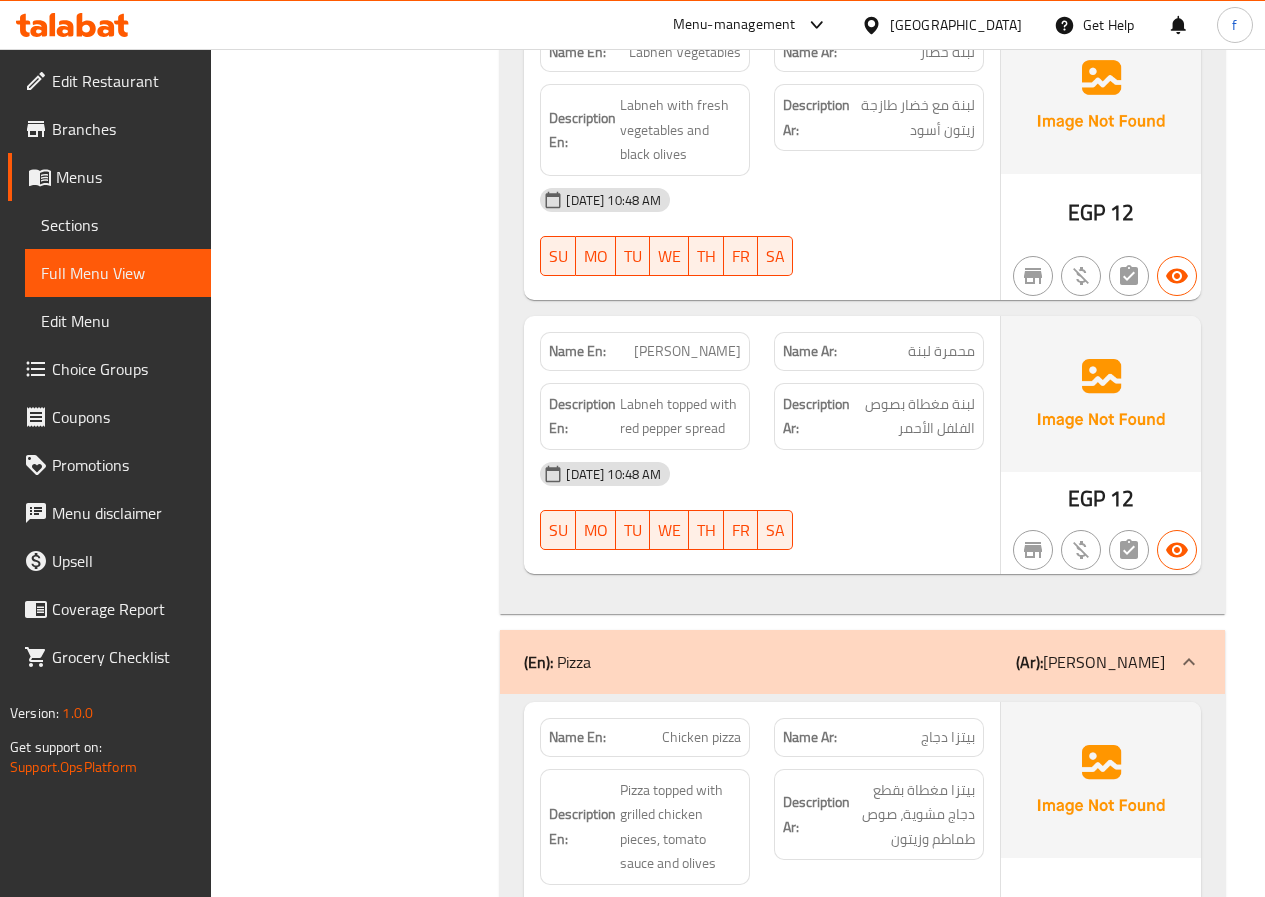 click on "محمرة لبنة" at bounding box center (936, -931) 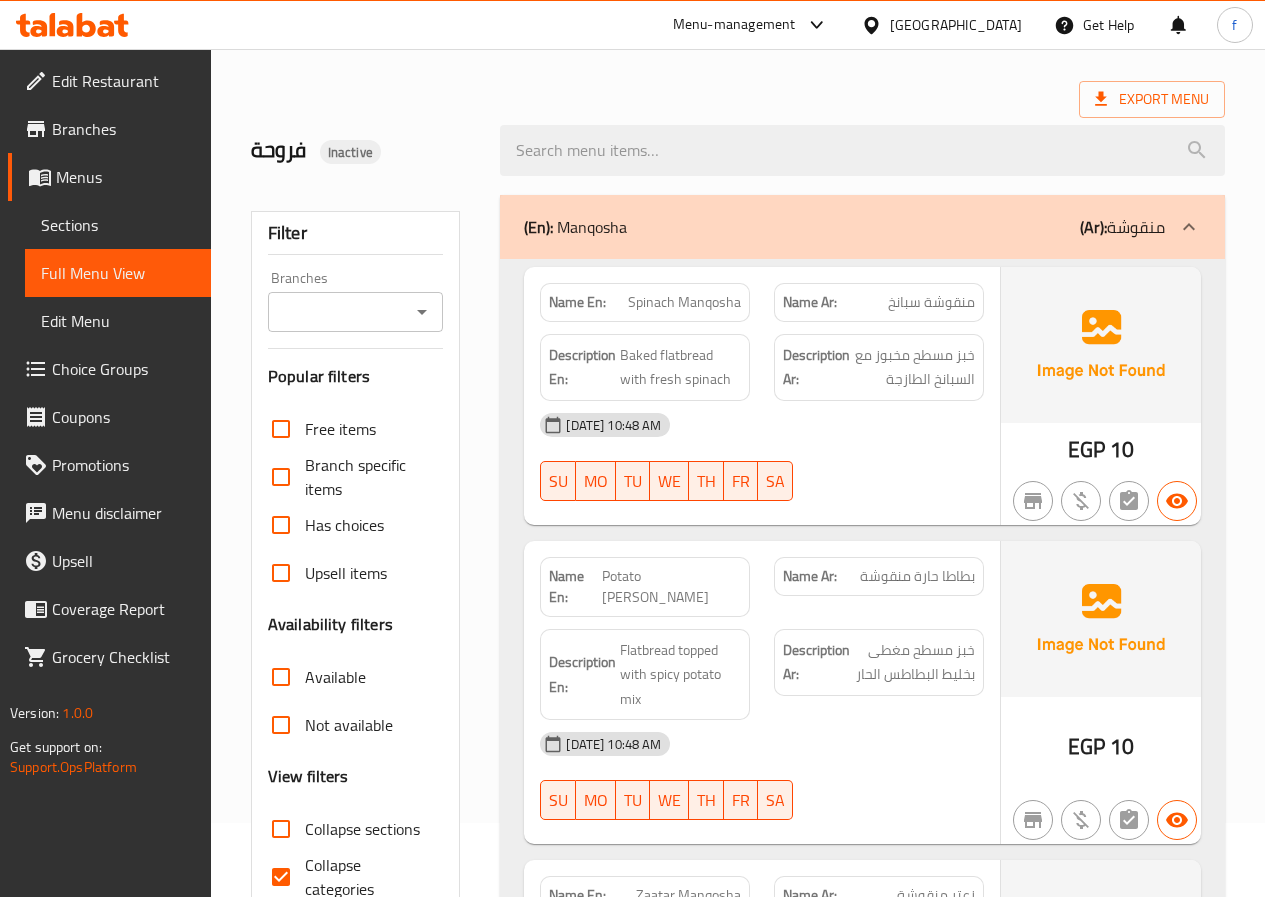 scroll, scrollTop: 0, scrollLeft: 0, axis: both 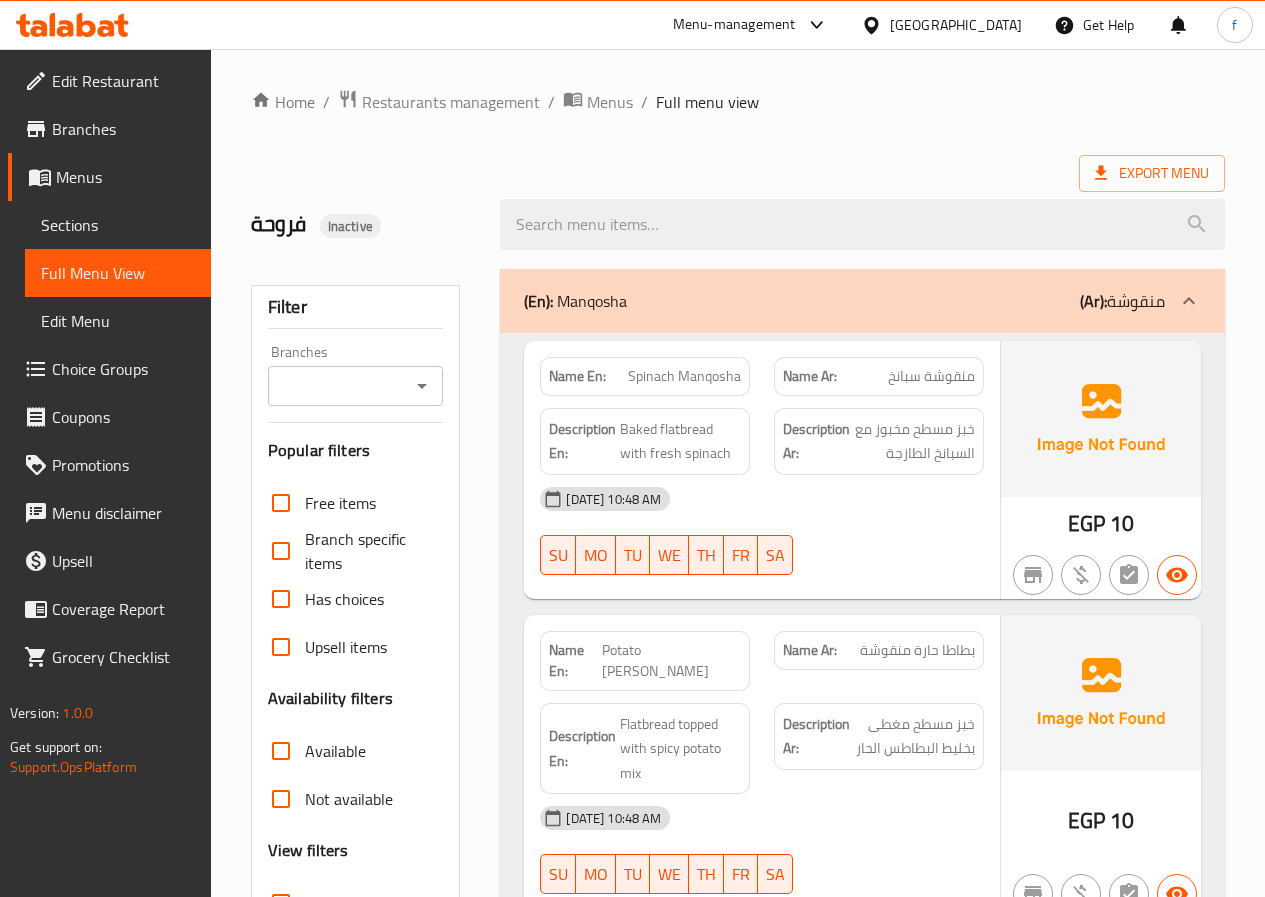 click on "Spinach Manqosha" at bounding box center [684, 376] 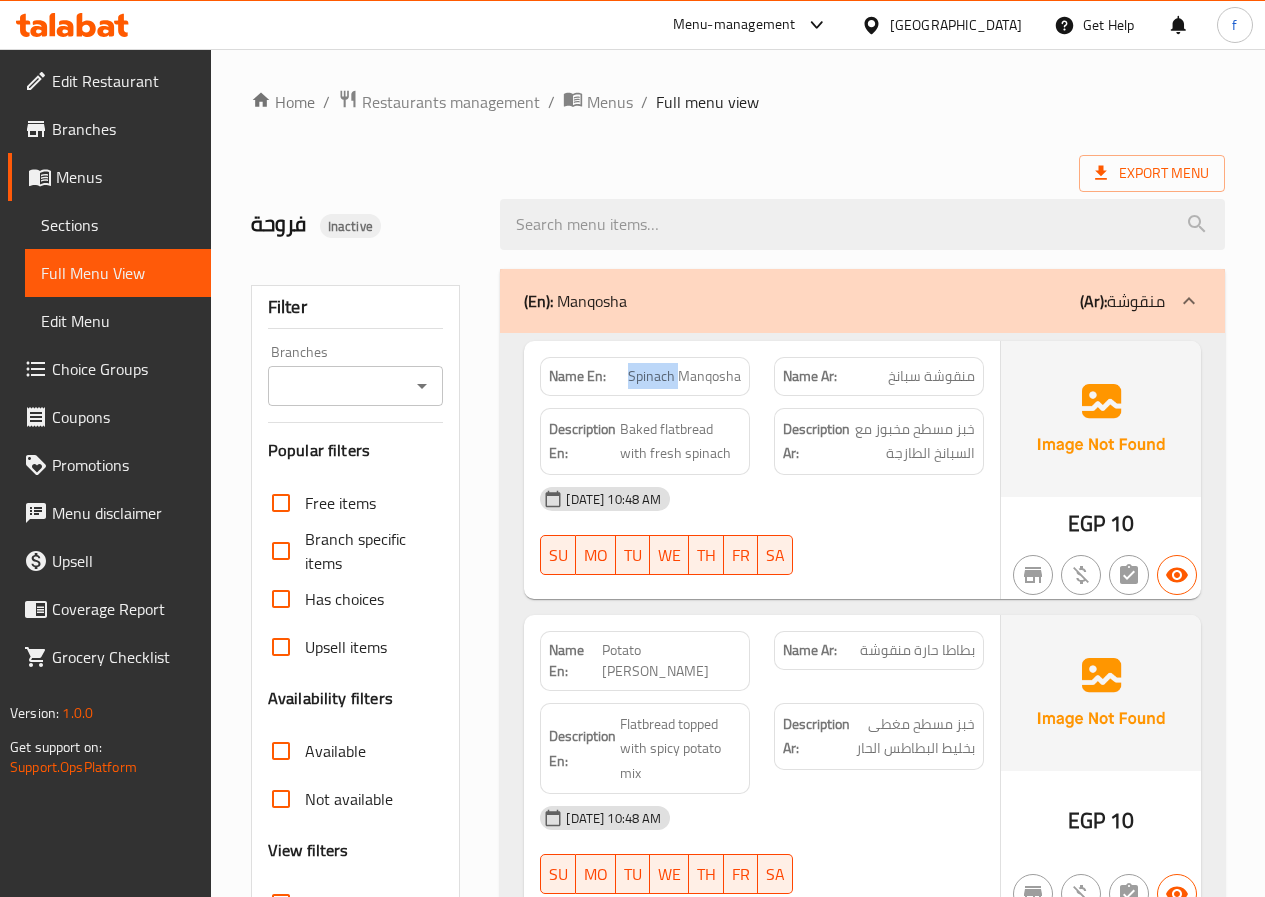 click on "Spinach Manqosha" at bounding box center [684, 376] 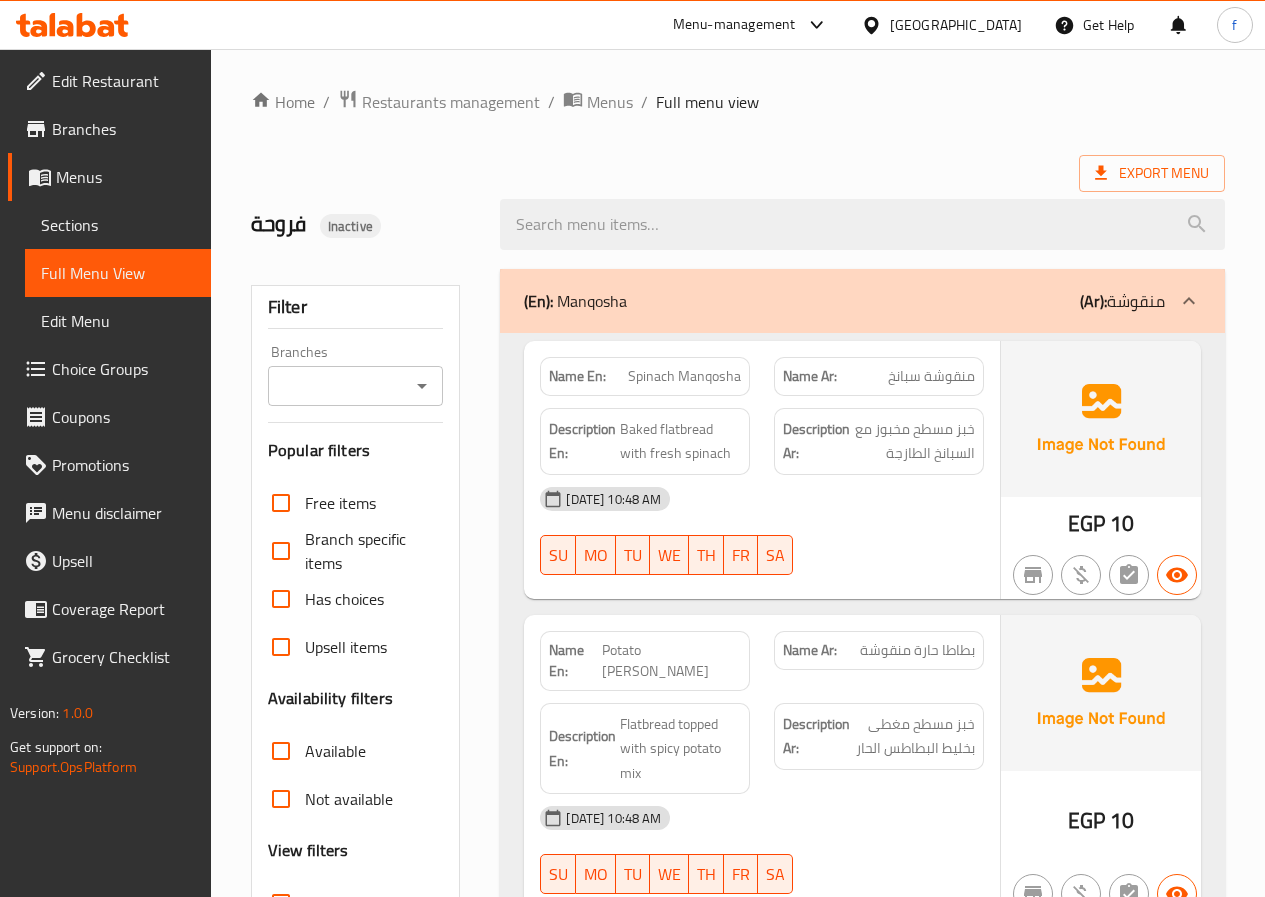 click on "Spinach Manqosha" at bounding box center [684, 376] 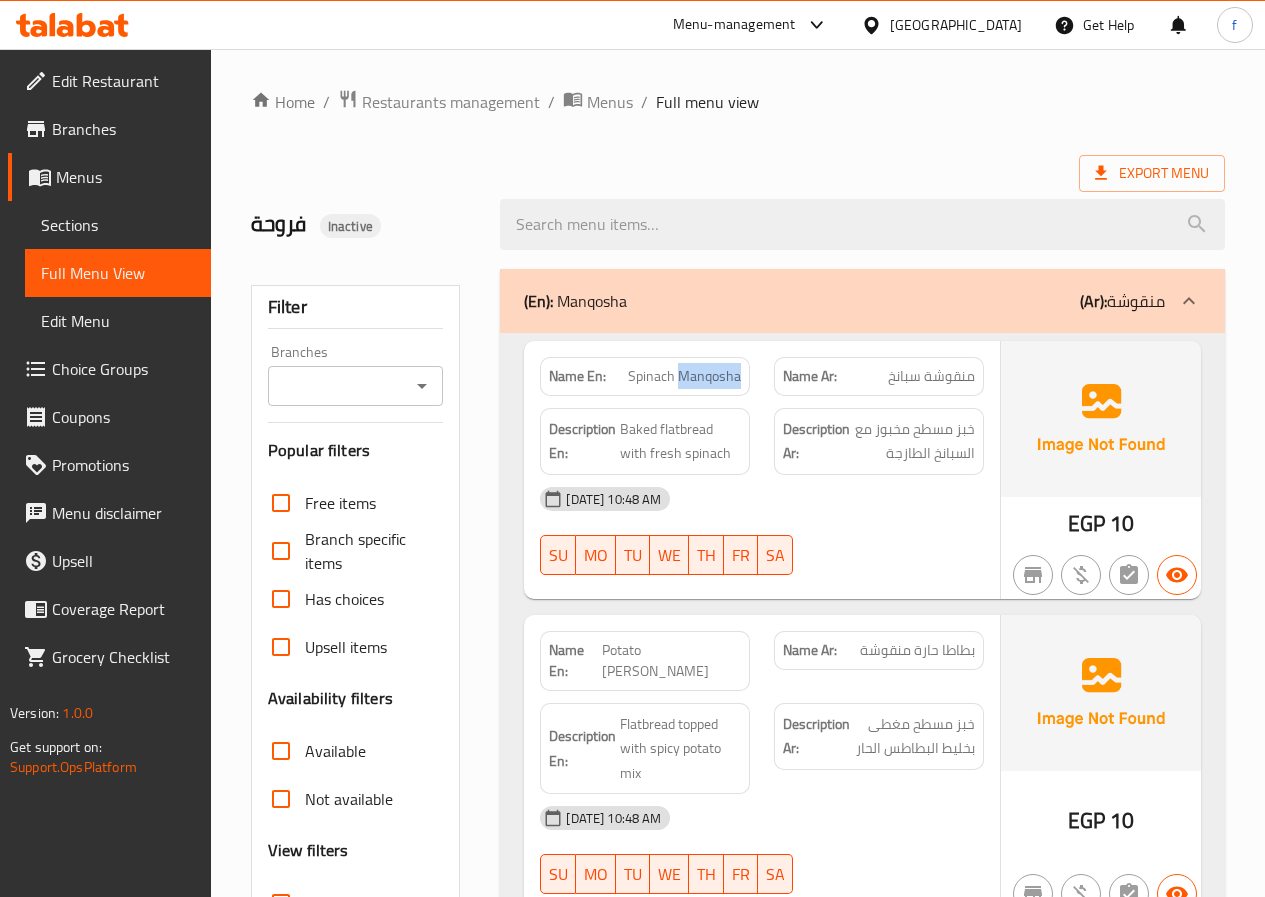drag, startPoint x: 733, startPoint y: 384, endPoint x: 1045, endPoint y: 399, distance: 312.36038 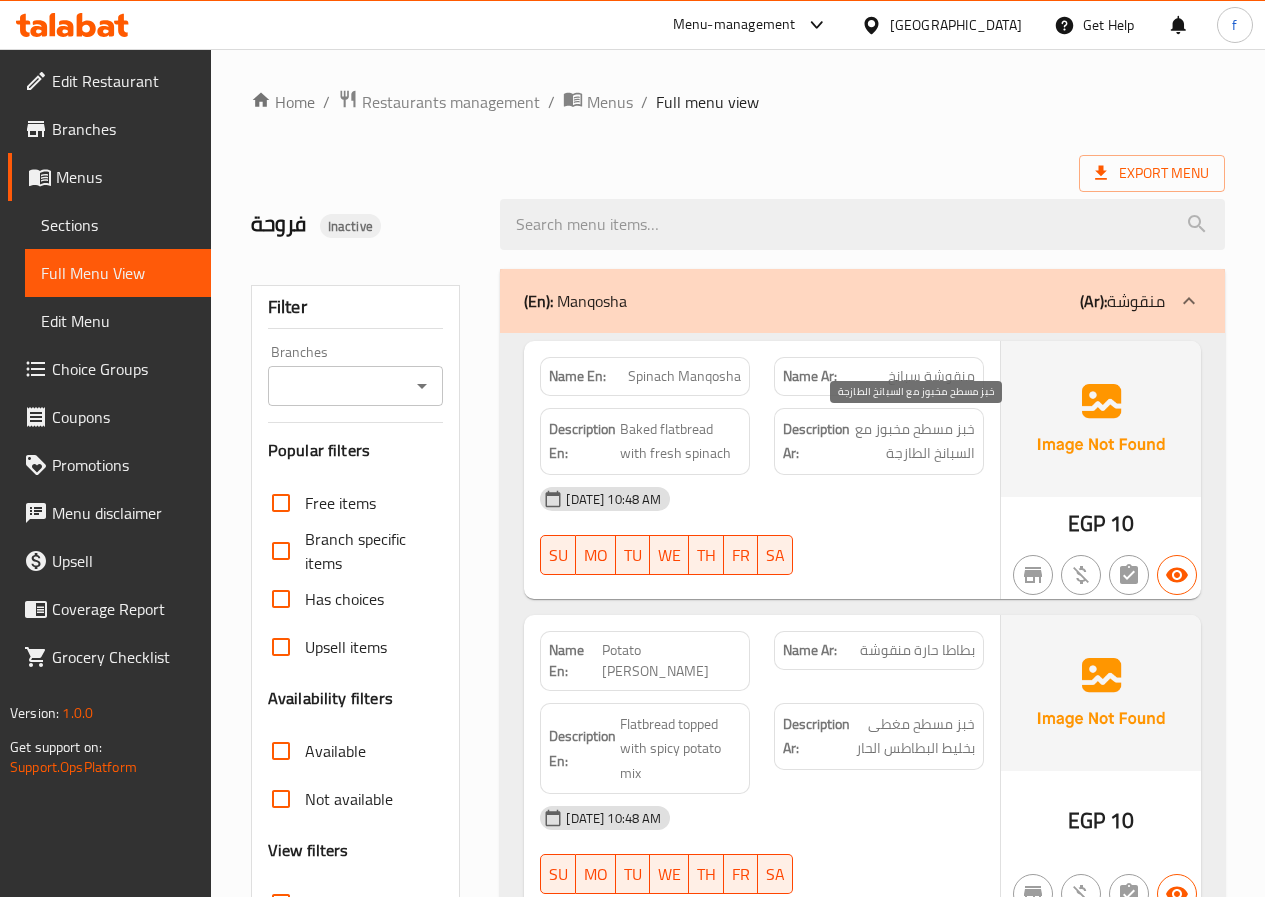 click on "خبز مسطح مخبوز مع السبانخ الطازجة" at bounding box center (914, 441) 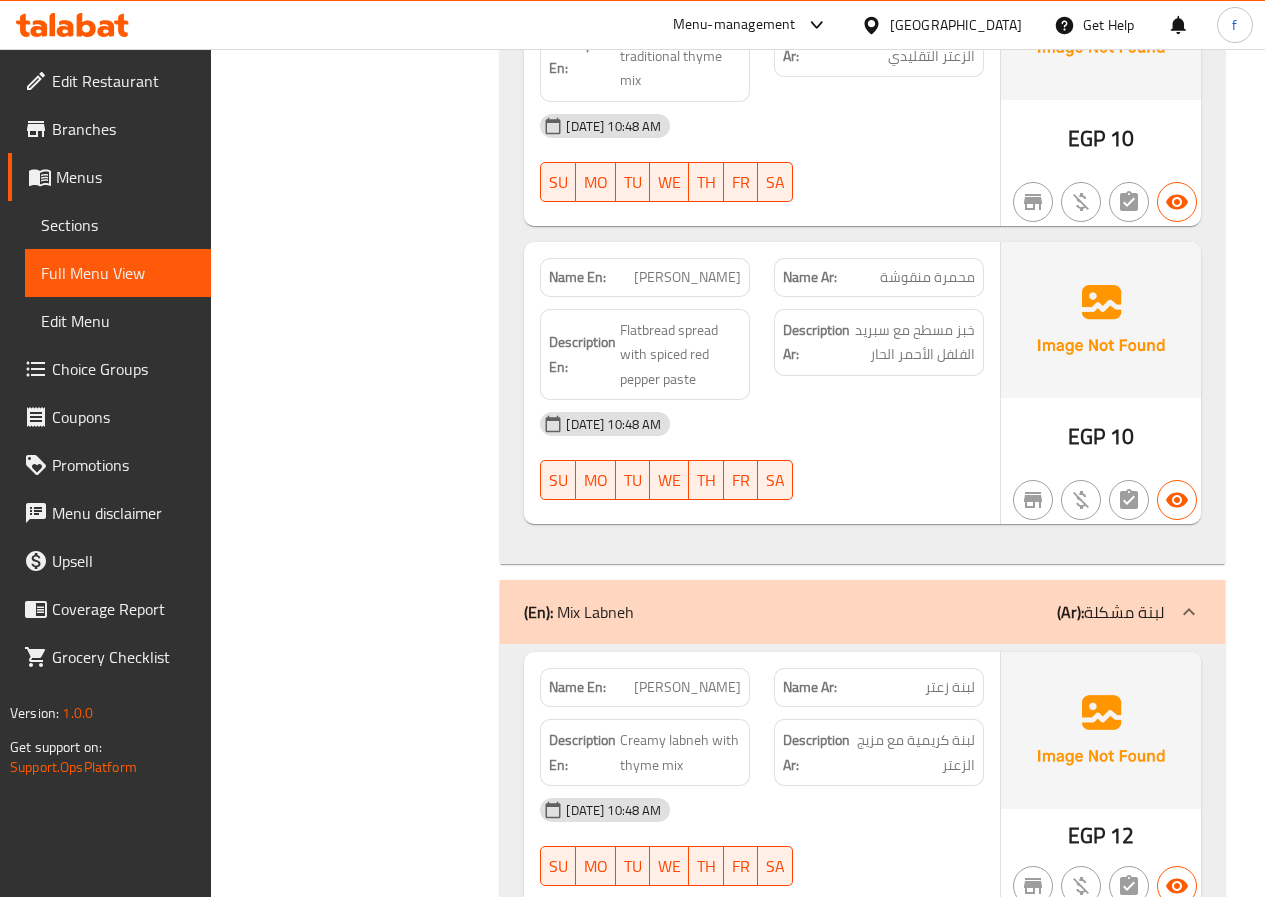 scroll, scrollTop: 1000, scrollLeft: 0, axis: vertical 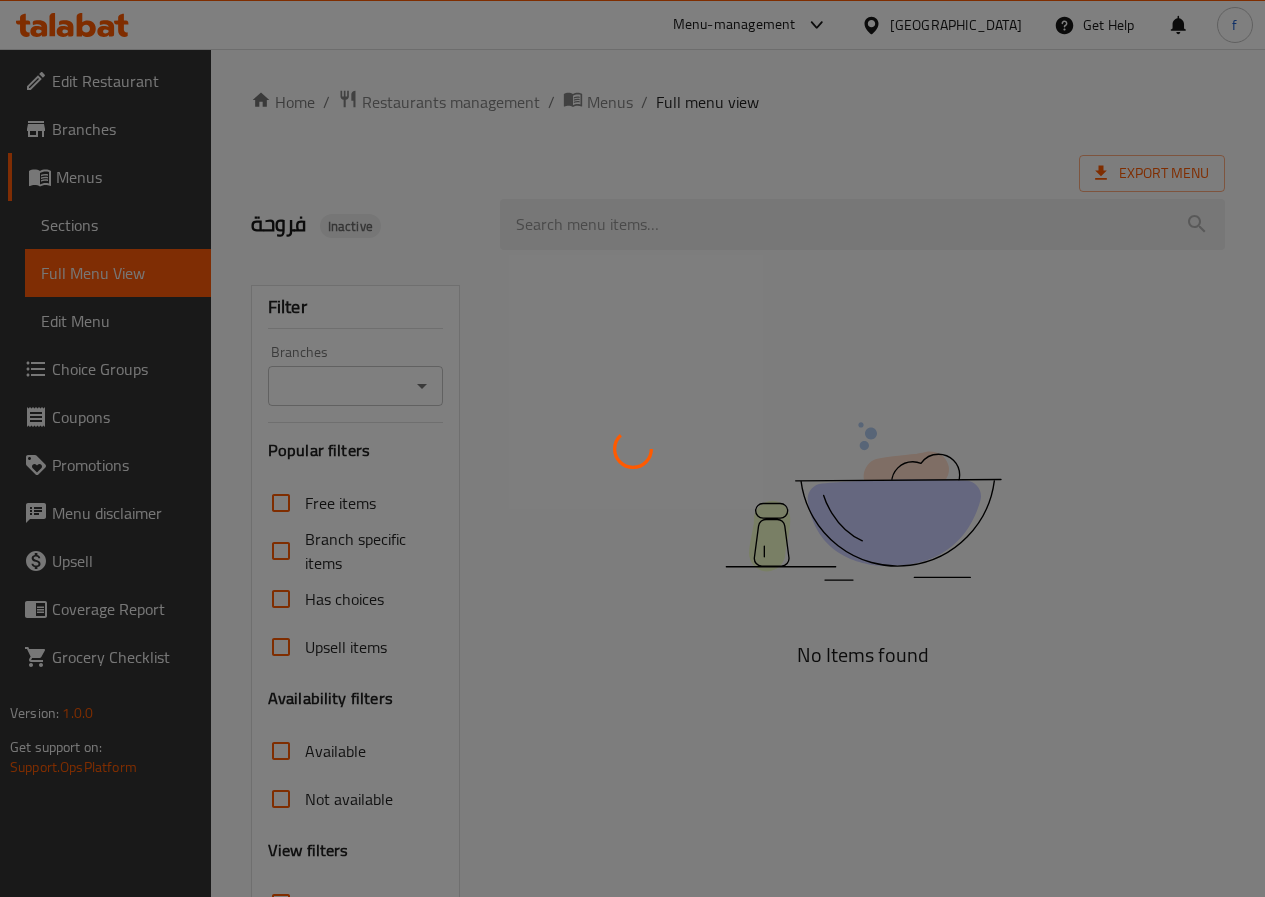 click at bounding box center [632, 448] 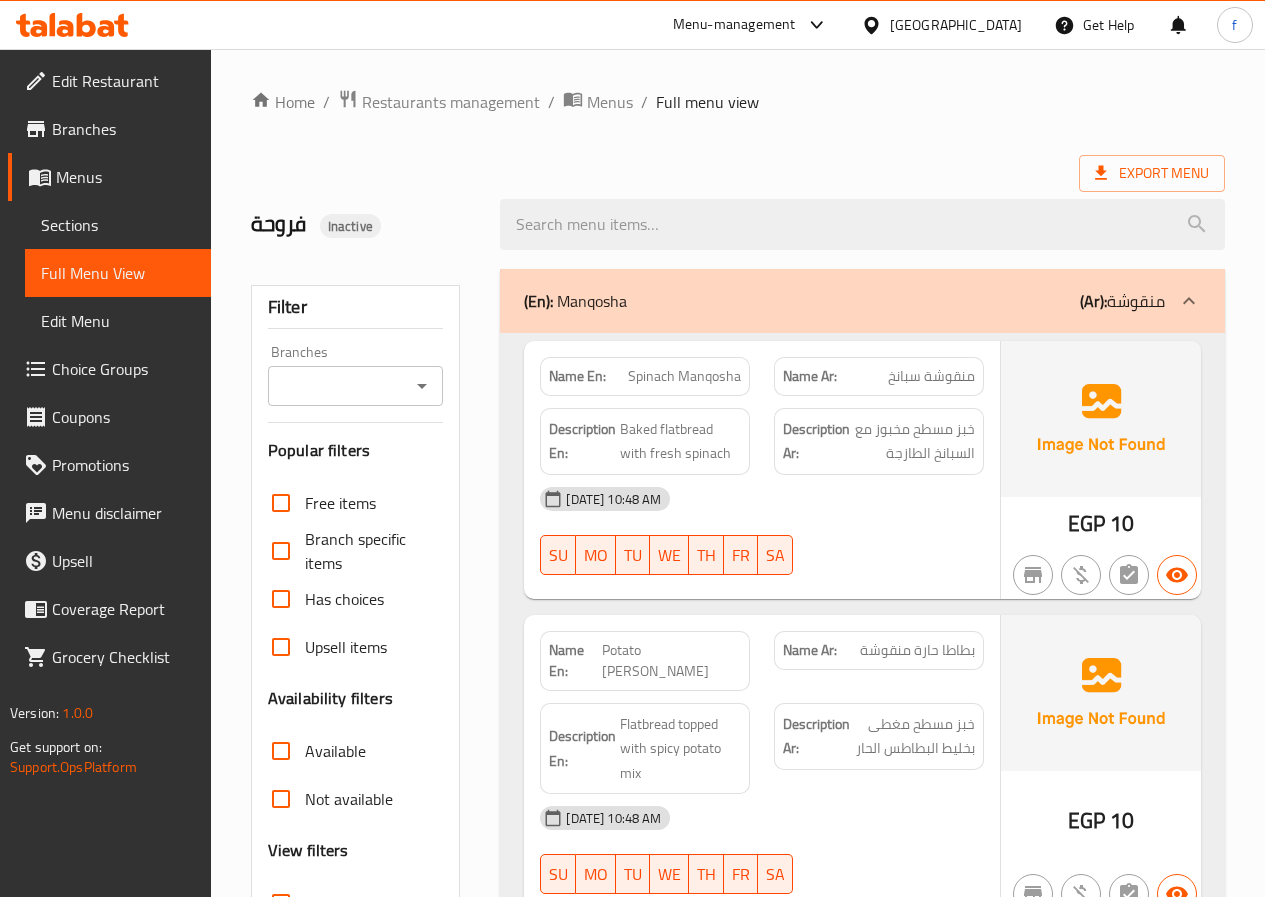 click on "Edit Menu" at bounding box center (118, 321) 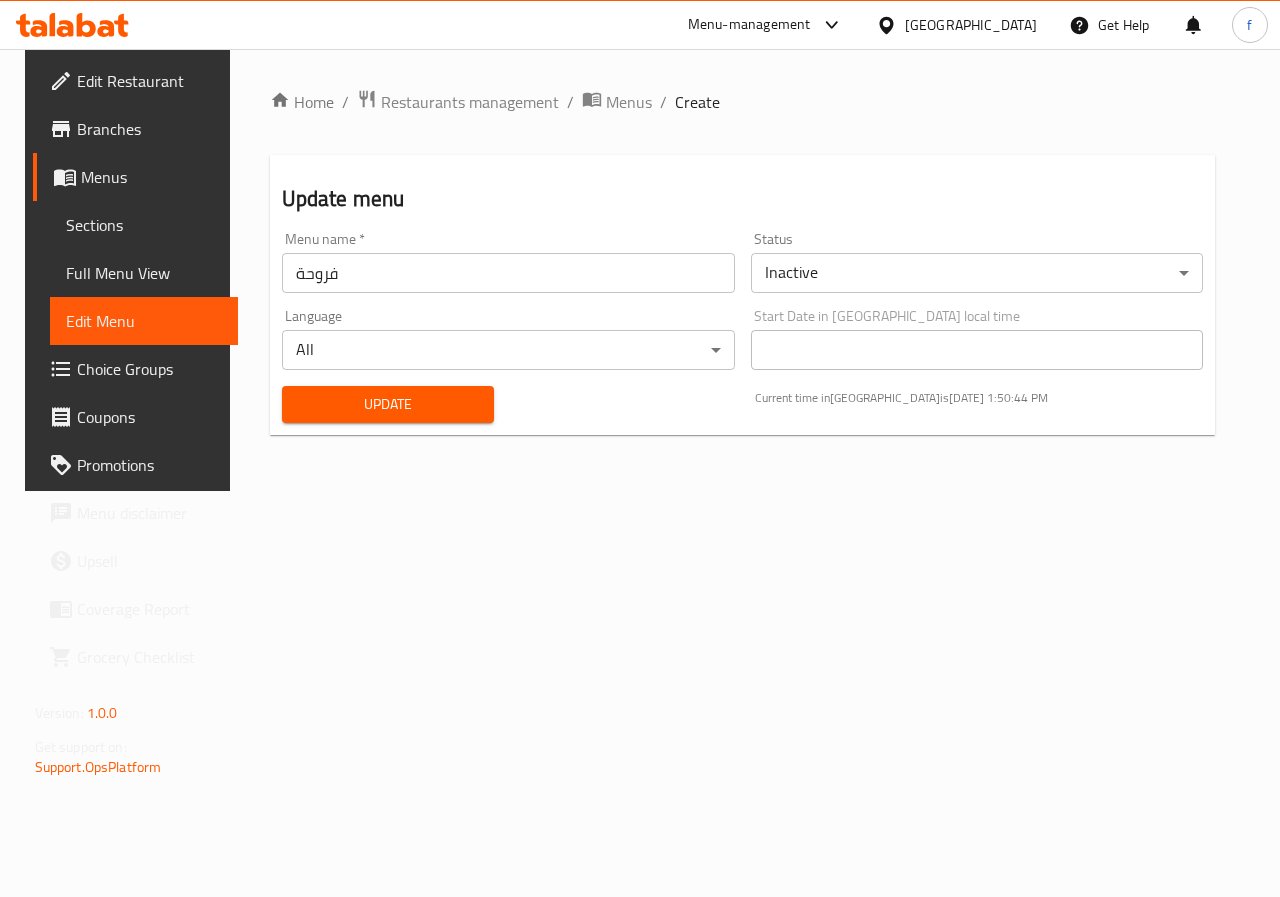 click on "Full Menu View" at bounding box center [144, 273] 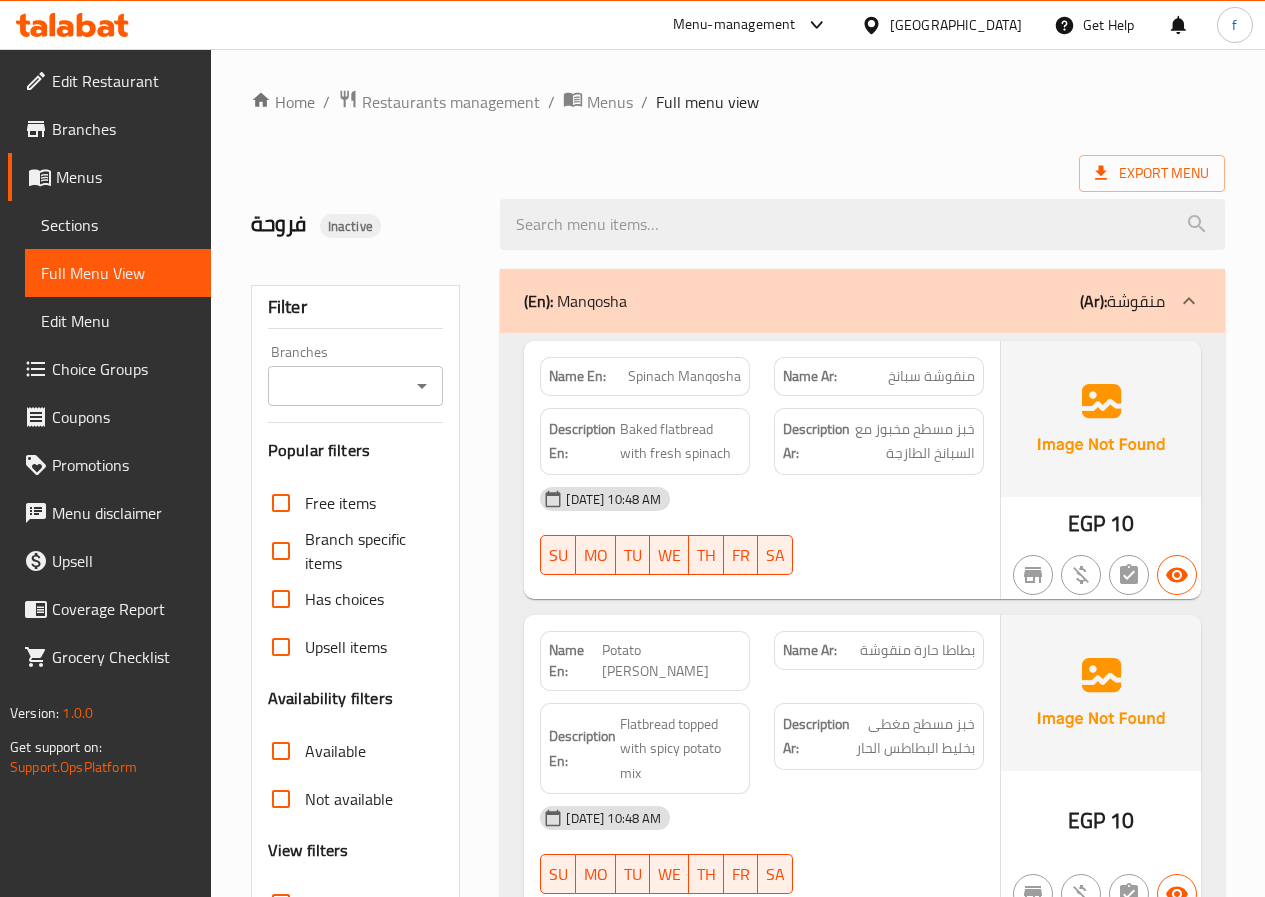 click on "Sections" at bounding box center [118, 225] 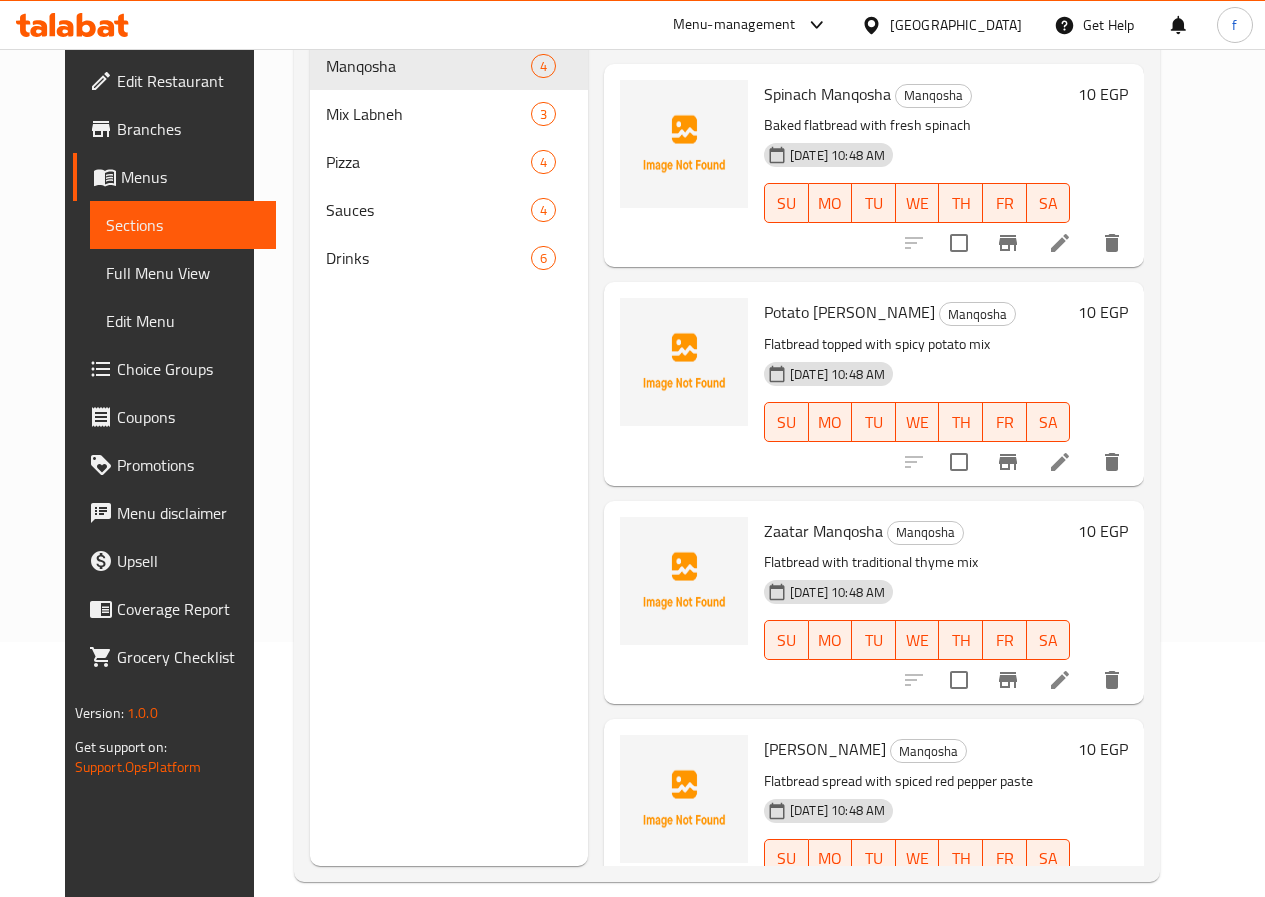 scroll, scrollTop: 280, scrollLeft: 0, axis: vertical 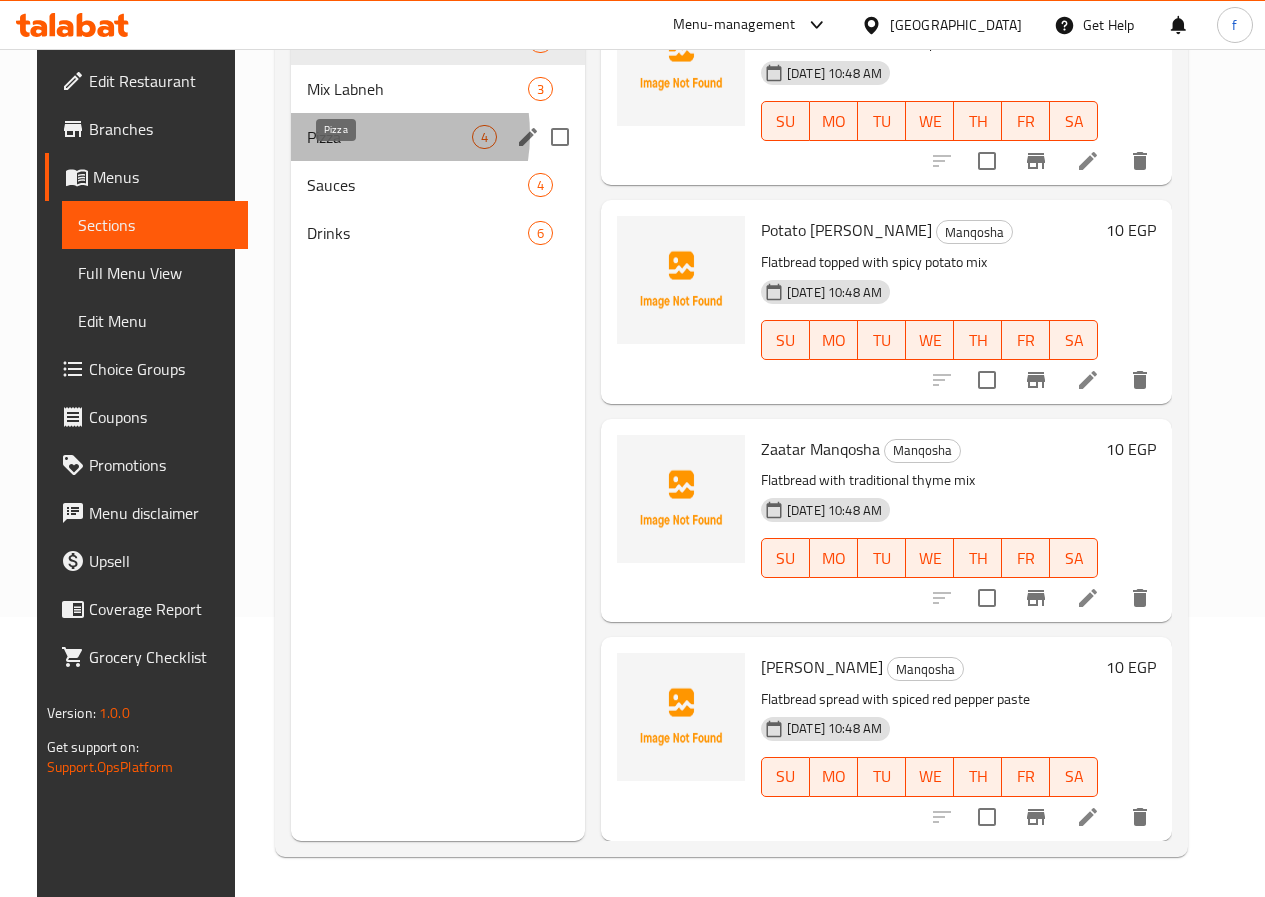 drag, startPoint x: 326, startPoint y: 164, endPoint x: 667, endPoint y: 417, distance: 424.6057 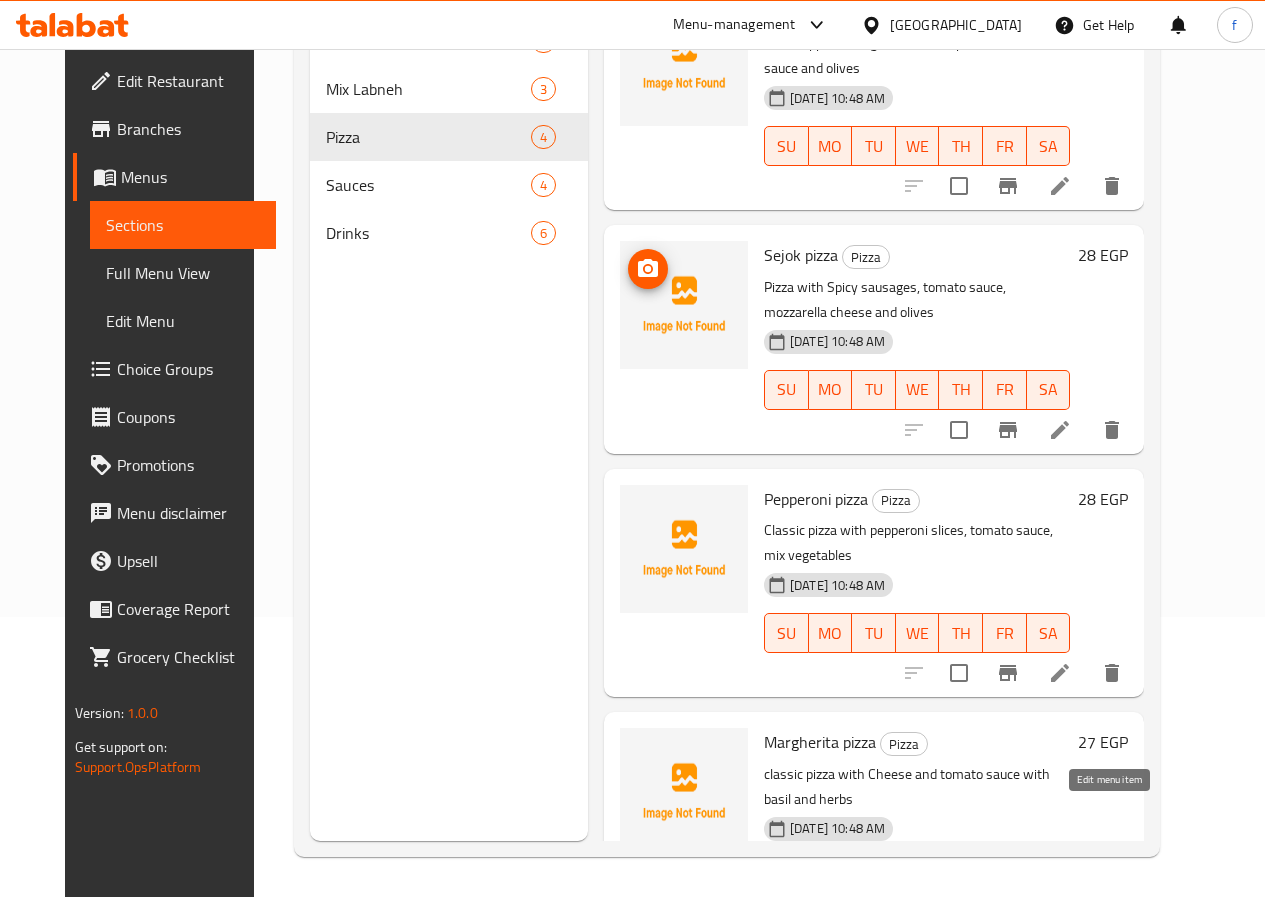 click 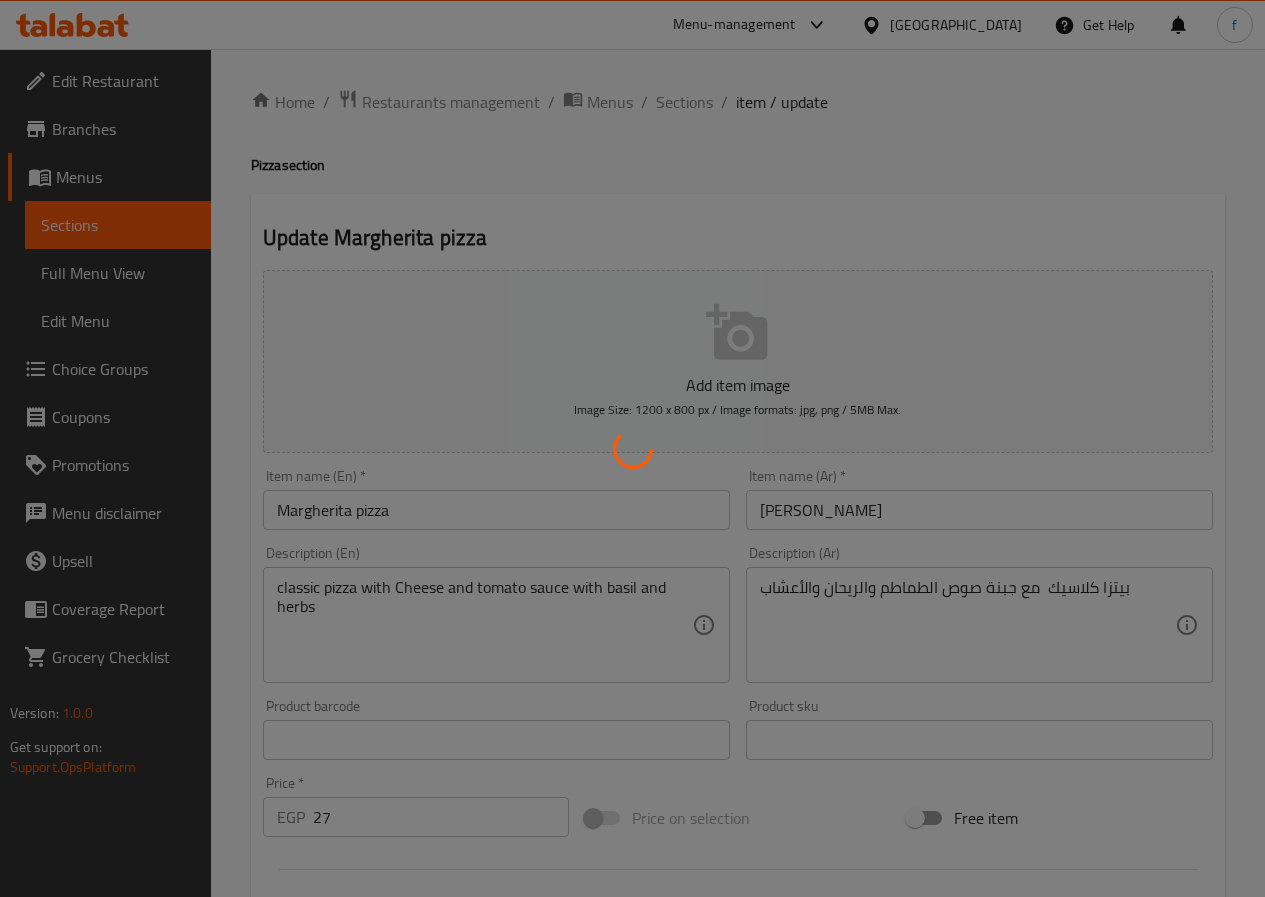 scroll, scrollTop: 100, scrollLeft: 0, axis: vertical 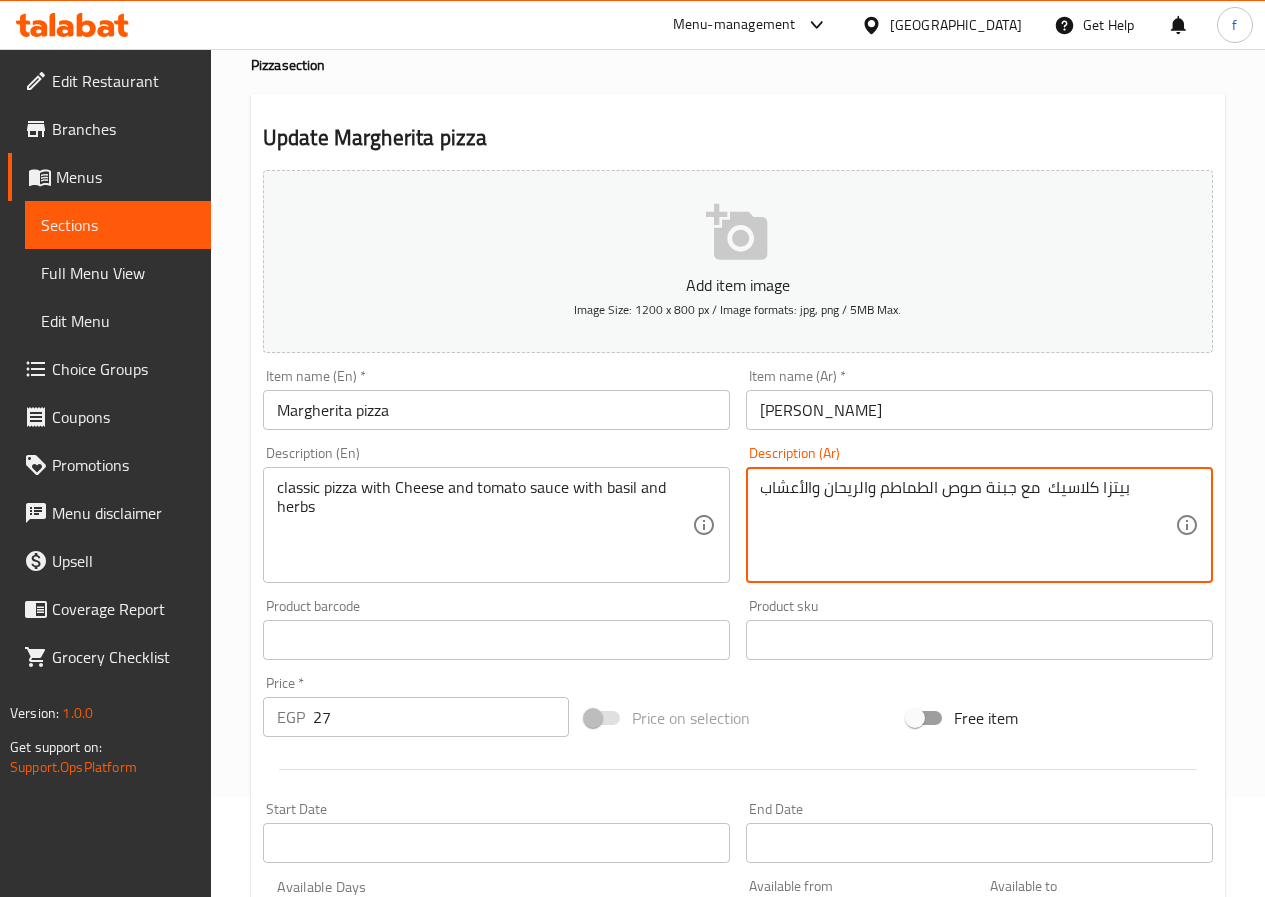 click on "بيتزا كلاسيك  مع جبنة صوص الطماطم والريحان والأعشاب" at bounding box center (967, 525) 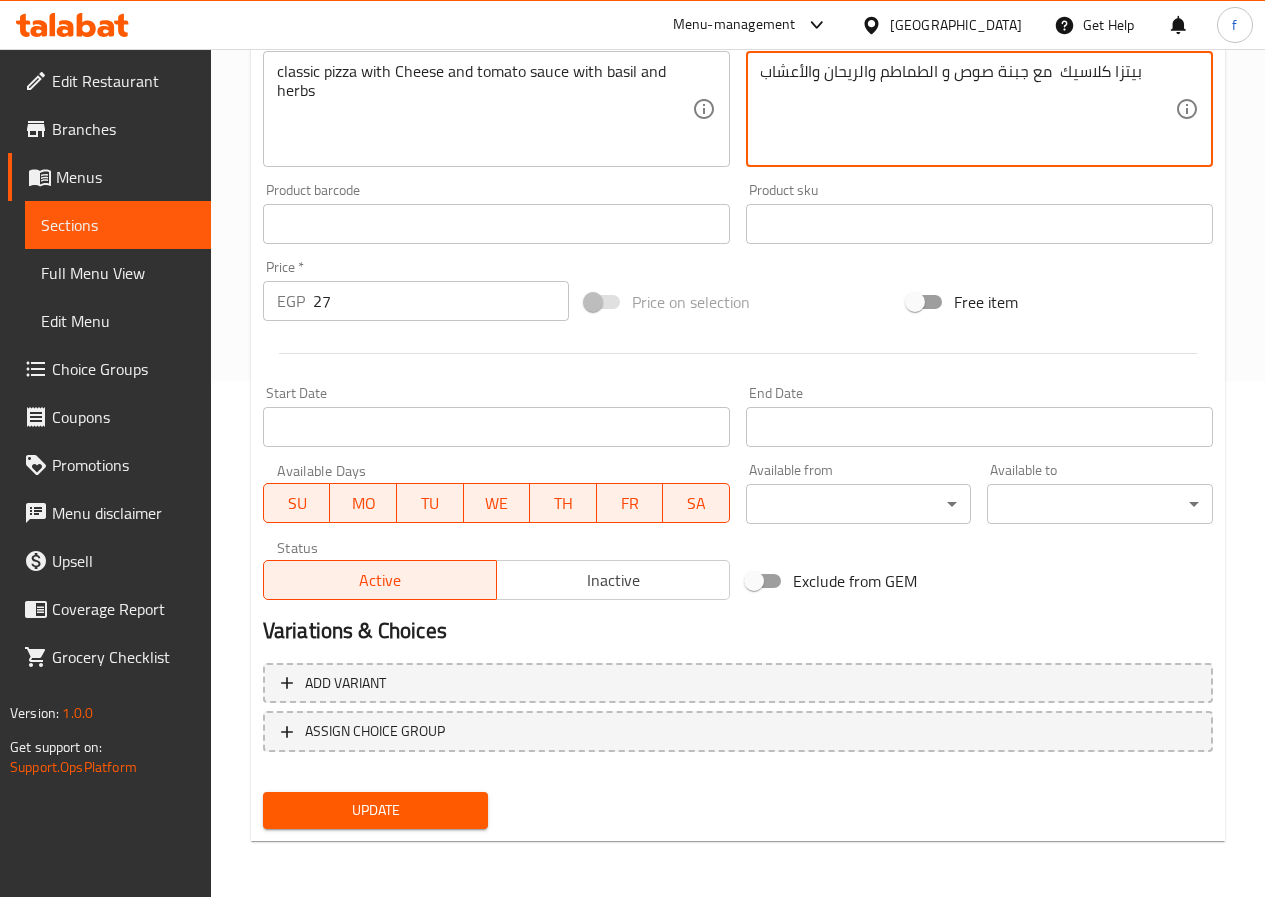 type on "بيتزا كلاسيك  مع جبنة صوص و الطماطم والريحان والأعشاب" 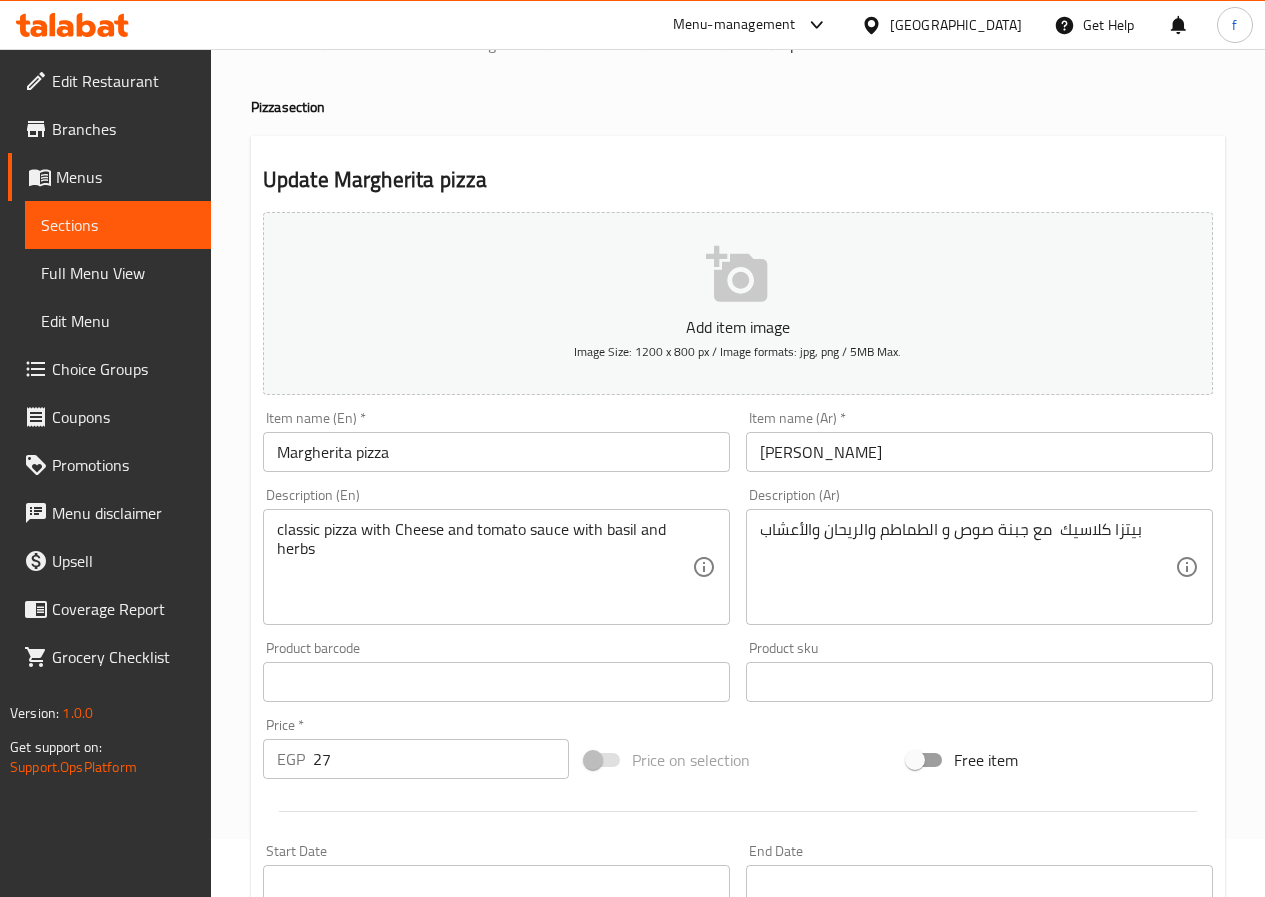 scroll, scrollTop: 0, scrollLeft: 0, axis: both 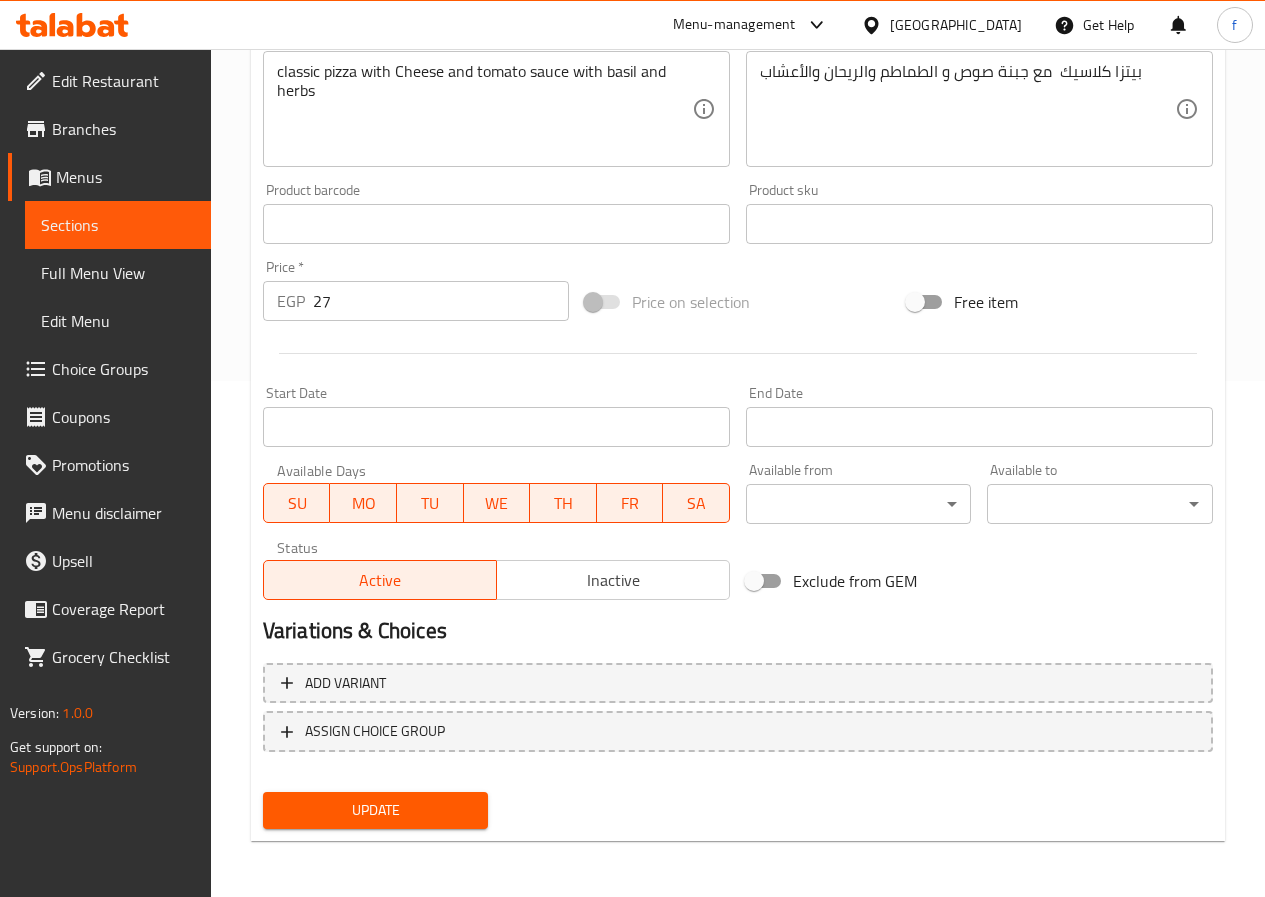 drag, startPoint x: 438, startPoint y: 817, endPoint x: 431, endPoint y: 798, distance: 20.248457 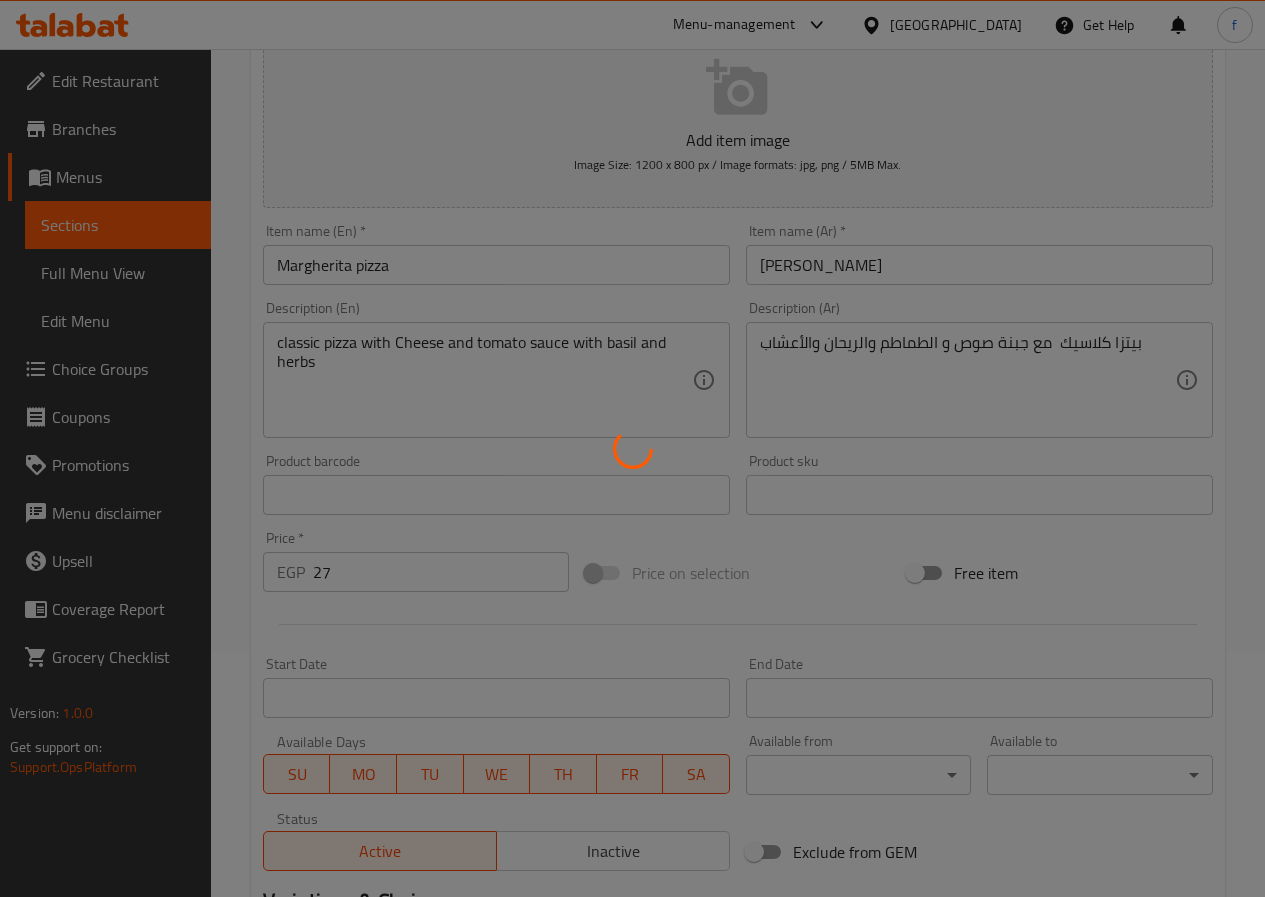 scroll, scrollTop: 0, scrollLeft: 0, axis: both 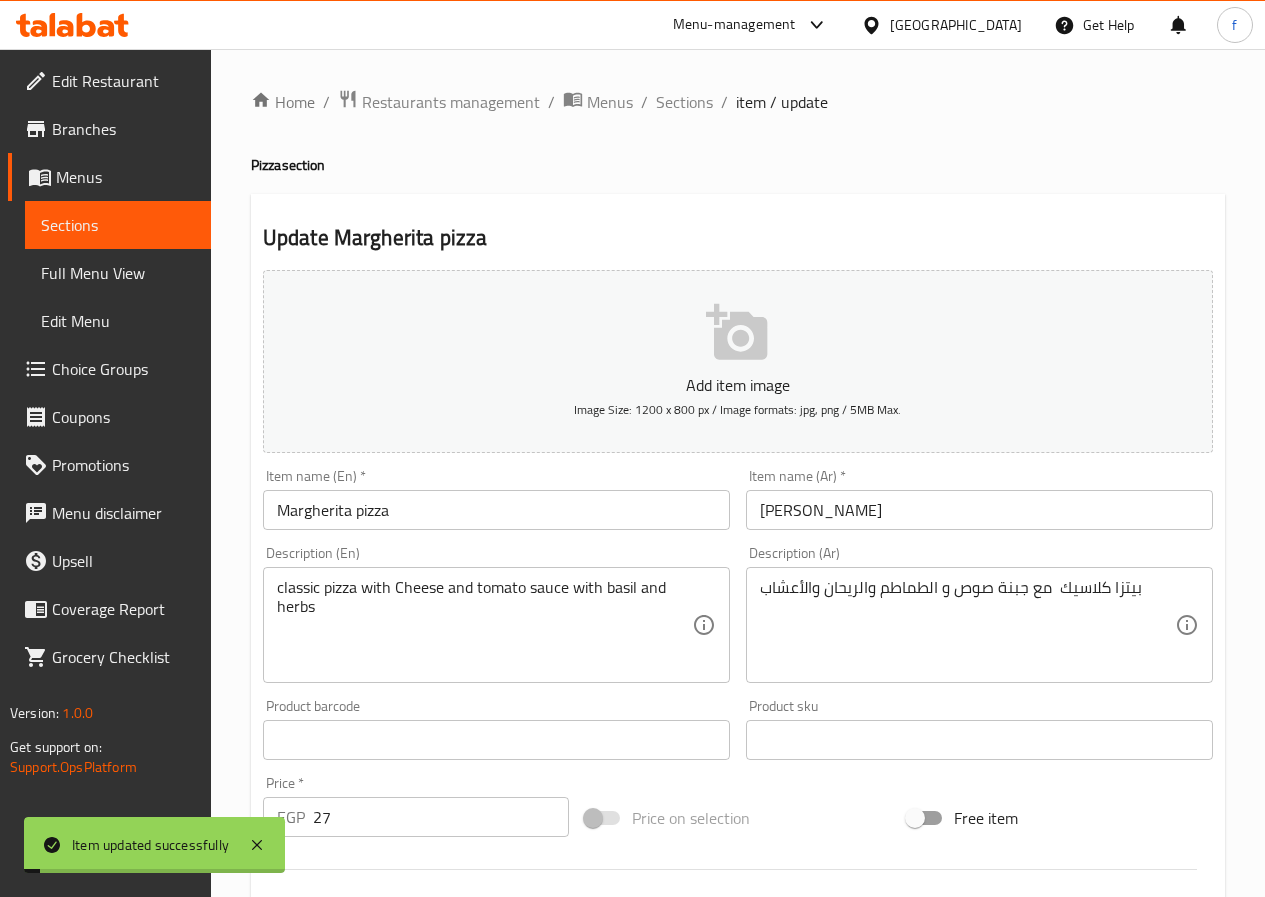 click on "Sections" at bounding box center (684, 102) 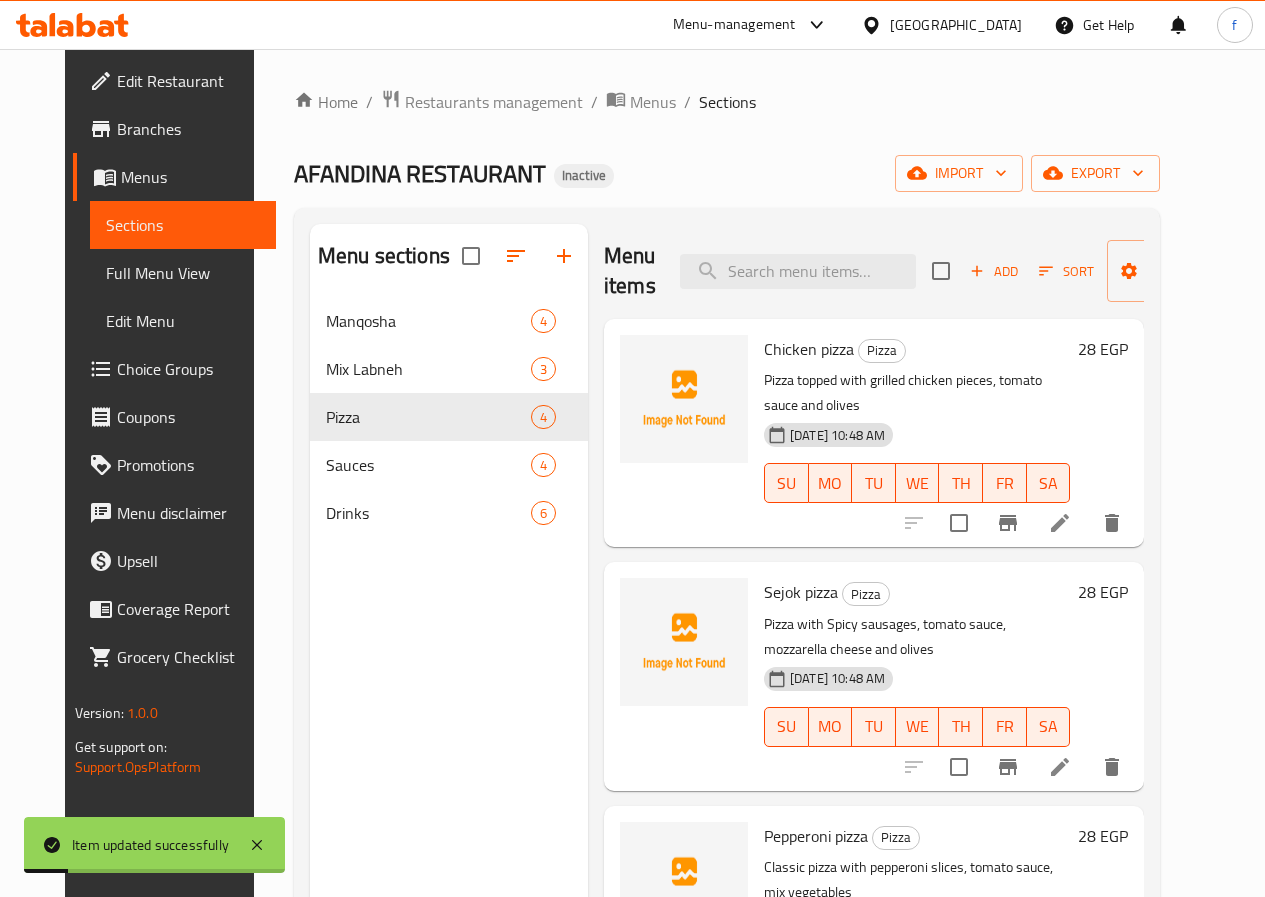 scroll, scrollTop: 57, scrollLeft: 0, axis: vertical 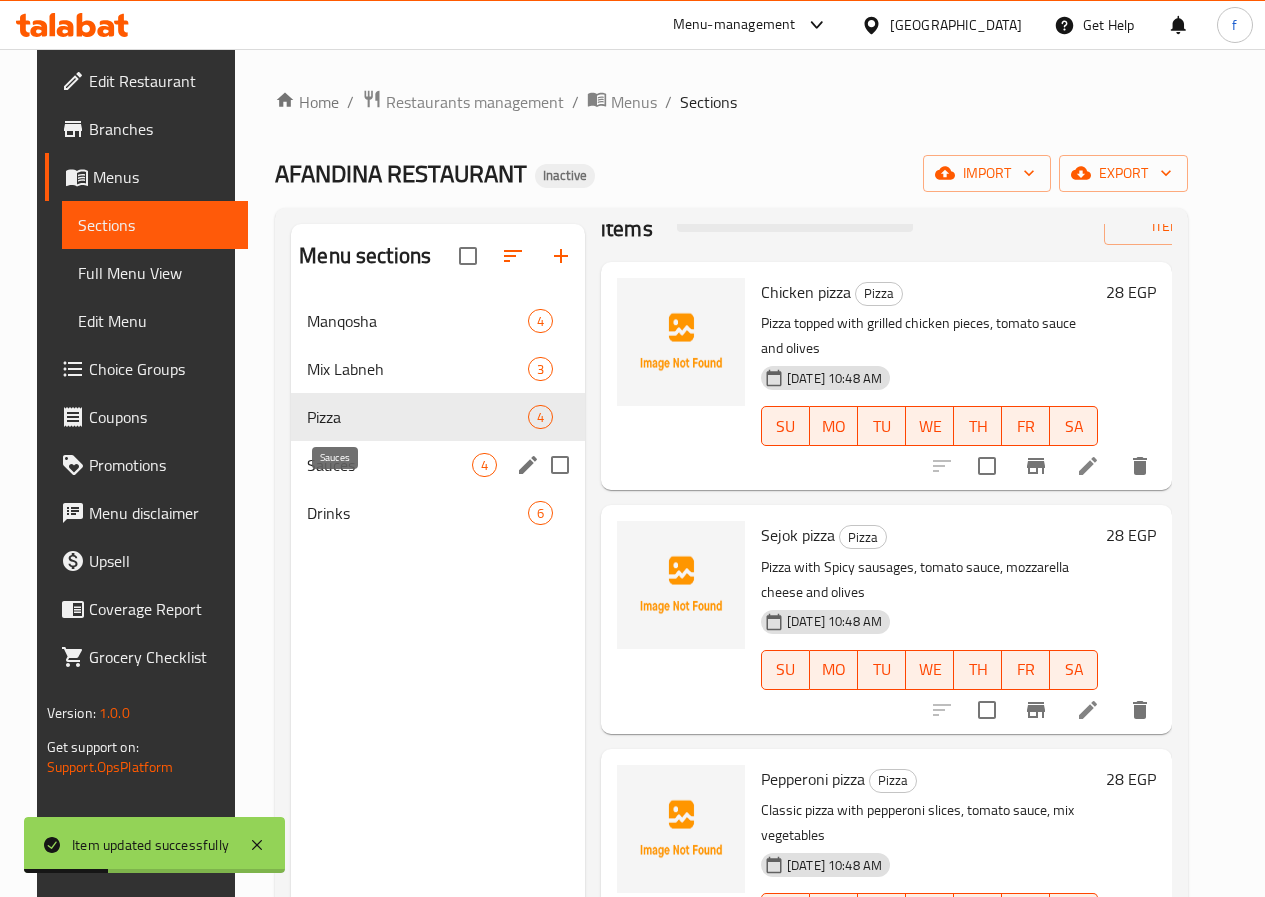 click on "Sauces" at bounding box center (389, 465) 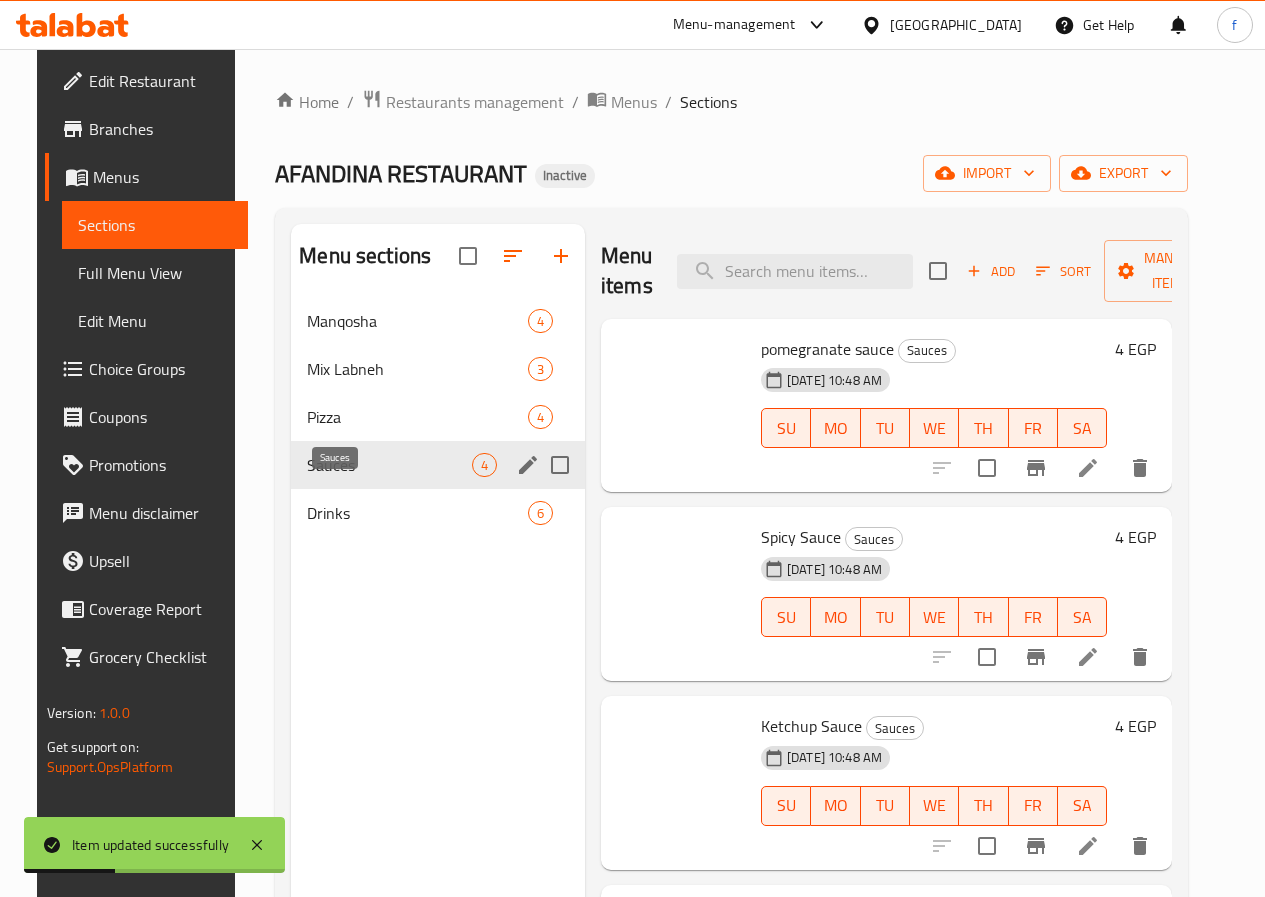scroll, scrollTop: 0, scrollLeft: 0, axis: both 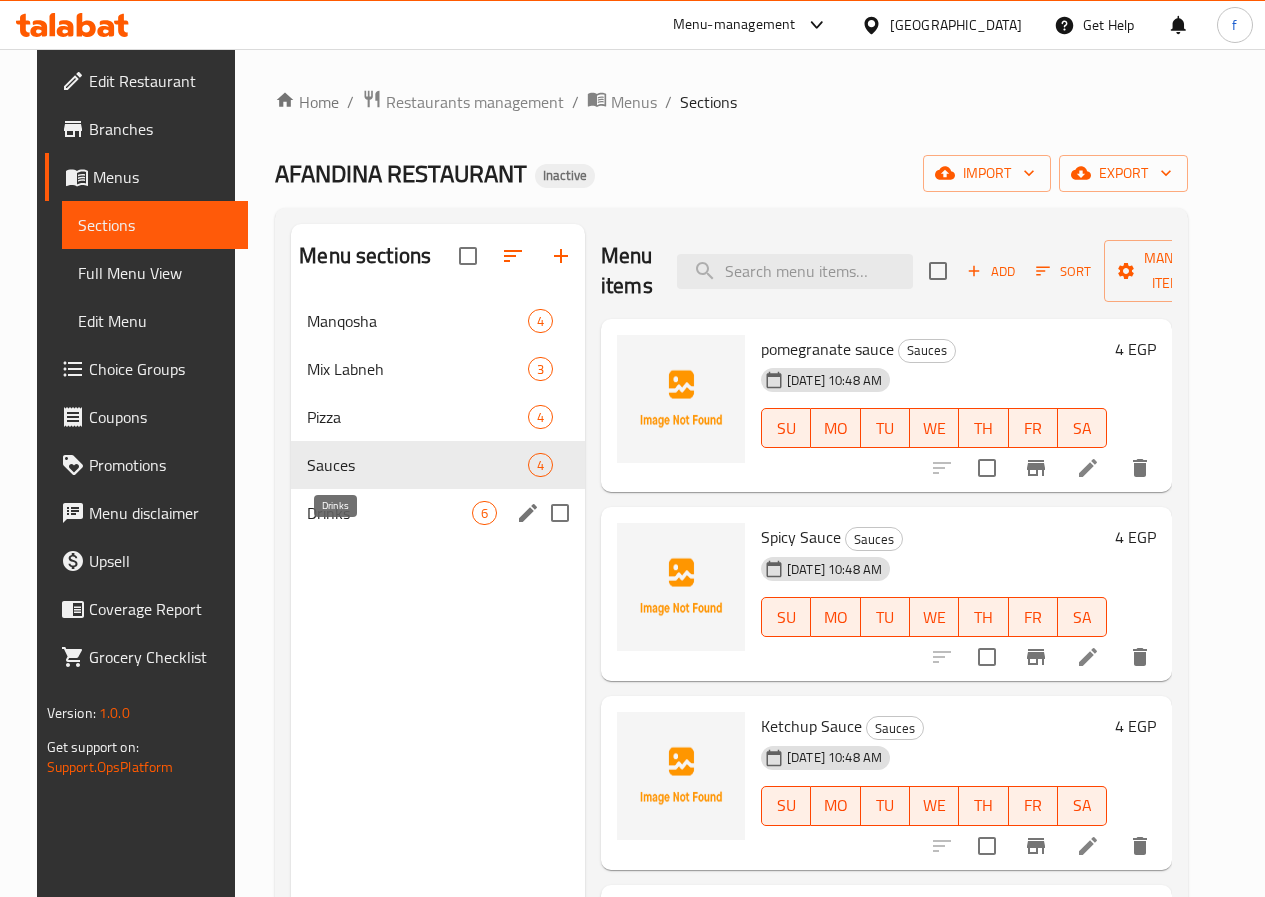 click on "Drinks" at bounding box center [389, 513] 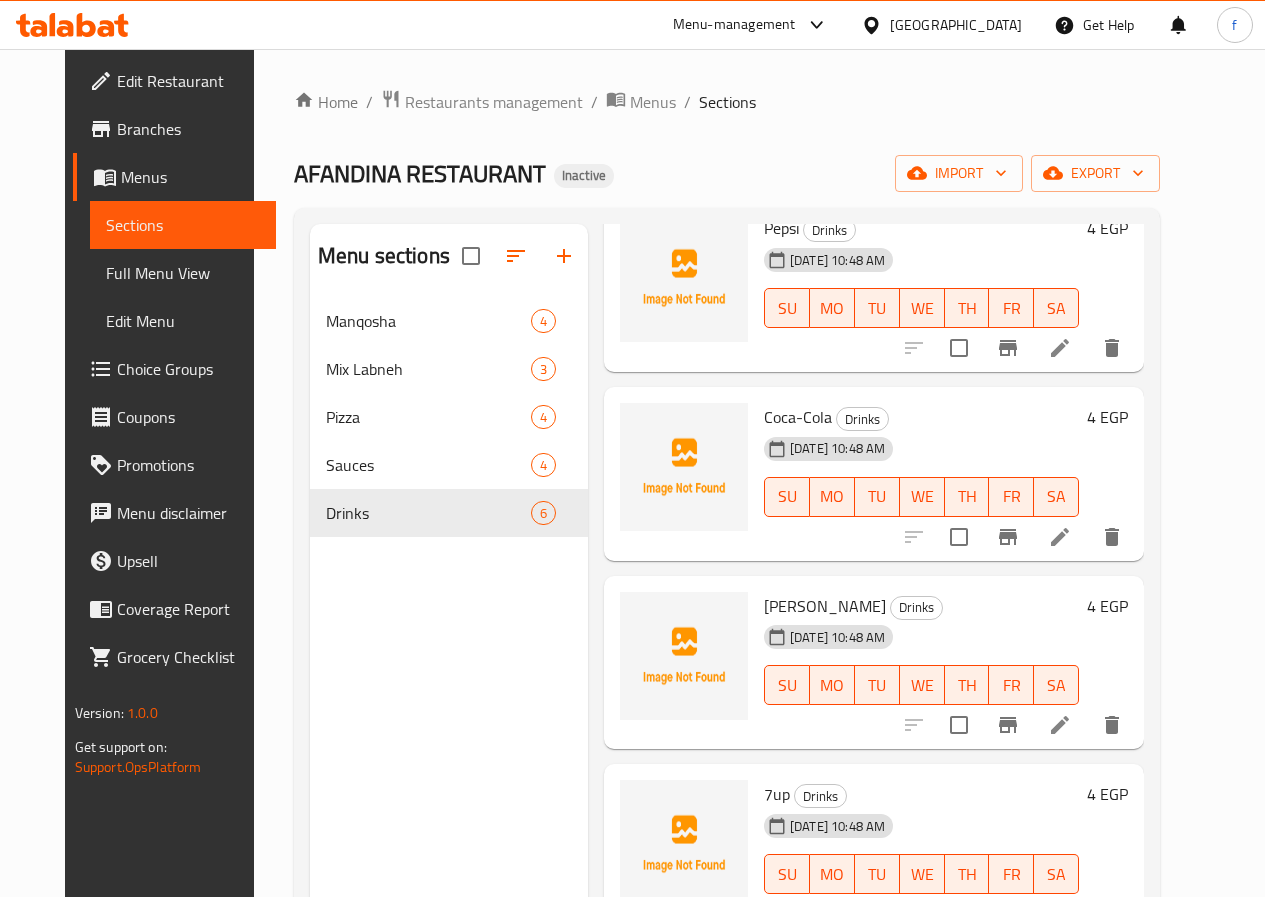scroll, scrollTop: 314, scrollLeft: 0, axis: vertical 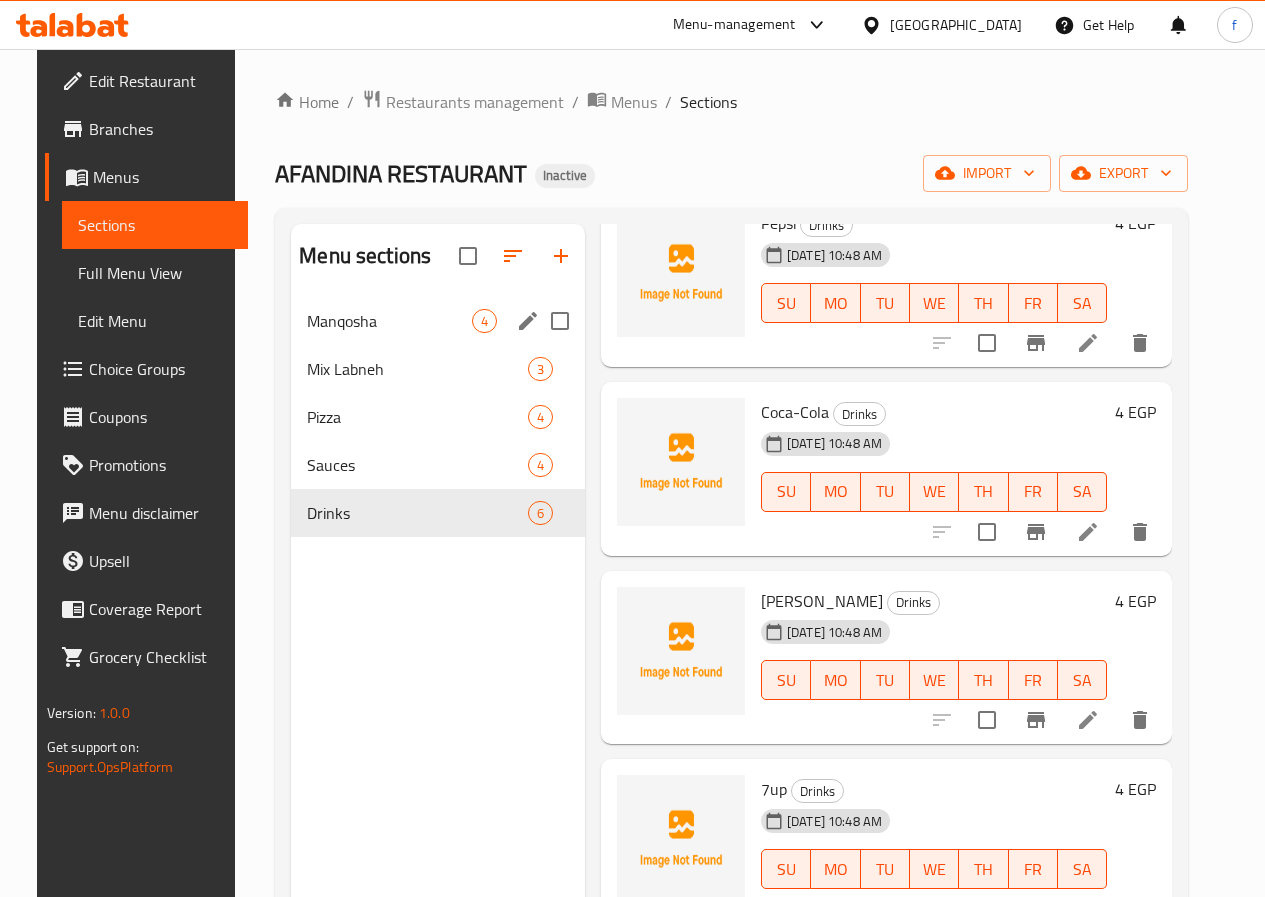 click on "Manqosha 4" at bounding box center (438, 321) 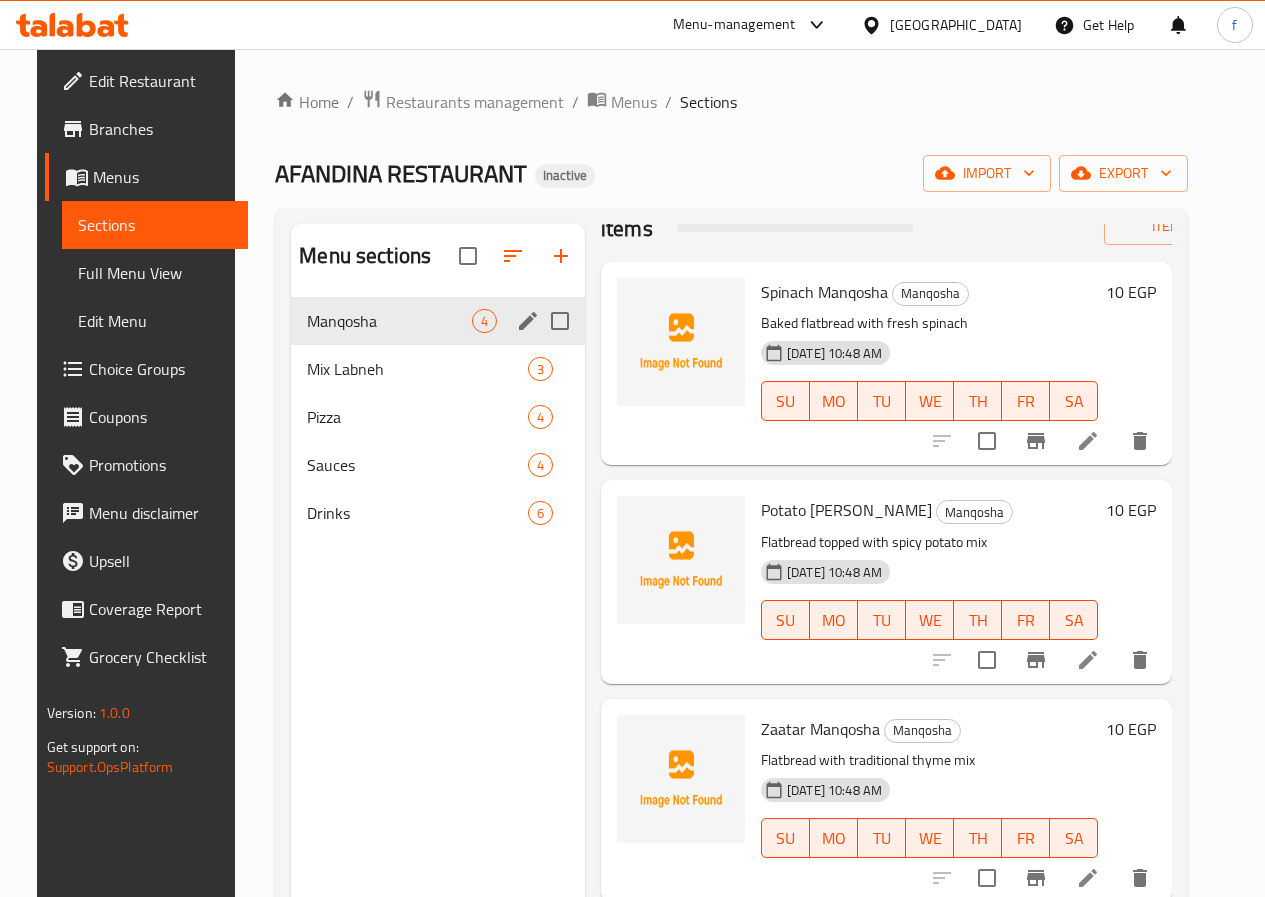 scroll, scrollTop: 57, scrollLeft: 0, axis: vertical 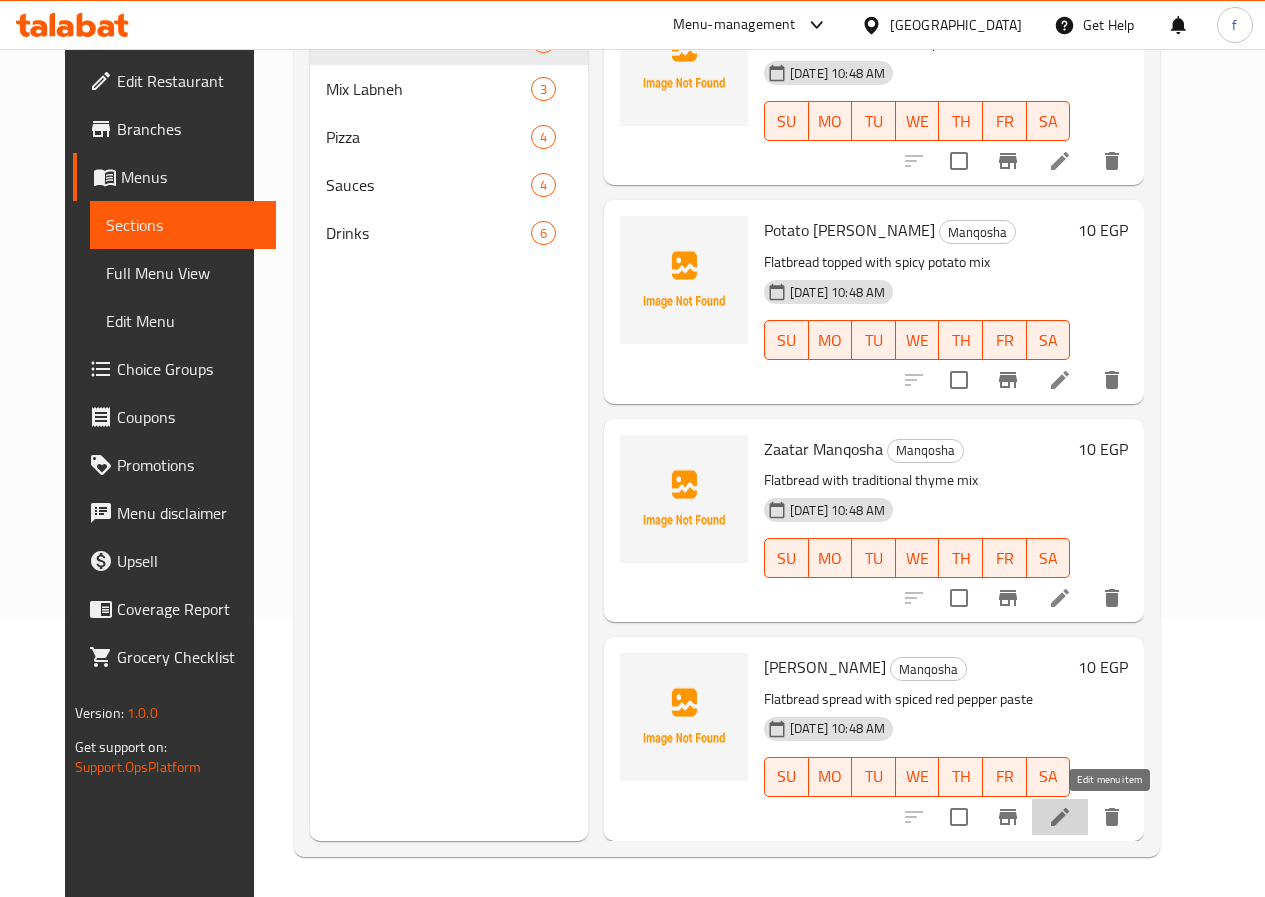 click 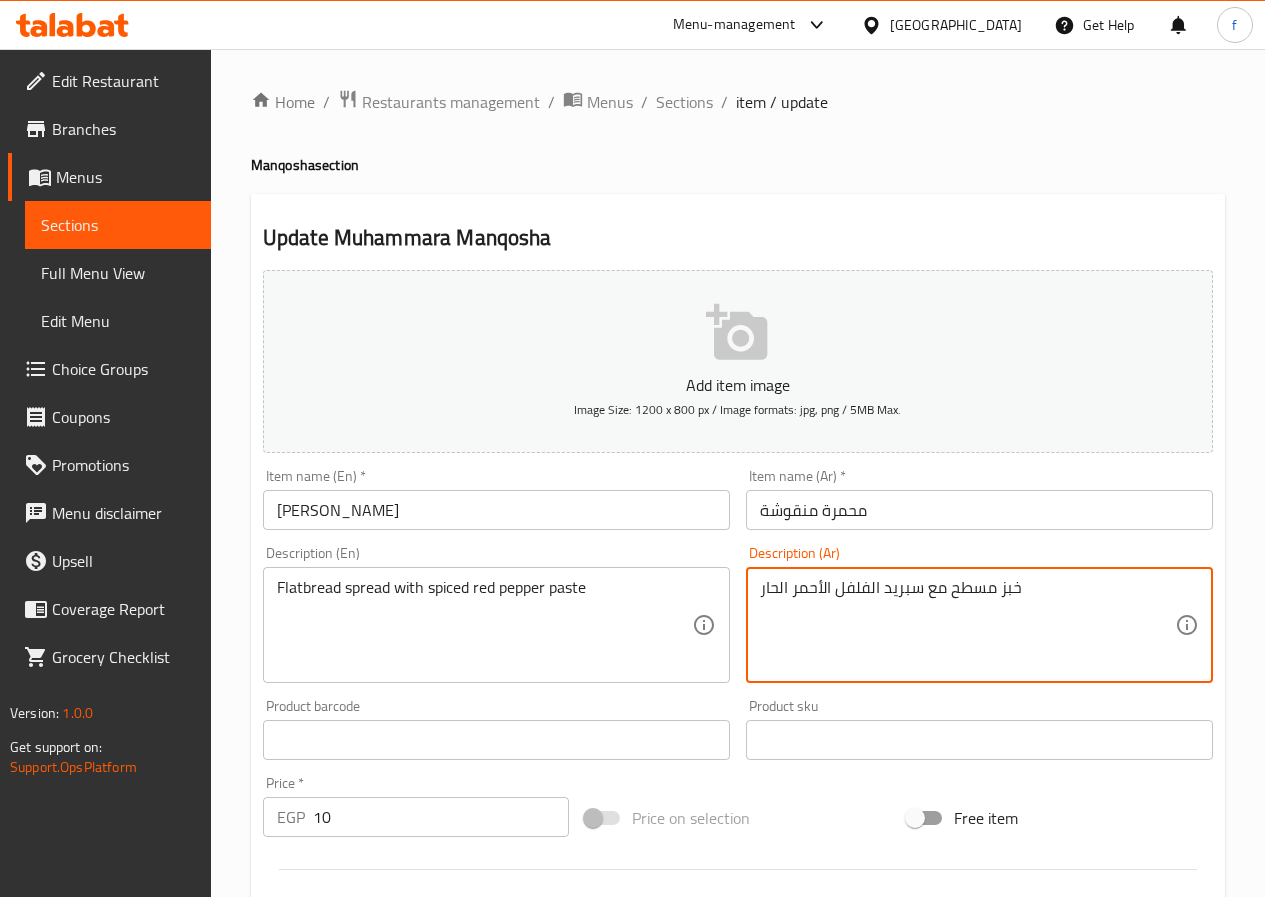 drag, startPoint x: 944, startPoint y: 591, endPoint x: 922, endPoint y: 585, distance: 22.803509 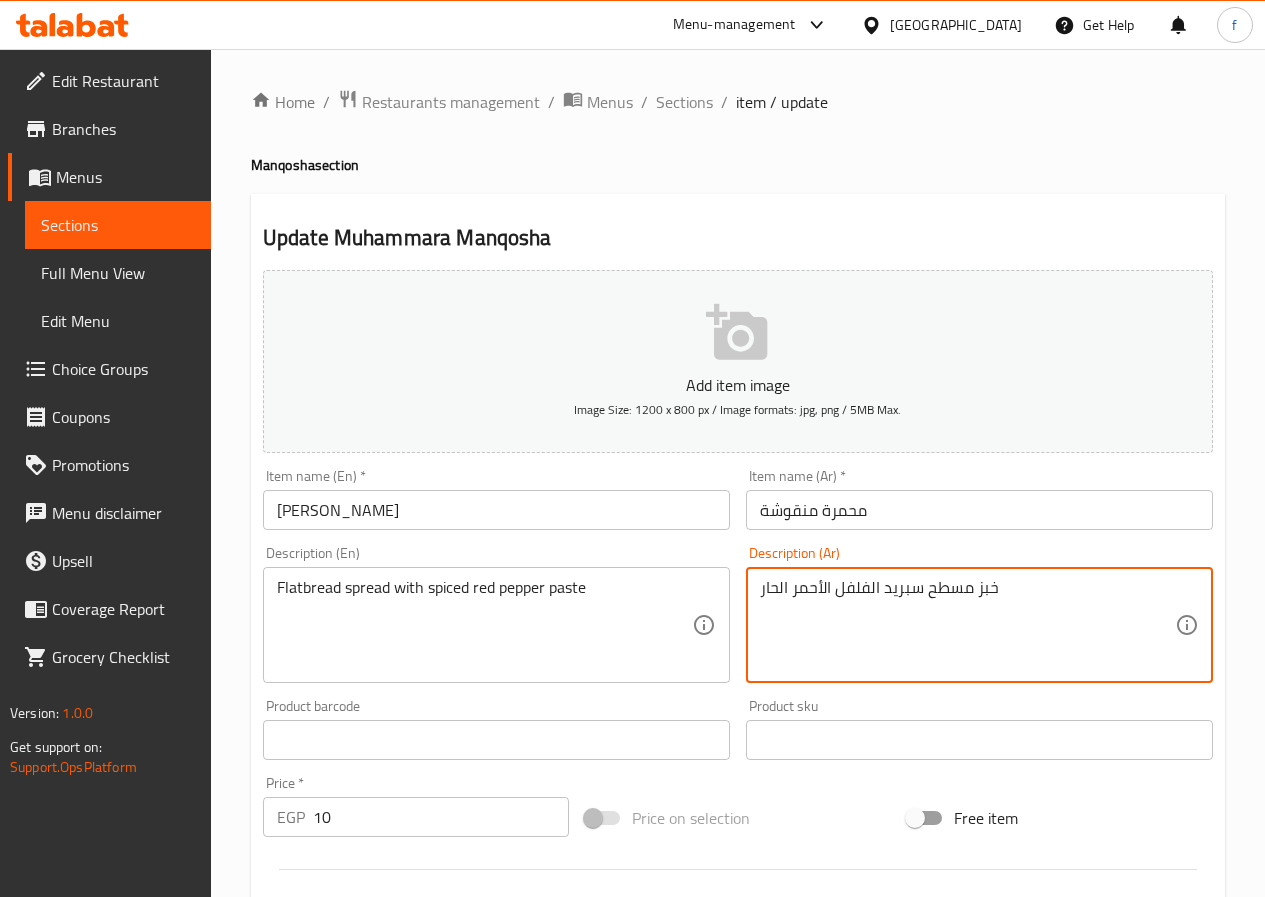 click on "خبز مسطح سبريد الفلفل الأحمر الحار" at bounding box center [967, 625] 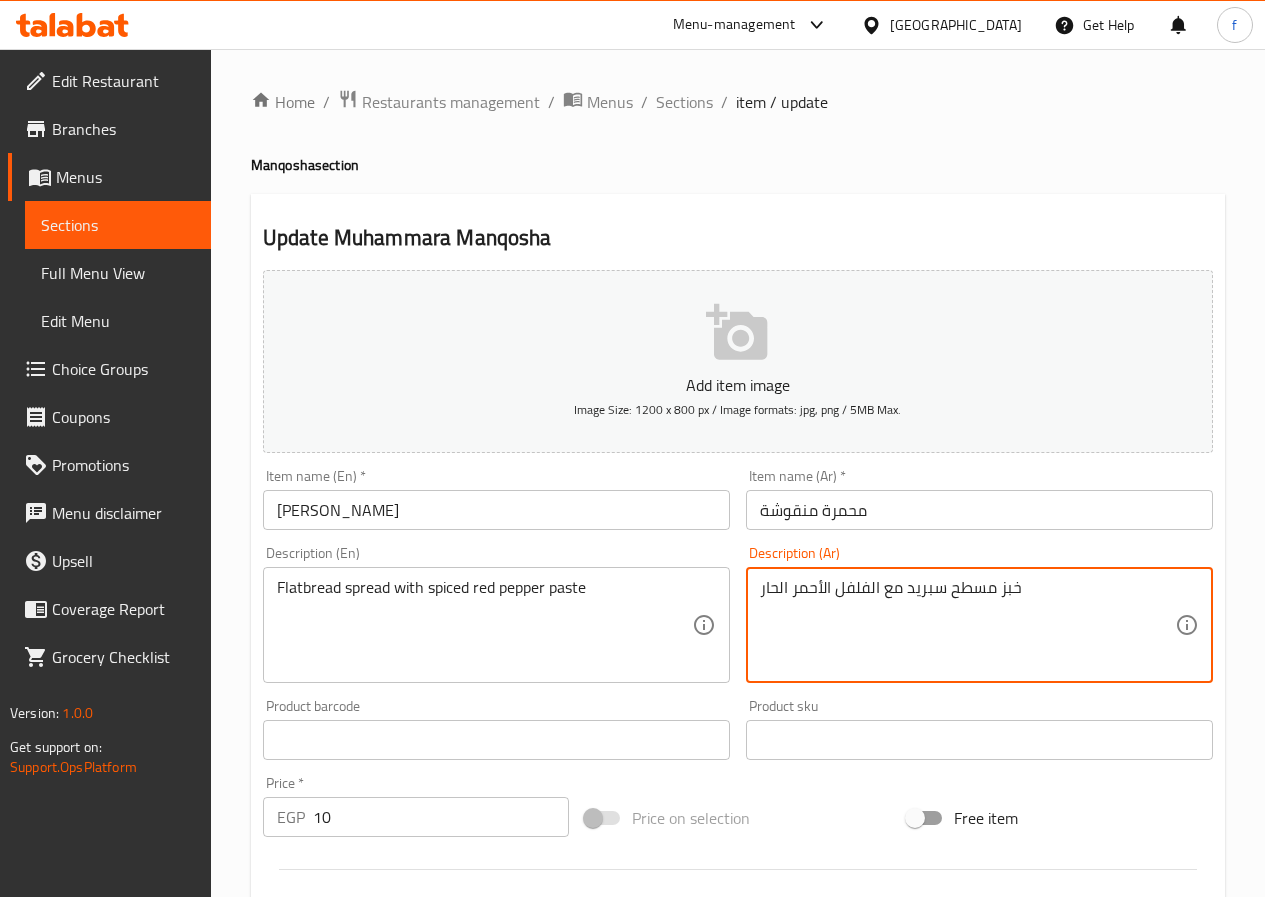click on "خبز مسطح سبريد مع الفلفل الأحمر الحار" at bounding box center [967, 625] 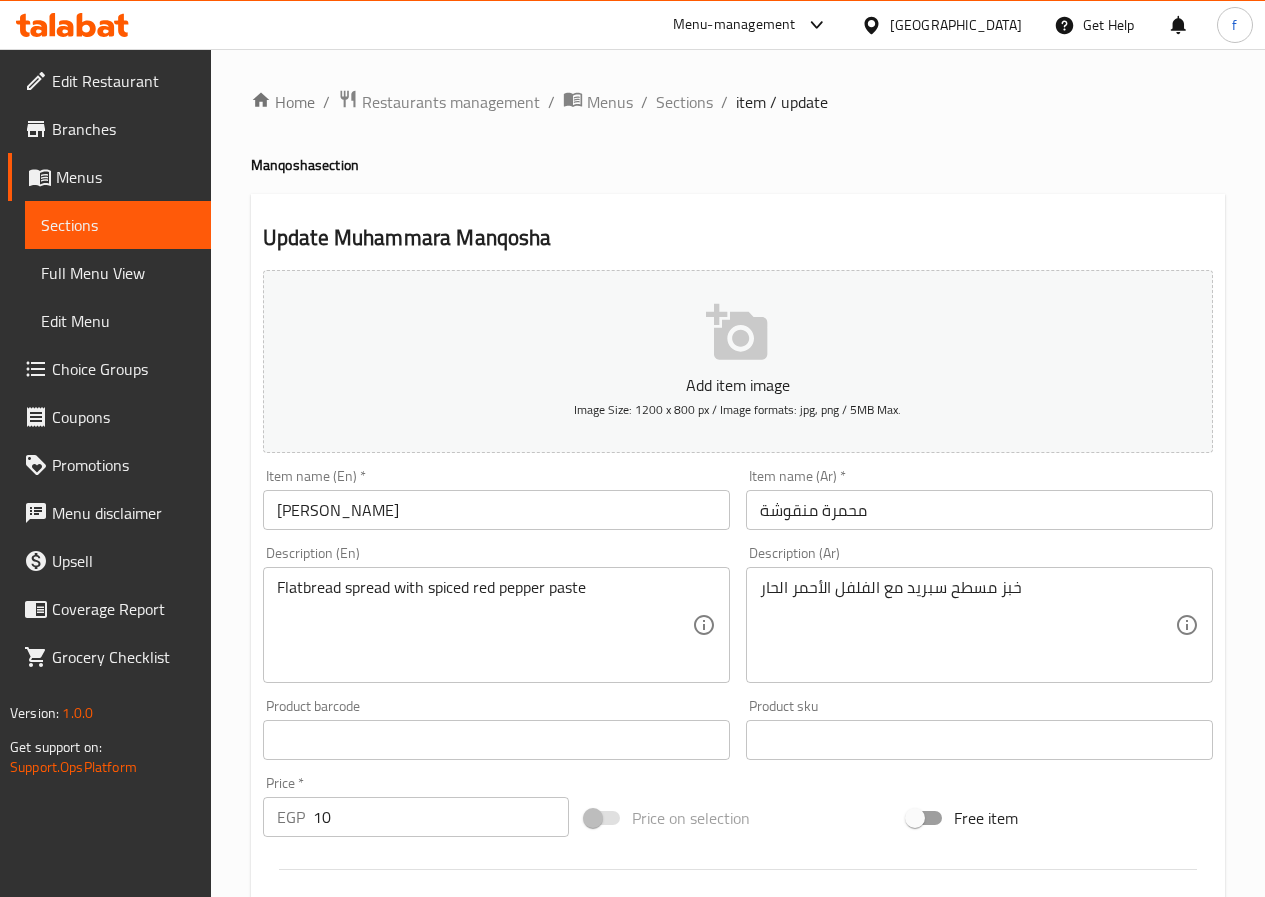 click on "خبز مسطح سبريد مع الفلفل الأحمر الحار Description (Ar)" at bounding box center (979, 625) 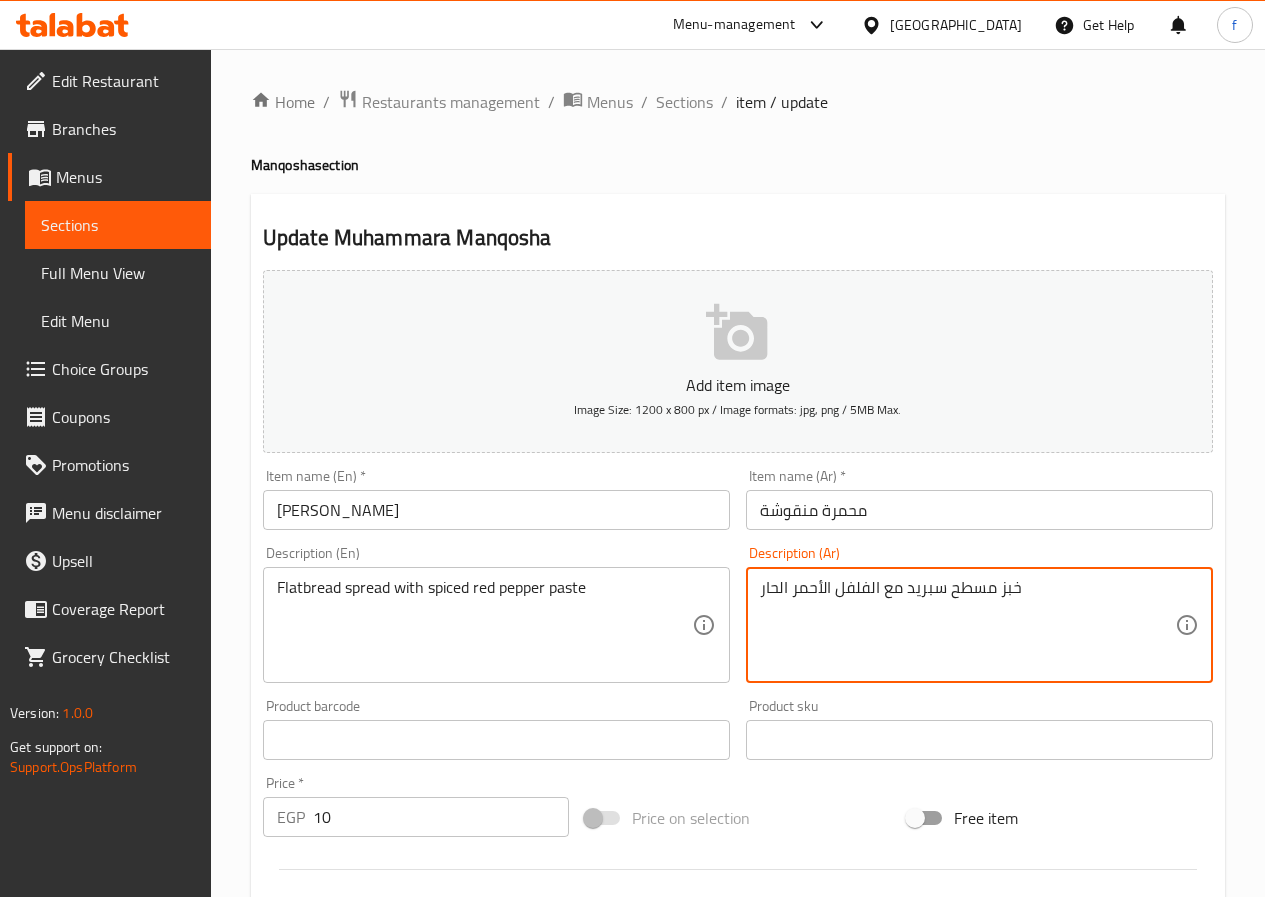 click on "خبز مسطح سبريد مع الفلفل الأحمر الحار" at bounding box center (967, 625) 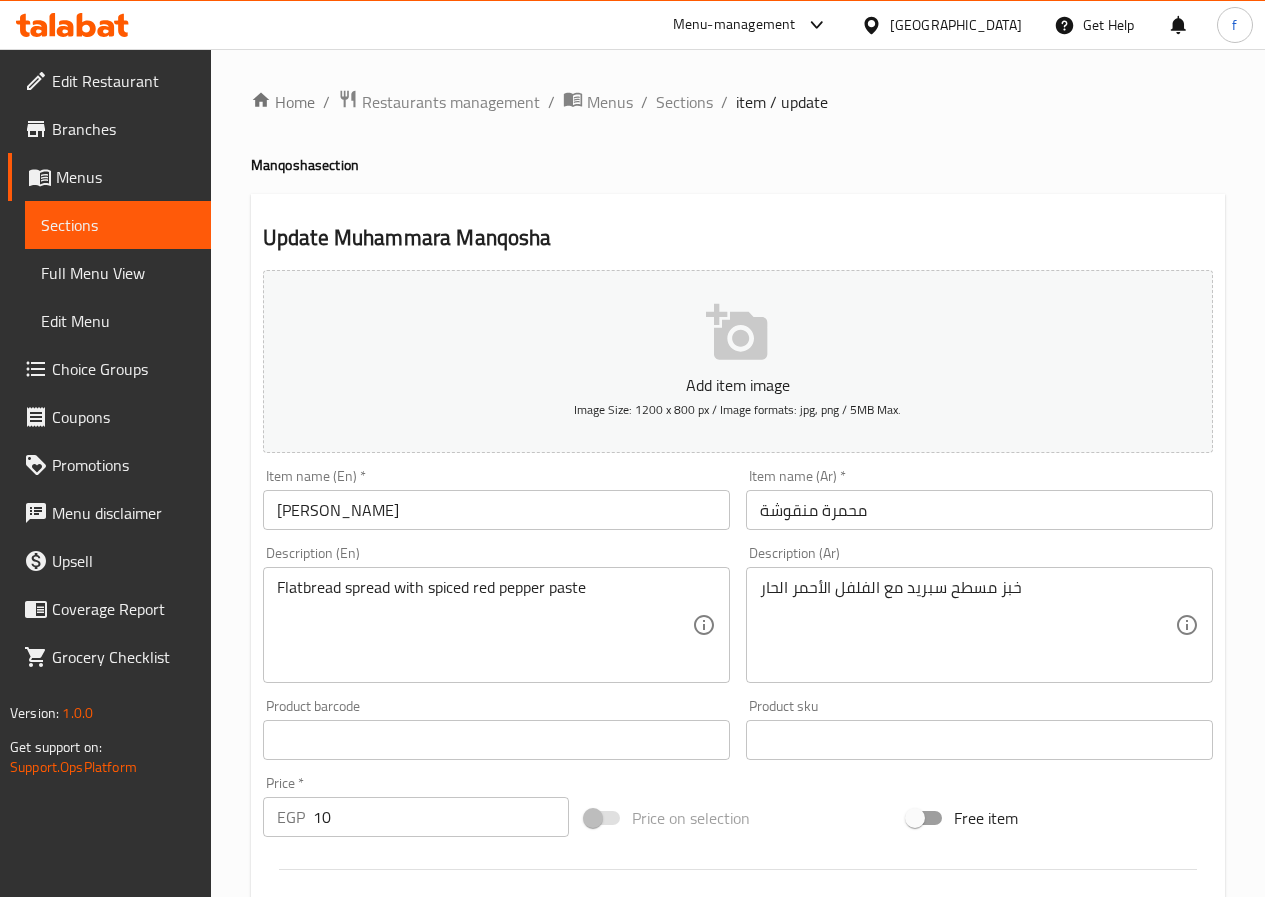 click on "خبز مسطح سبريد مع الفلفل الأحمر الحار Description (Ar)" at bounding box center [979, 625] 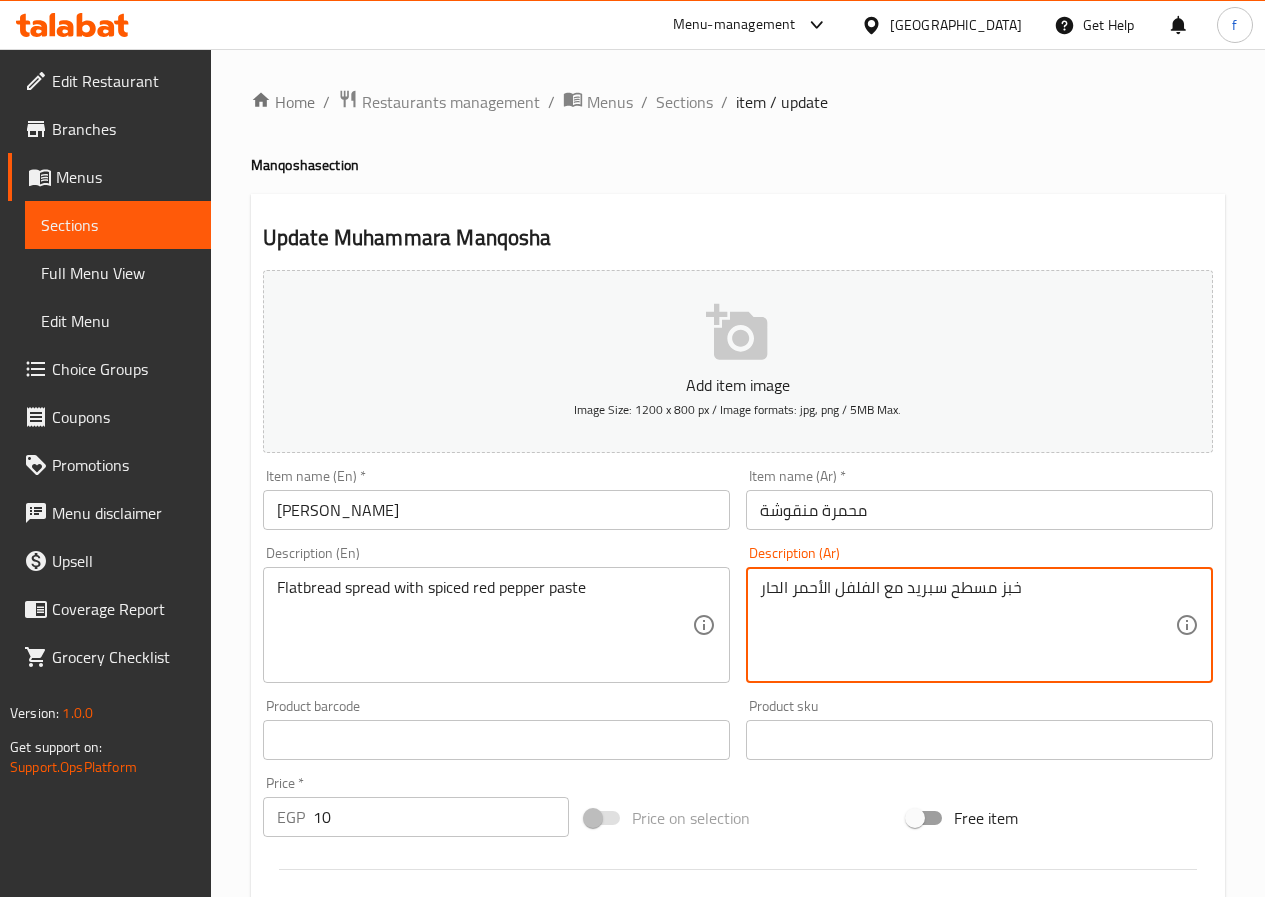 click on "خبز مسطح سبريد مع الفلفل الأحمر الحار" at bounding box center (967, 625) 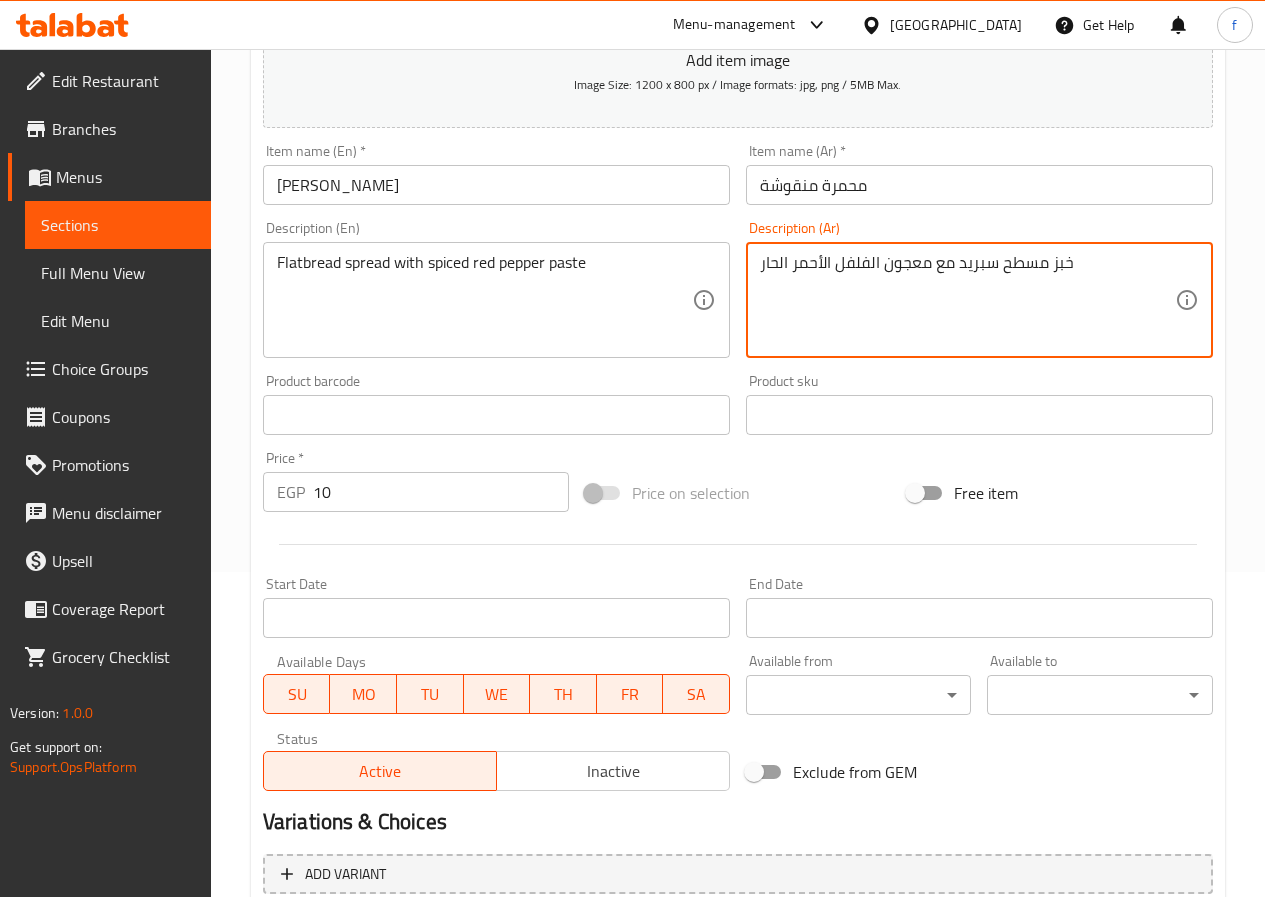 scroll, scrollTop: 500, scrollLeft: 0, axis: vertical 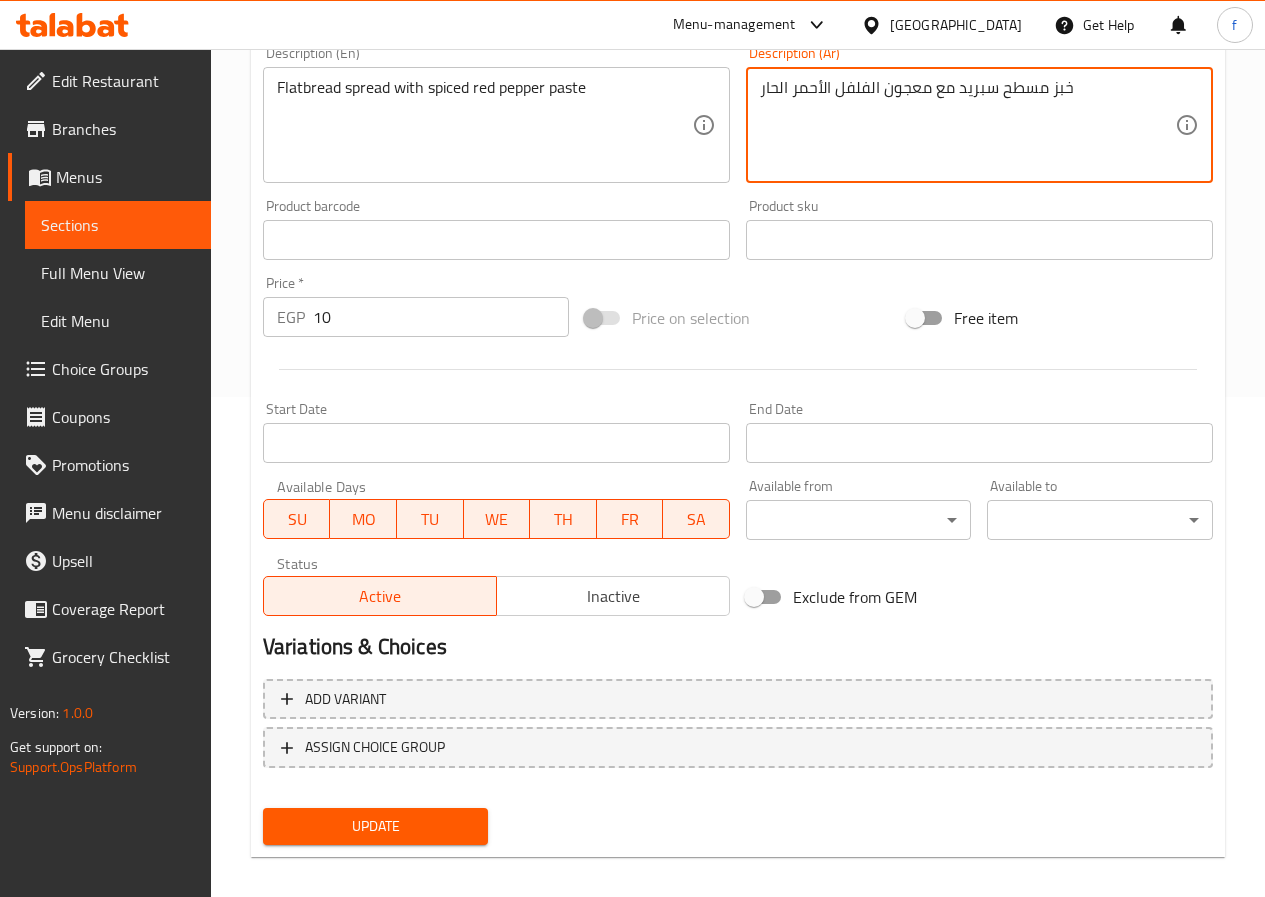 type on "خبز مسطح سبريد مع معجون الفلفل الأحمر الحار" 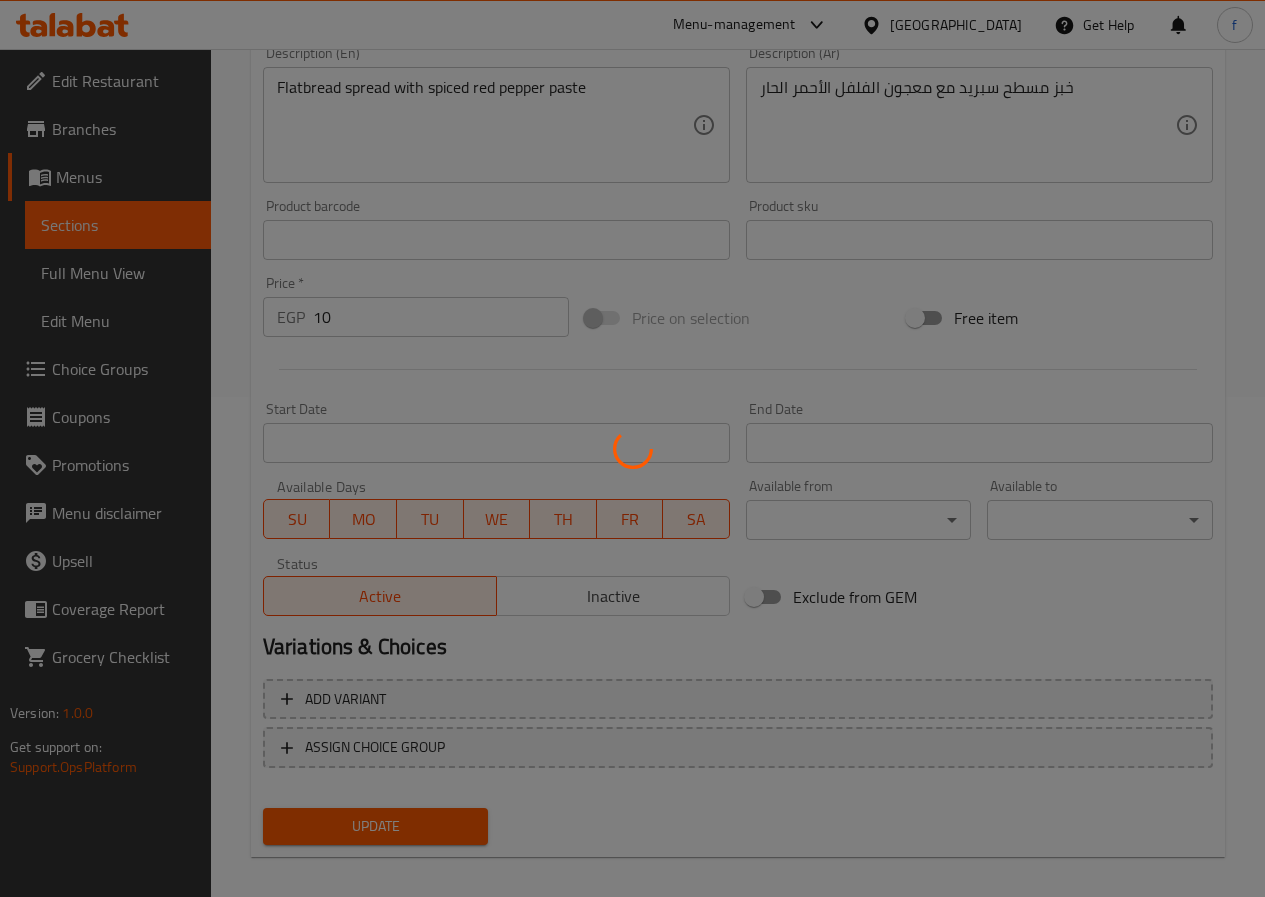 scroll, scrollTop: 0, scrollLeft: 0, axis: both 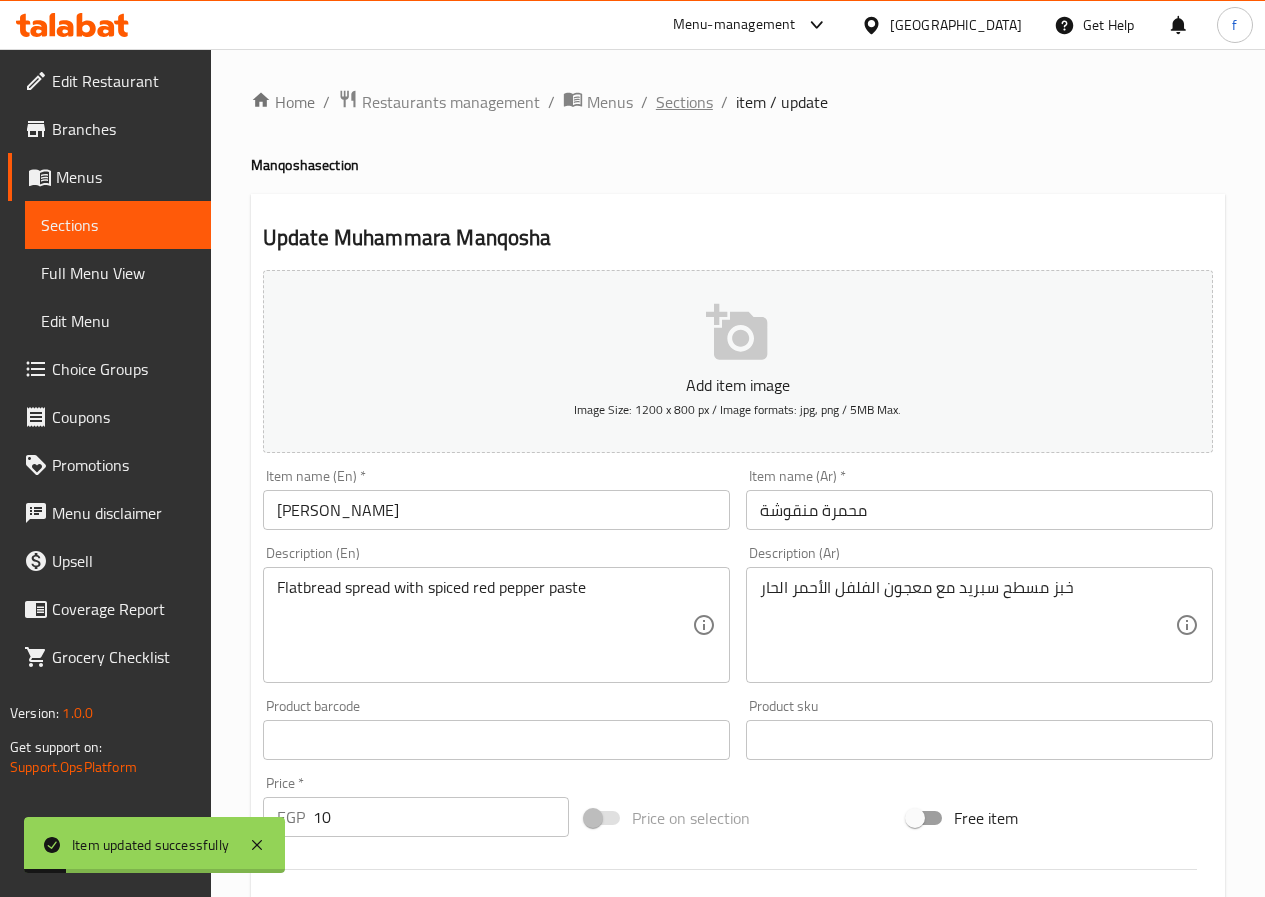 click on "Sections" at bounding box center (684, 102) 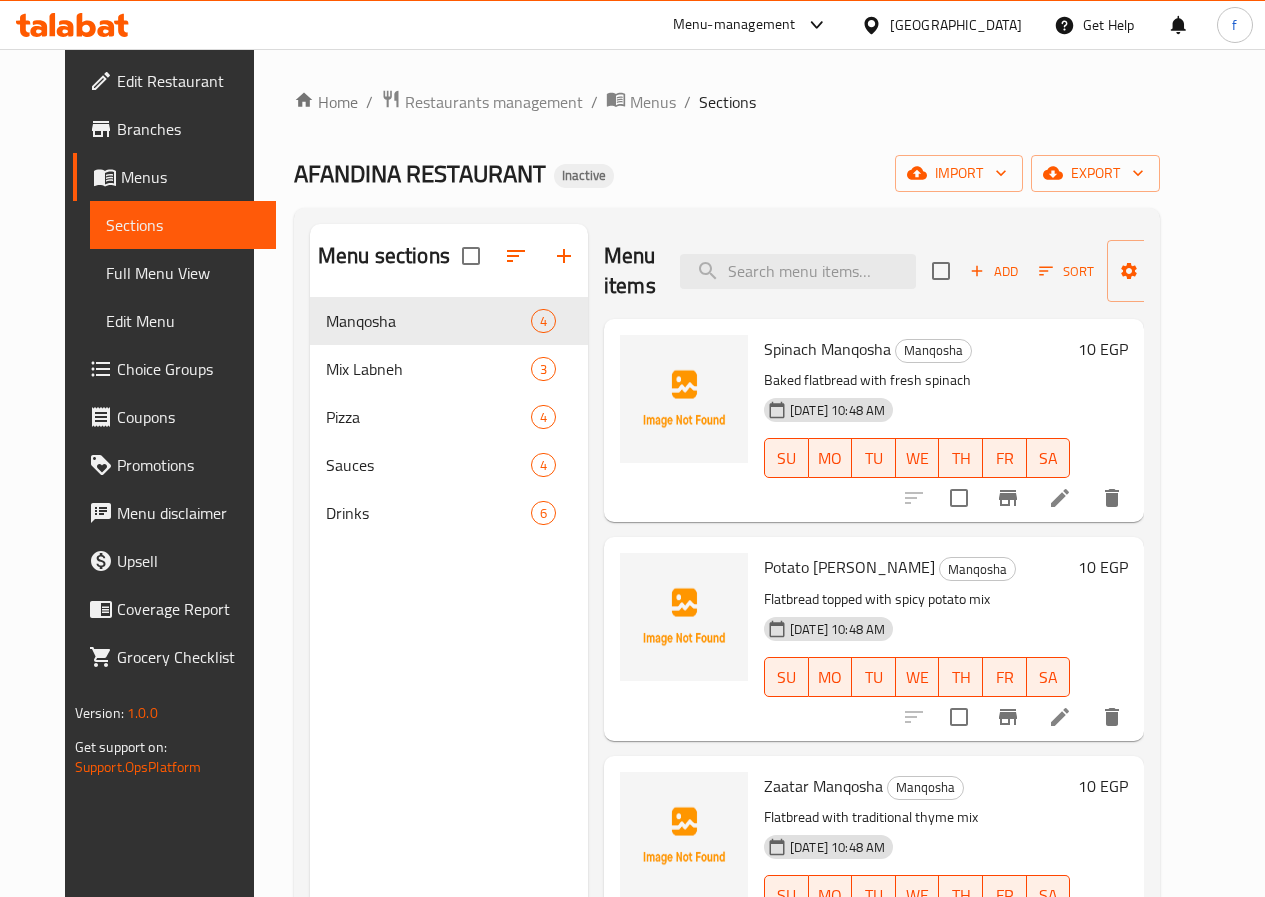 scroll, scrollTop: 57, scrollLeft: 0, axis: vertical 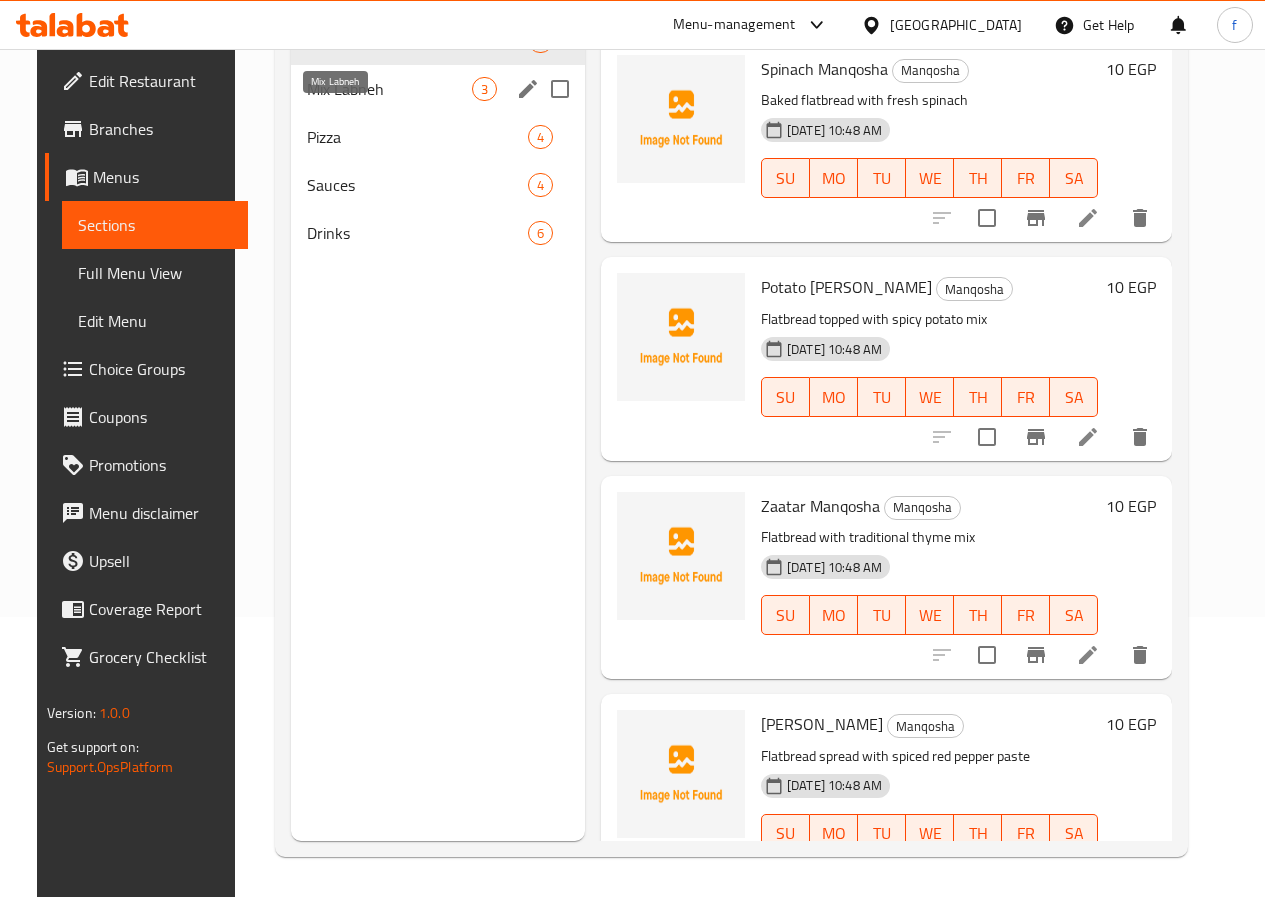 click on "Mix Labneh" at bounding box center [389, 89] 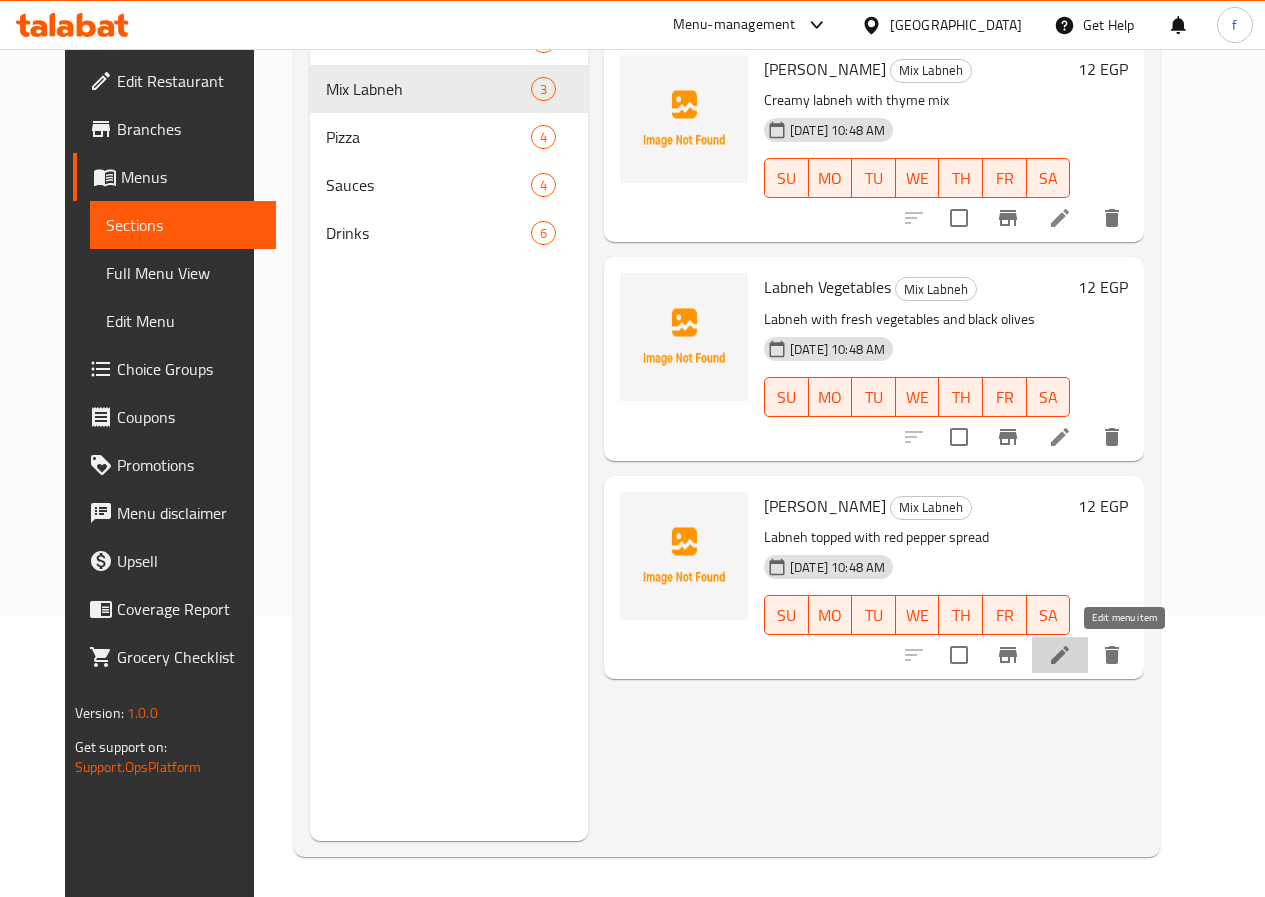 click 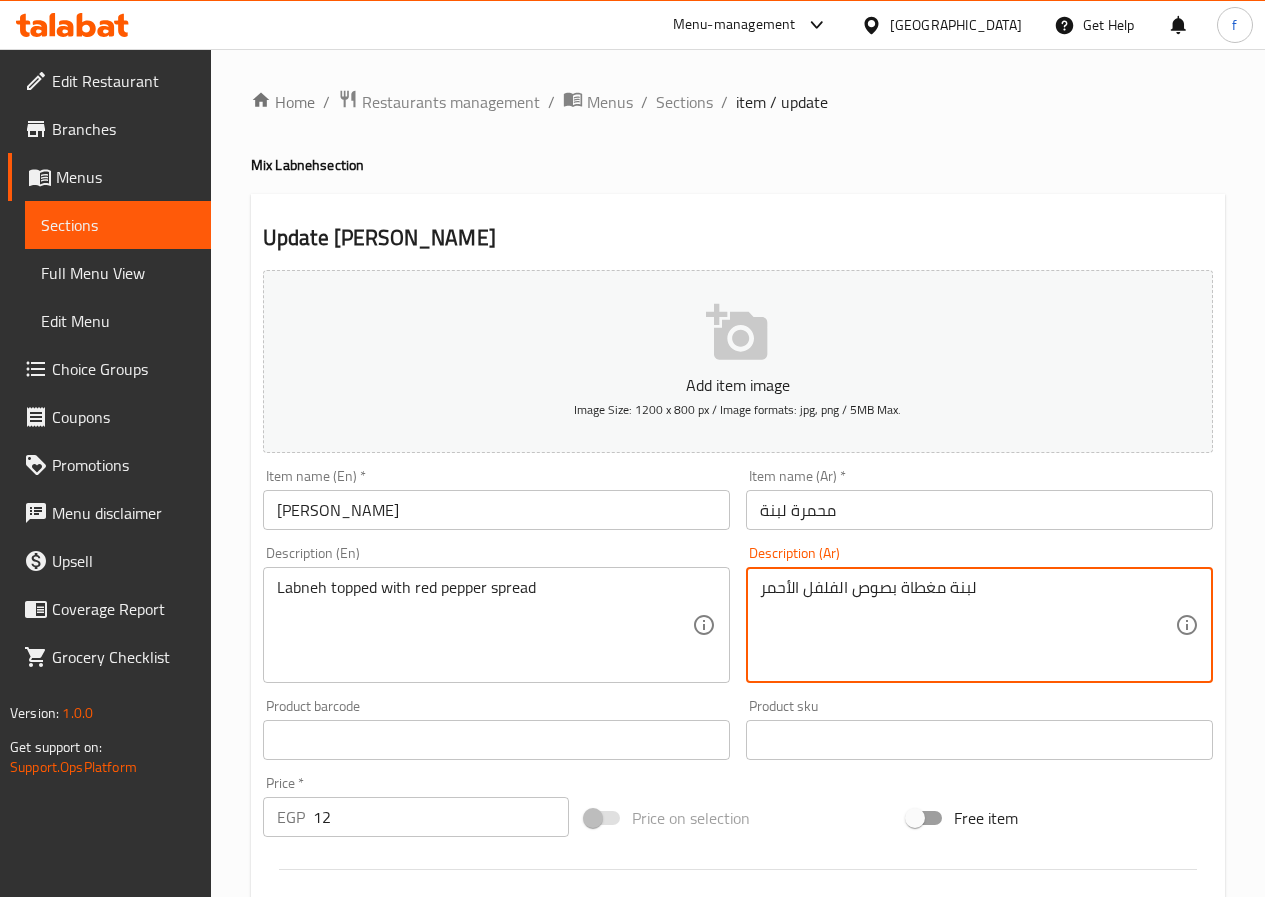 drag, startPoint x: 896, startPoint y: 584, endPoint x: 855, endPoint y: 581, distance: 41.109608 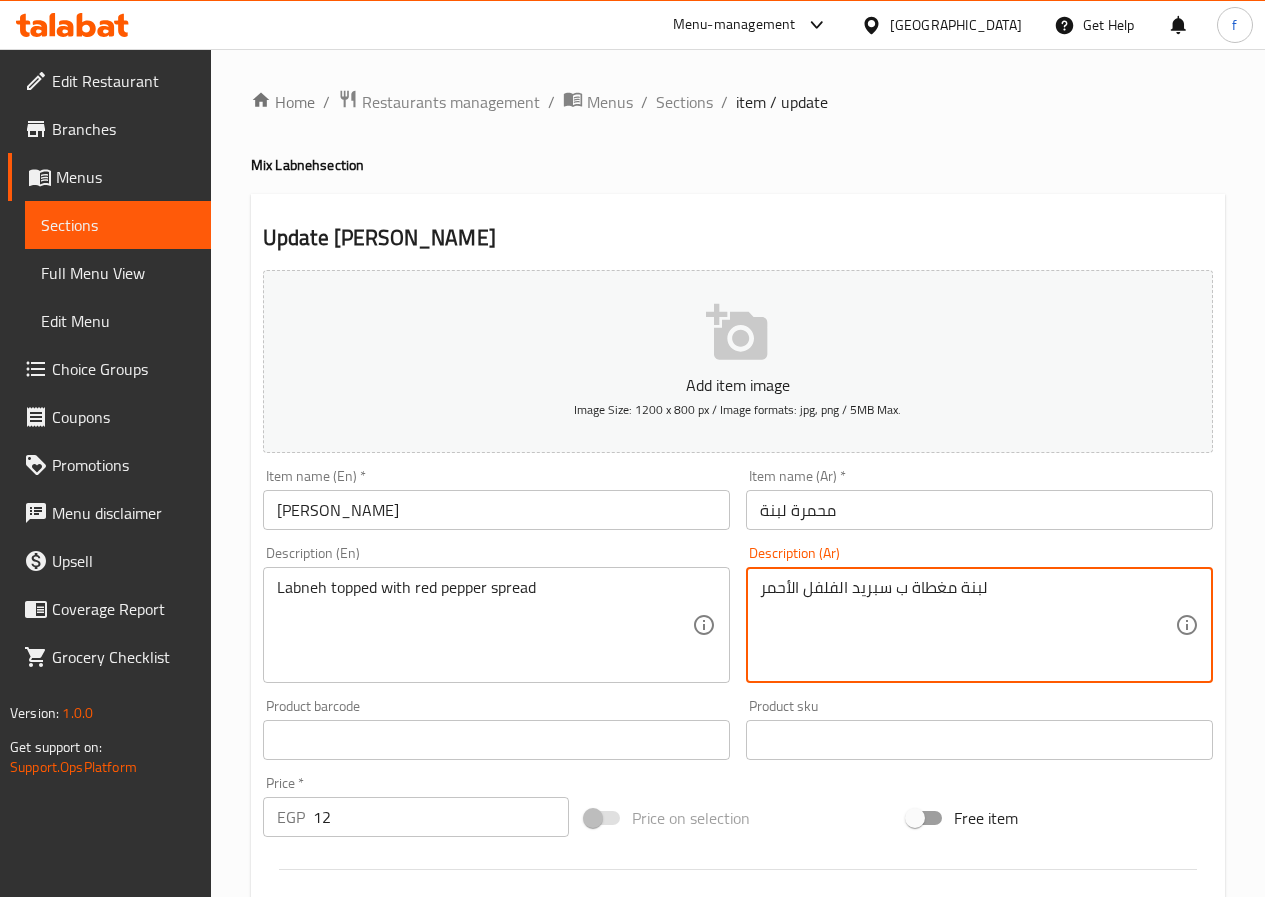type on "لبنة مغطاة ب سبريد الفلفل الأحمر" 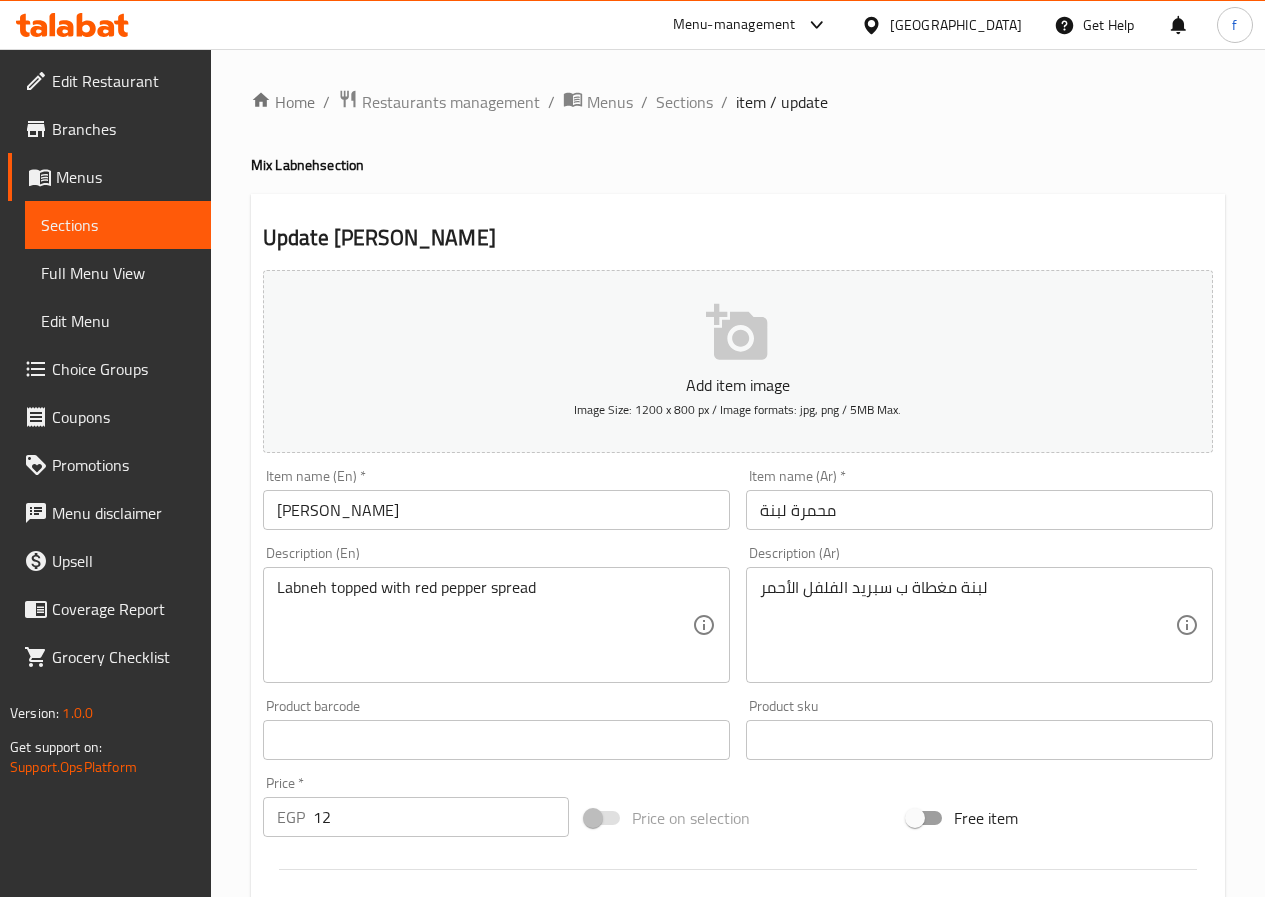 click on "لبنة مغطاة ب سبريد الفلفل الأحمر Description (Ar)" at bounding box center [979, 625] 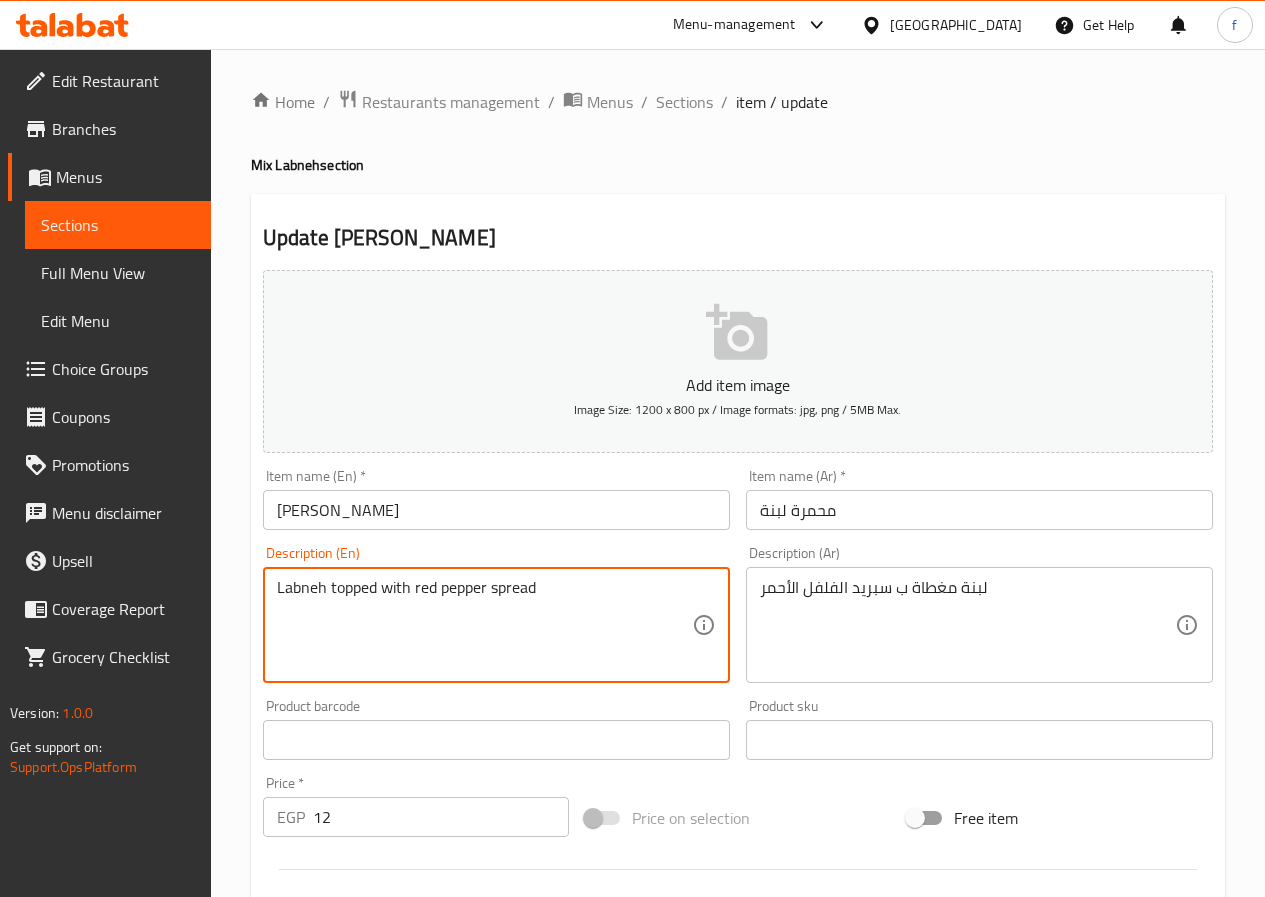 click on "Labneh topped with red pepper spread" at bounding box center [484, 625] 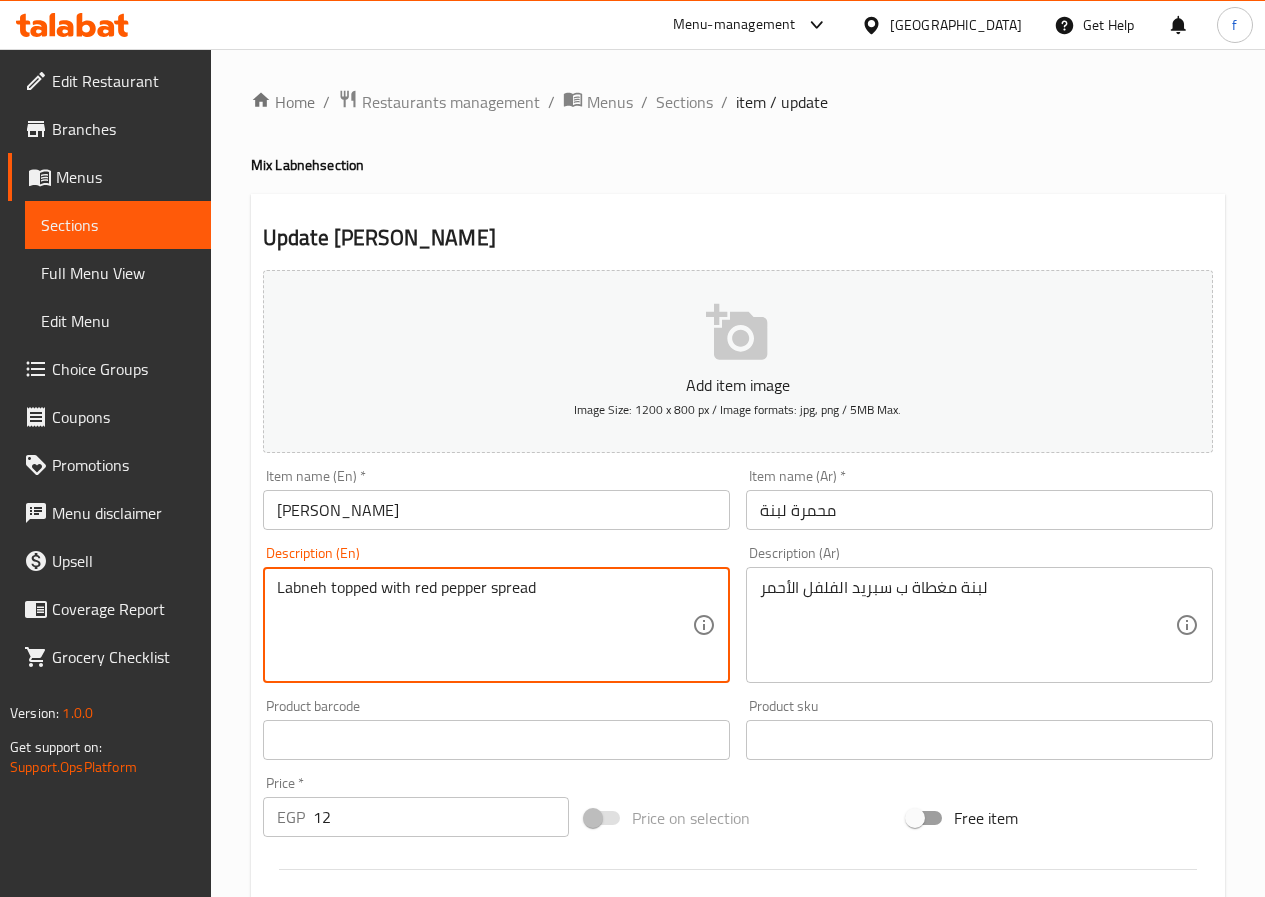 click on "Labneh topped with red pepper spread" at bounding box center [484, 625] 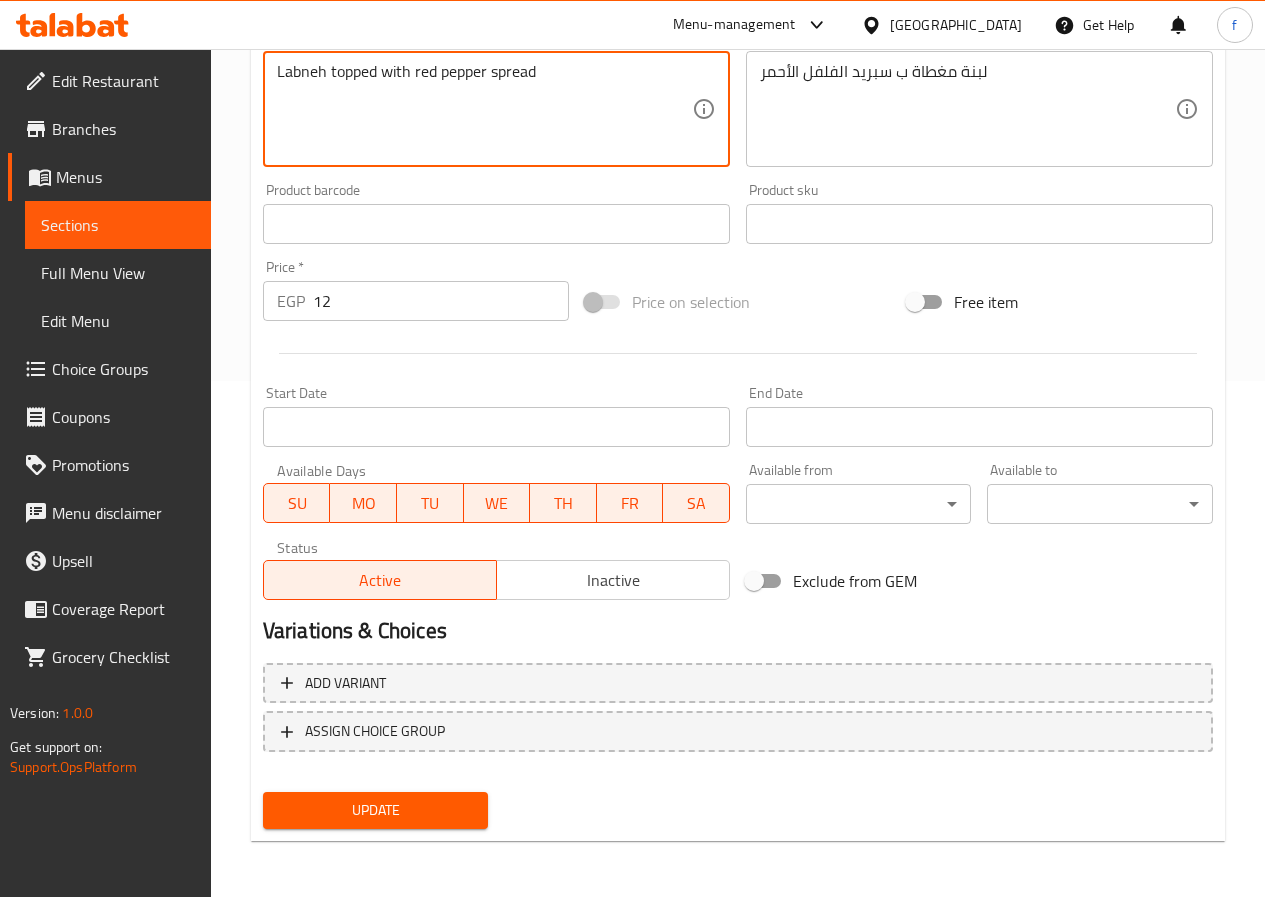 click on "Update" at bounding box center [376, 810] 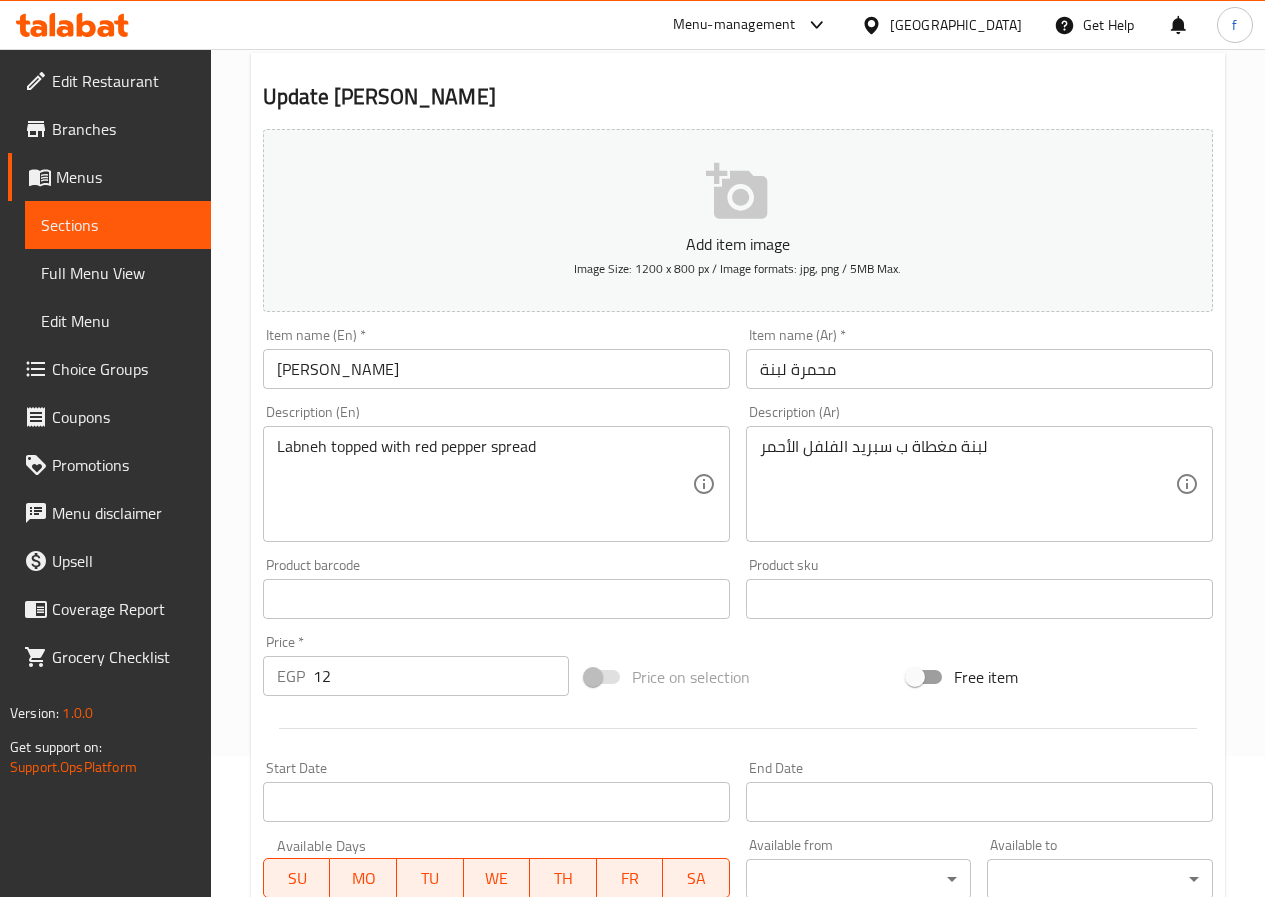 scroll, scrollTop: 0, scrollLeft: 0, axis: both 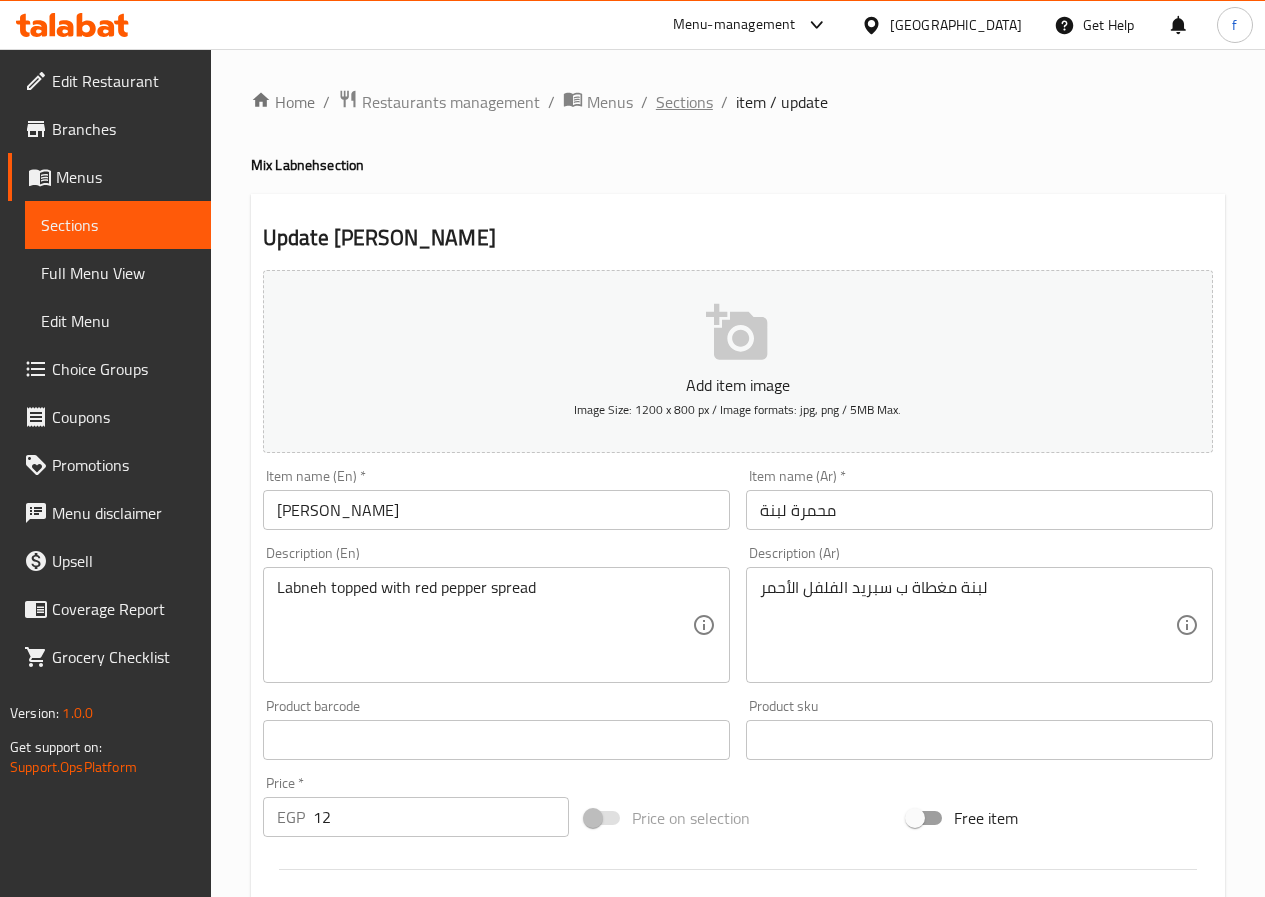 click on "Sections" at bounding box center (684, 102) 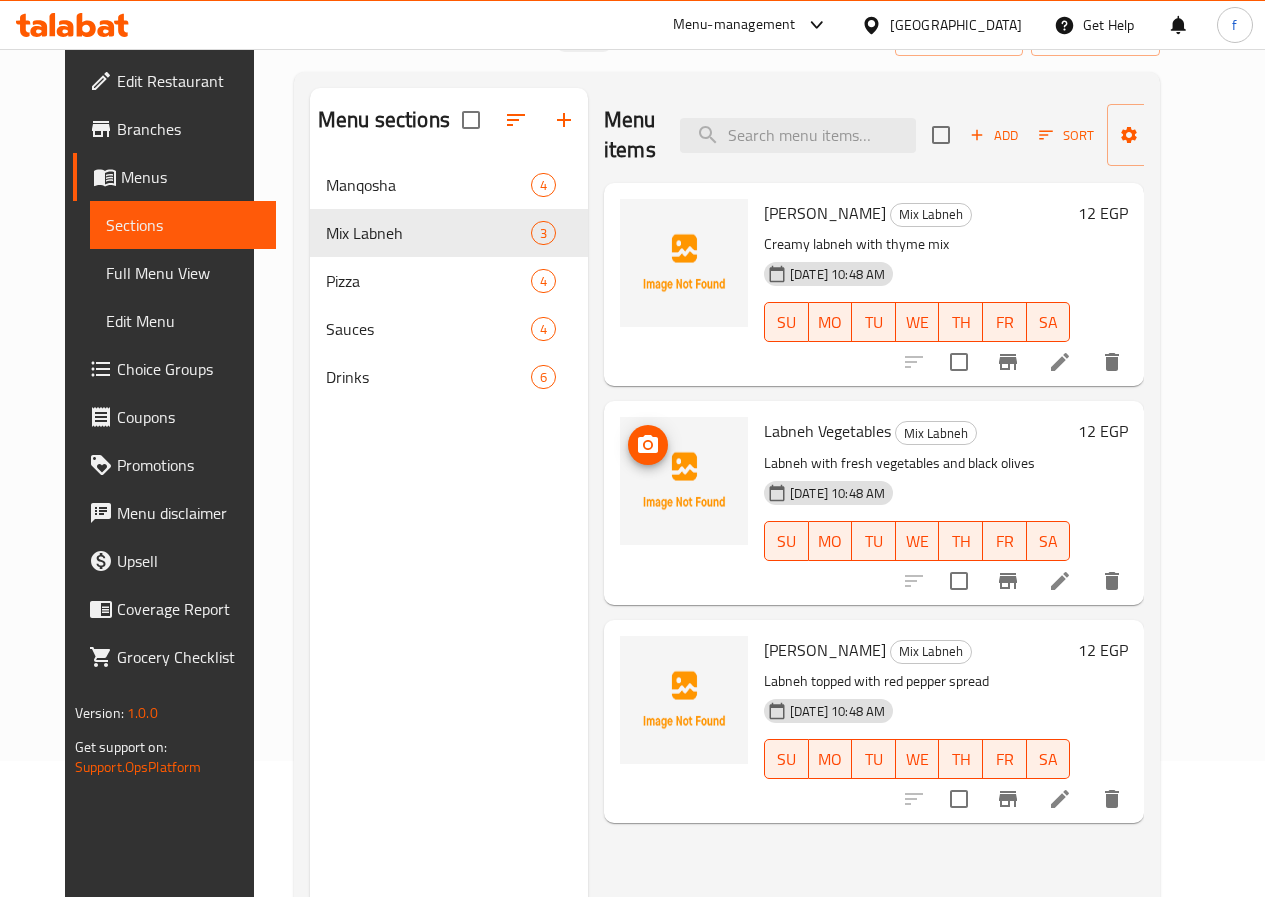 scroll, scrollTop: 0, scrollLeft: 0, axis: both 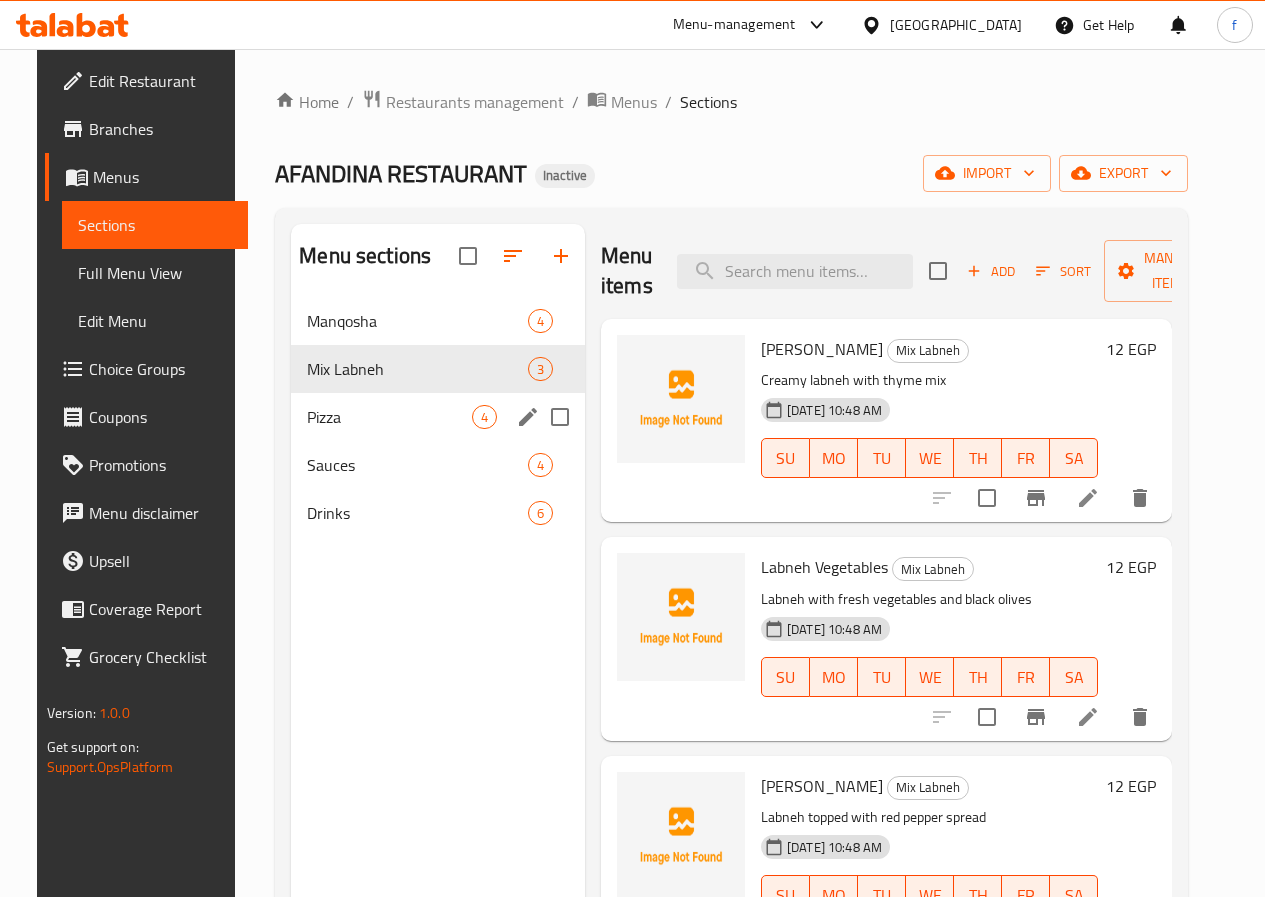click on "Pizza" at bounding box center [389, 417] 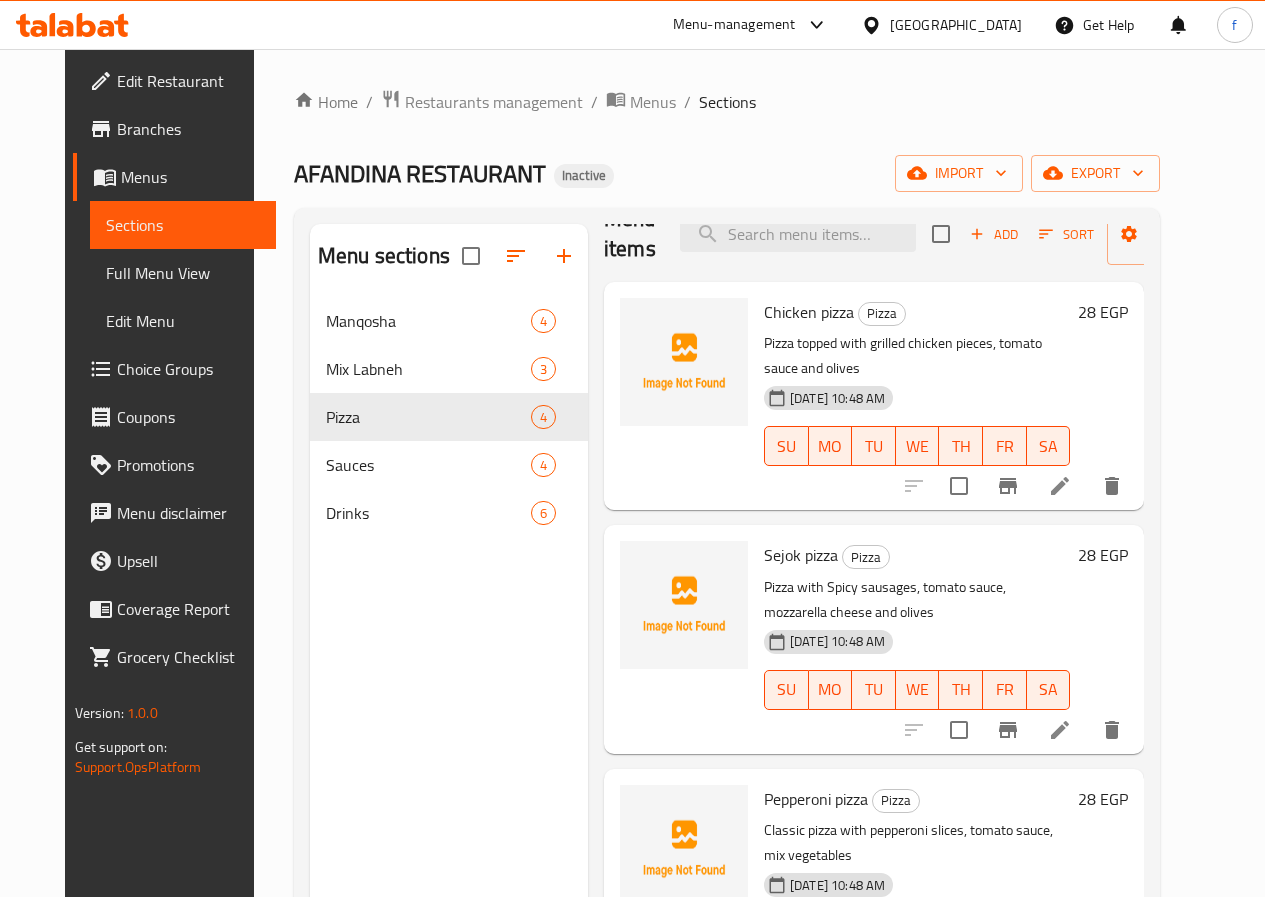 scroll, scrollTop: 57, scrollLeft: 0, axis: vertical 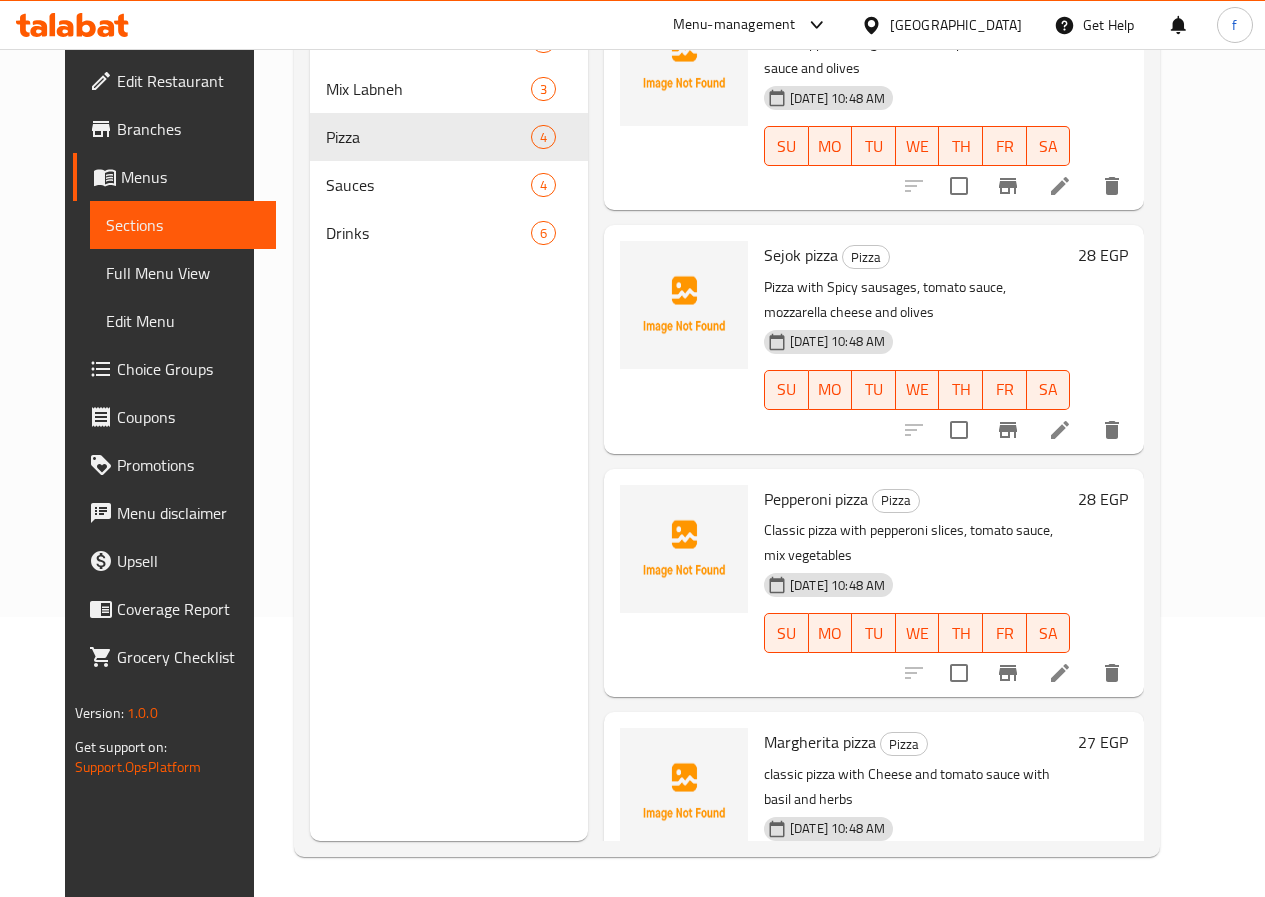 click at bounding box center [1060, 917] 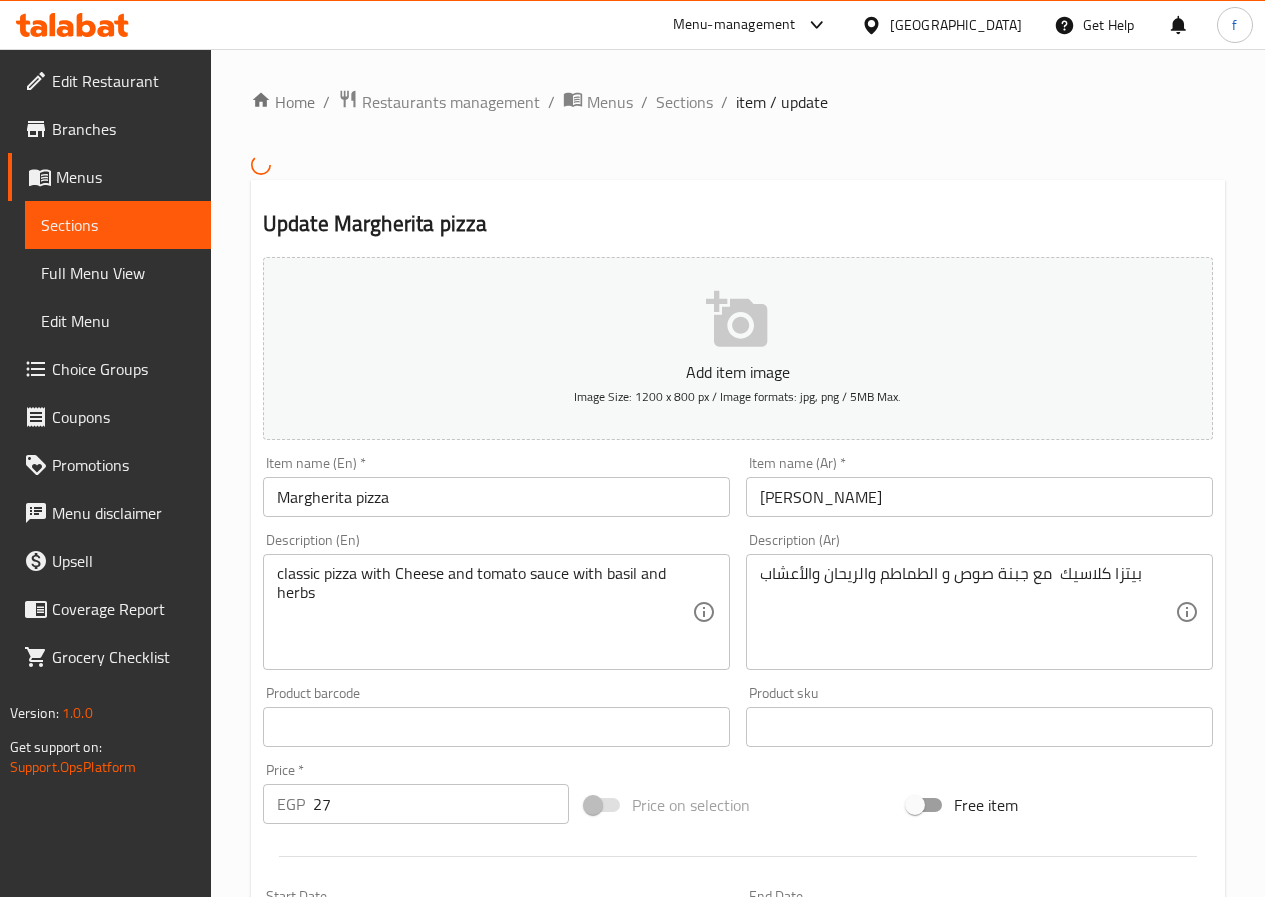 scroll, scrollTop: 200, scrollLeft: 0, axis: vertical 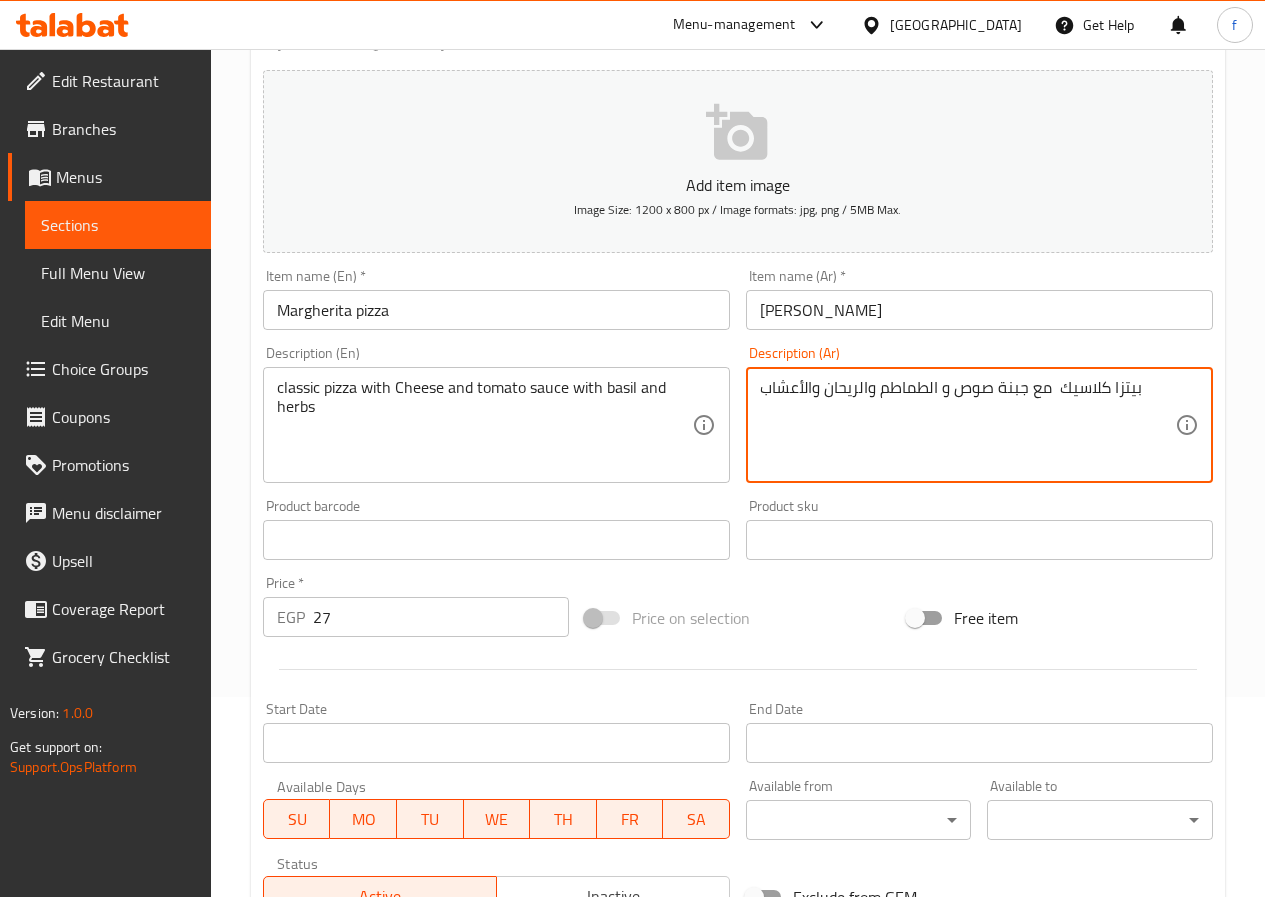 drag, startPoint x: 990, startPoint y: 392, endPoint x: 956, endPoint y: 382, distance: 35.44009 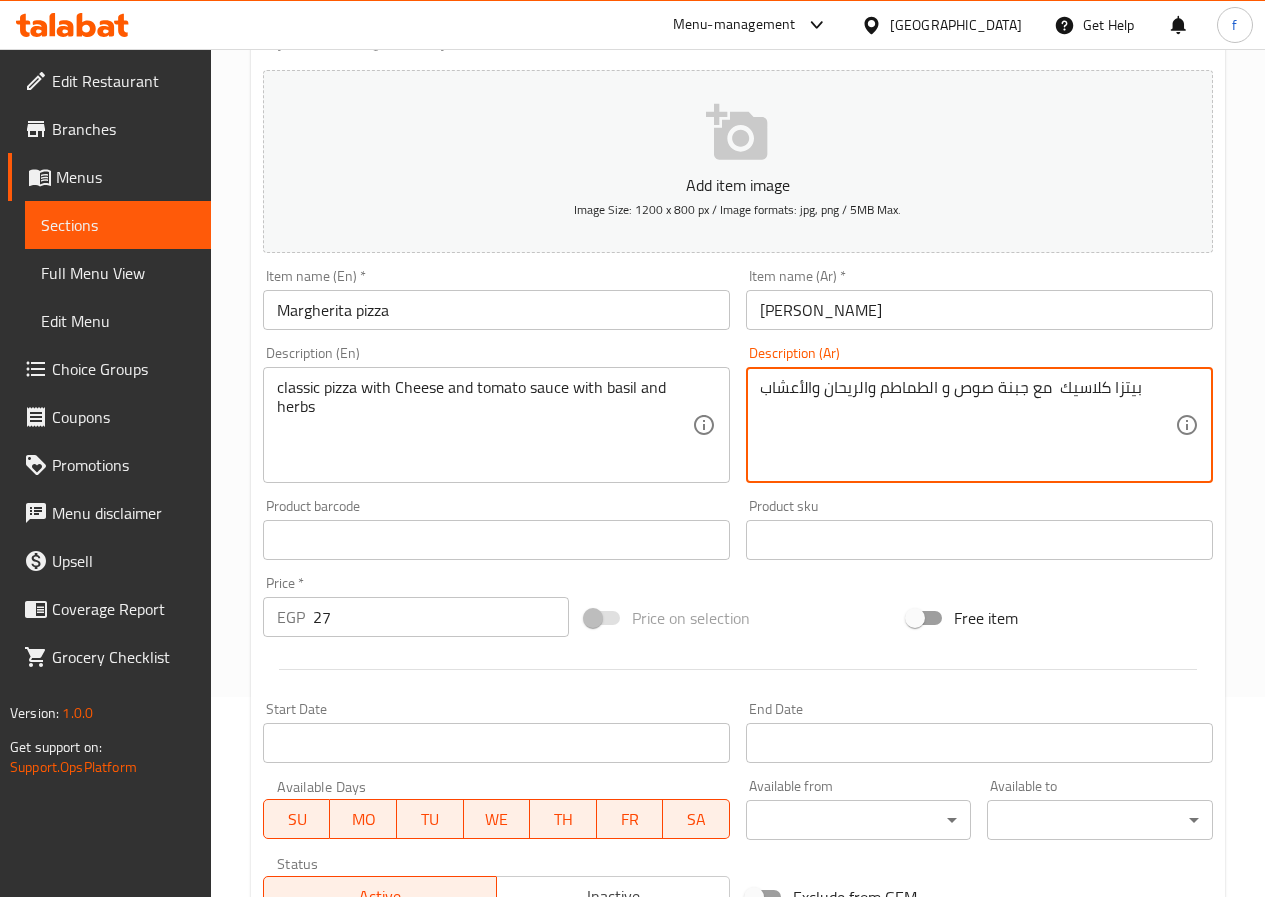 click on "بيتزا كلاسيك  مع جبنة صوص و الطماطم والريحان والأعشاب" at bounding box center [967, 425] 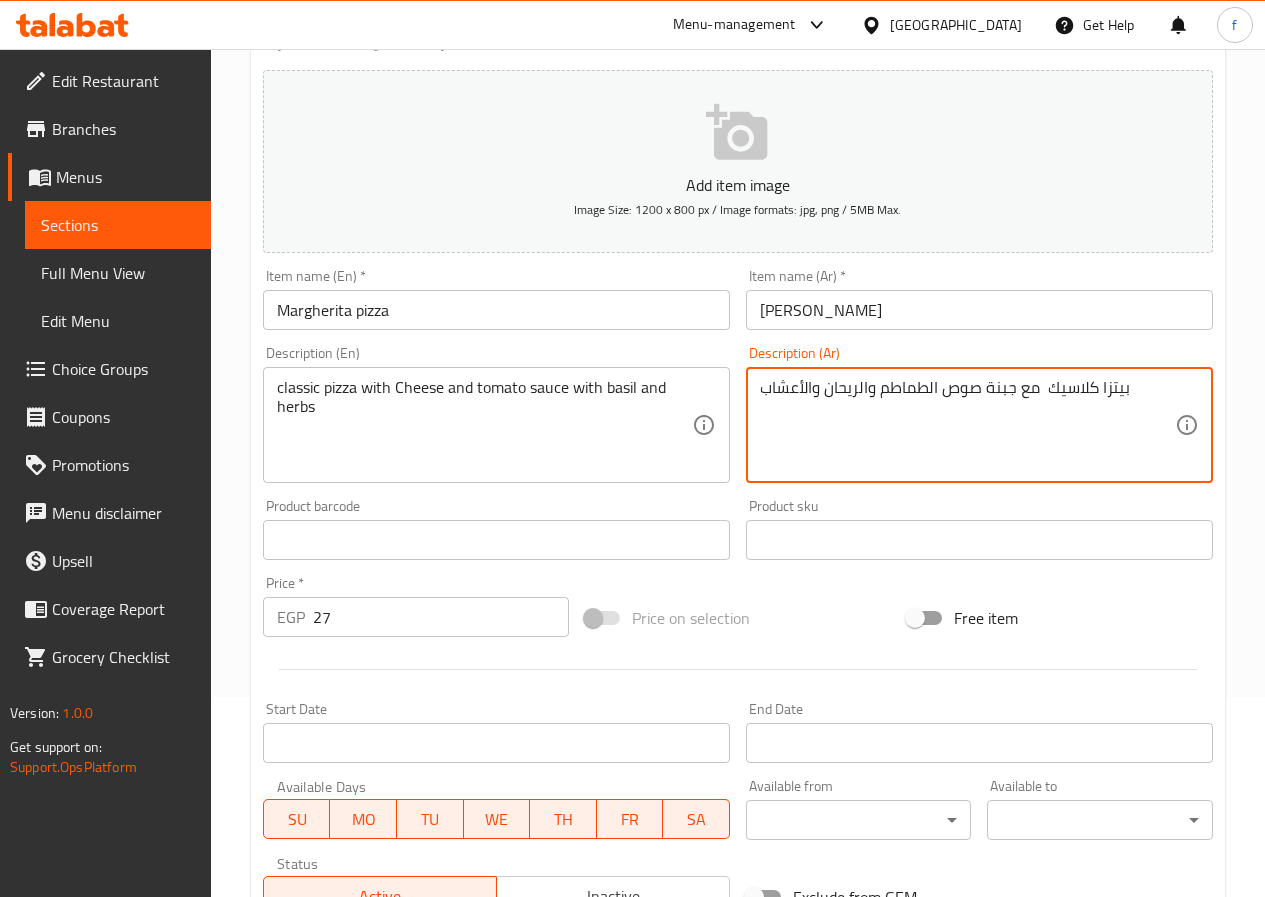 click on "بيتزا كلاسيك  مع جبنة صوص الطماطم والريحان والأعشاب" at bounding box center (967, 425) 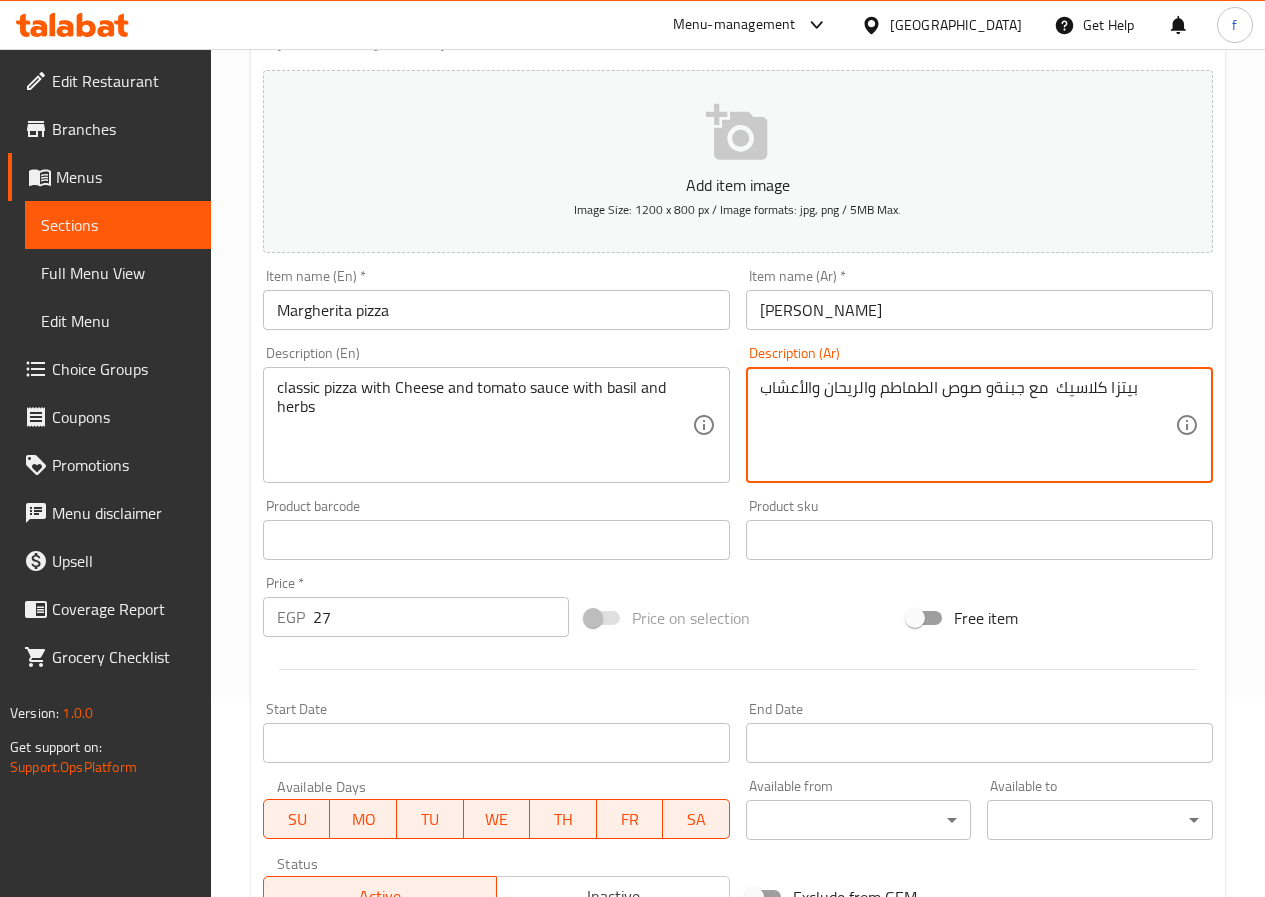 click on "بيتزا كلاسيك  مع جبنةو صوص الطماطم والريحان والأعشاب" at bounding box center (967, 425) 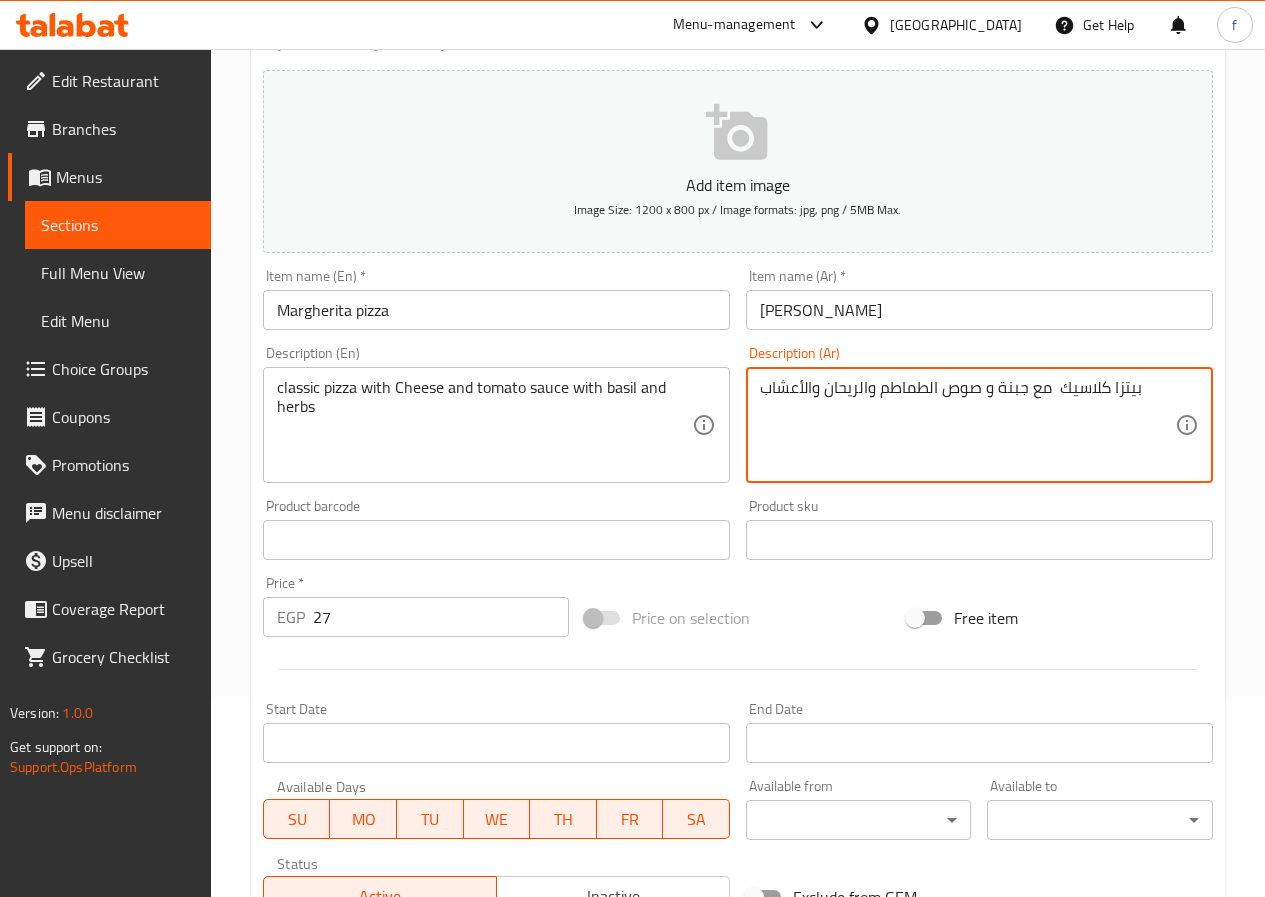 scroll, scrollTop: 516, scrollLeft: 0, axis: vertical 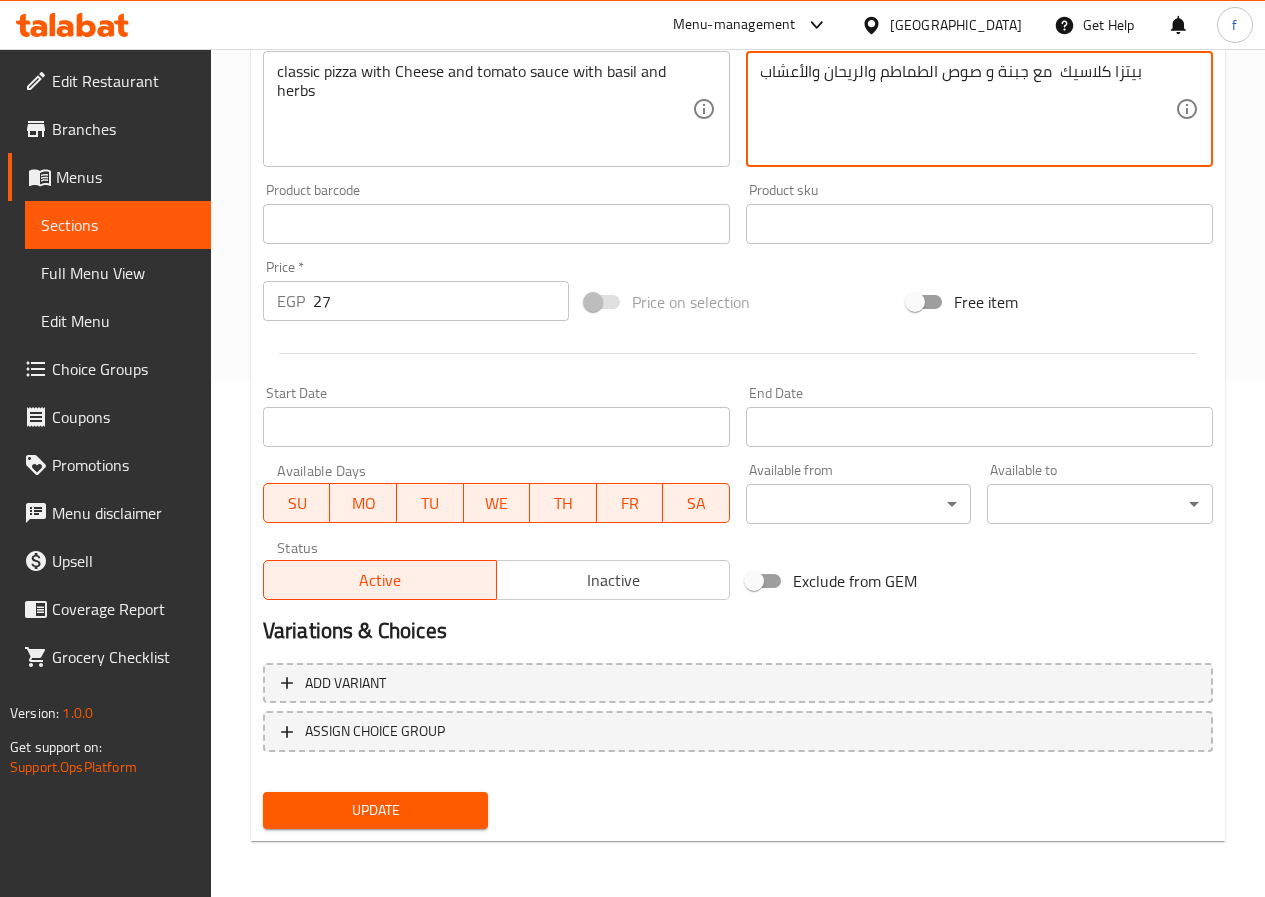 type on "بيتزا كلاسيك  مع جبنة و صوص الطماطم والريحان والأعشاب" 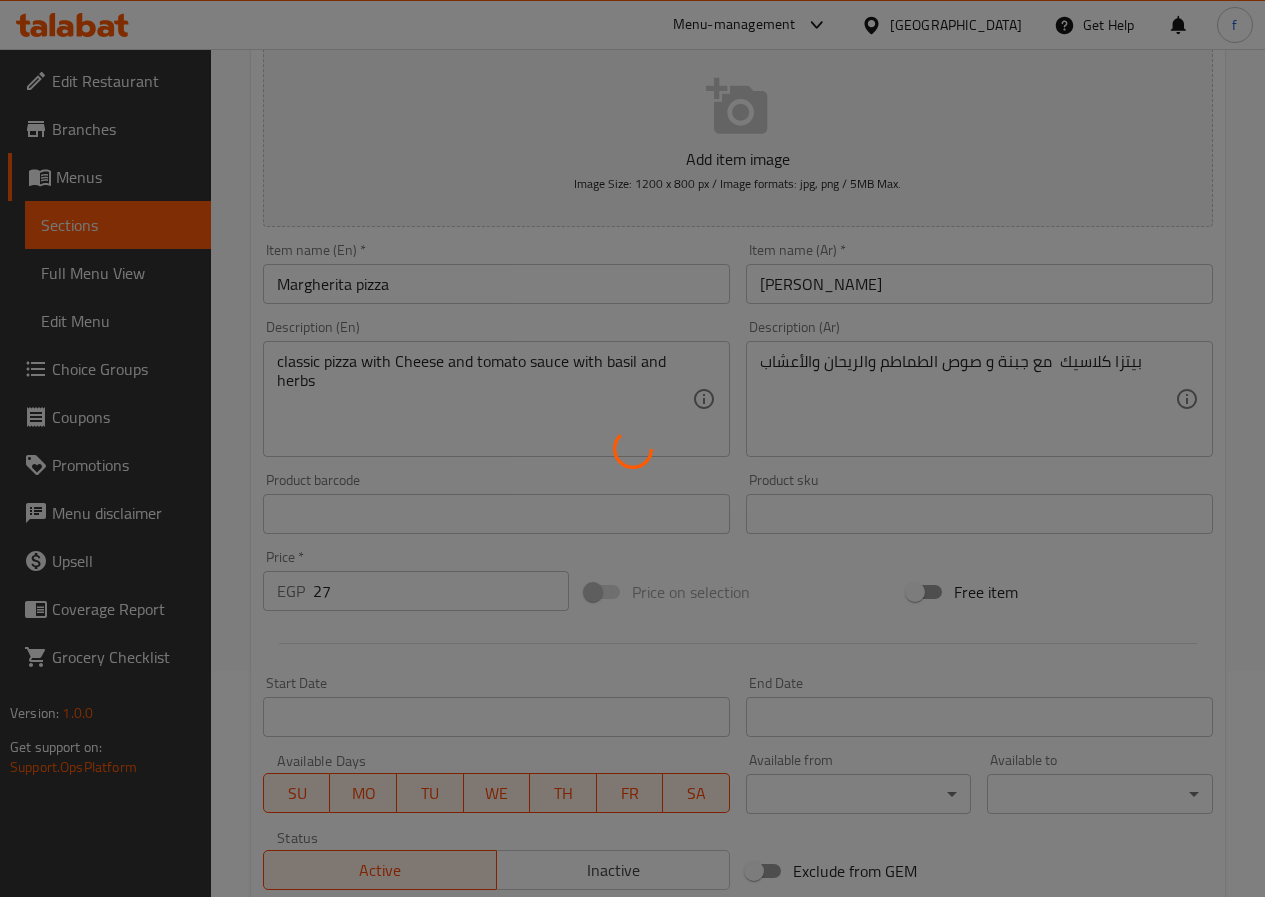 scroll, scrollTop: 0, scrollLeft: 0, axis: both 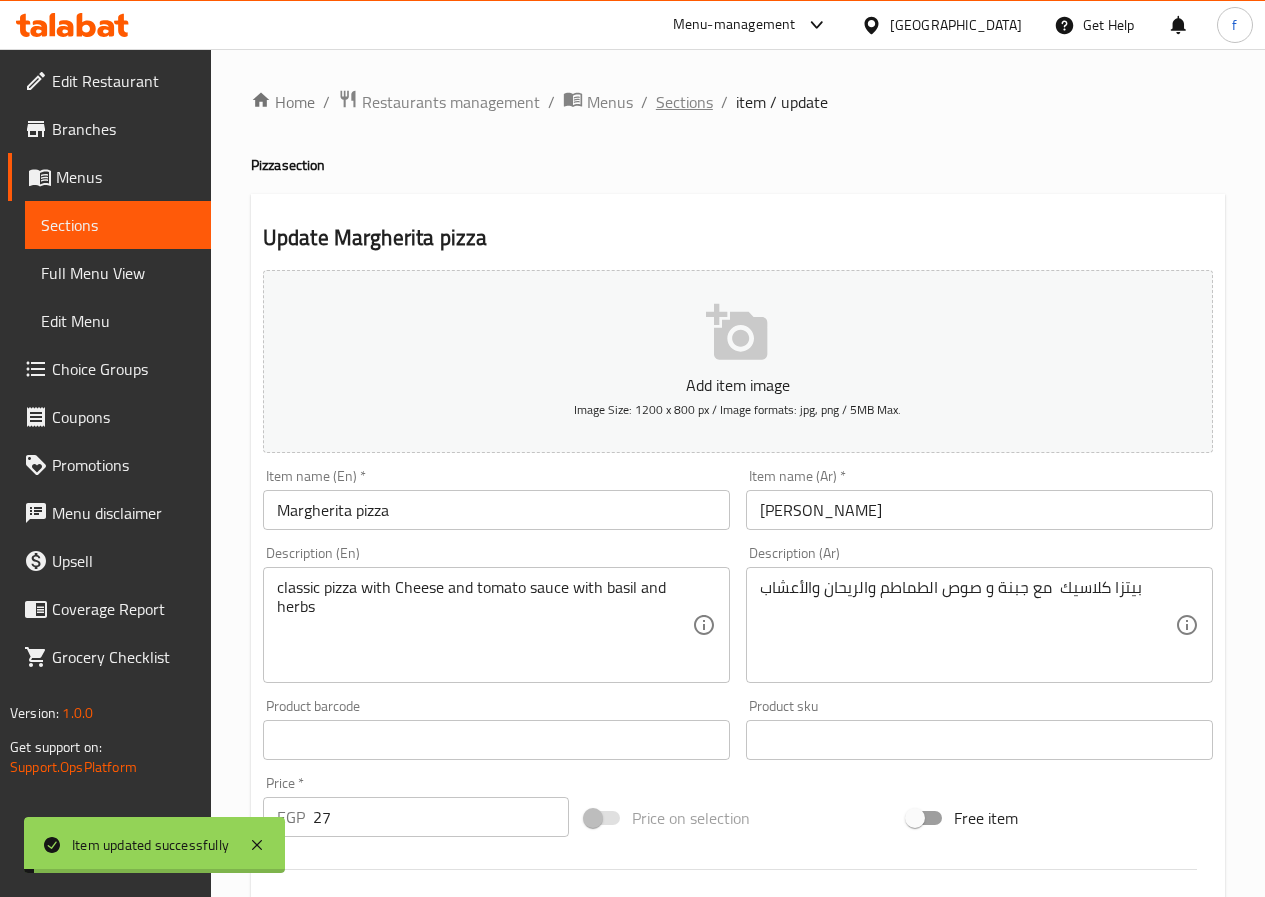 click on "Sections" at bounding box center (684, 102) 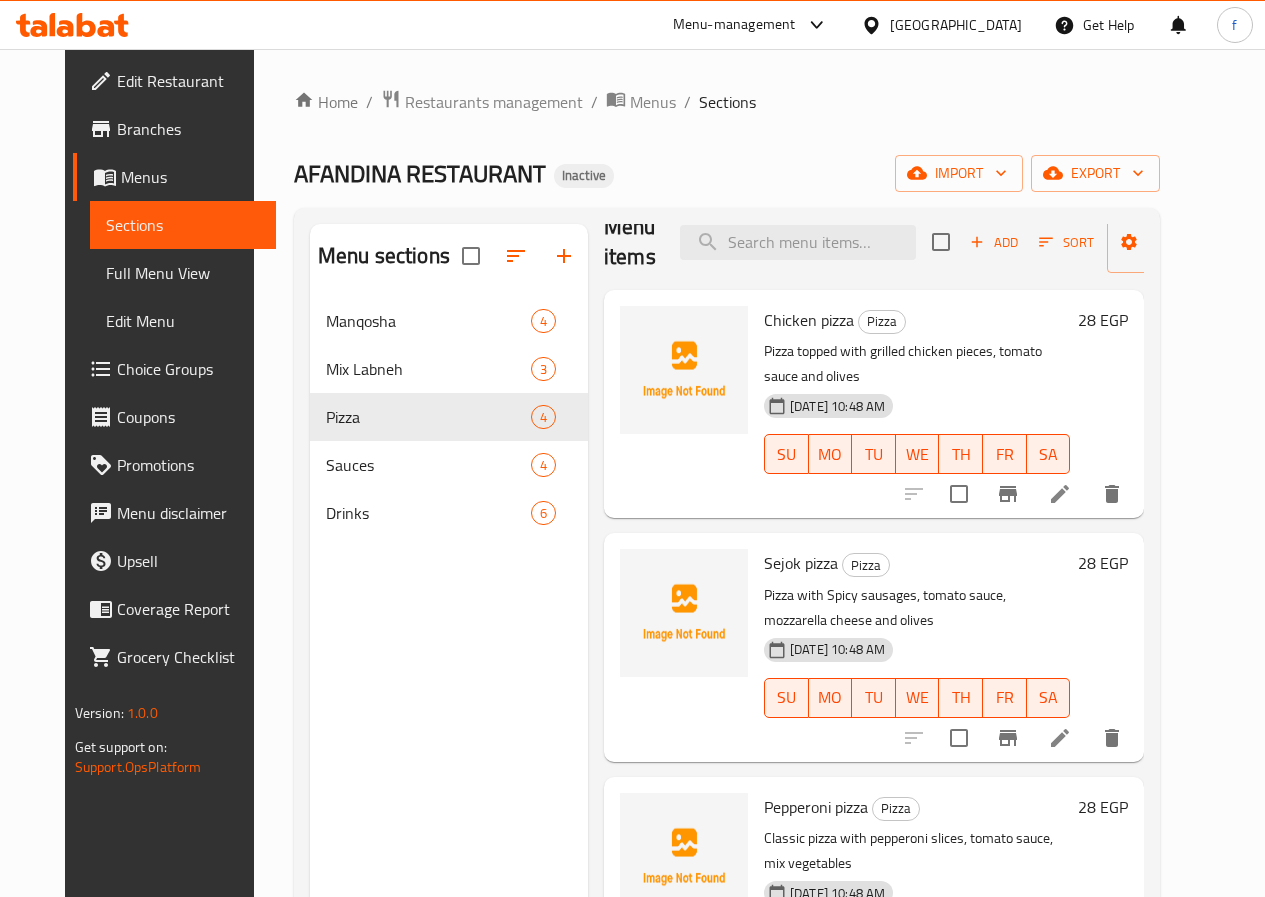 scroll, scrollTop: 57, scrollLeft: 0, axis: vertical 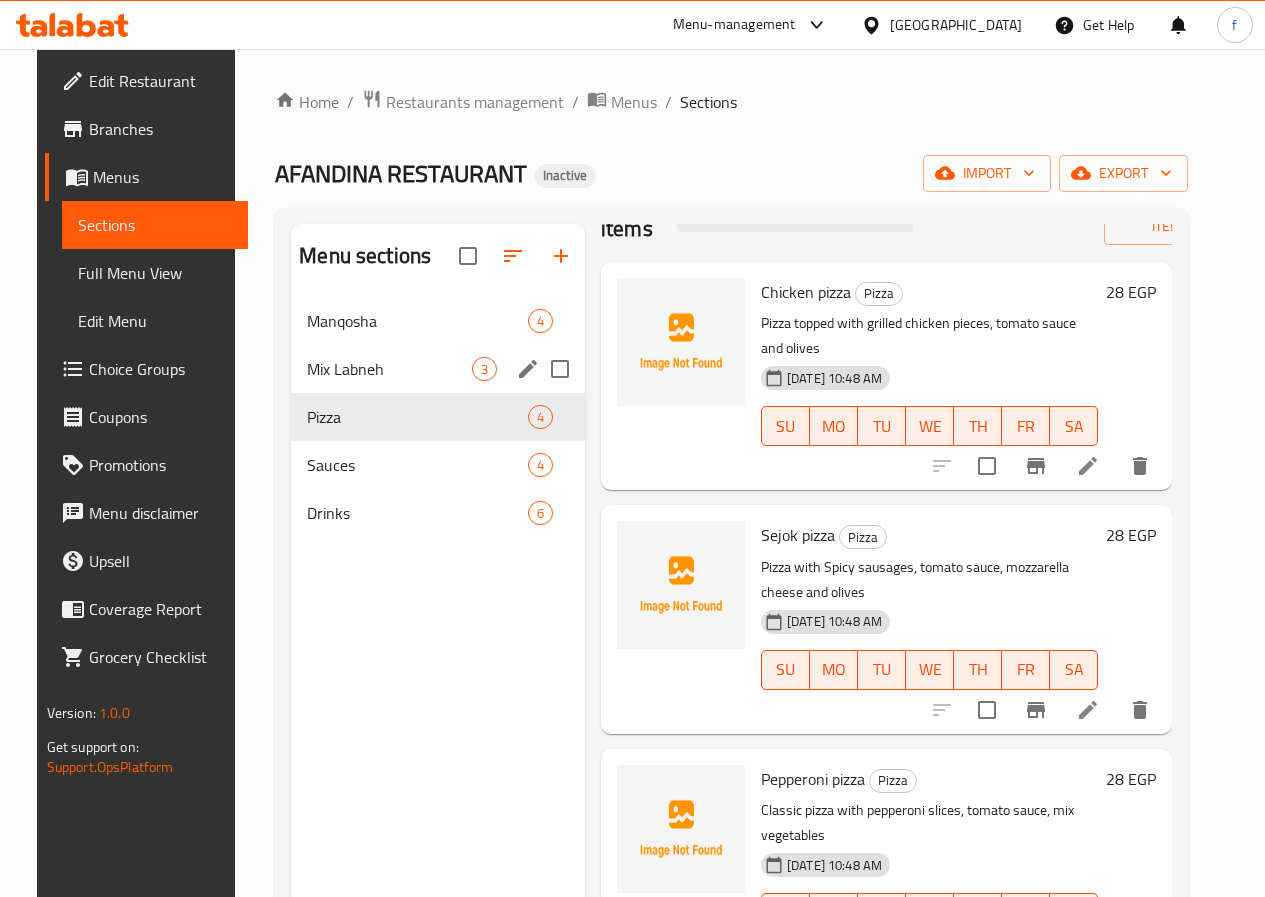 click on "Mix Labneh" at bounding box center (389, 369) 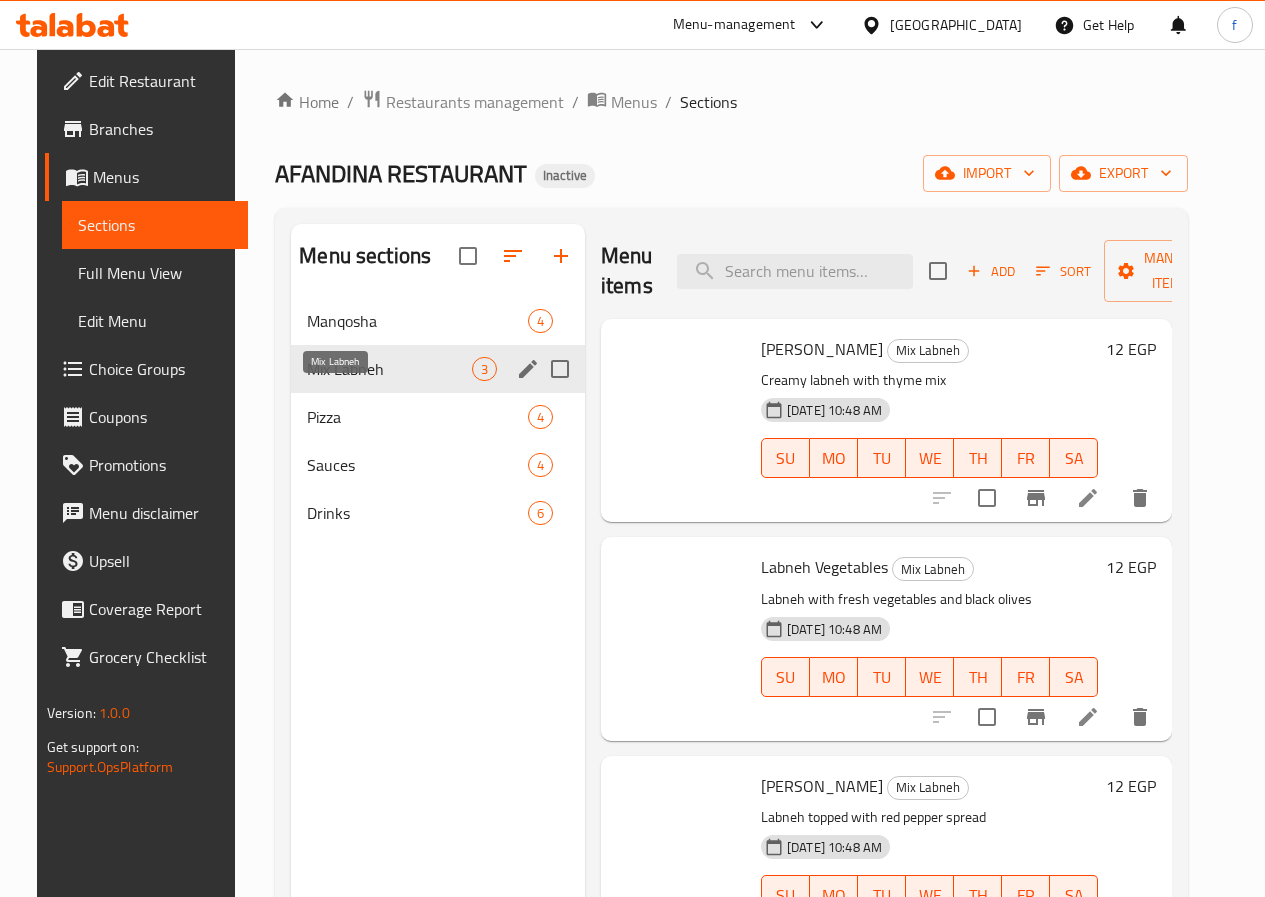 scroll, scrollTop: 0, scrollLeft: 0, axis: both 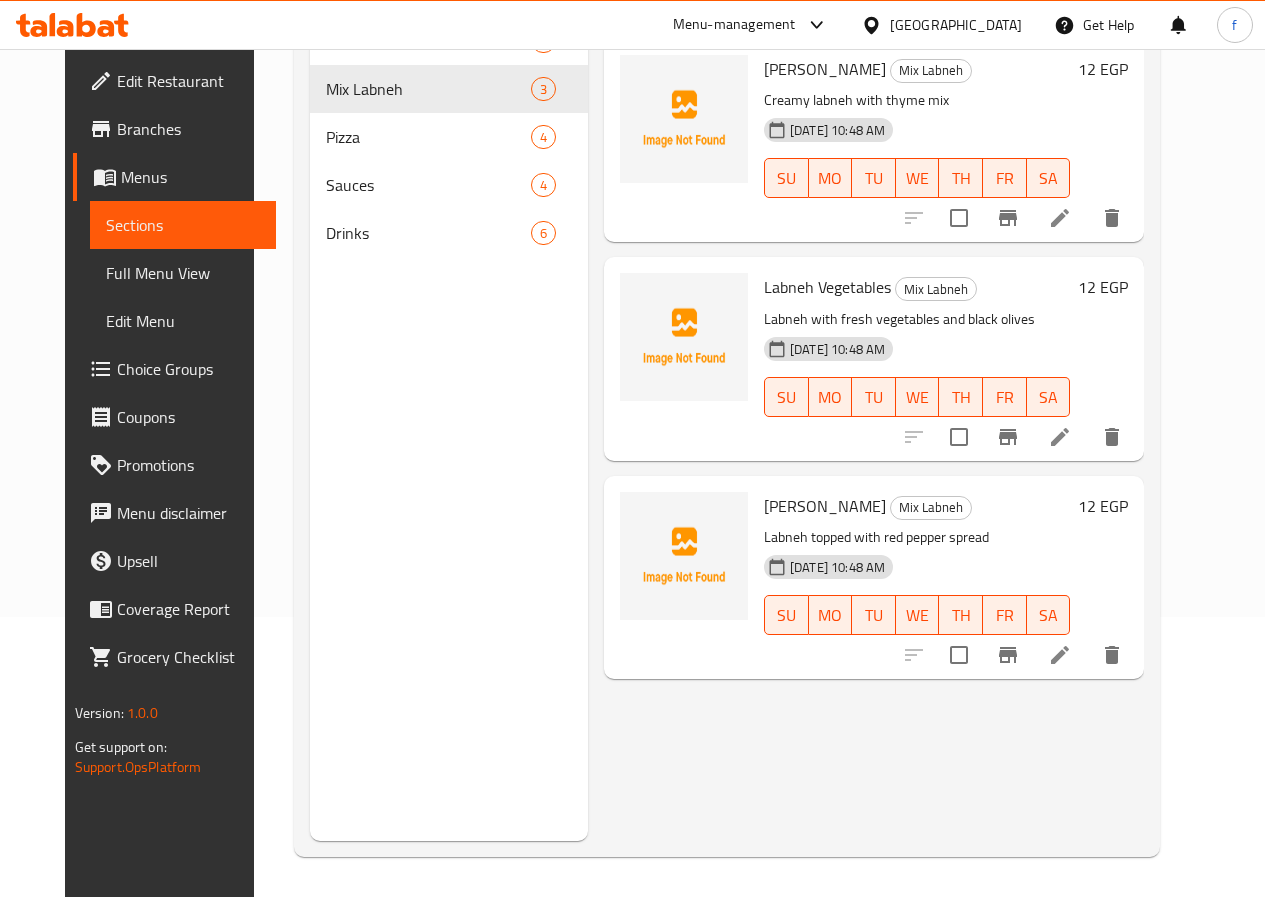 click at bounding box center (1060, 655) 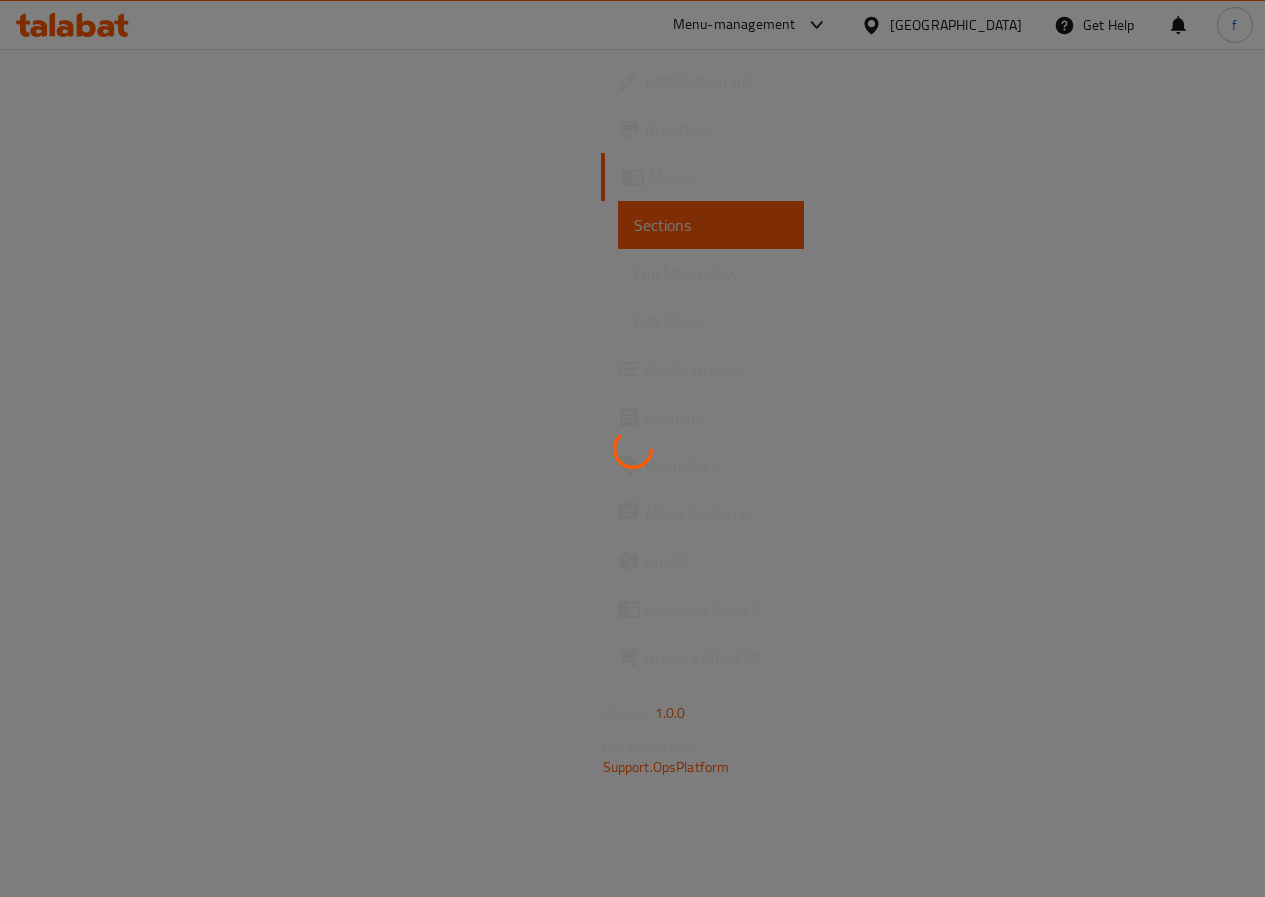 scroll, scrollTop: 0, scrollLeft: 0, axis: both 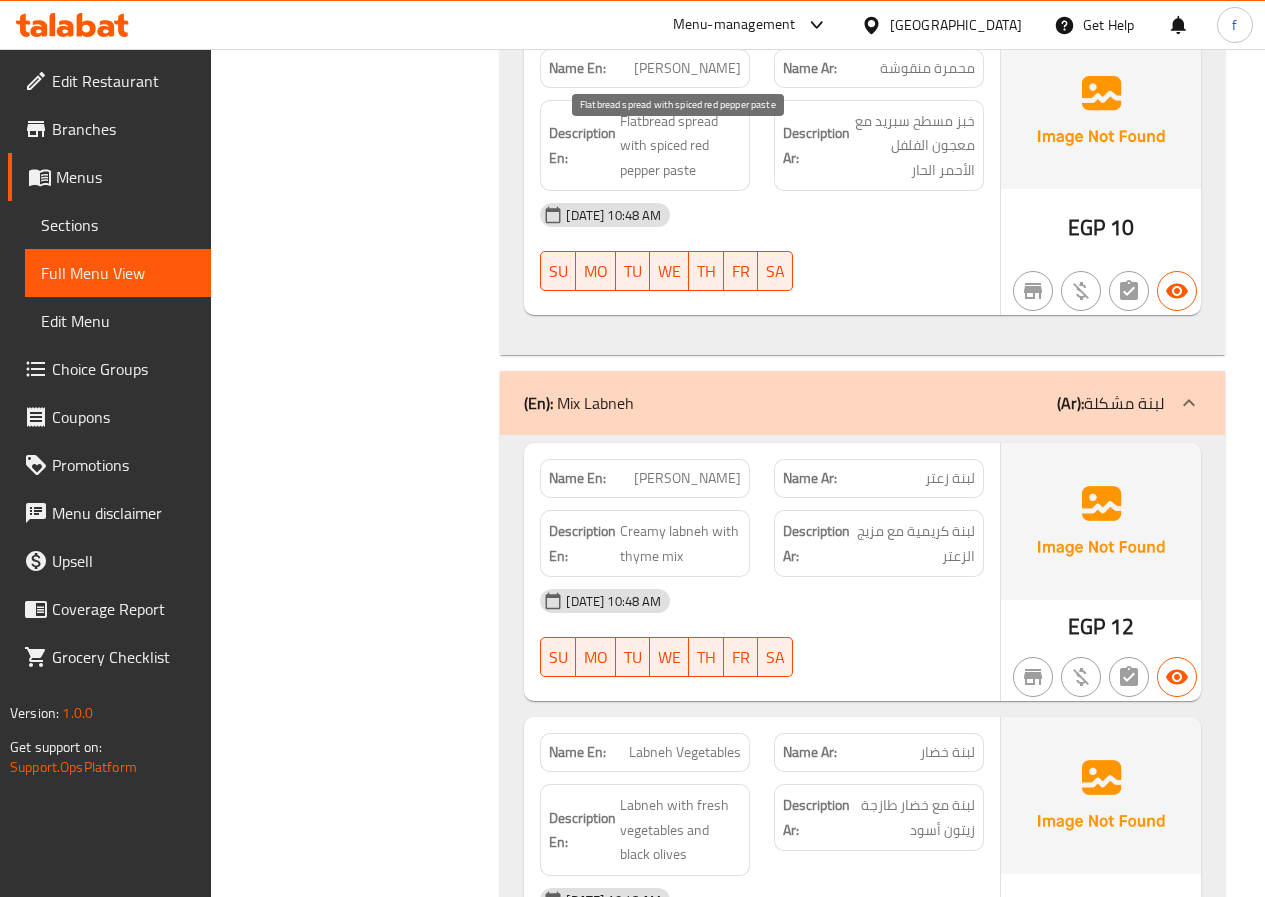 click on "Flatbread spread with spiced red pepper paste" at bounding box center (680, 146) 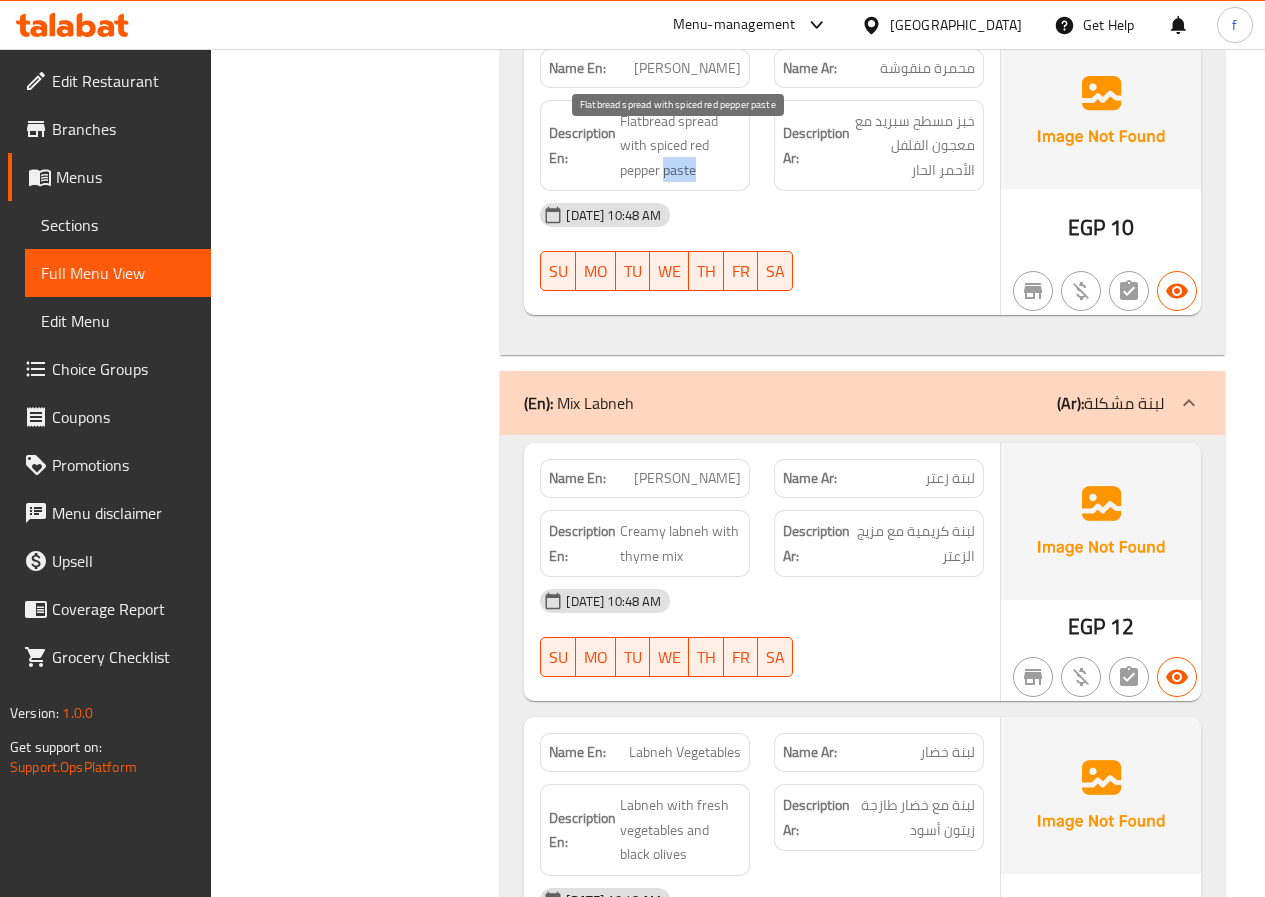 click on "Flatbread spread with spiced red pepper paste" at bounding box center (680, 146) 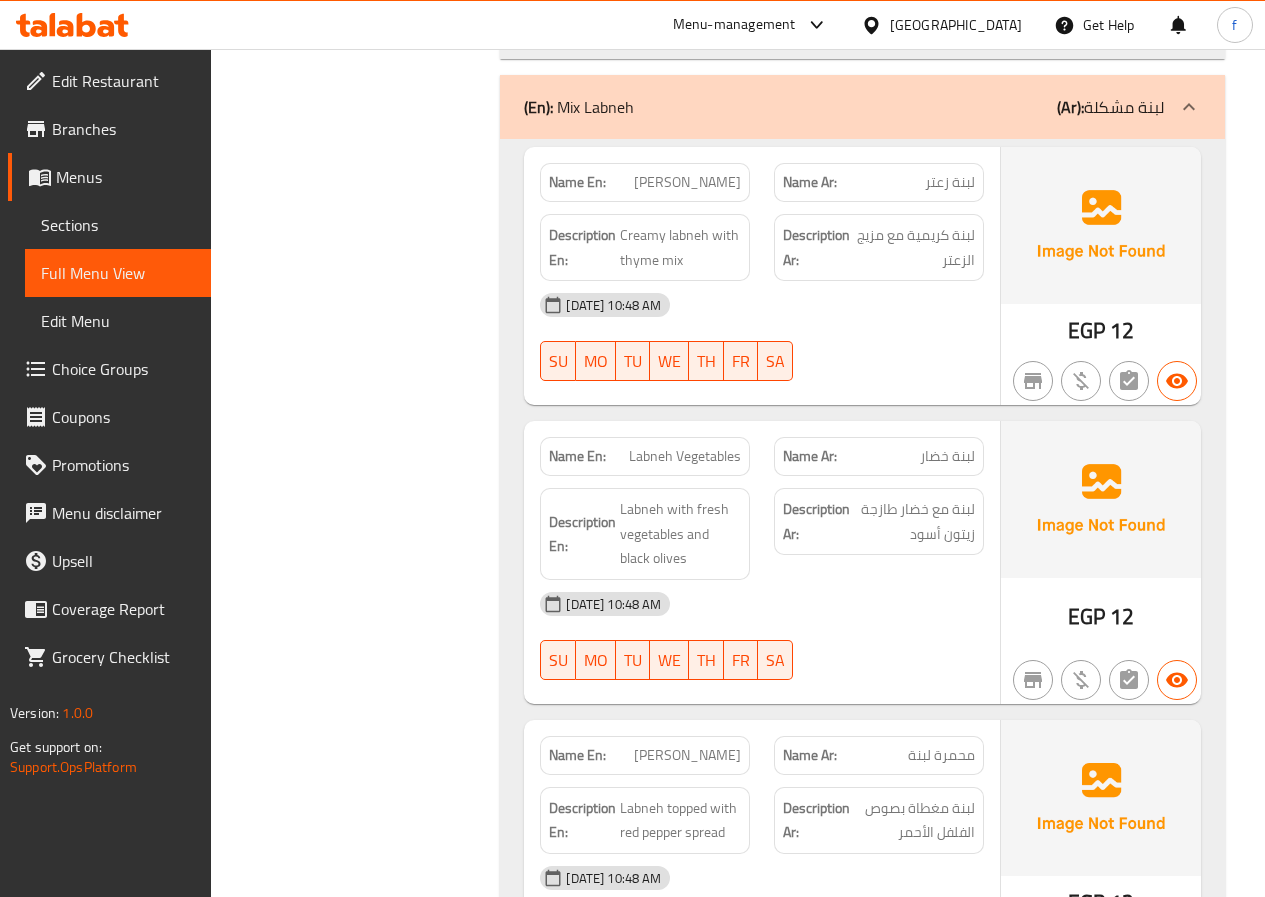 scroll, scrollTop: 1500, scrollLeft: 0, axis: vertical 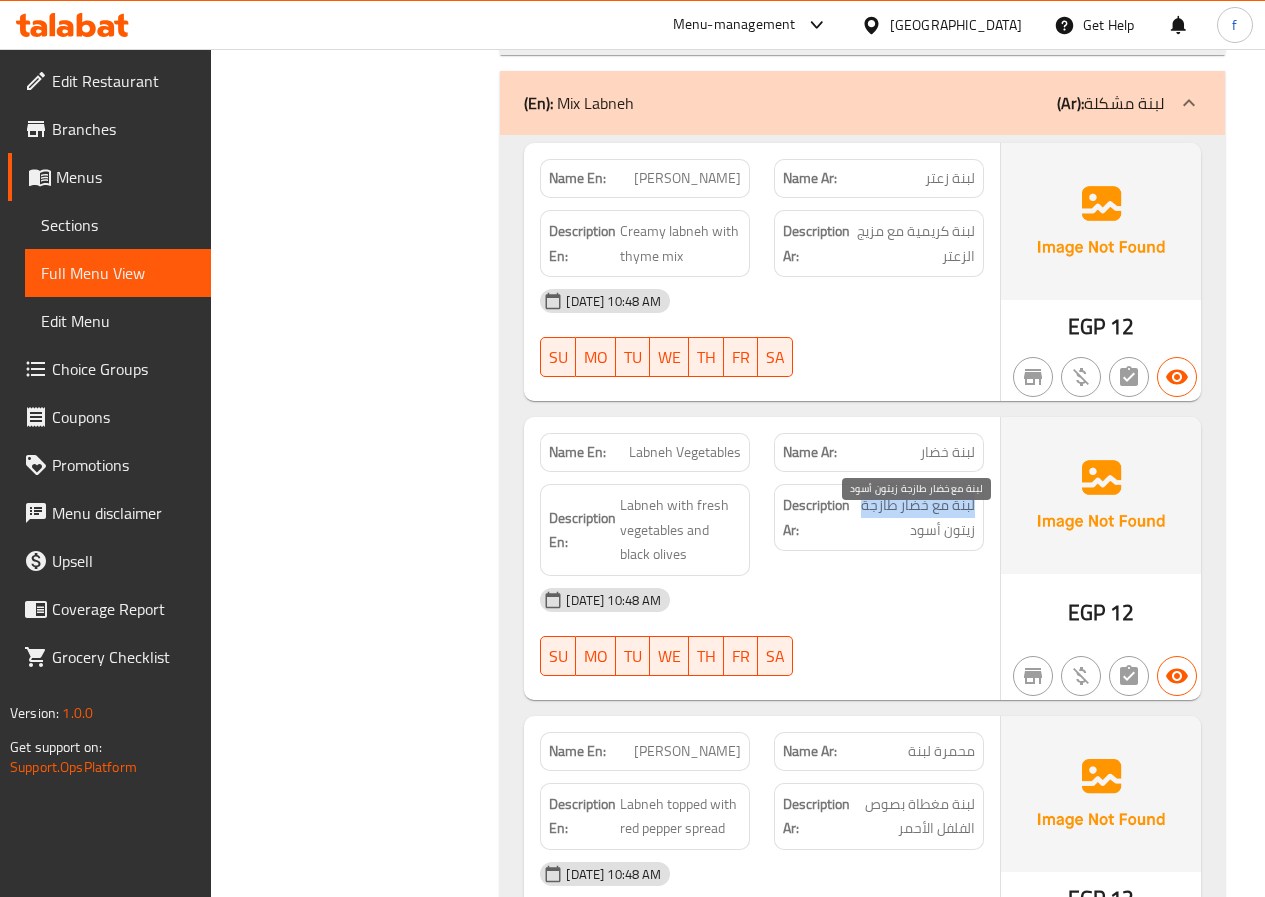 drag, startPoint x: 973, startPoint y: 525, endPoint x: 858, endPoint y: 524, distance: 115.00435 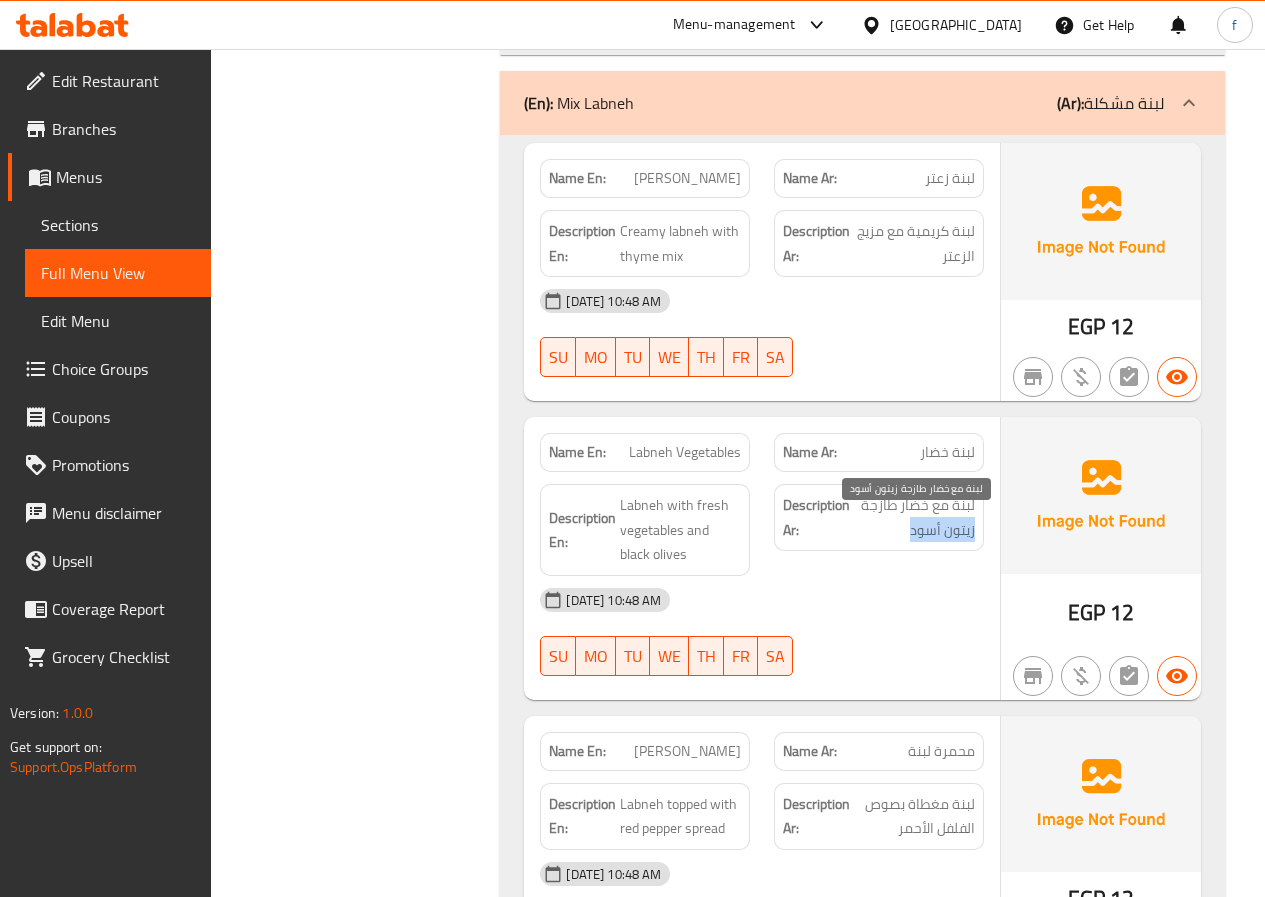 drag, startPoint x: 973, startPoint y: 549, endPoint x: 881, endPoint y: 549, distance: 92 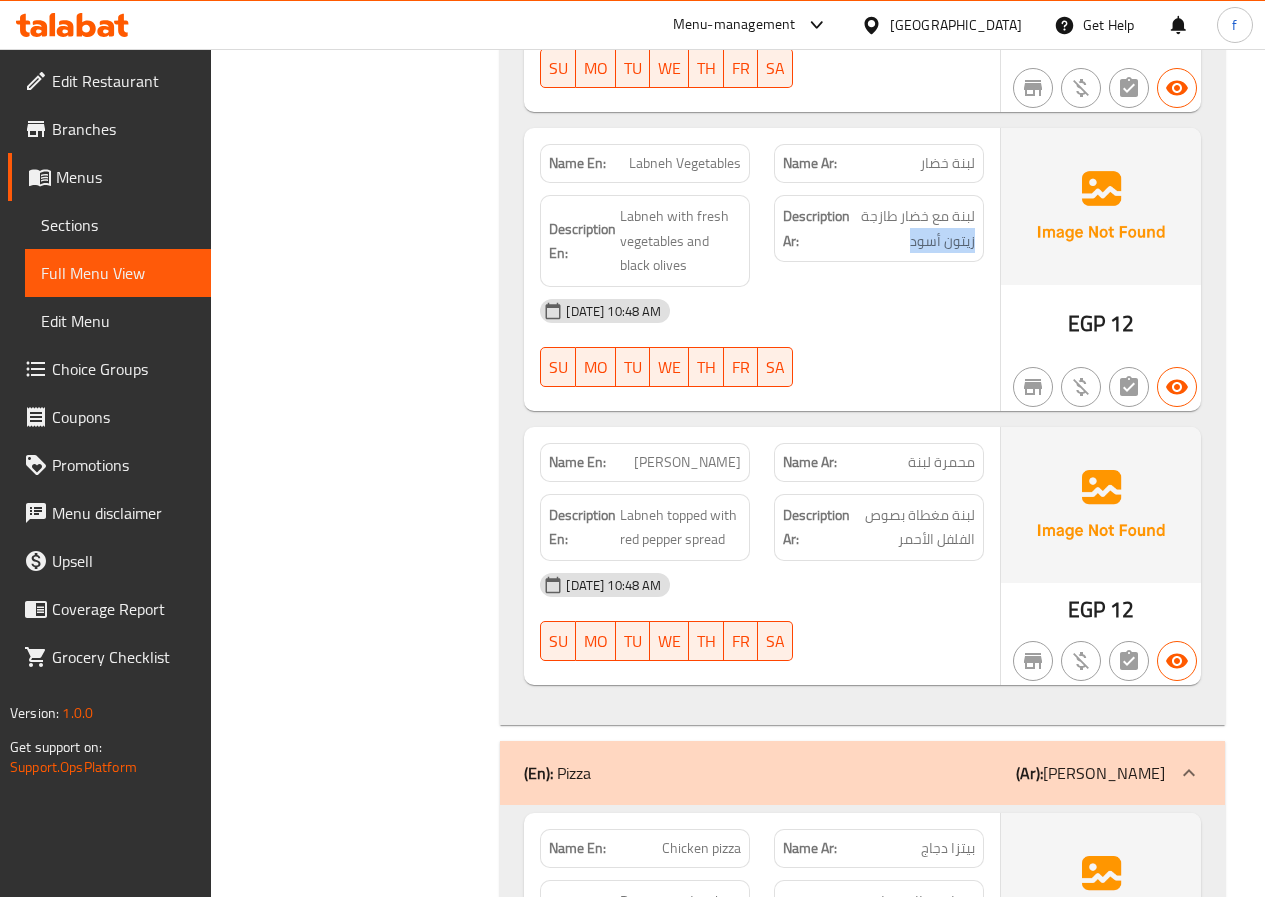 scroll, scrollTop: 1800, scrollLeft: 0, axis: vertical 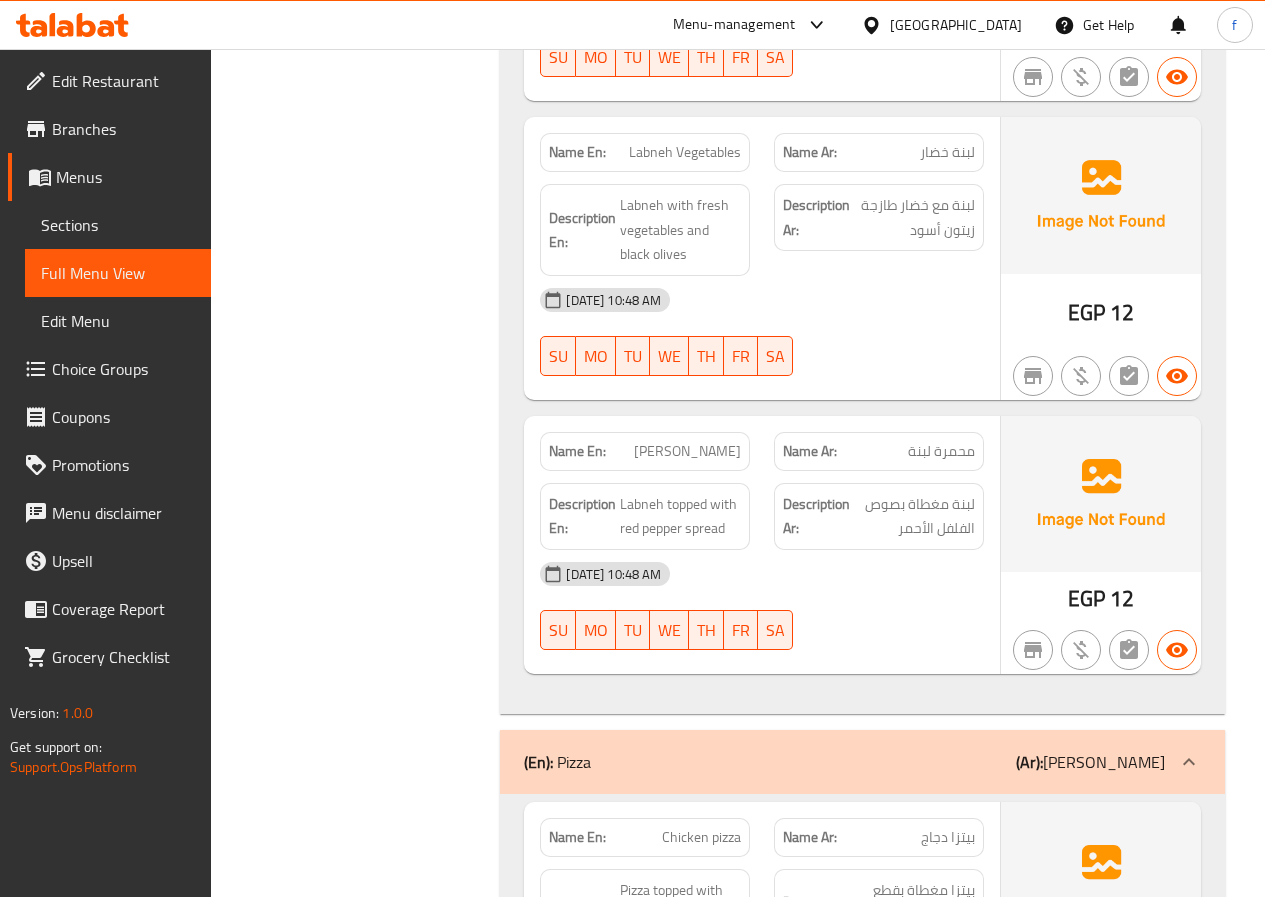 click on "[PERSON_NAME]" at bounding box center [688, -831] 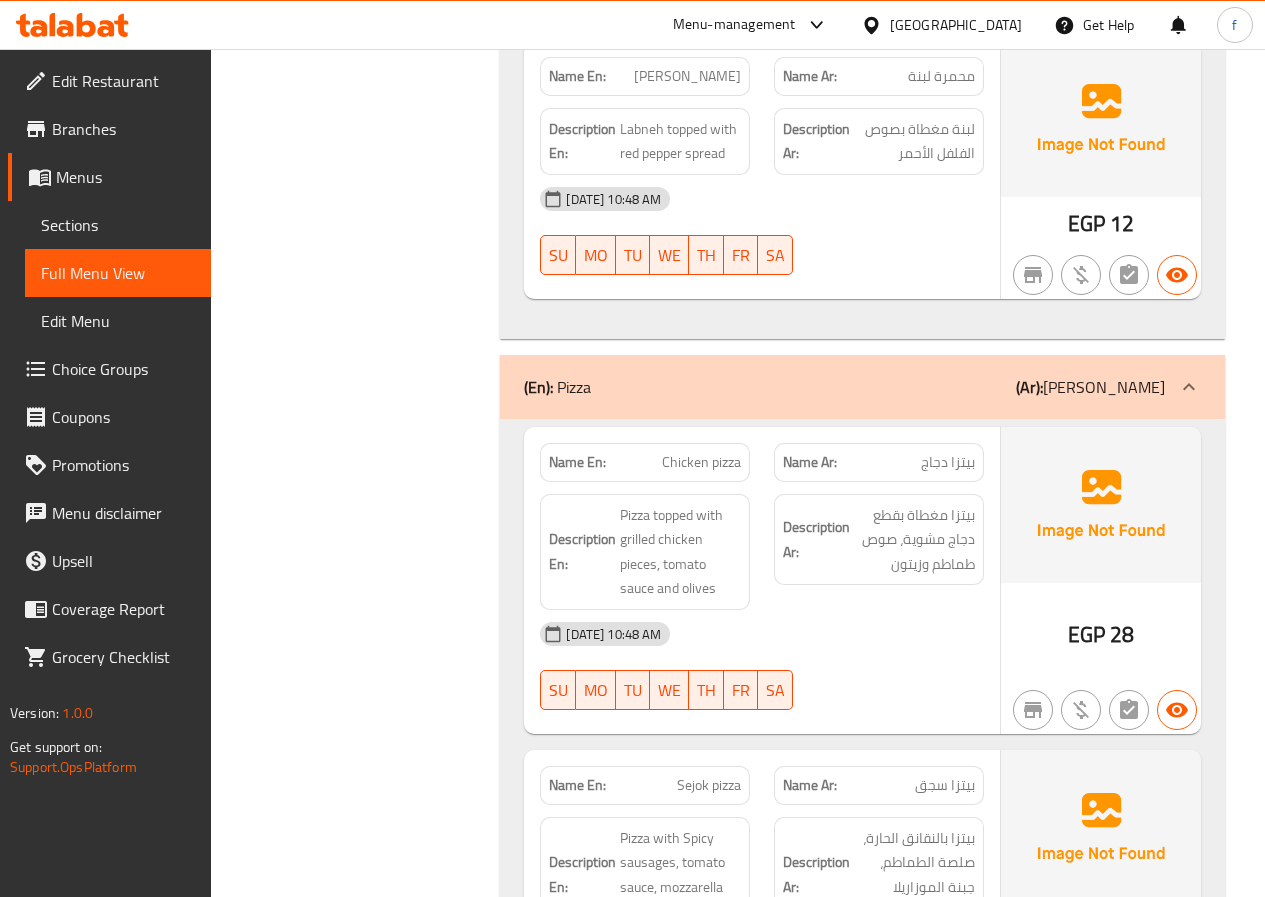 scroll, scrollTop: 2300, scrollLeft: 0, axis: vertical 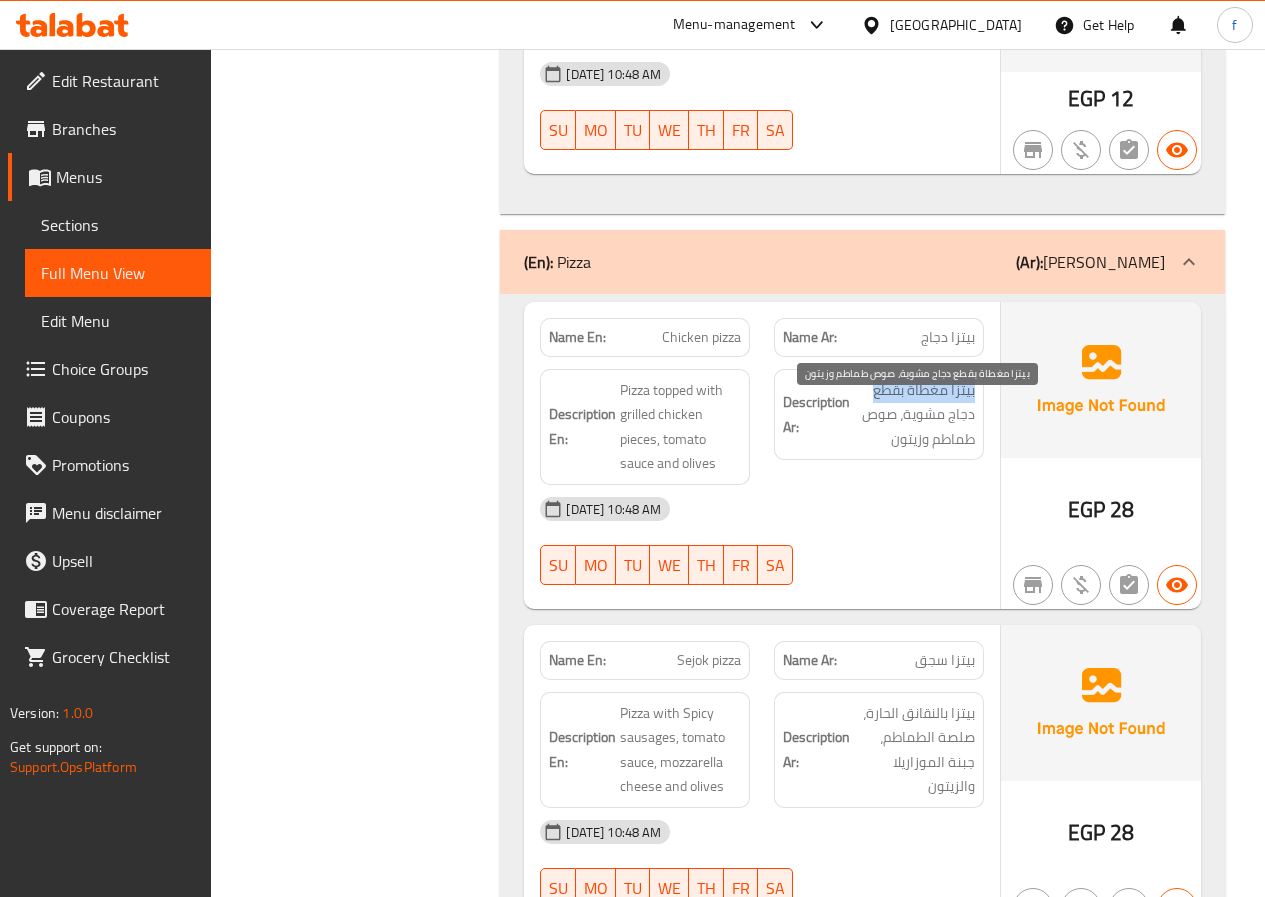 drag, startPoint x: 978, startPoint y: 413, endPoint x: 893, endPoint y: 431, distance: 86.88498 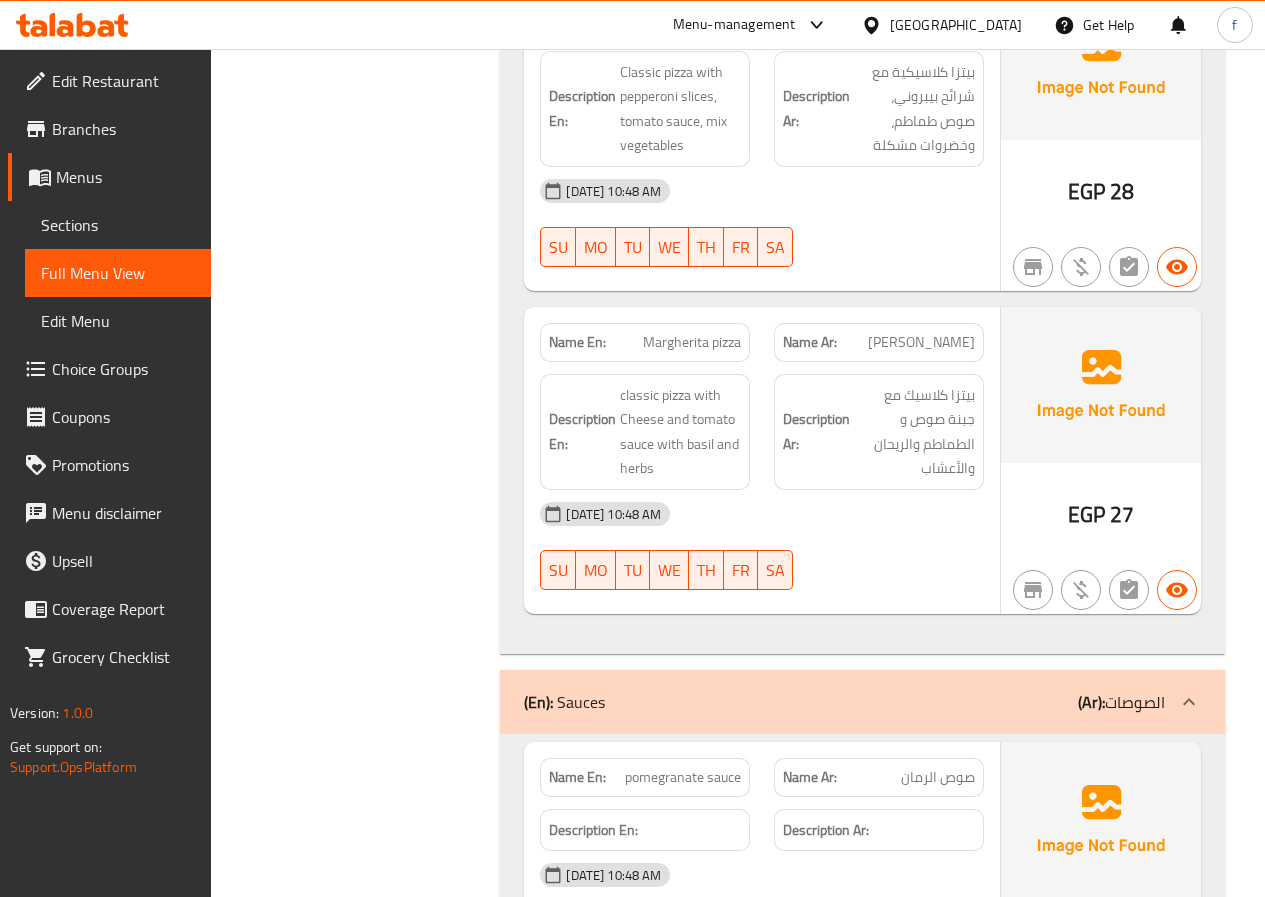 scroll, scrollTop: 3300, scrollLeft: 0, axis: vertical 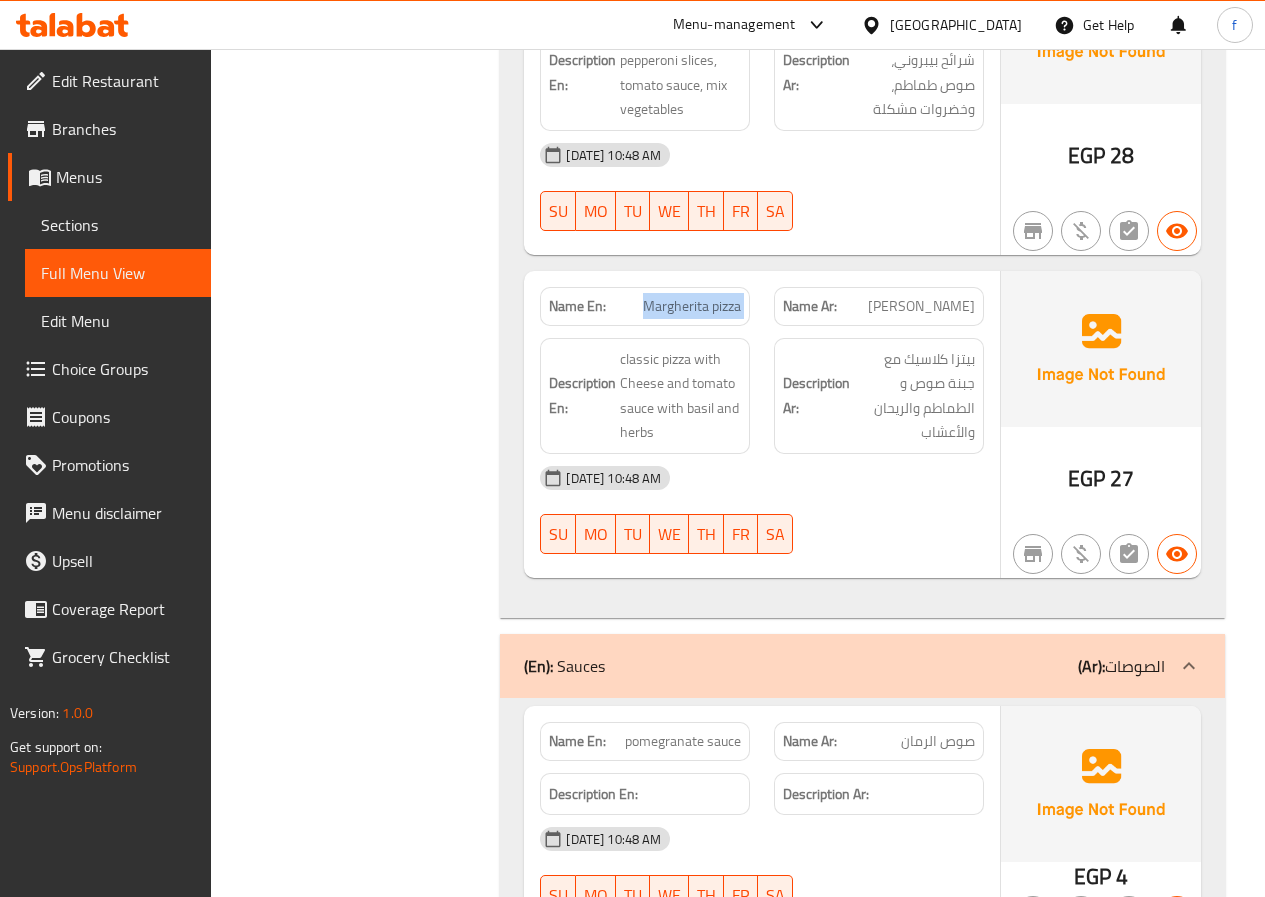 drag, startPoint x: 641, startPoint y: 328, endPoint x: 764, endPoint y: 329, distance: 123.00407 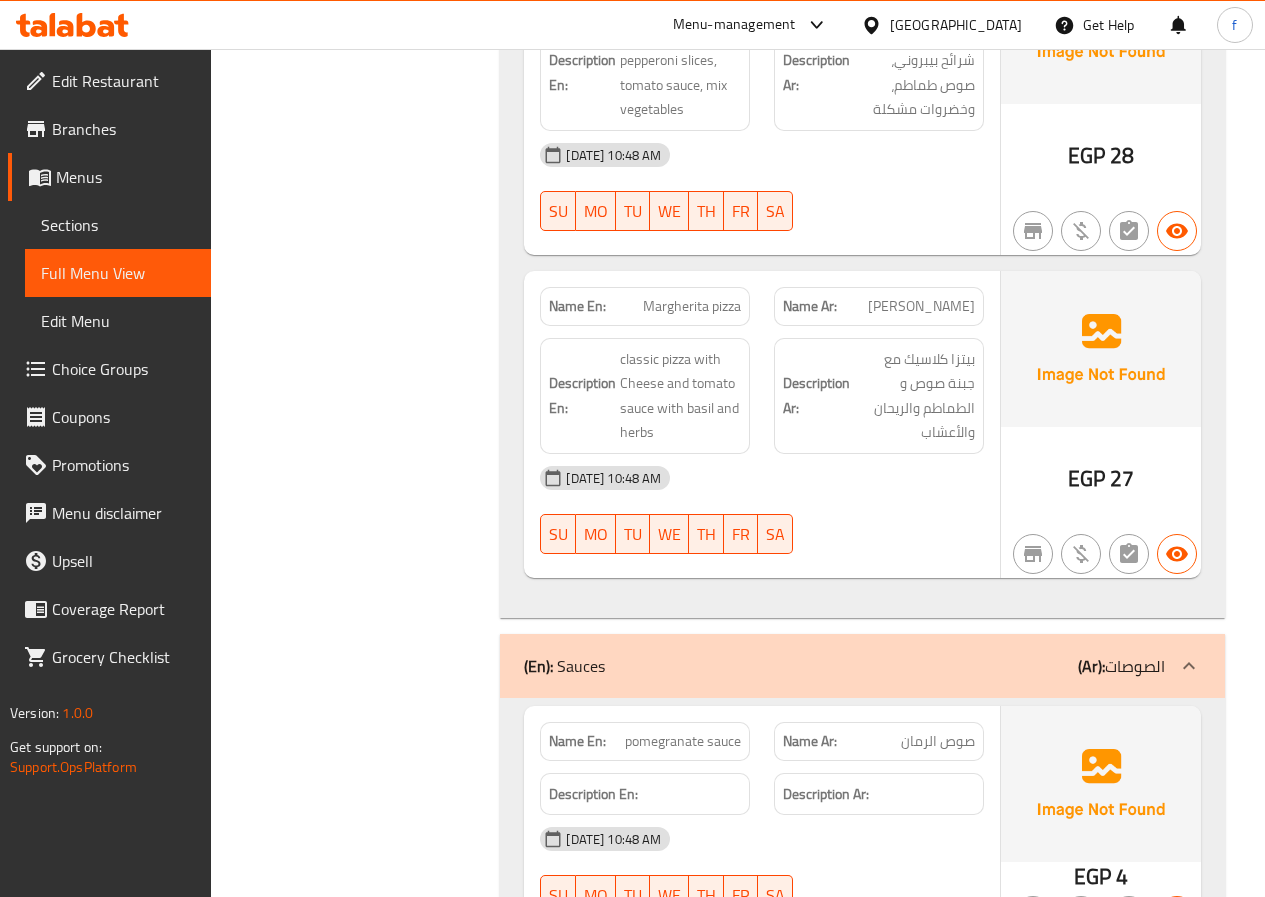 click on "Description Ar:" at bounding box center (816, -1955) 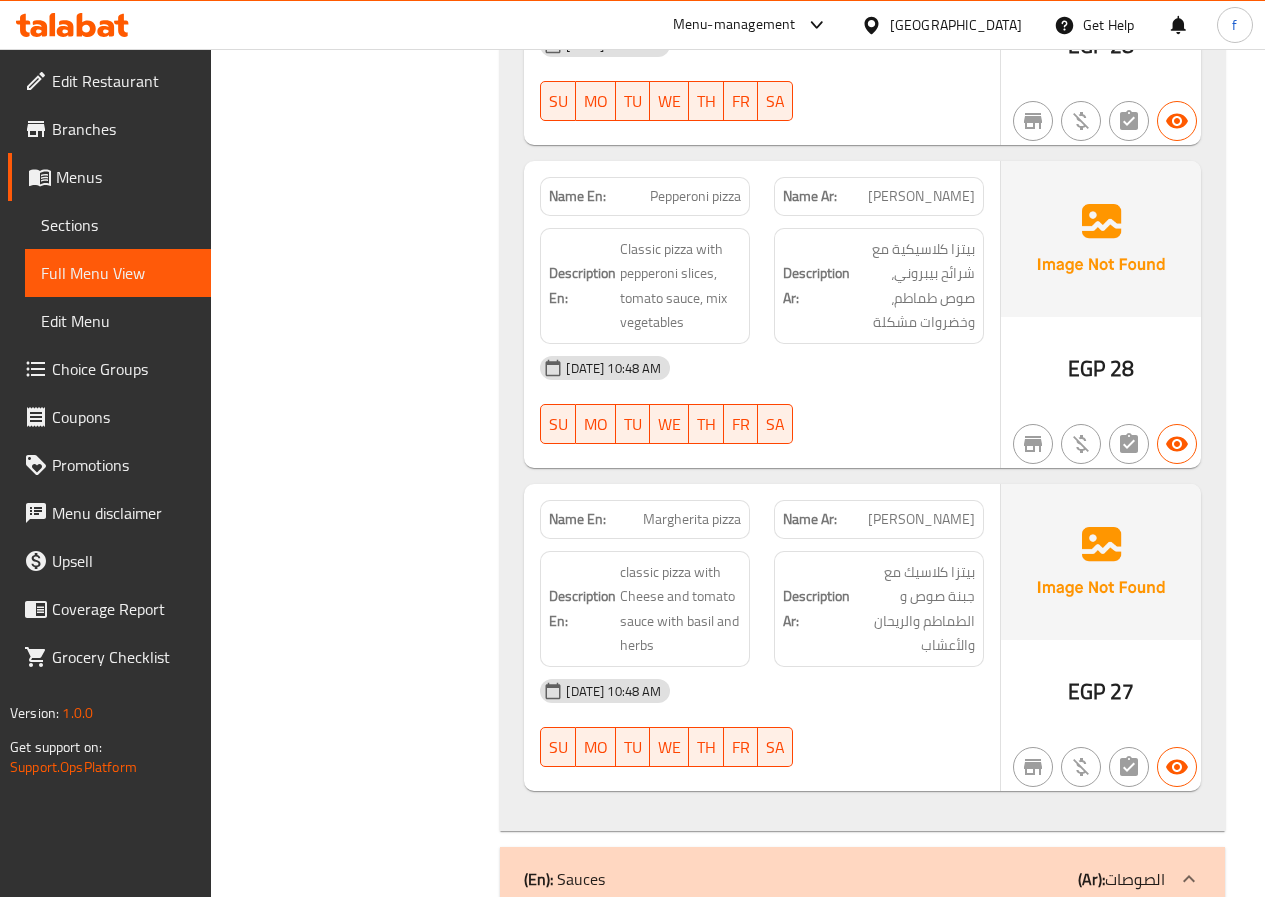 scroll, scrollTop: 3300, scrollLeft: 0, axis: vertical 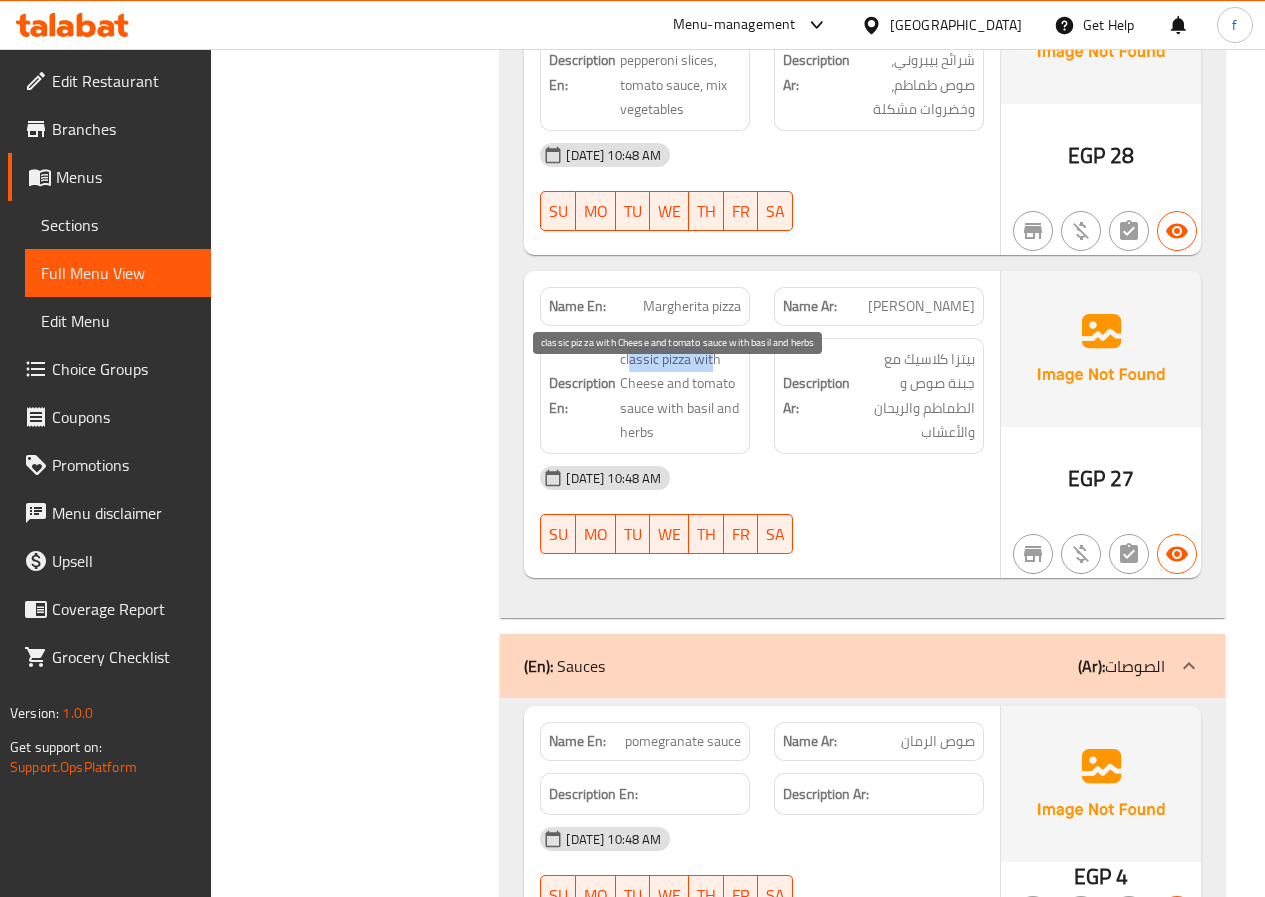 drag, startPoint x: 629, startPoint y: 385, endPoint x: 713, endPoint y: 383, distance: 84.0238 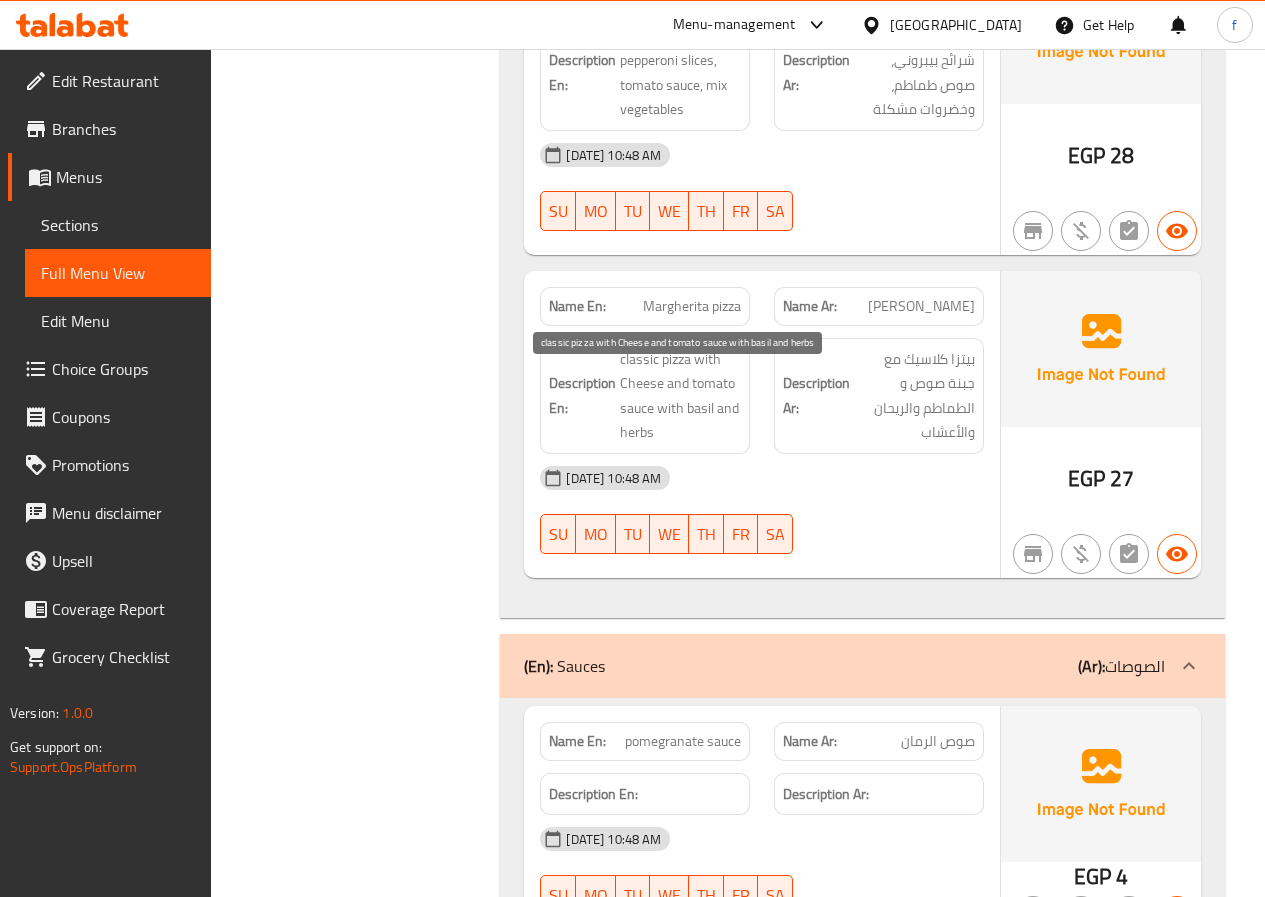 click on "classic pizza with Cheese and tomato sauce with basil and herbs" at bounding box center [680, 396] 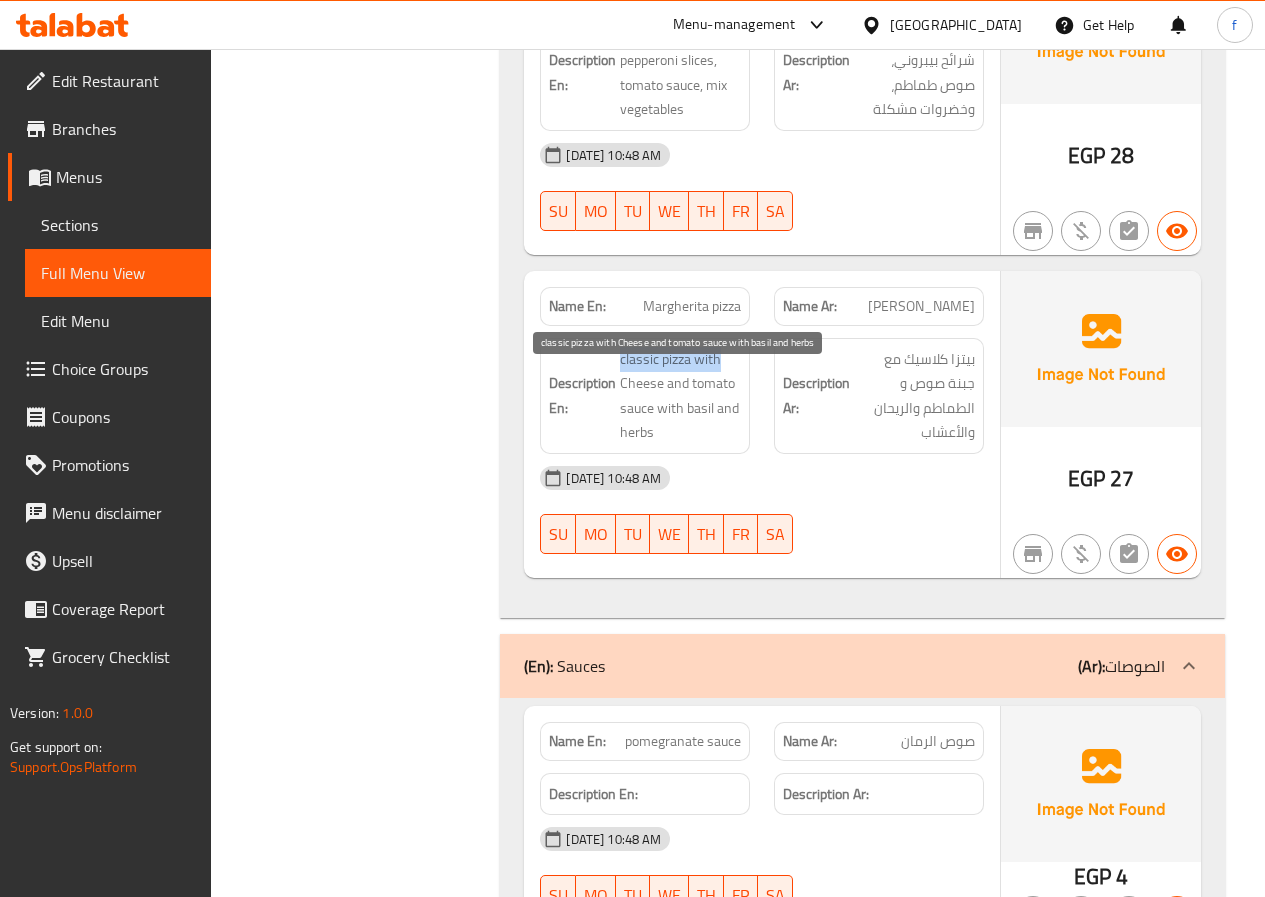 drag, startPoint x: 619, startPoint y: 379, endPoint x: 740, endPoint y: 374, distance: 121.103264 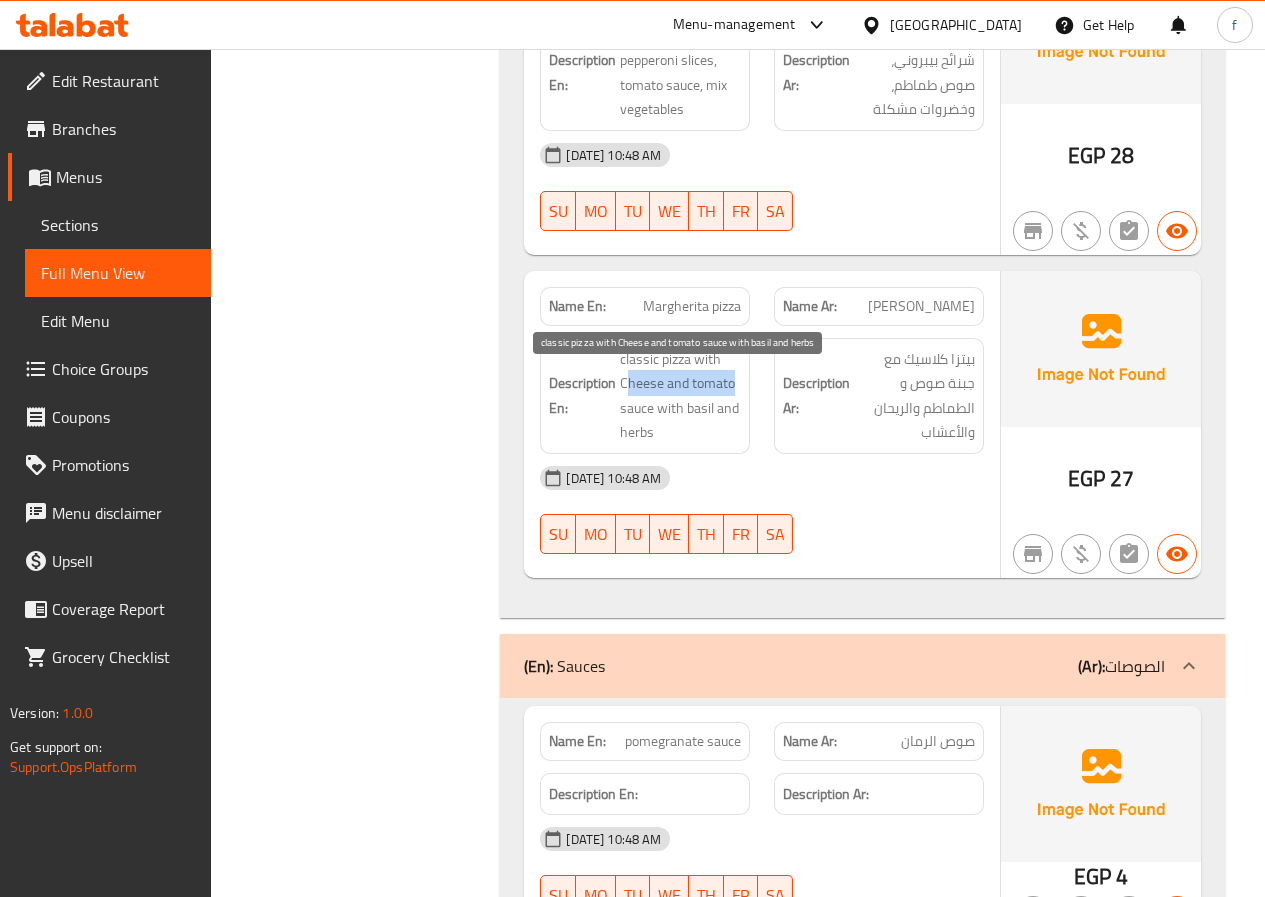 drag, startPoint x: 628, startPoint y: 408, endPoint x: 737, endPoint y: 407, distance: 109.004585 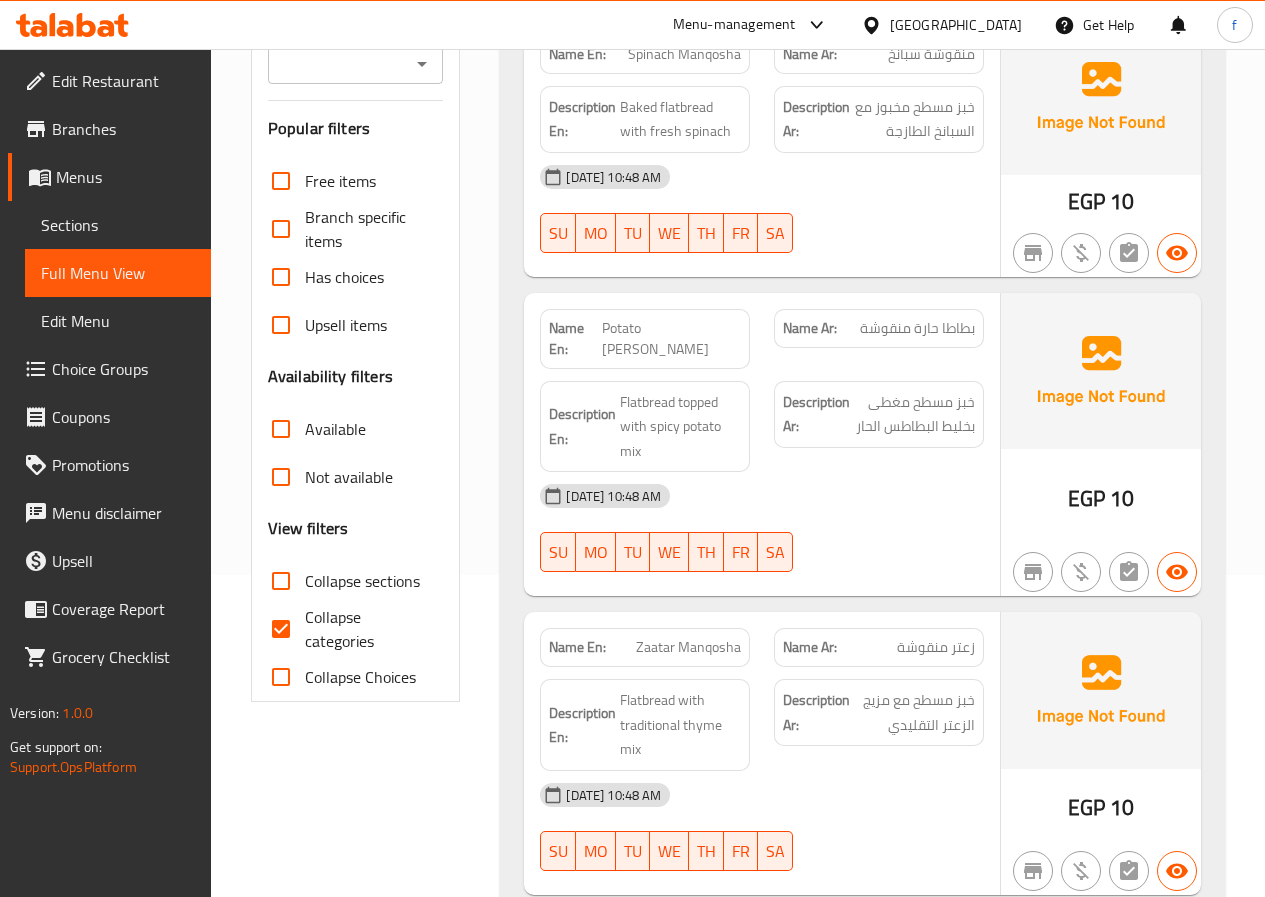 scroll, scrollTop: 0, scrollLeft: 0, axis: both 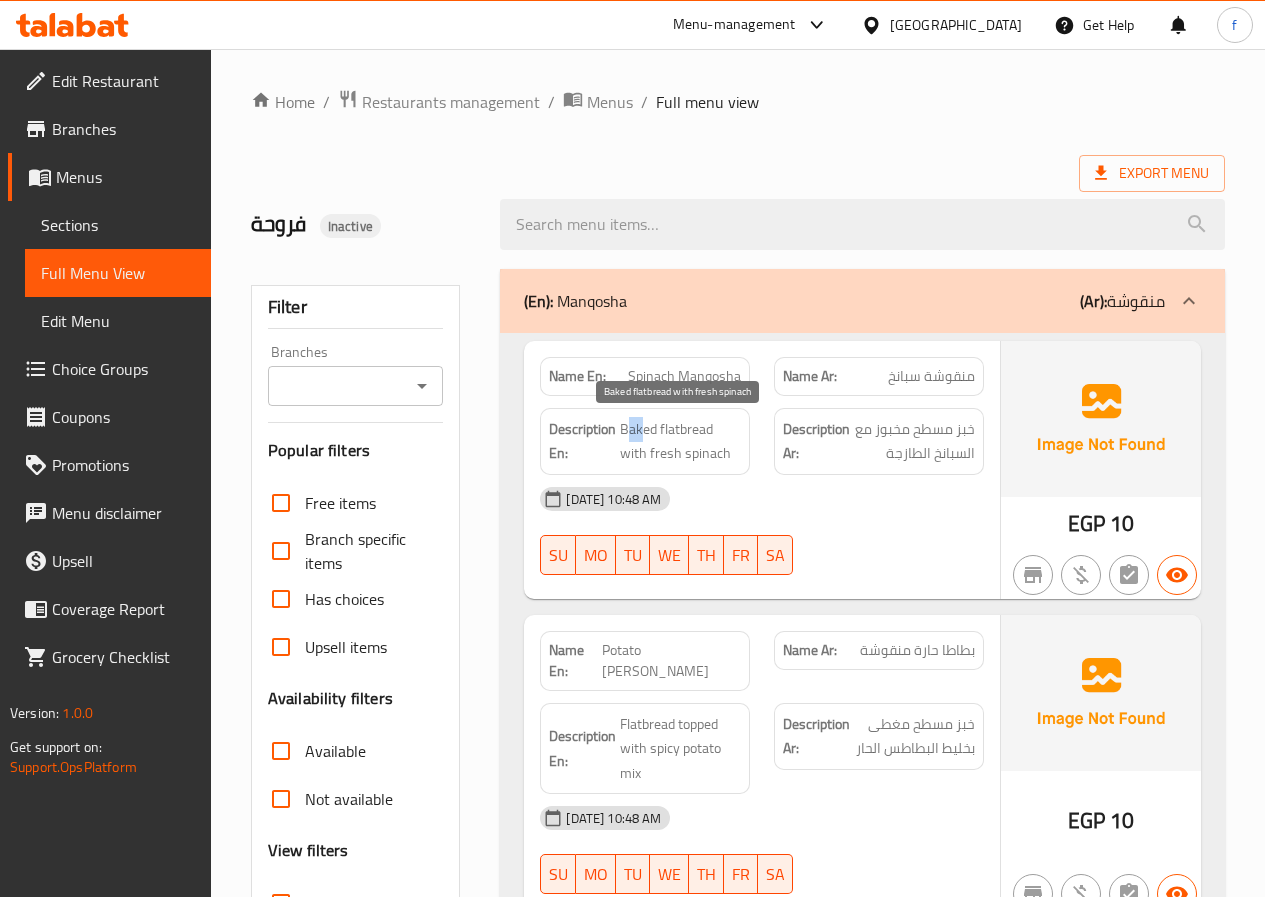 drag, startPoint x: 629, startPoint y: 433, endPoint x: 641, endPoint y: 430, distance: 12.369317 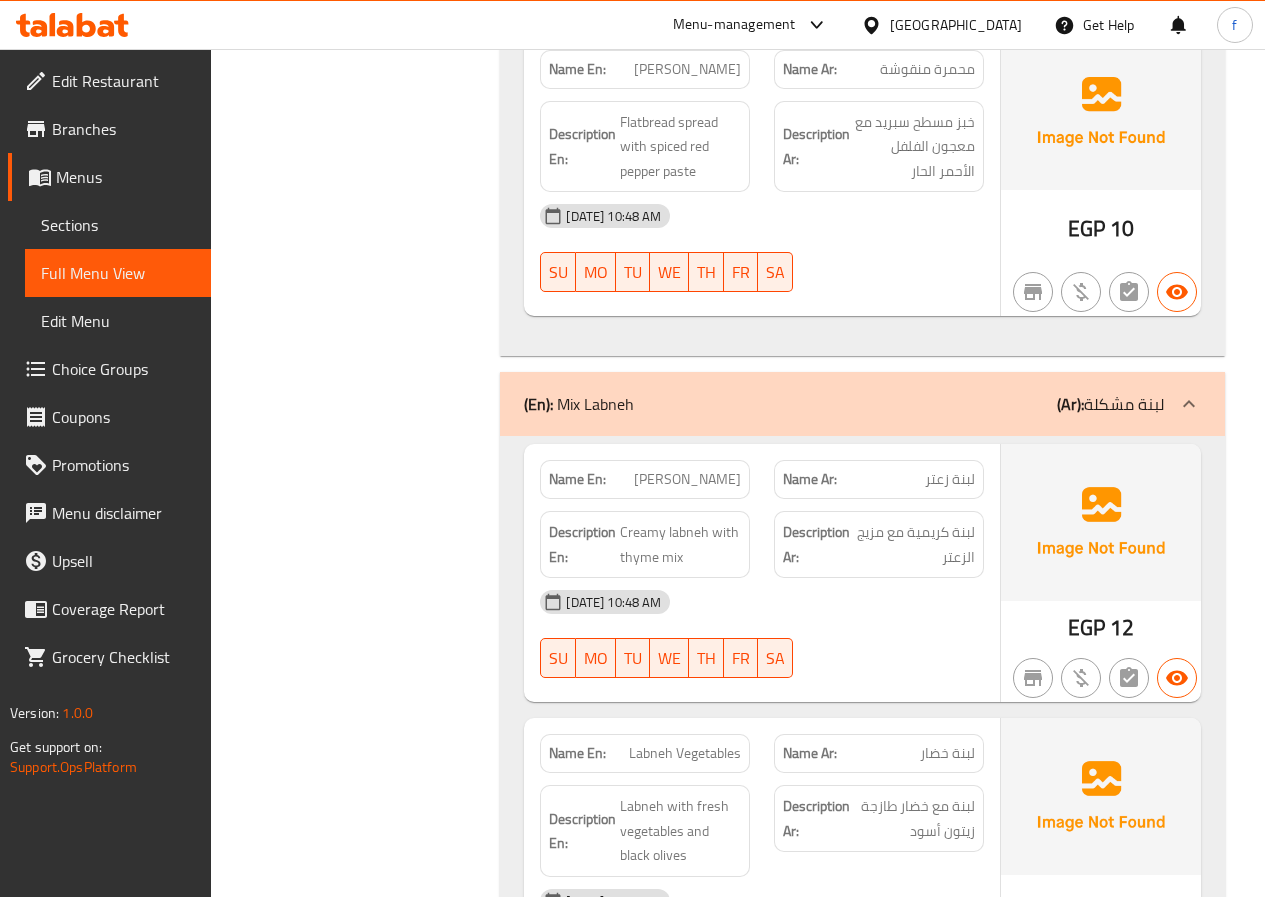 scroll, scrollTop: 1200, scrollLeft: 0, axis: vertical 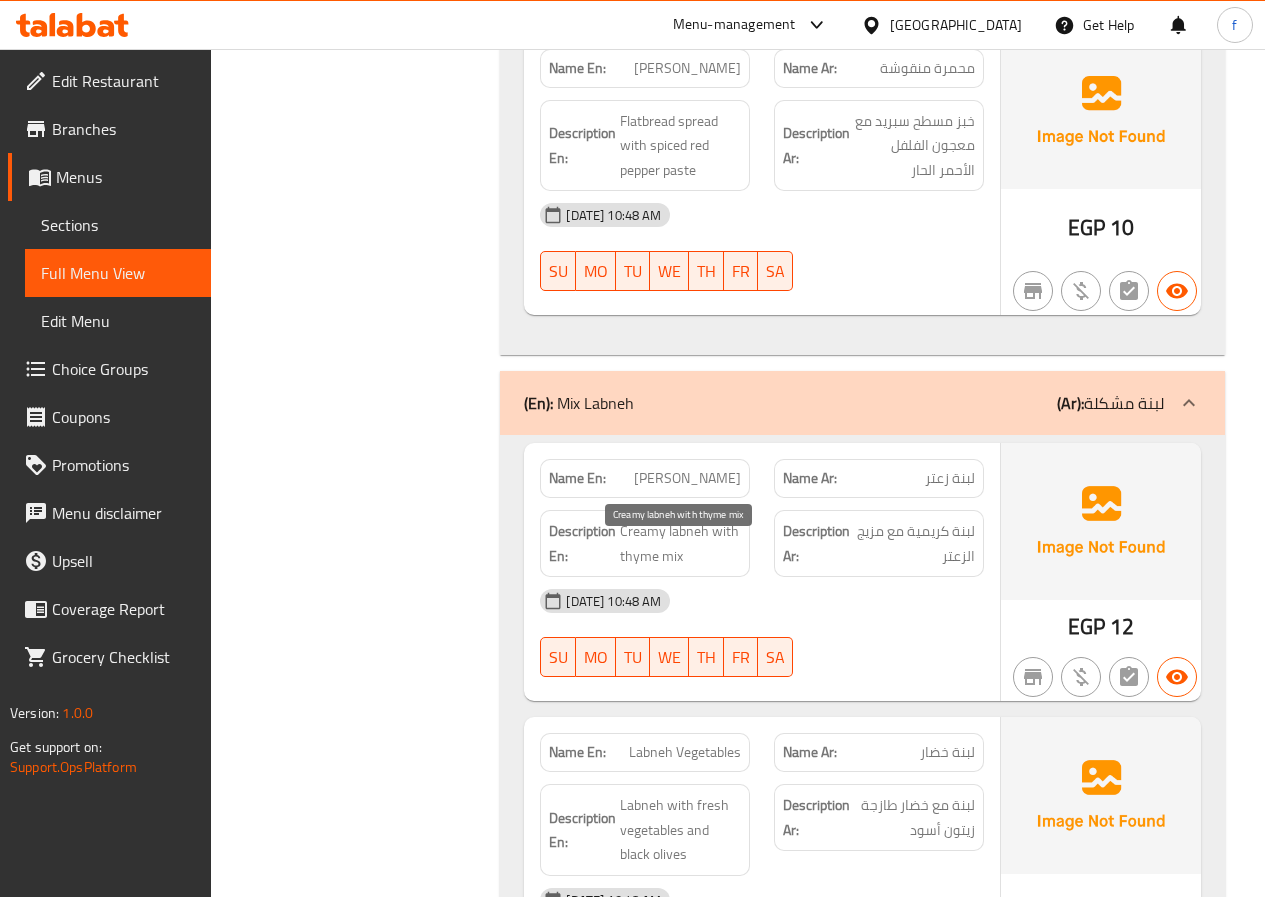 click on "Creamy labneh with thyme mix" at bounding box center (680, 543) 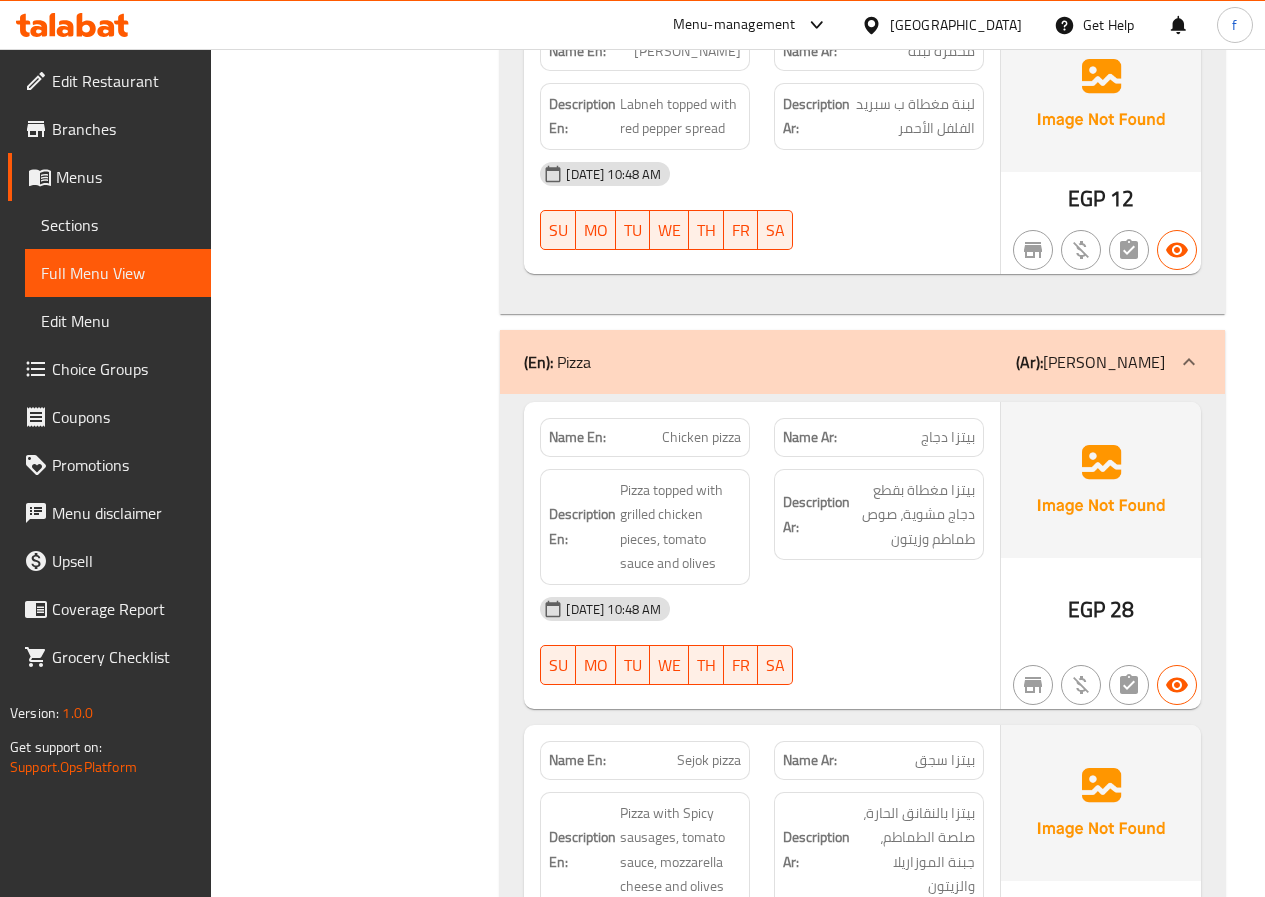 scroll, scrollTop: 2300, scrollLeft: 0, axis: vertical 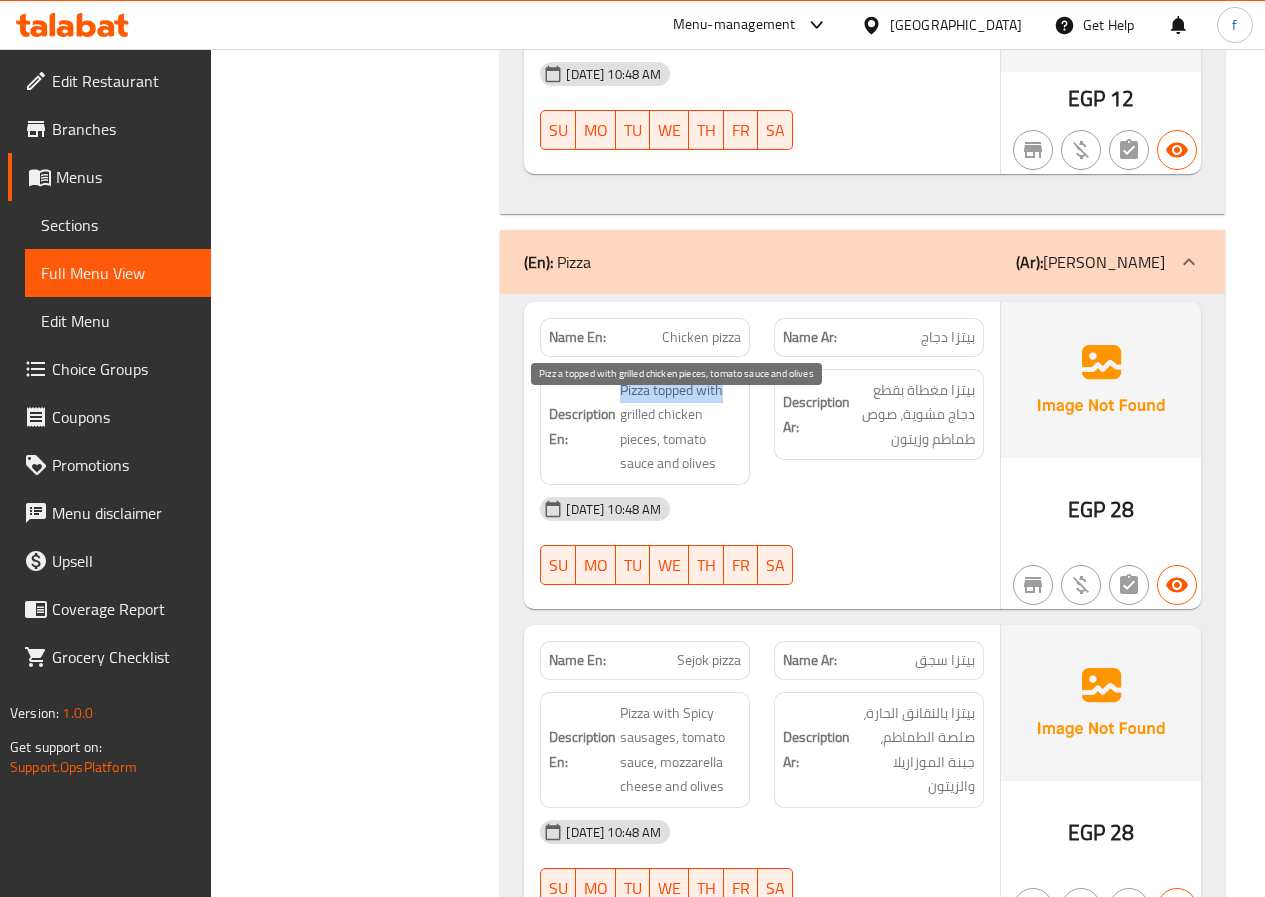 drag, startPoint x: 621, startPoint y: 409, endPoint x: 722, endPoint y: 409, distance: 101 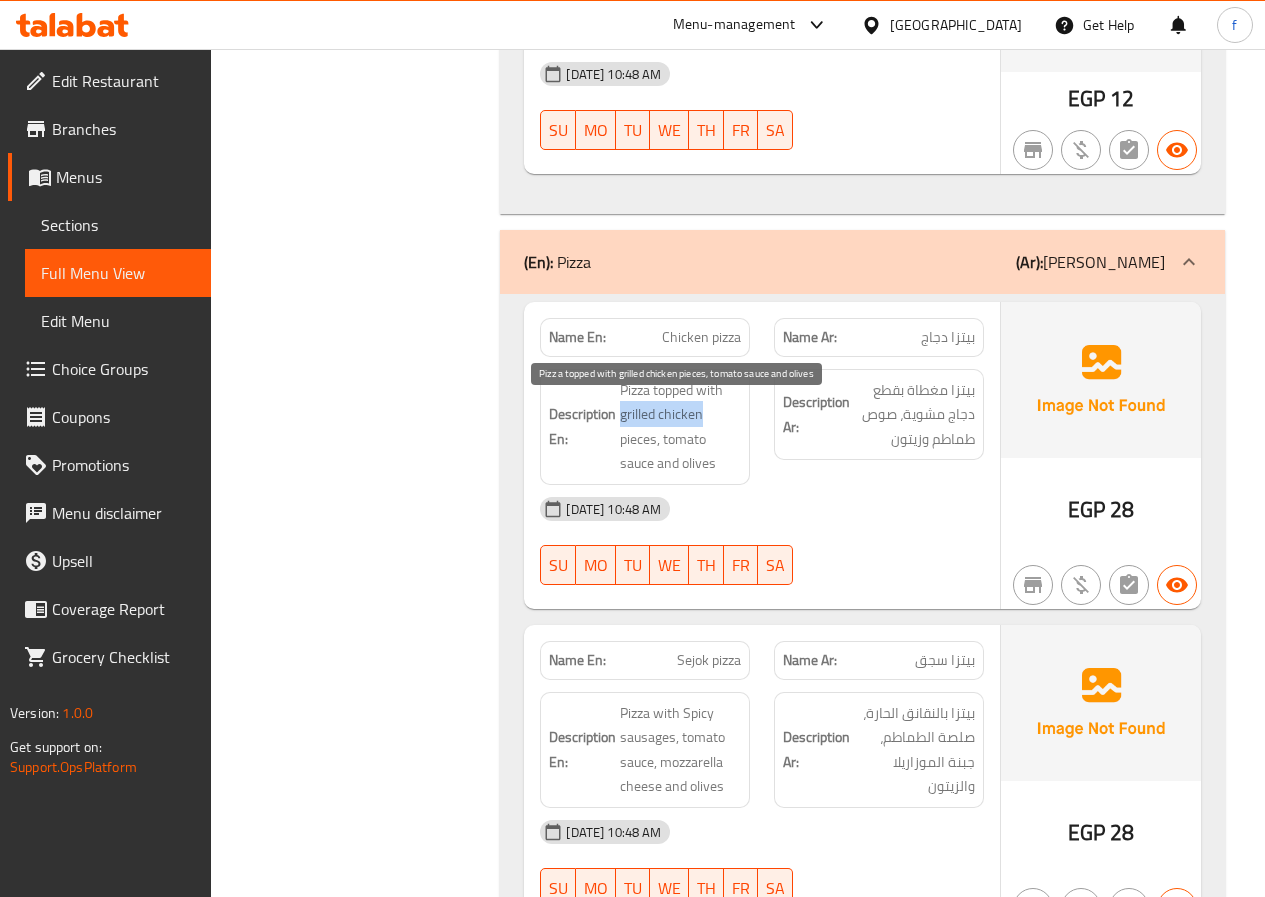 drag, startPoint x: 619, startPoint y: 434, endPoint x: 735, endPoint y: 439, distance: 116.10771 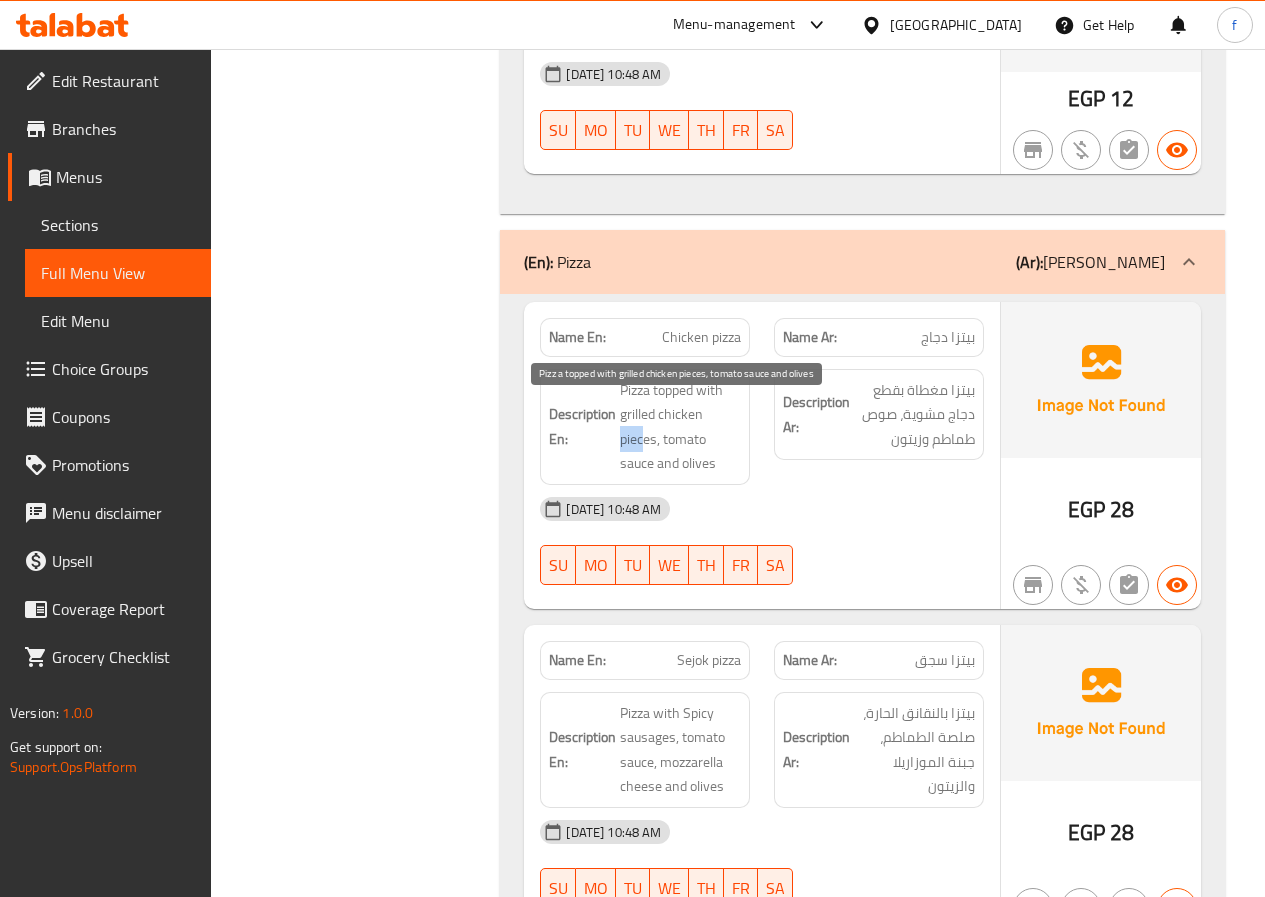 drag, startPoint x: 621, startPoint y: 462, endPoint x: 641, endPoint y: 462, distance: 20 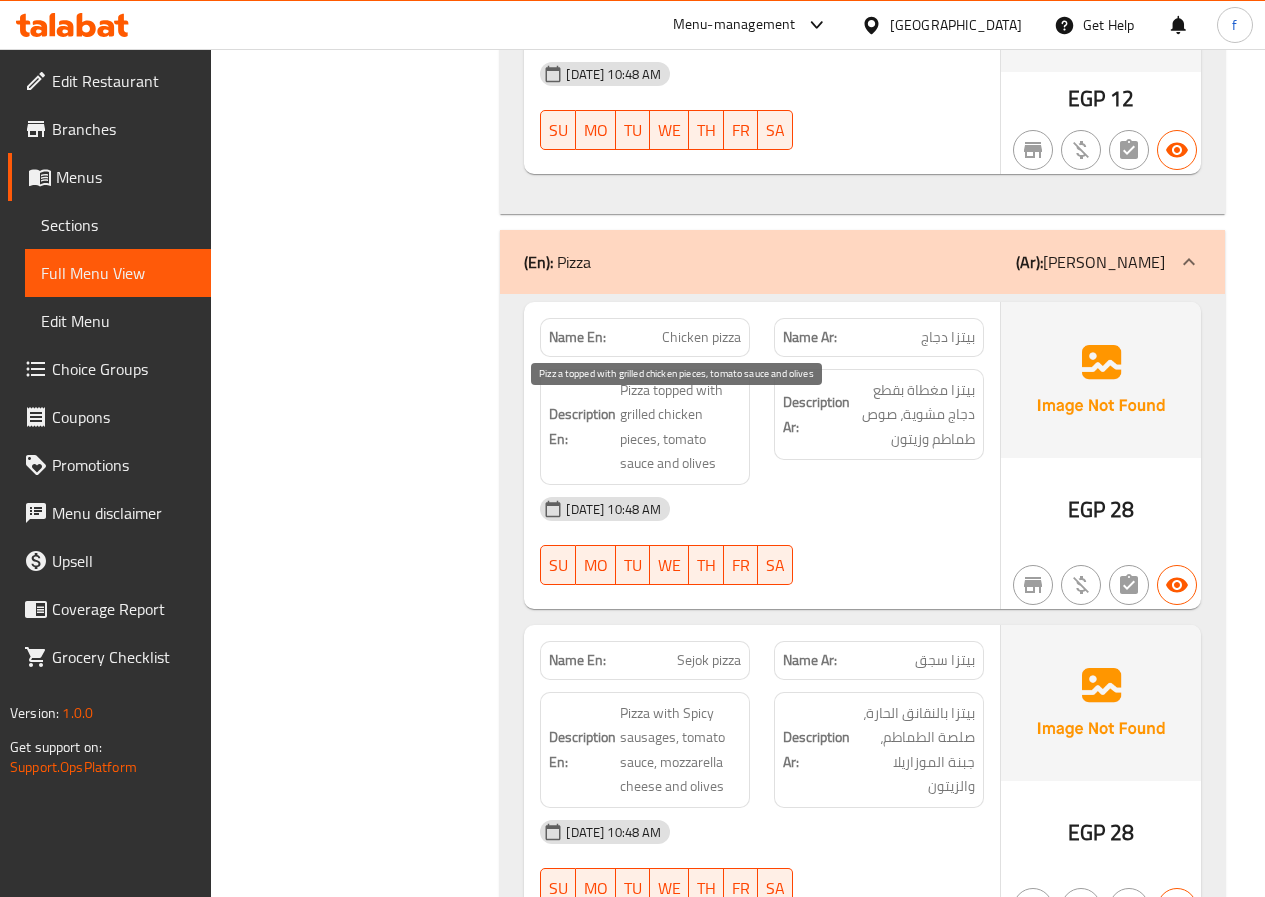 click on "Pizza topped with grilled chicken pieces, tomato sauce and olives" at bounding box center (680, 427) 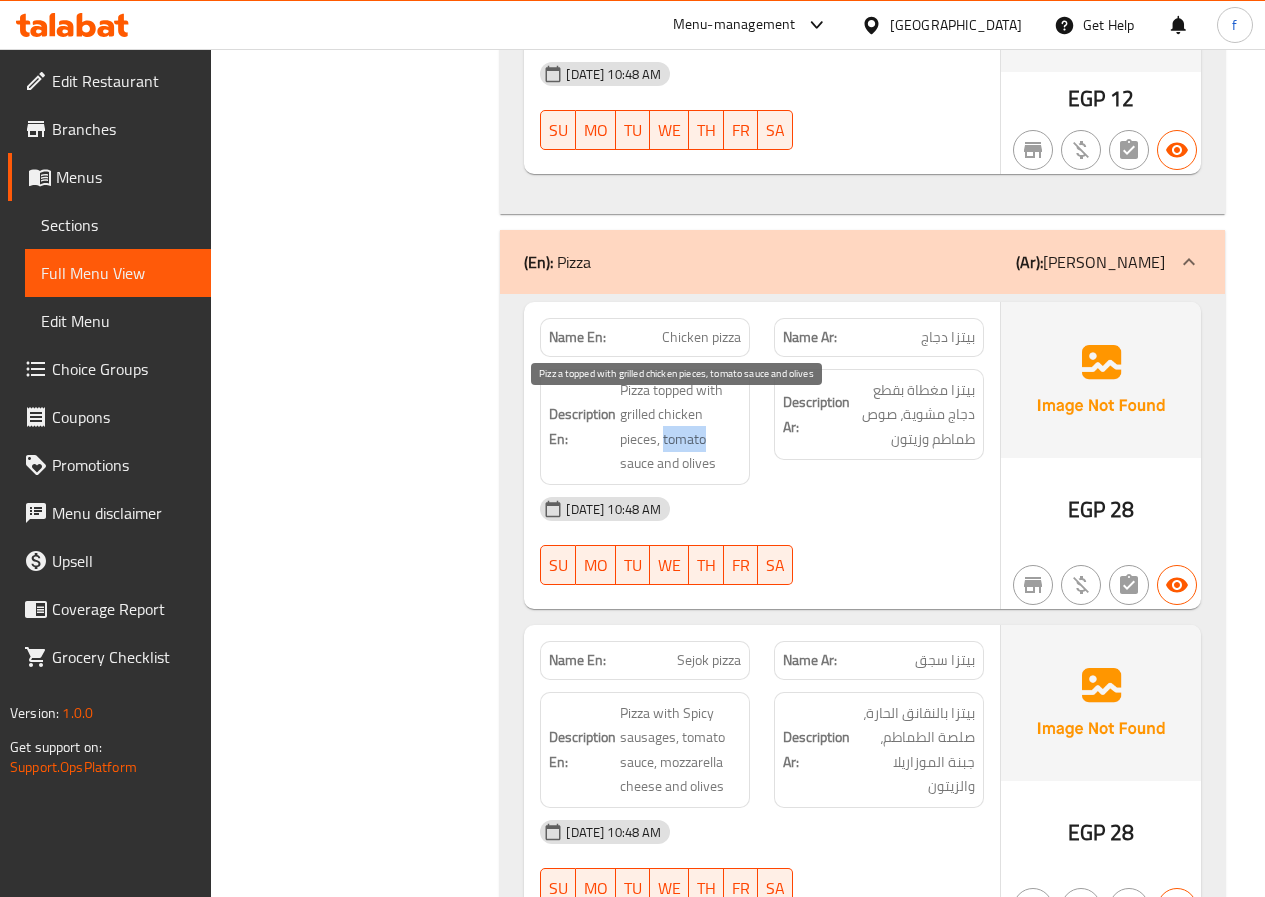click on "Pizza topped with grilled chicken pieces, tomato sauce and olives" at bounding box center (680, 427) 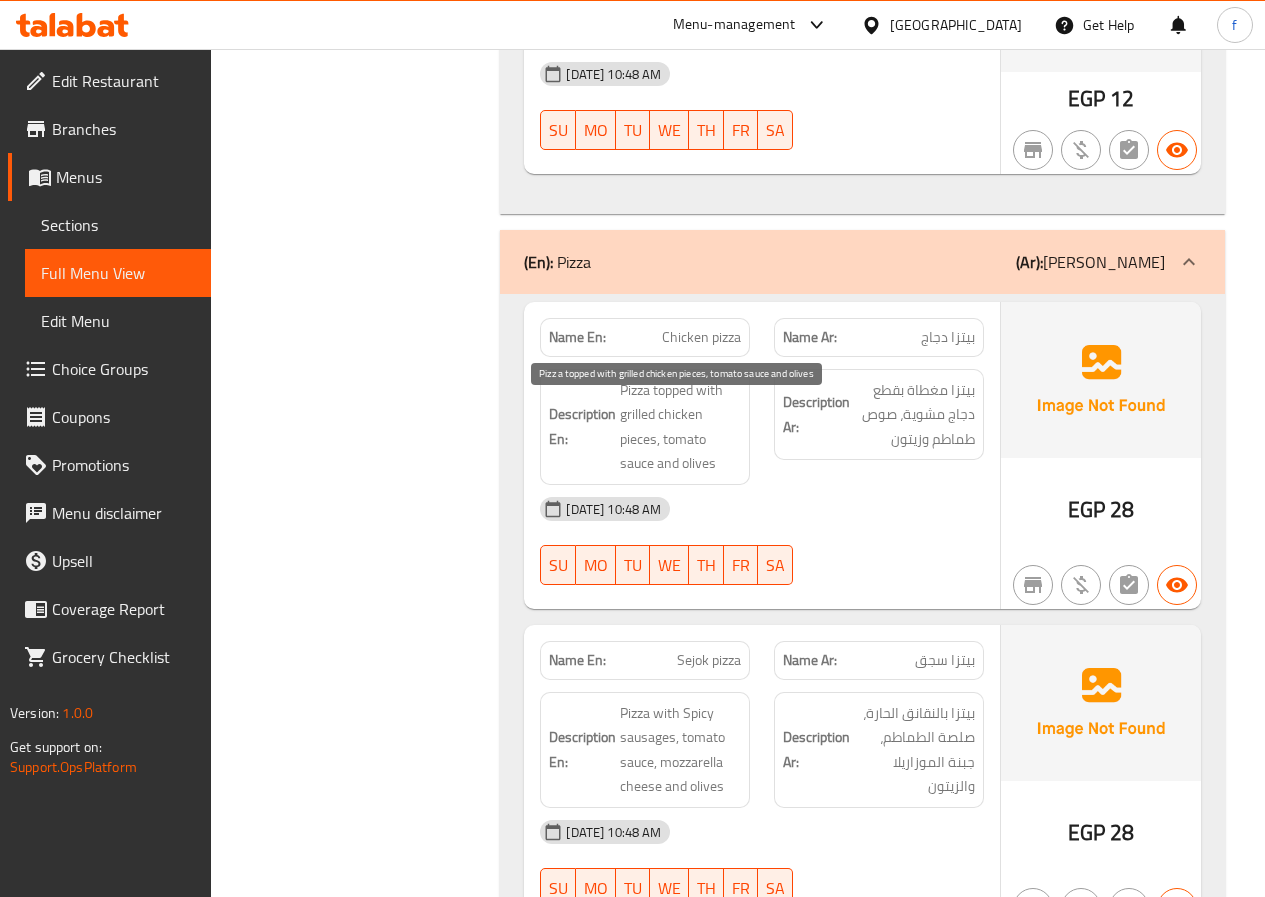 click on "Pizza topped with grilled chicken pieces, tomato sauce and olives" at bounding box center (680, 427) 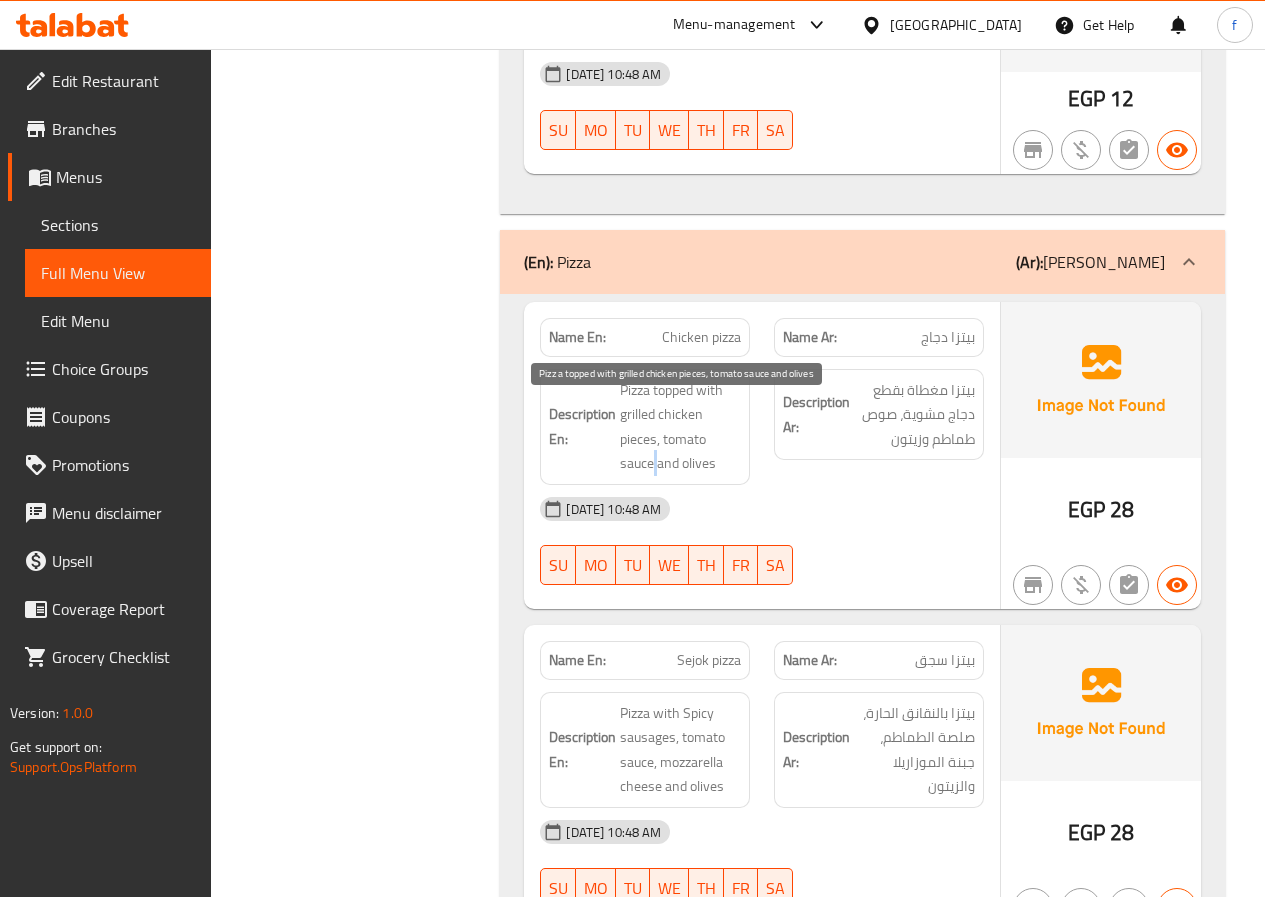 click on "Pizza topped with grilled chicken pieces, tomato sauce and olives" at bounding box center (680, 427) 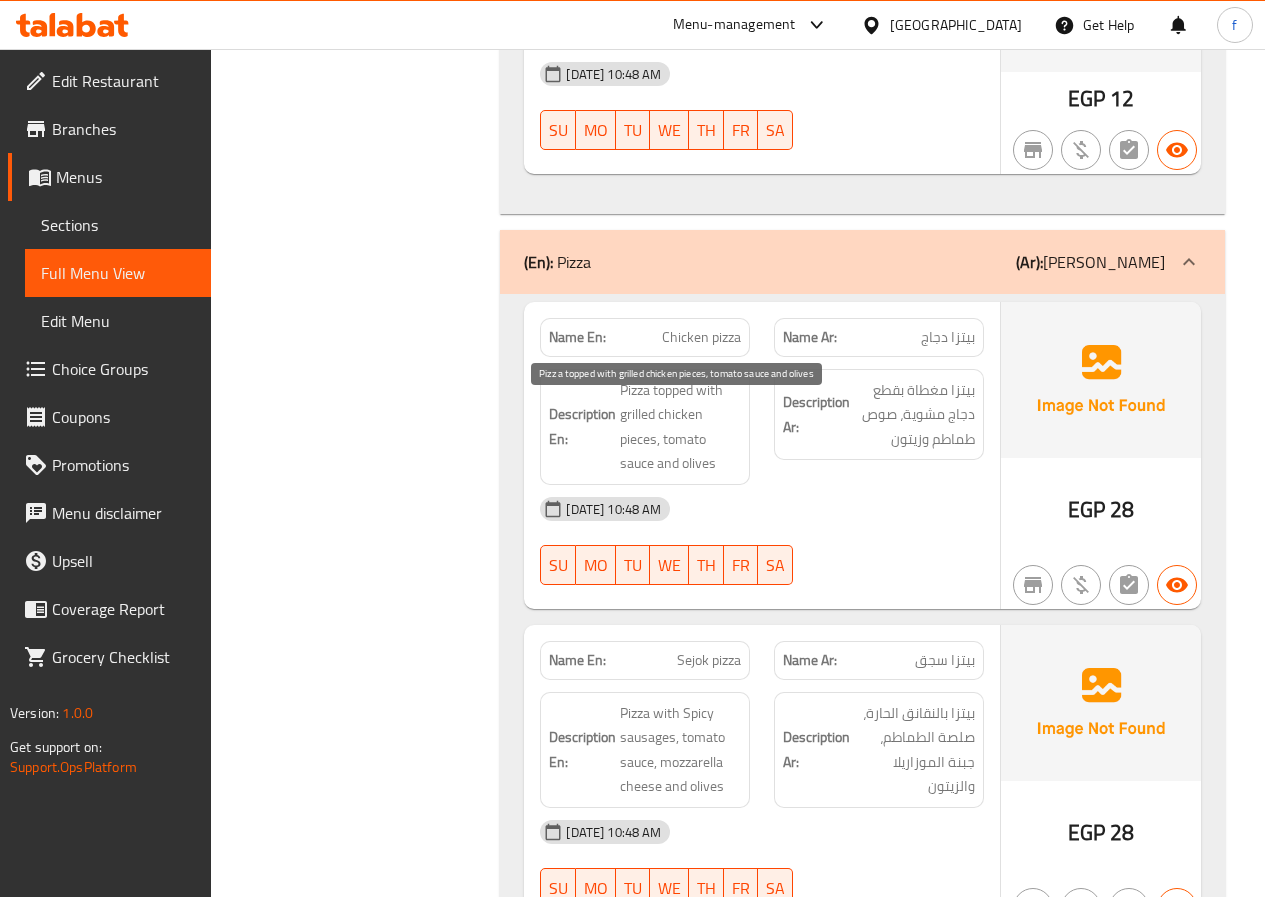 click on "Pizza topped with grilled chicken pieces, tomato sauce and olives" at bounding box center (680, 427) 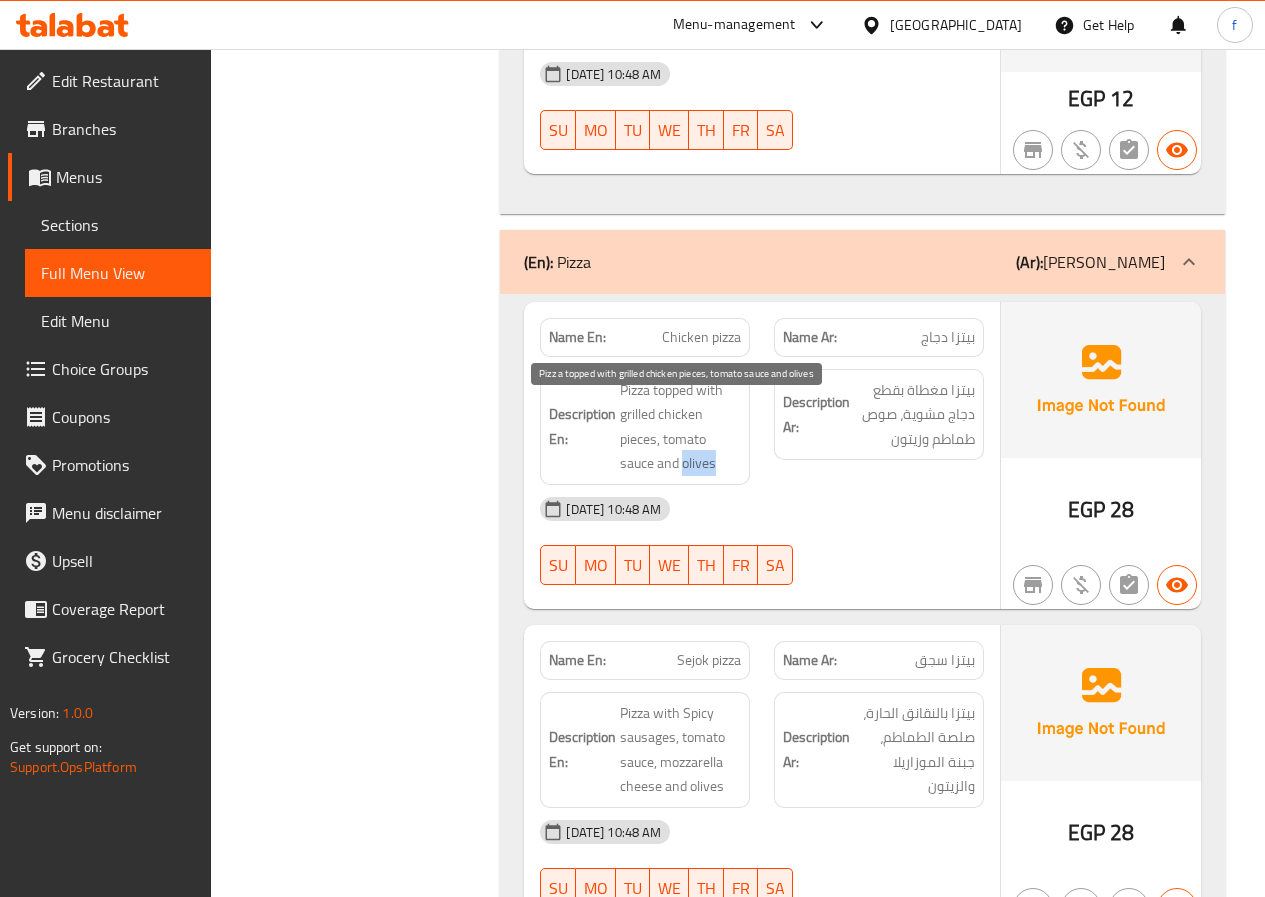 click on "Pizza topped with grilled chicken pieces, tomato sauce and olives" at bounding box center [680, 427] 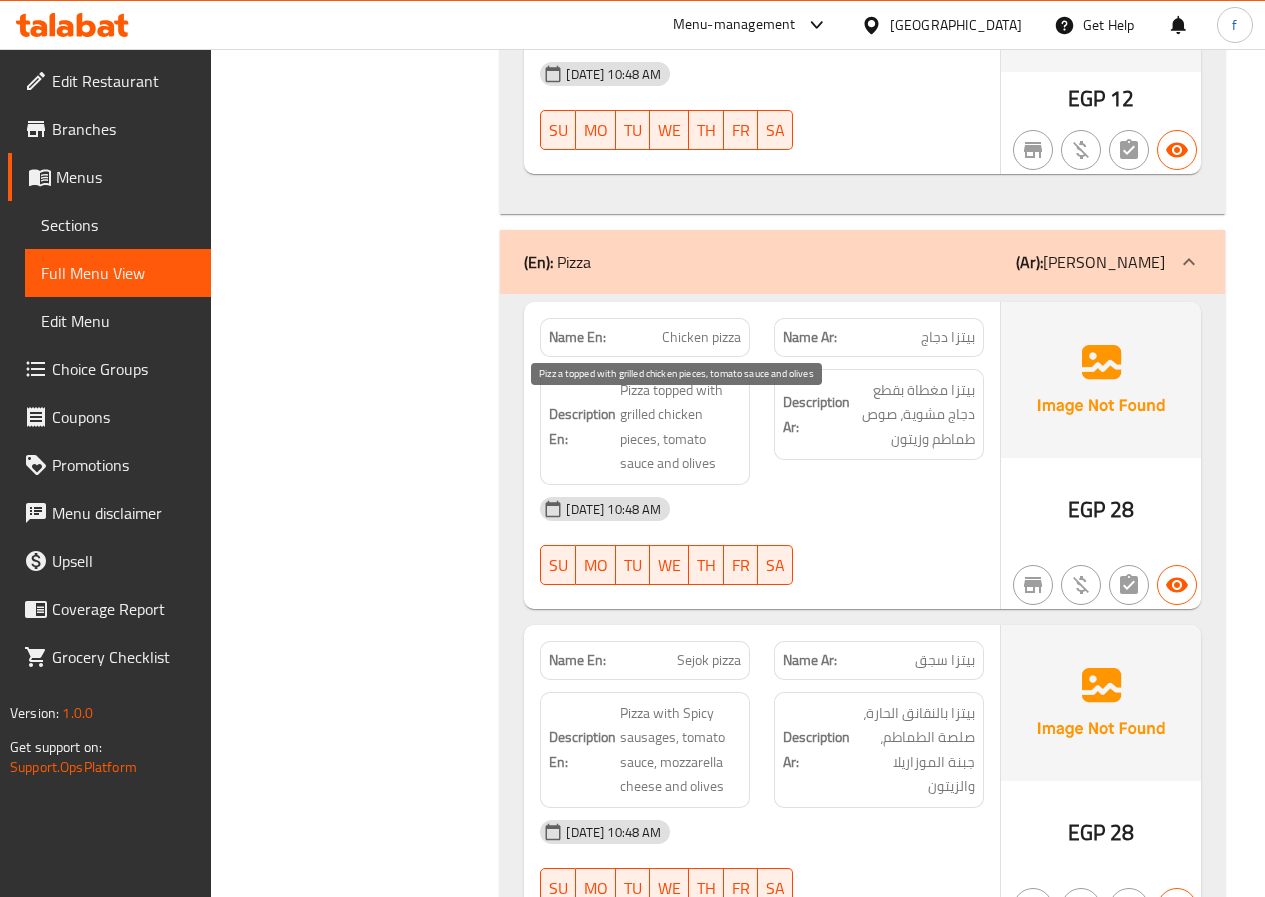 click on "Pizza topped with grilled chicken pieces, tomato sauce and olives" at bounding box center (680, 427) 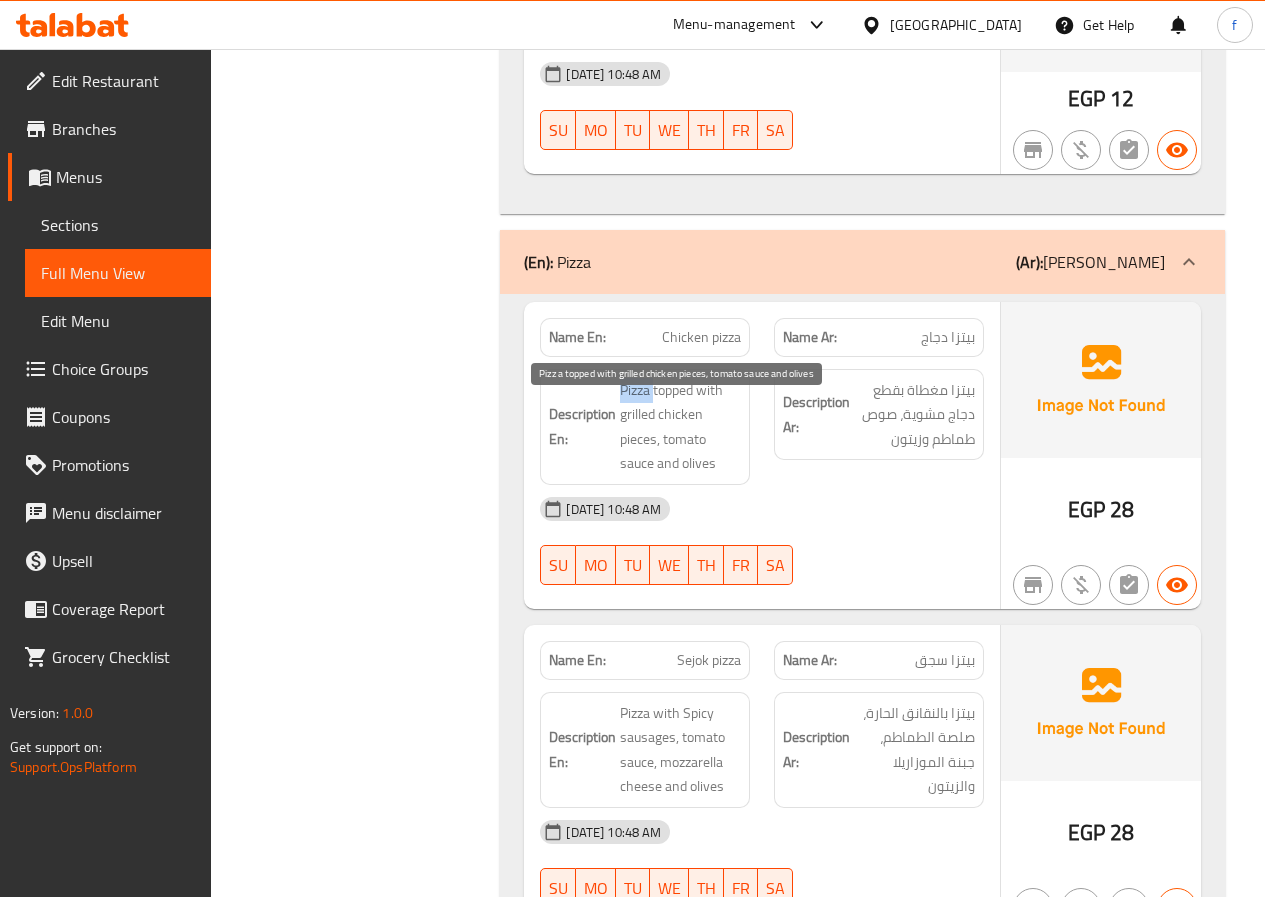 click on "Pizza topped with grilled chicken pieces, tomato sauce and olives" at bounding box center [680, 427] 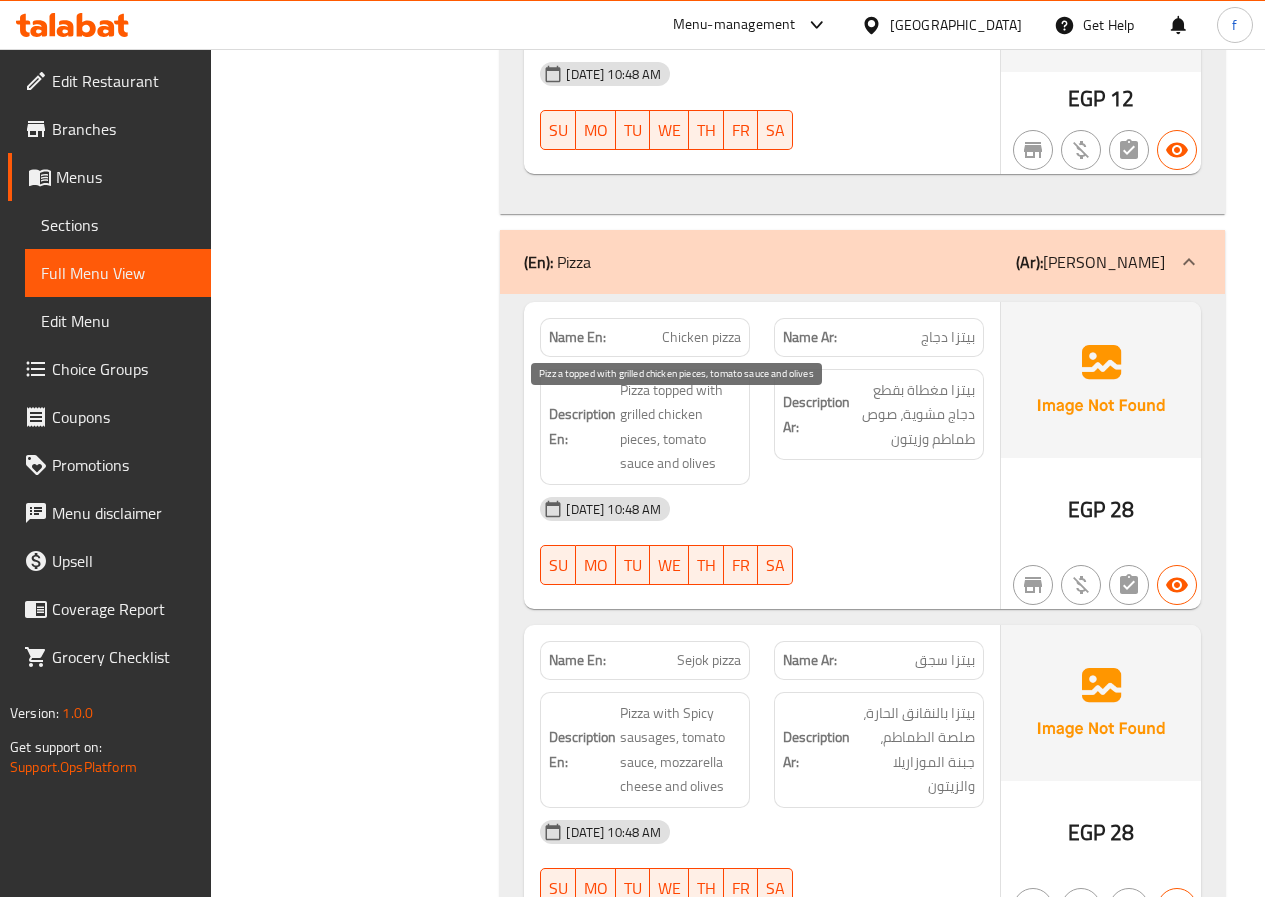 click on "Pizza topped with grilled chicken pieces, tomato sauce and olives" at bounding box center [680, 427] 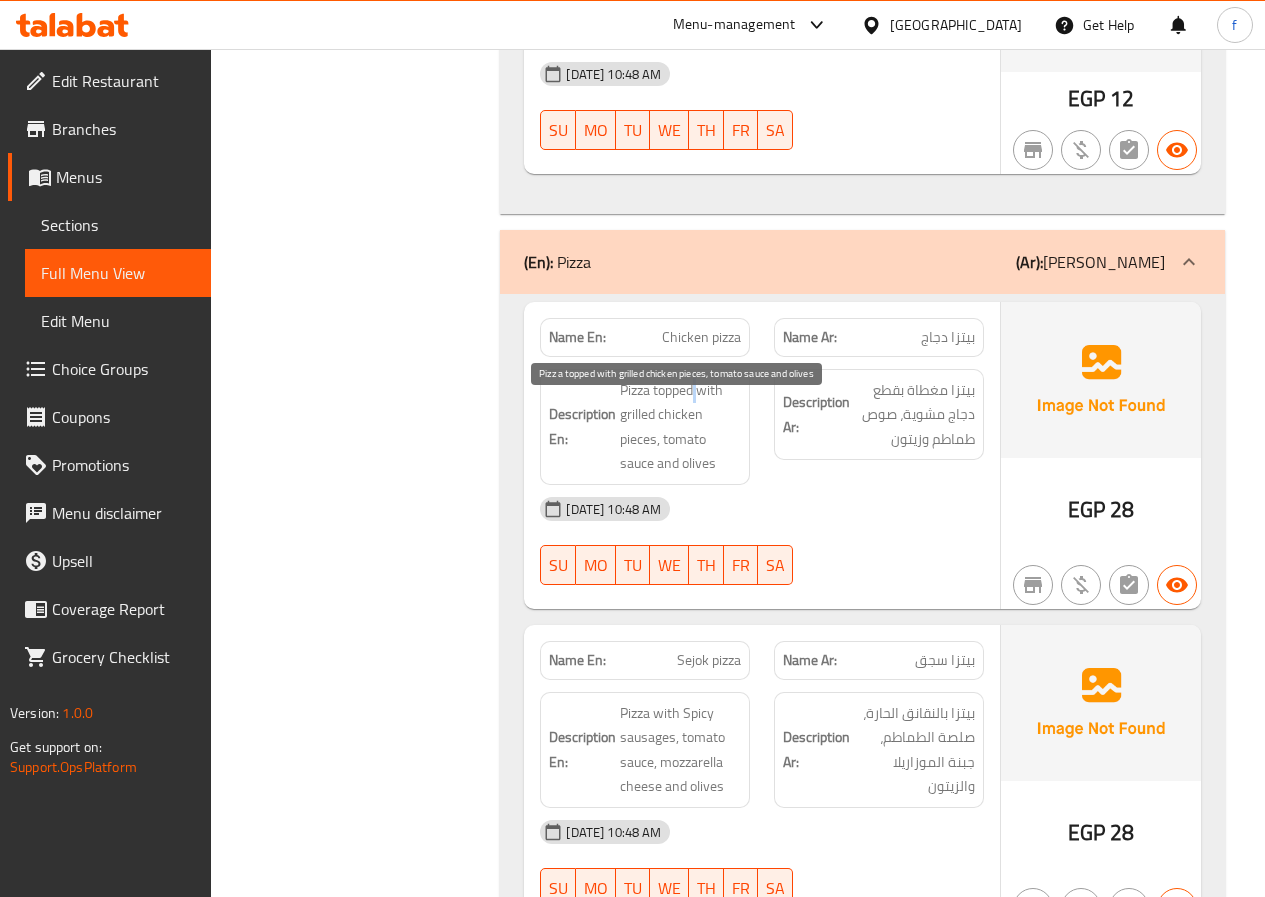 drag, startPoint x: 693, startPoint y: 413, endPoint x: 748, endPoint y: 418, distance: 55.226807 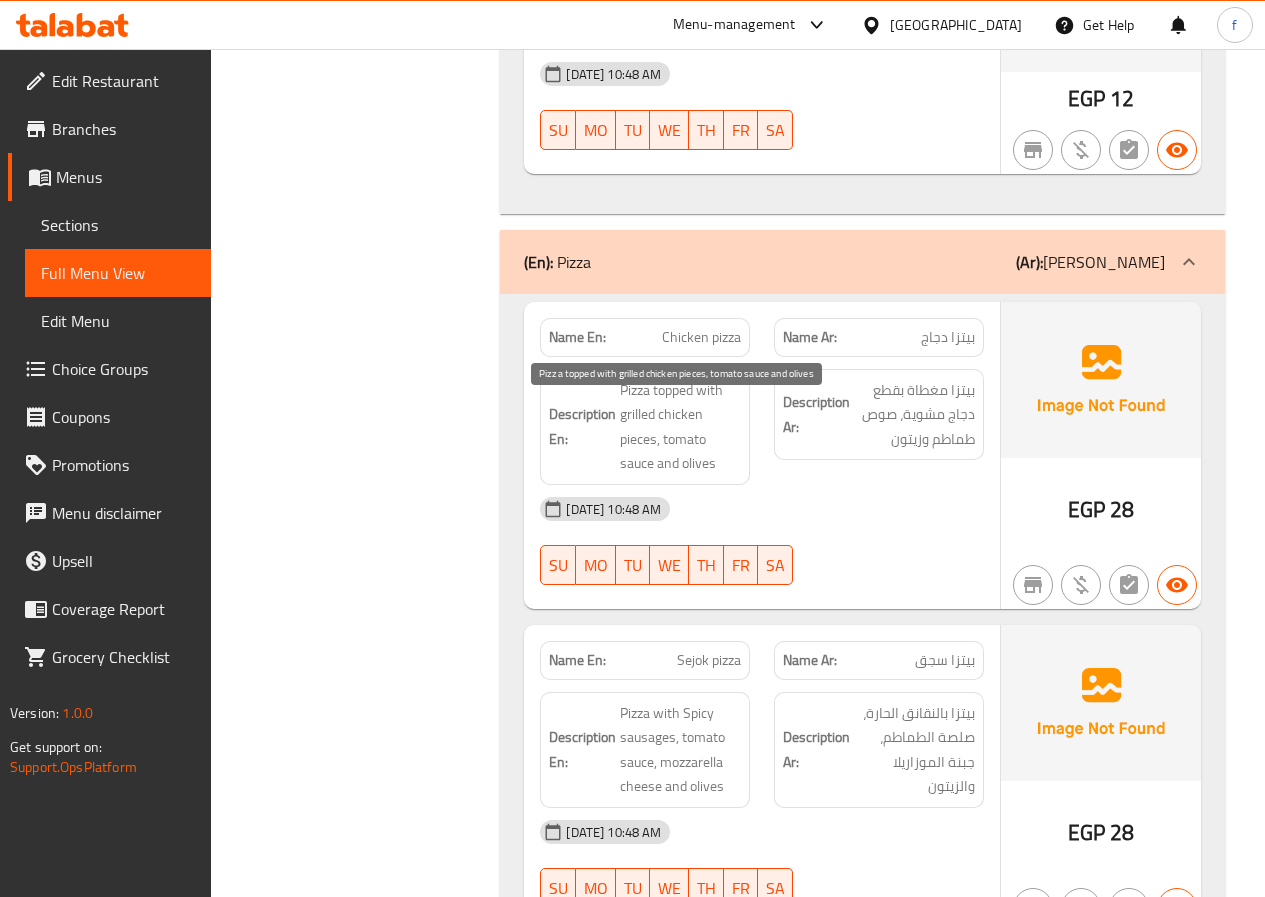 click on "Pizza topped with grilled chicken pieces, tomato sauce and olives" at bounding box center (680, 427) 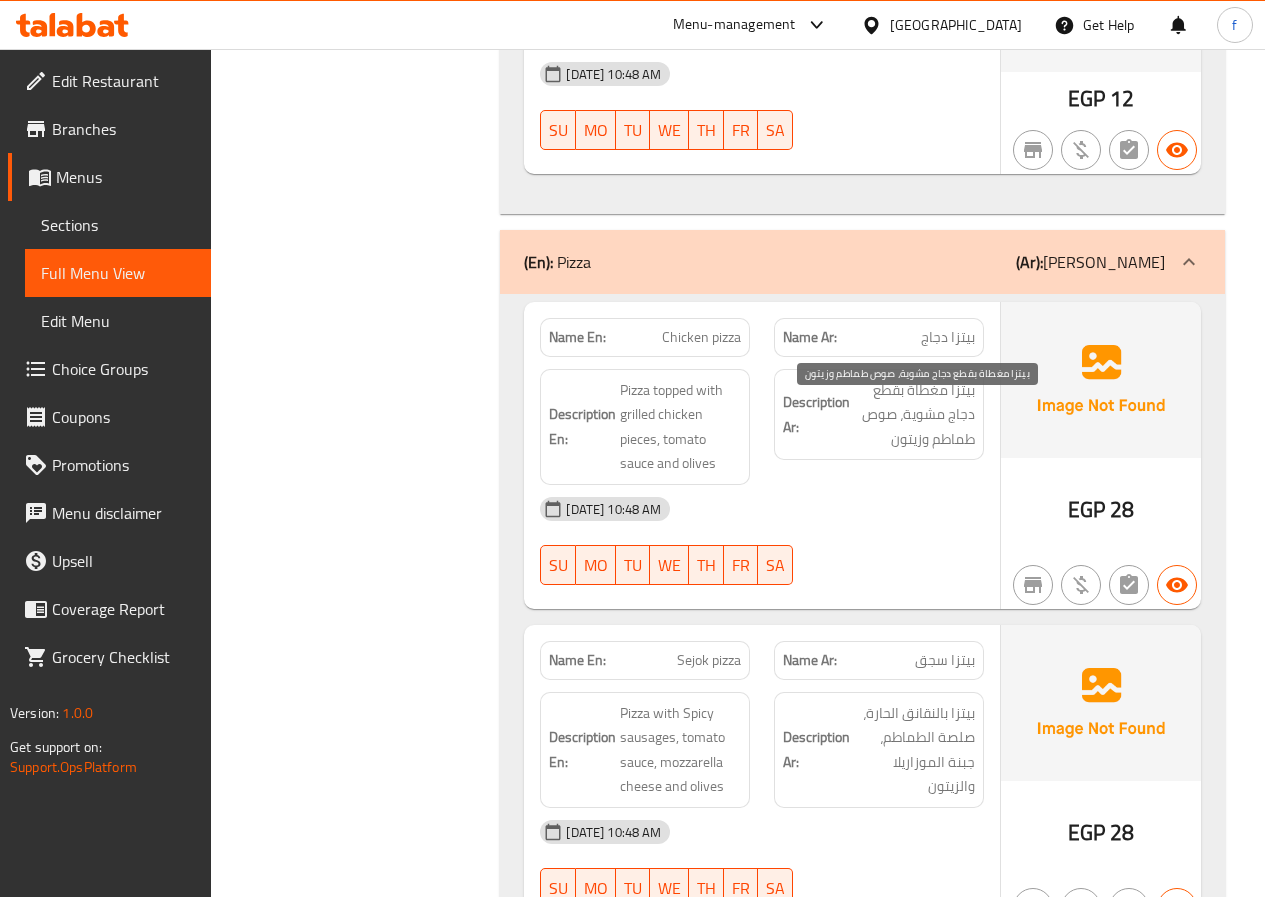 drag, startPoint x: 880, startPoint y: 436, endPoint x: 968, endPoint y: 466, distance: 92.973114 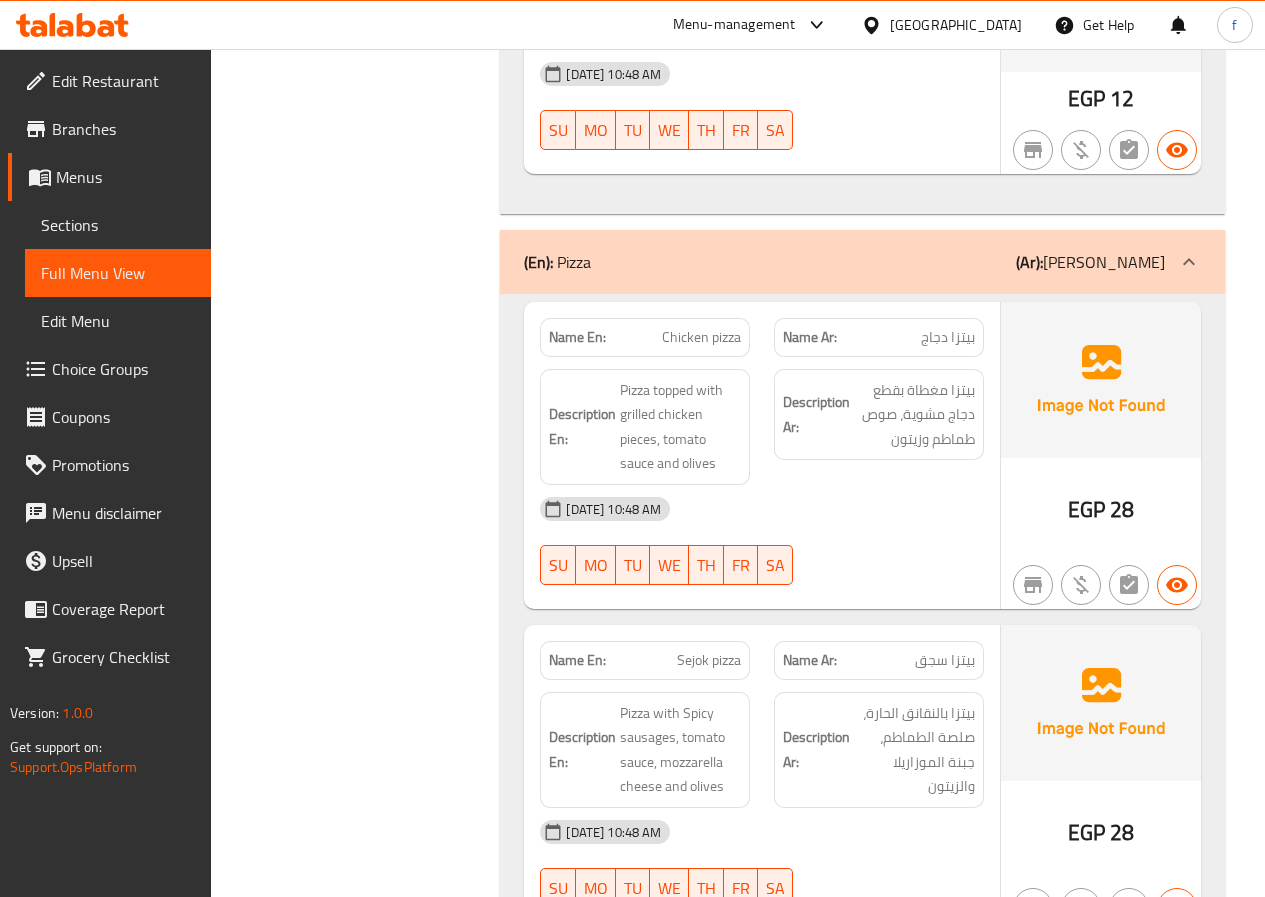click on "Pizza topped with grilled chicken pieces, tomato sauce and olives" at bounding box center (680, -1859) 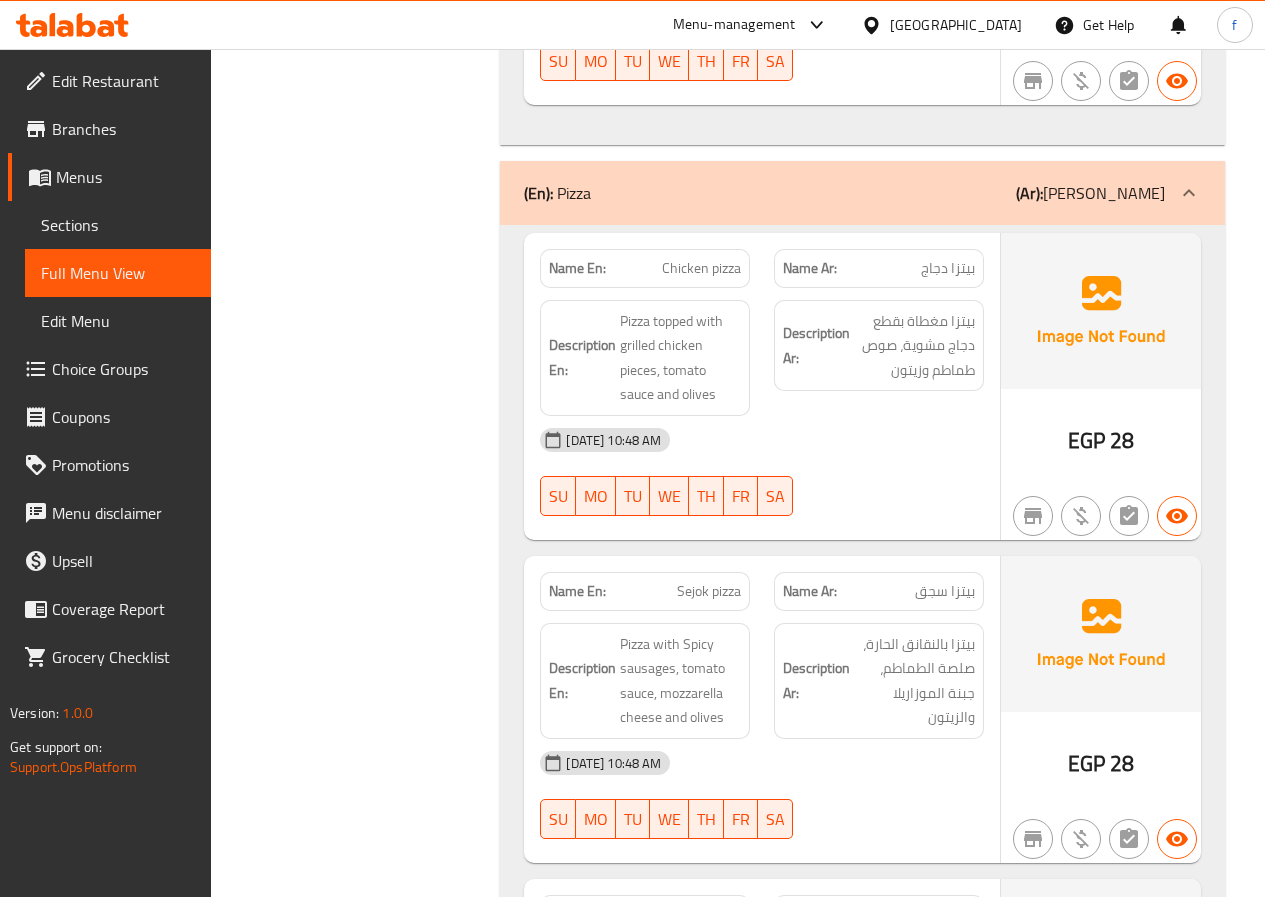scroll, scrollTop: 2600, scrollLeft: 0, axis: vertical 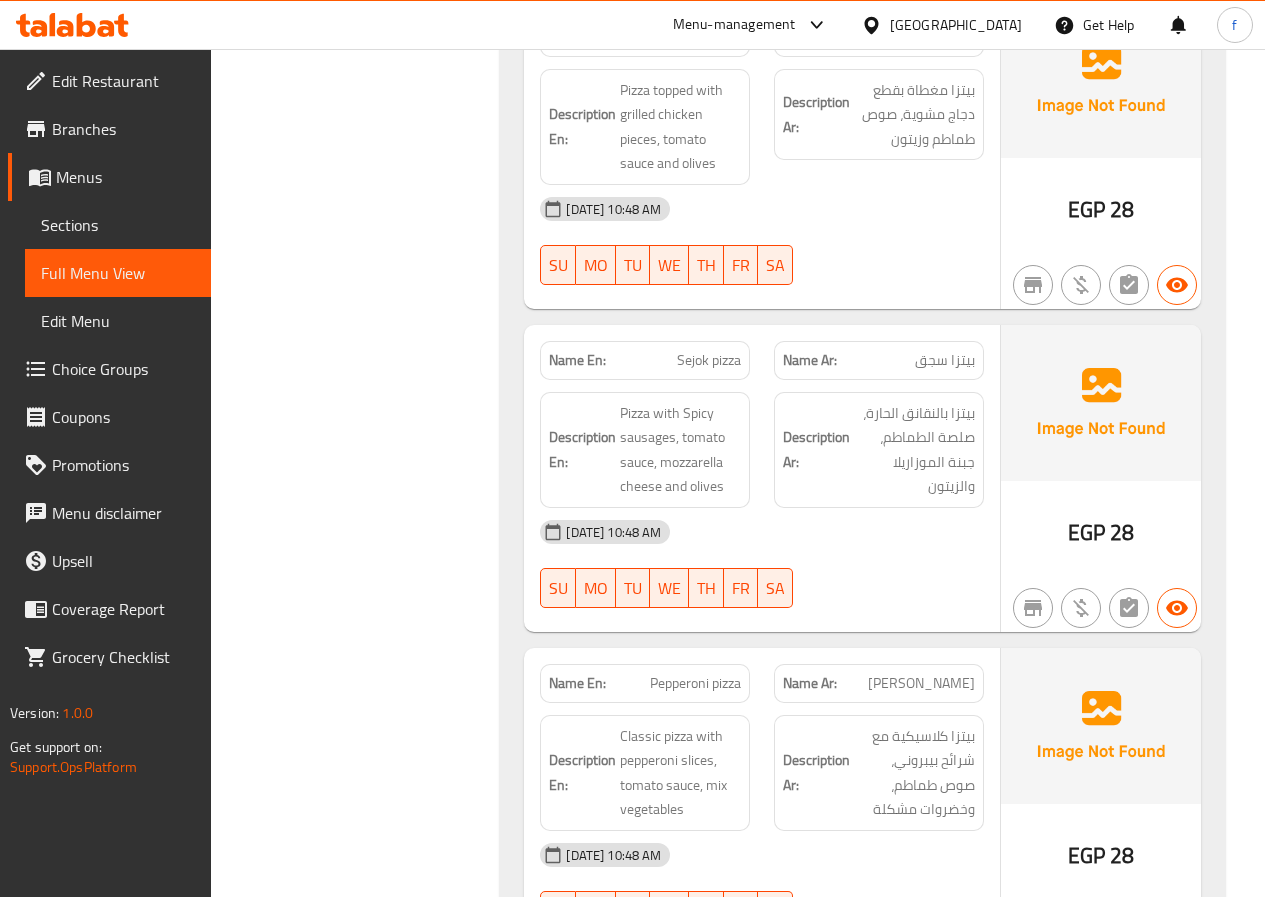 click on "Sejok pizza" at bounding box center [671, -1939] 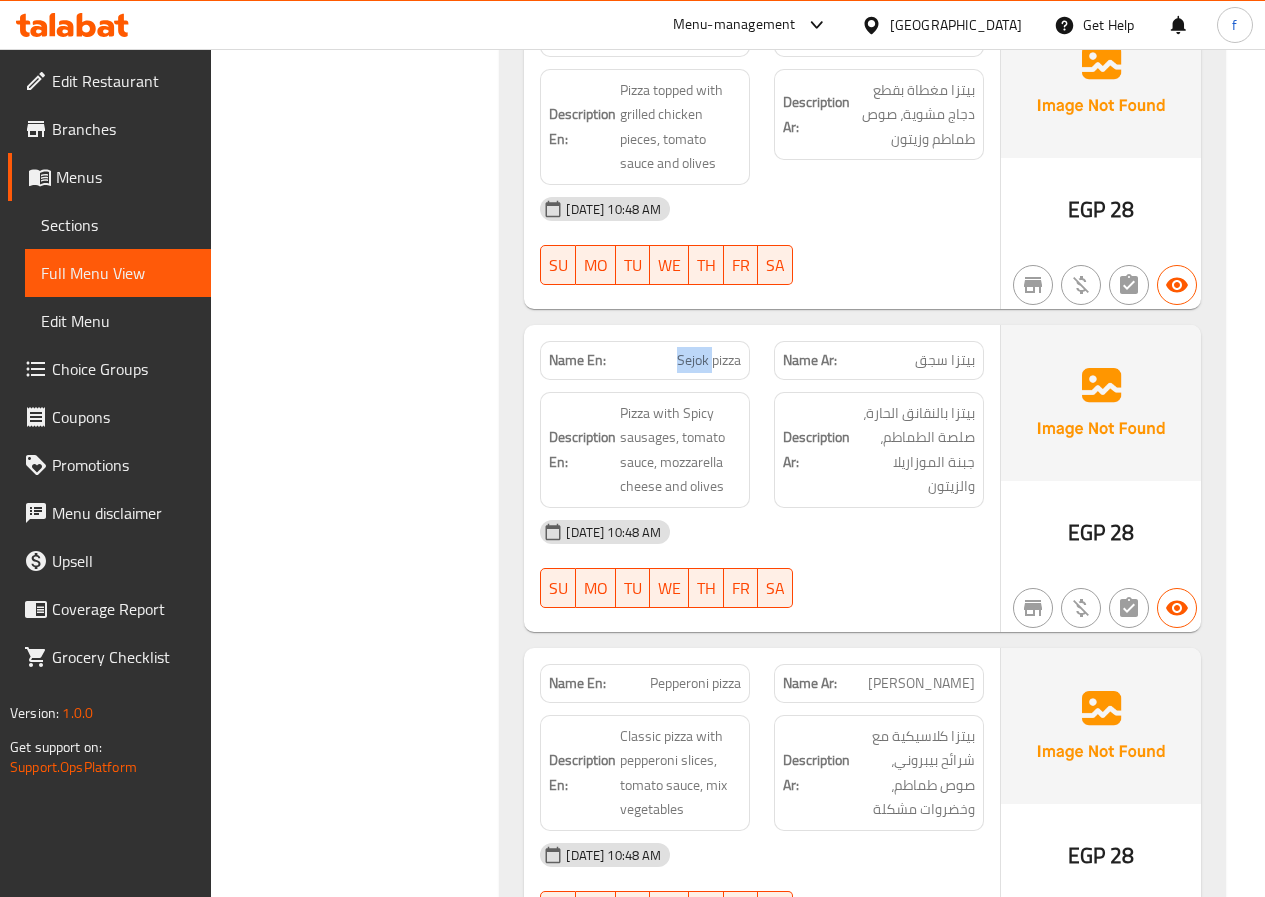 click on "Sejok pizza" at bounding box center [671, -1939] 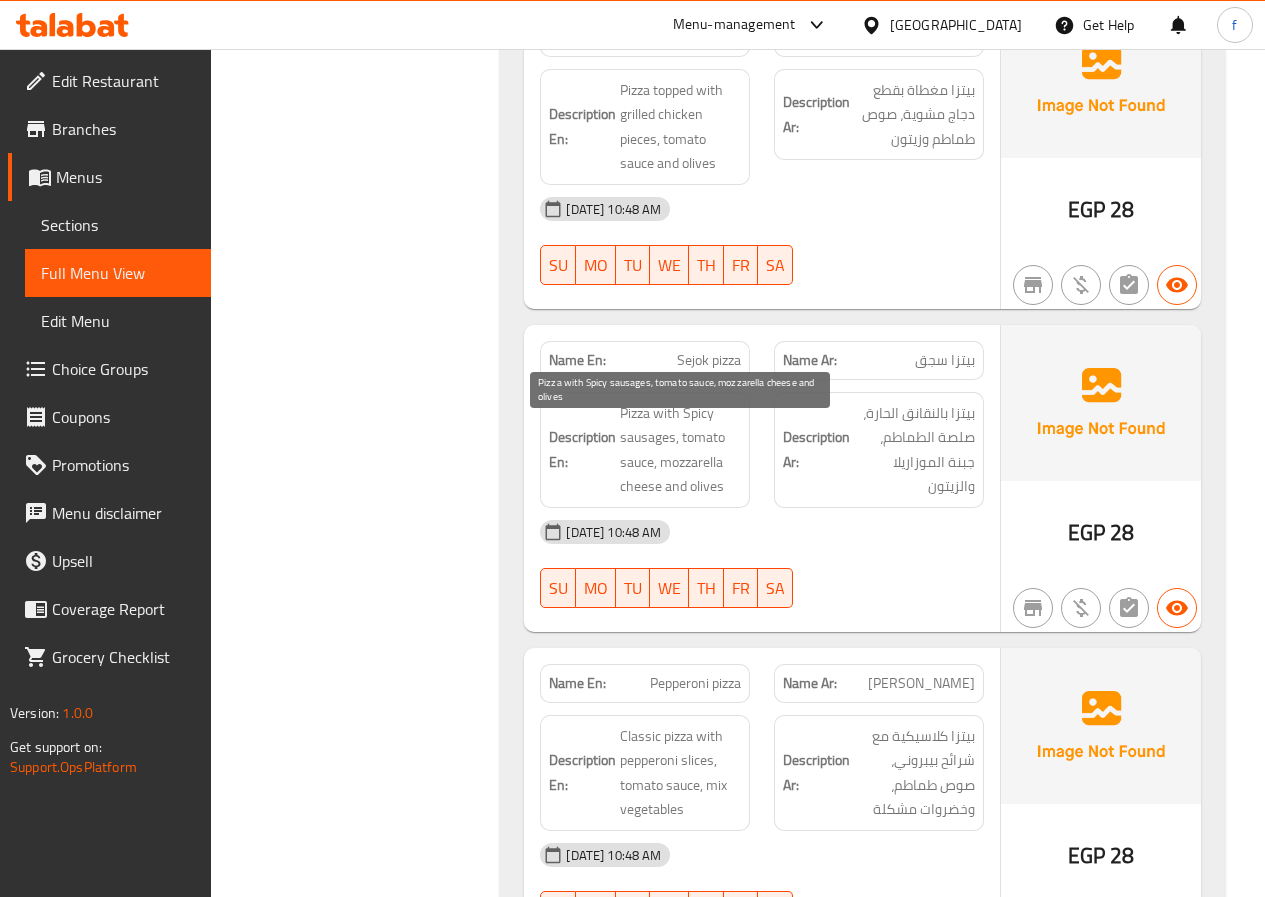 click on "Pizza with Spicy sausages, tomato sauce, mozzarella cheese and olives" at bounding box center [680, 450] 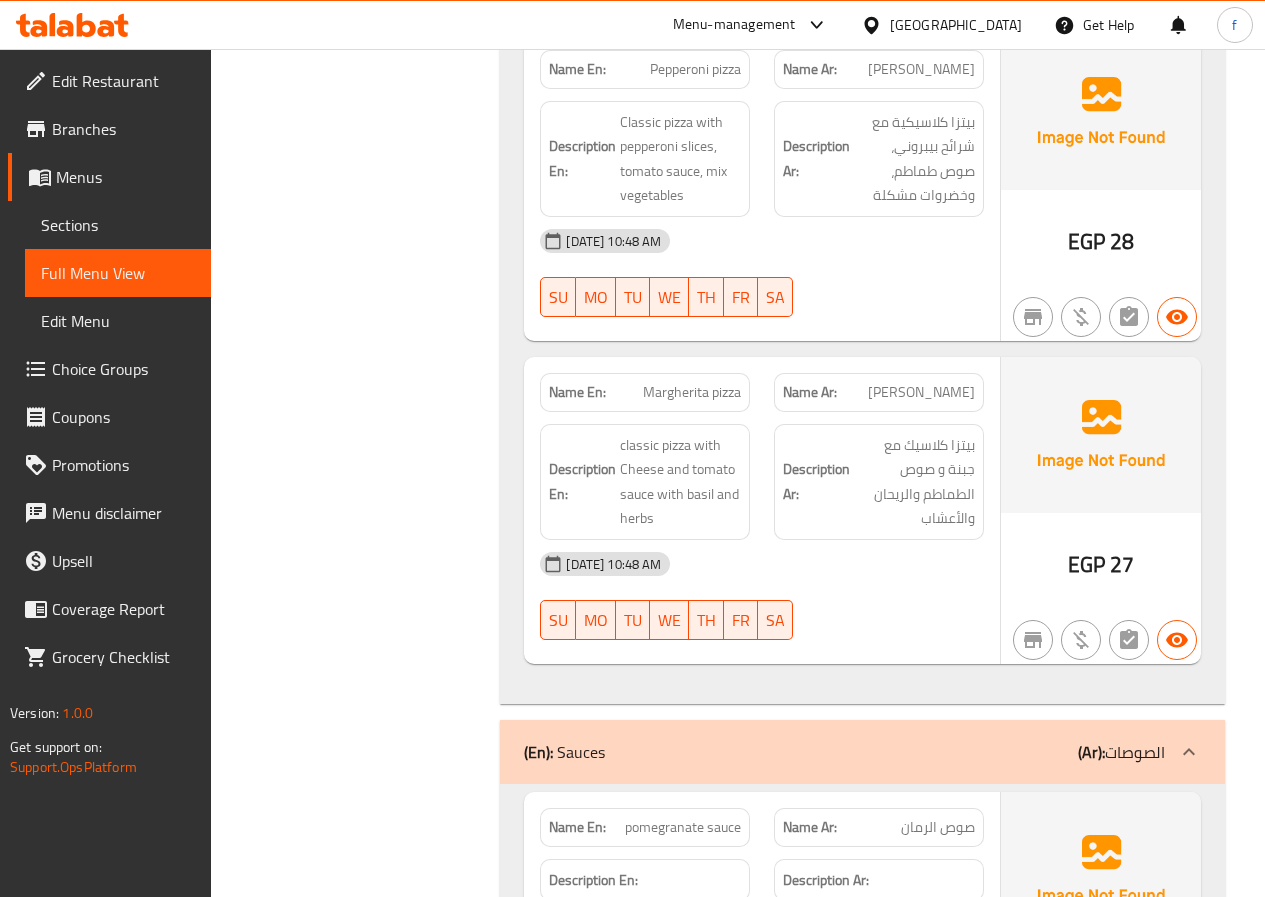 scroll, scrollTop: 3300, scrollLeft: 0, axis: vertical 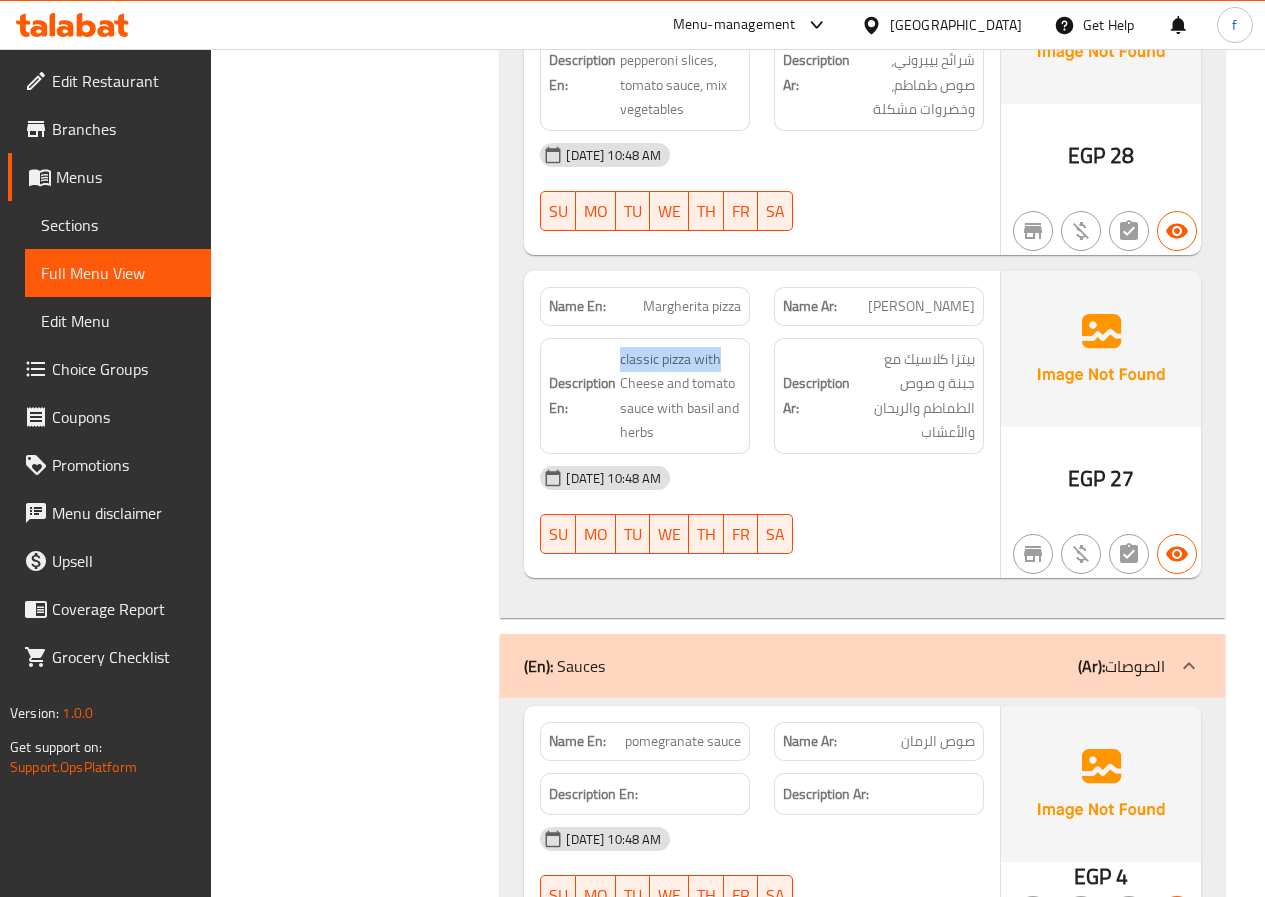 drag, startPoint x: 620, startPoint y: 383, endPoint x: 883, endPoint y: 398, distance: 263.4274 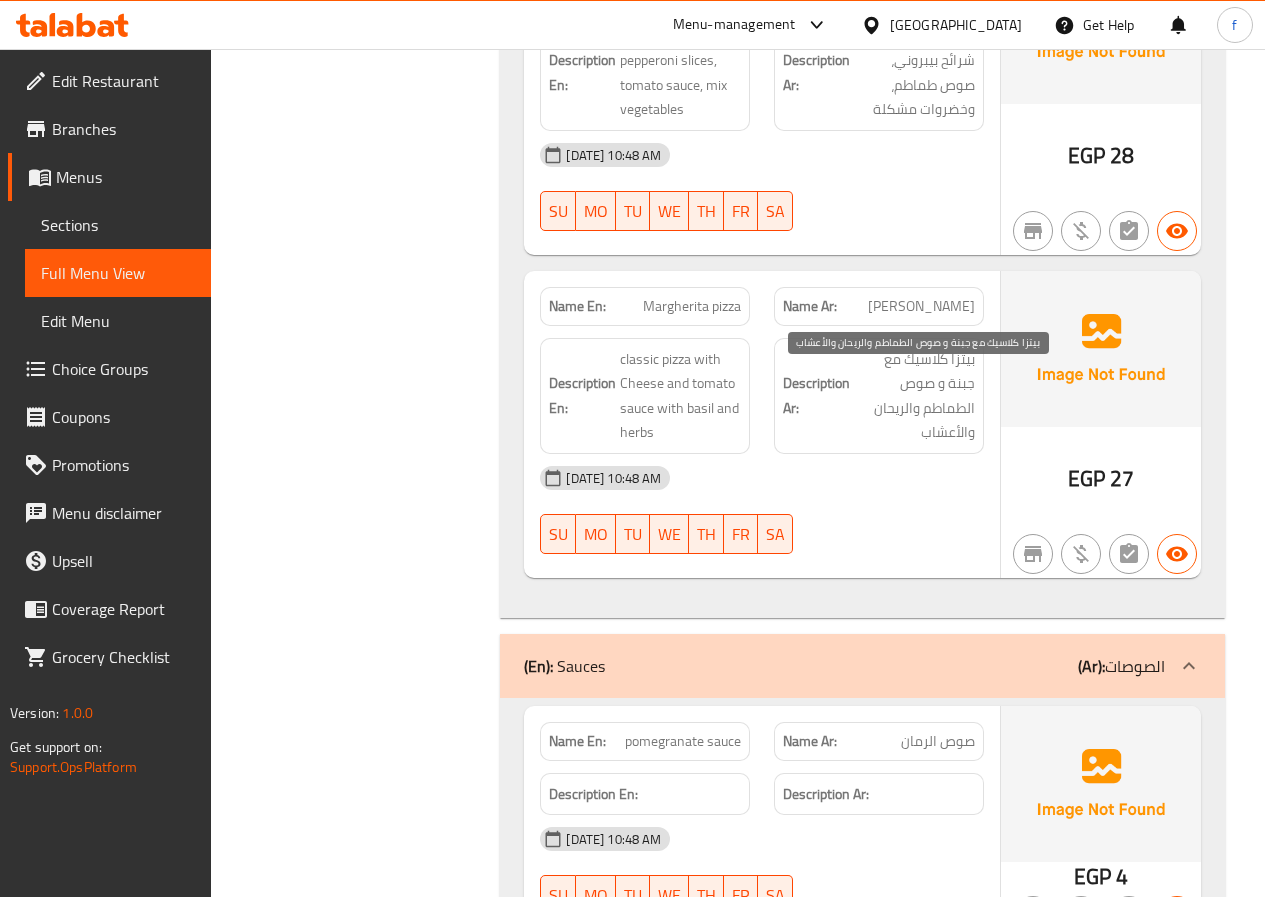 click on "بيتزا كلاسيك  مع جبنة و صوص الطماطم والريحان والأعشاب" at bounding box center (914, 396) 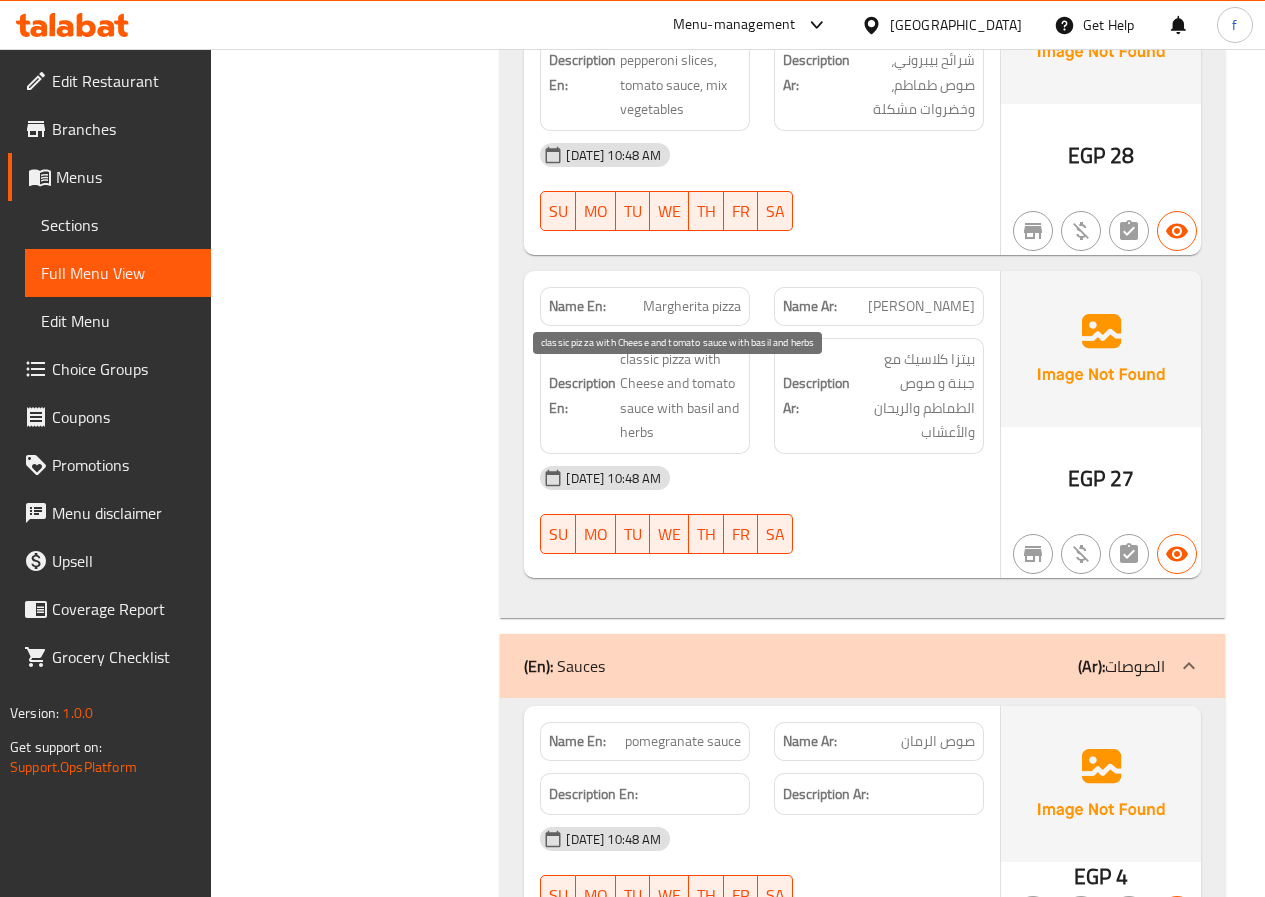 drag, startPoint x: 663, startPoint y: 433, endPoint x: 719, endPoint y: 434, distance: 56.008926 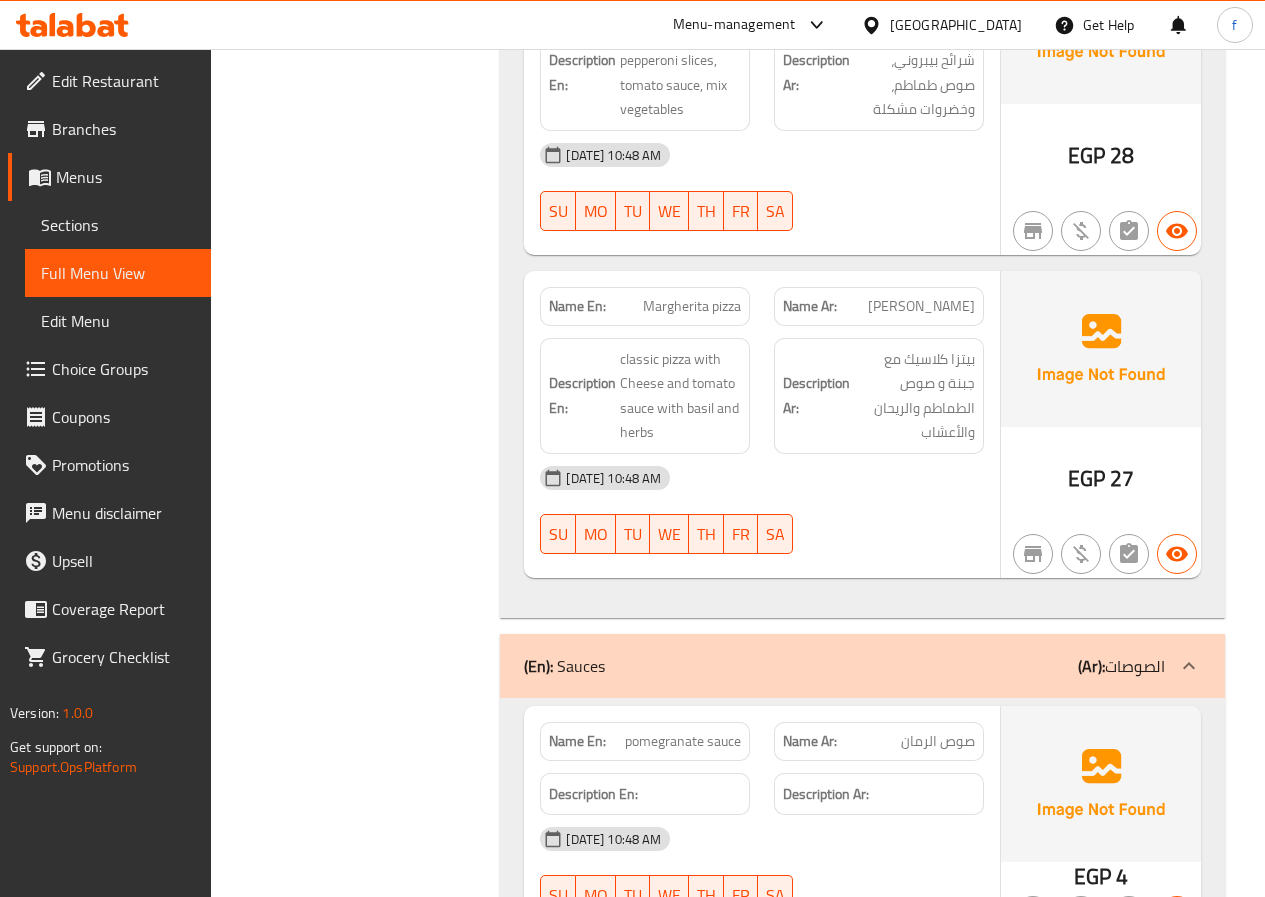 click on "Name En: Margherita pizza Name Ar:  [PERSON_NAME]  Description En: classic pizza with Cheese and tomato sauce with basil and herbs Description Ar: بيتزا كلاسيك  مع جبنة و صوص الطماطم والريحان والأعشاب [DATE] 10:48 AM SU MO TU WE TH FR SA" at bounding box center [762, -1926] 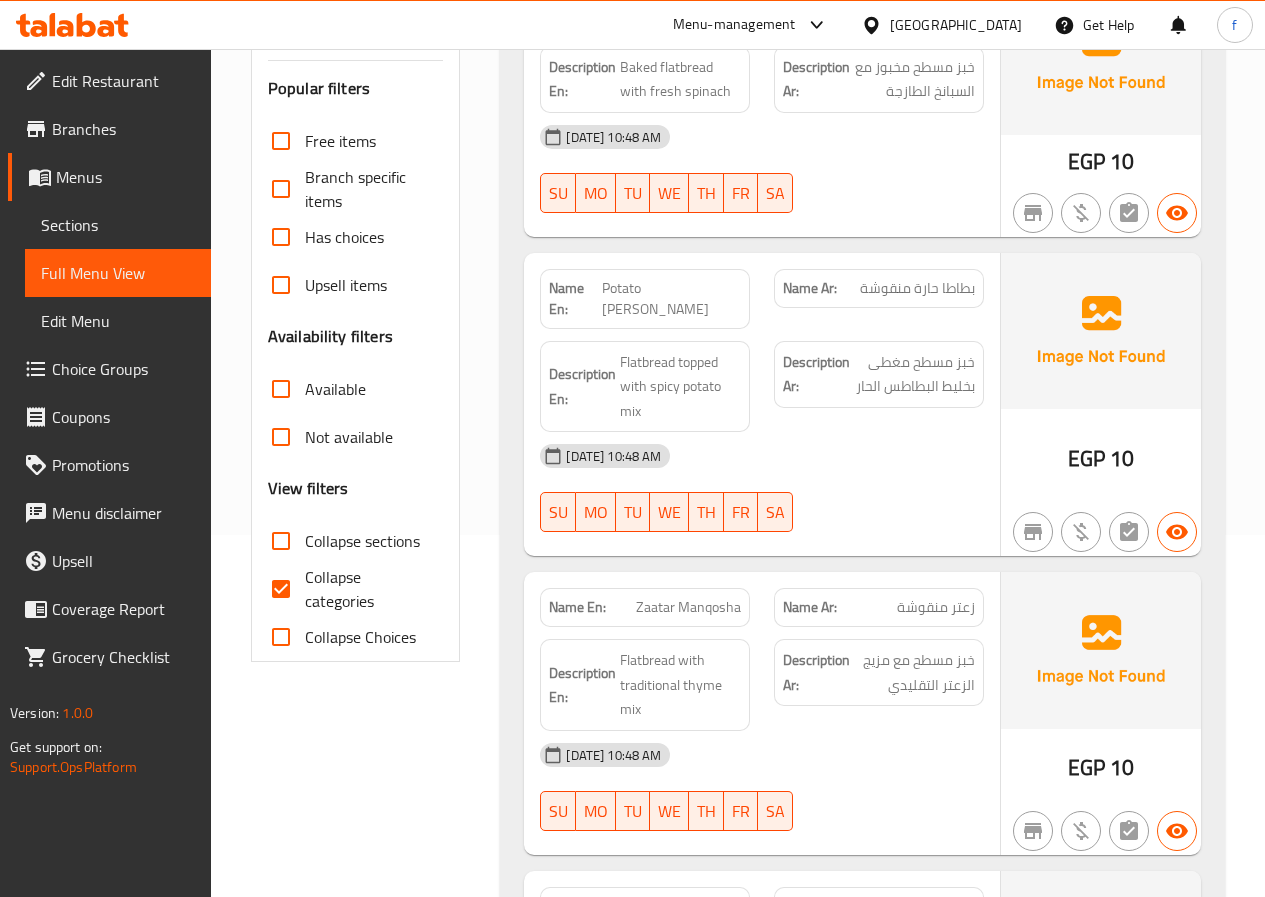 scroll, scrollTop: 0, scrollLeft: 0, axis: both 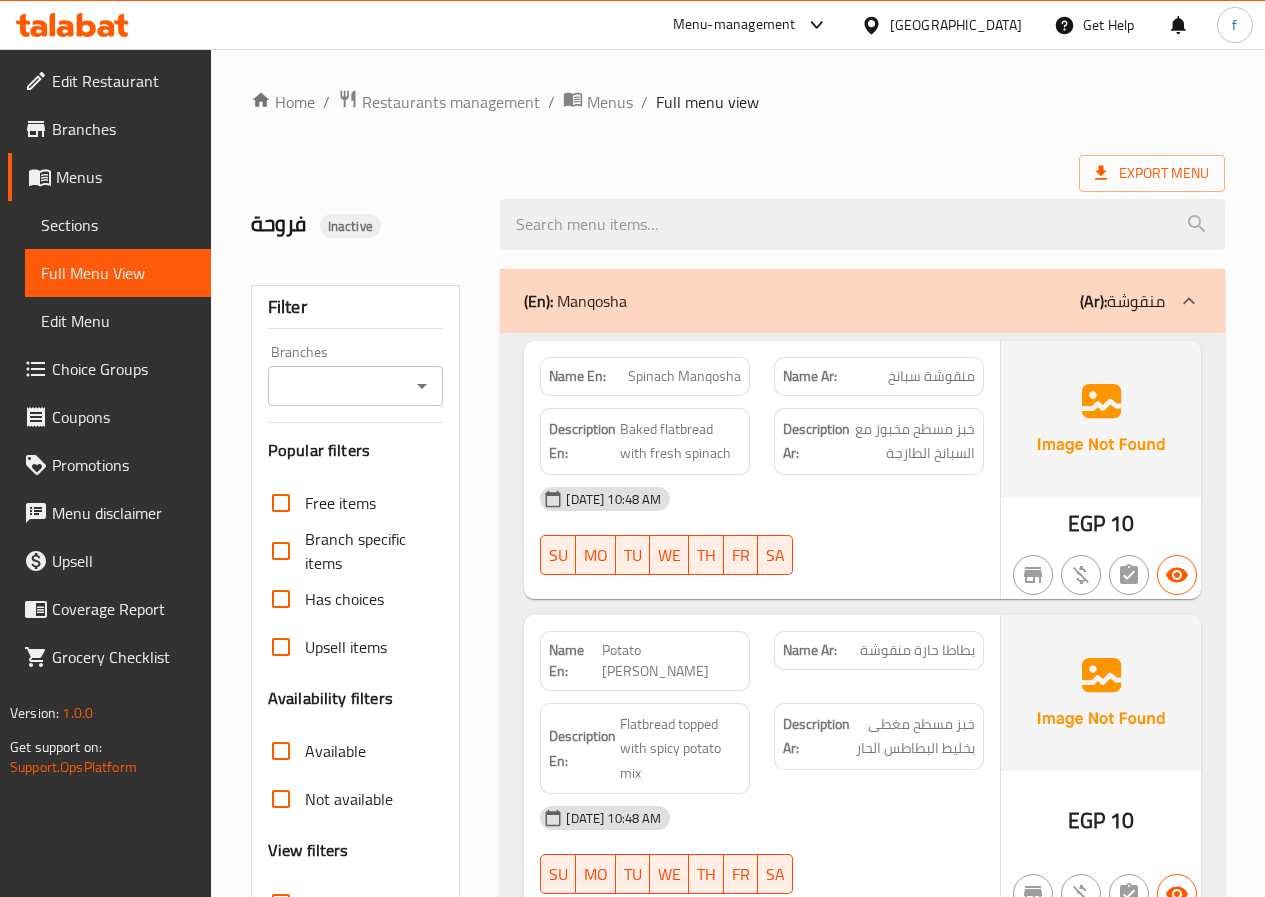 click on "Sections" at bounding box center (118, 225) 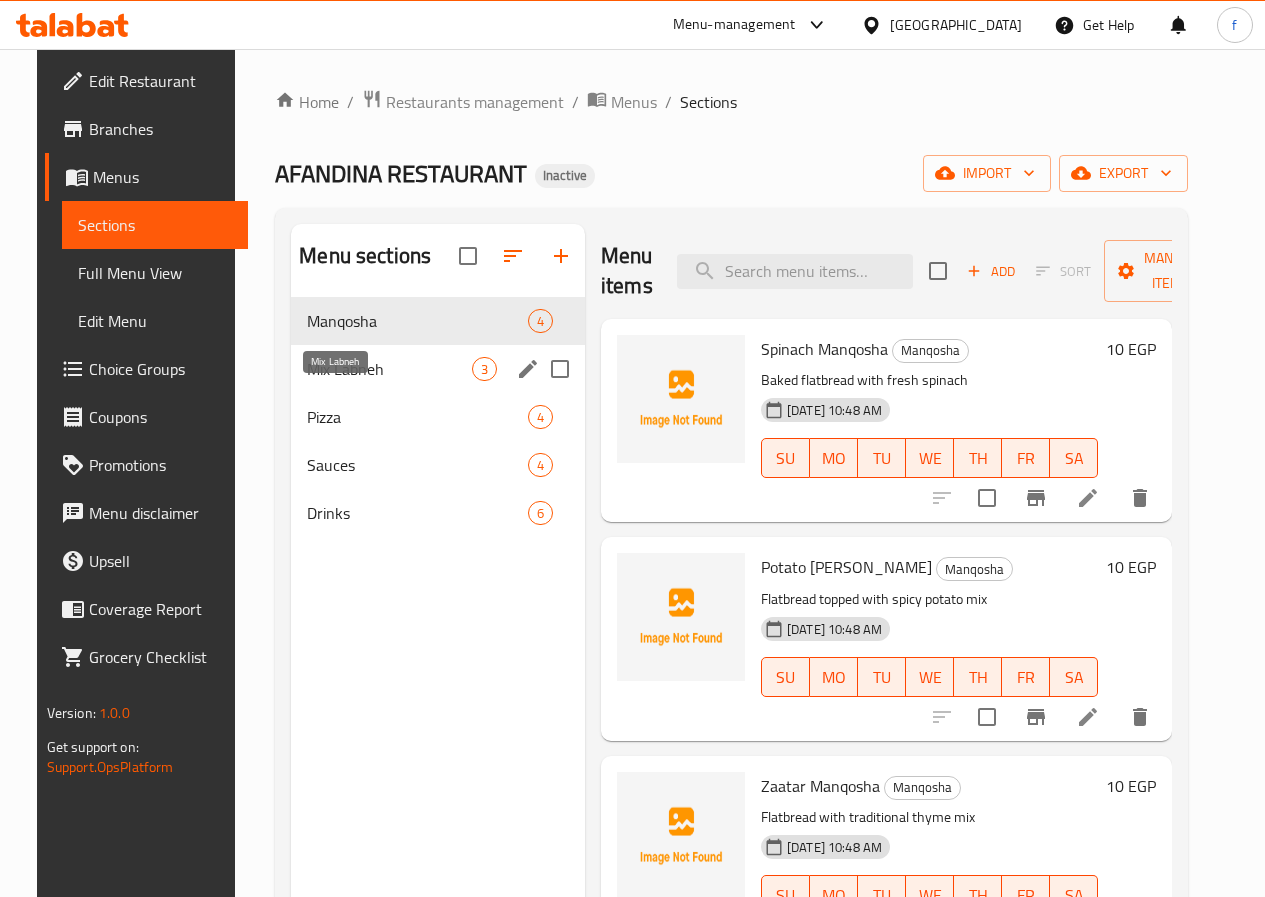click on "Mix Labneh" at bounding box center [389, 369] 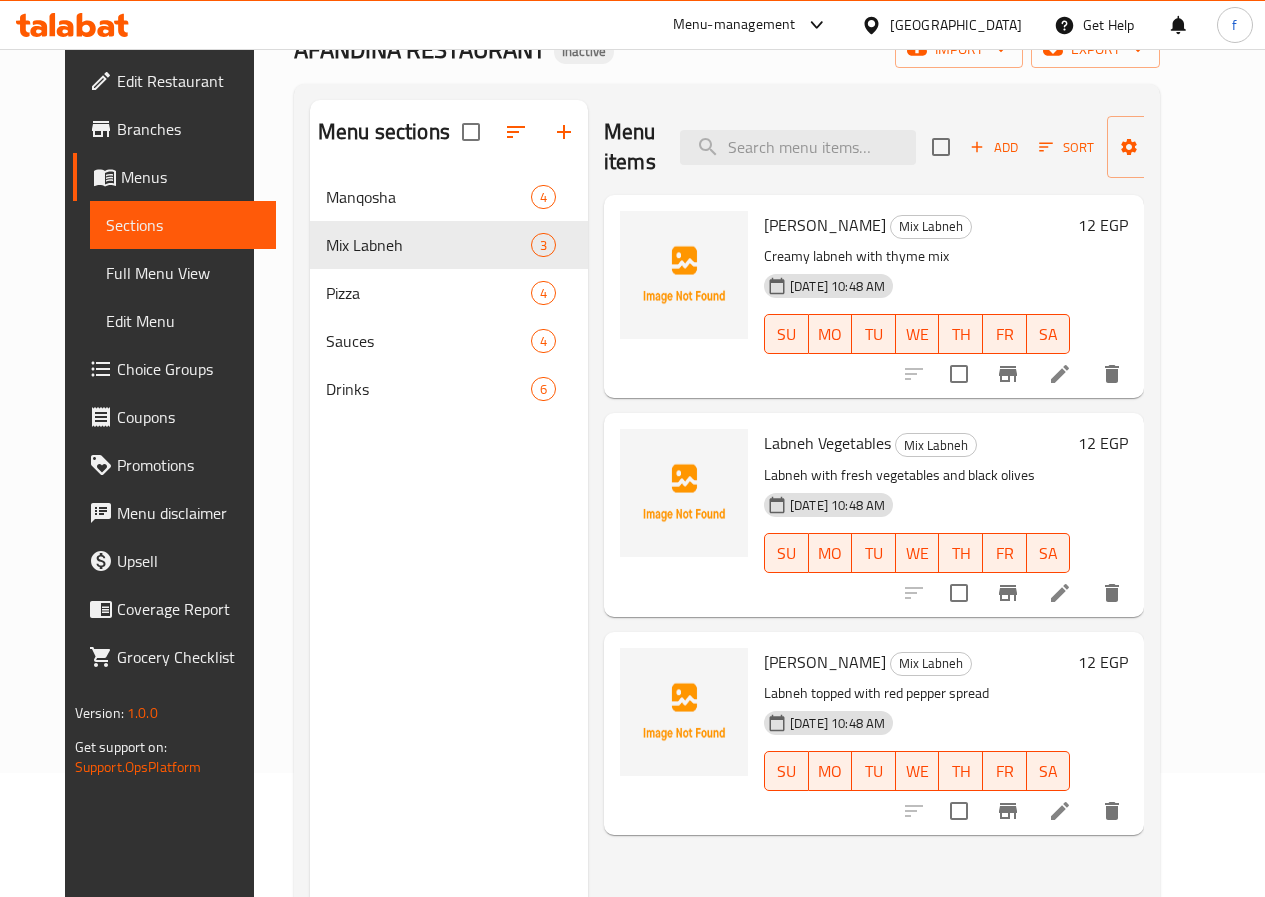 scroll, scrollTop: 280, scrollLeft: 0, axis: vertical 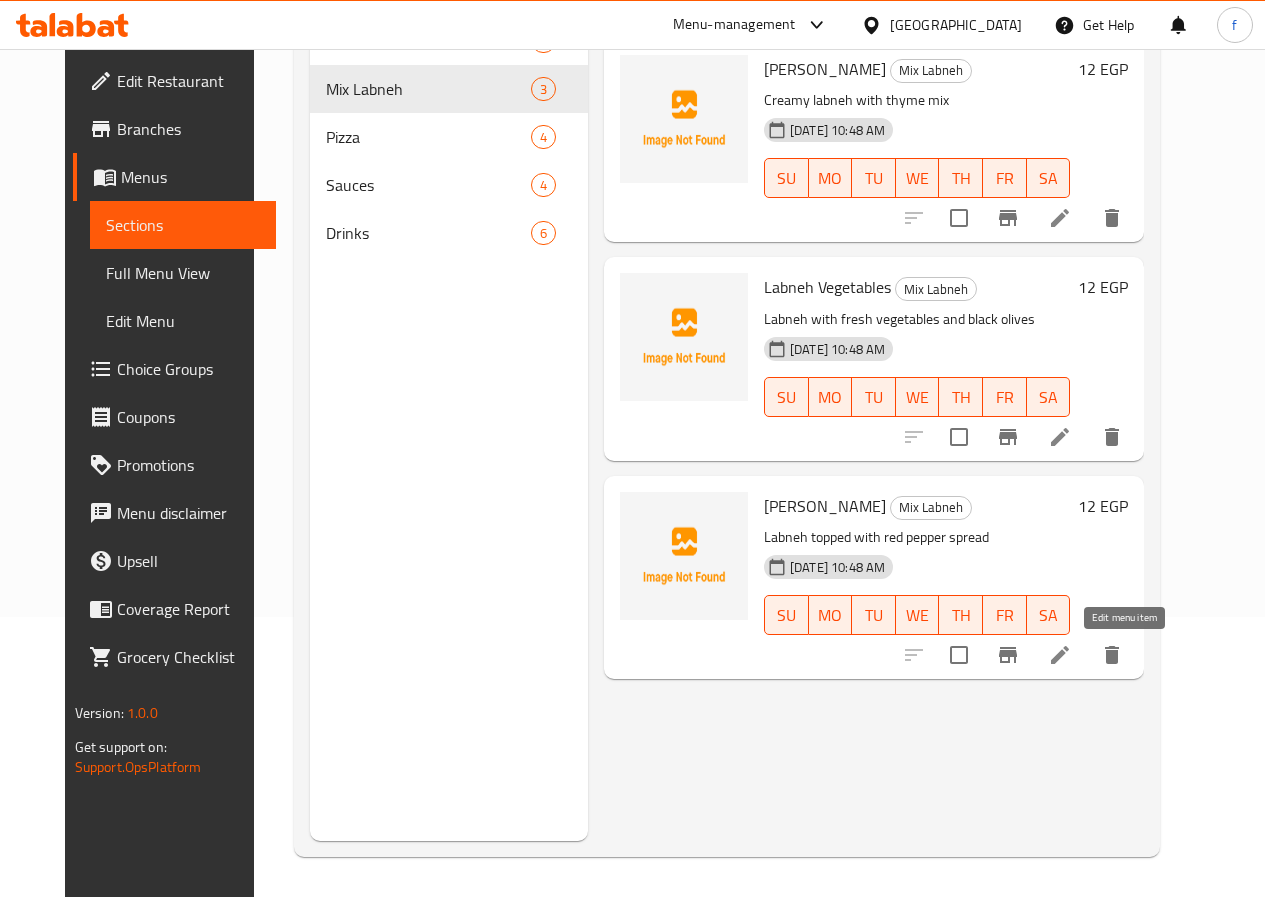 click 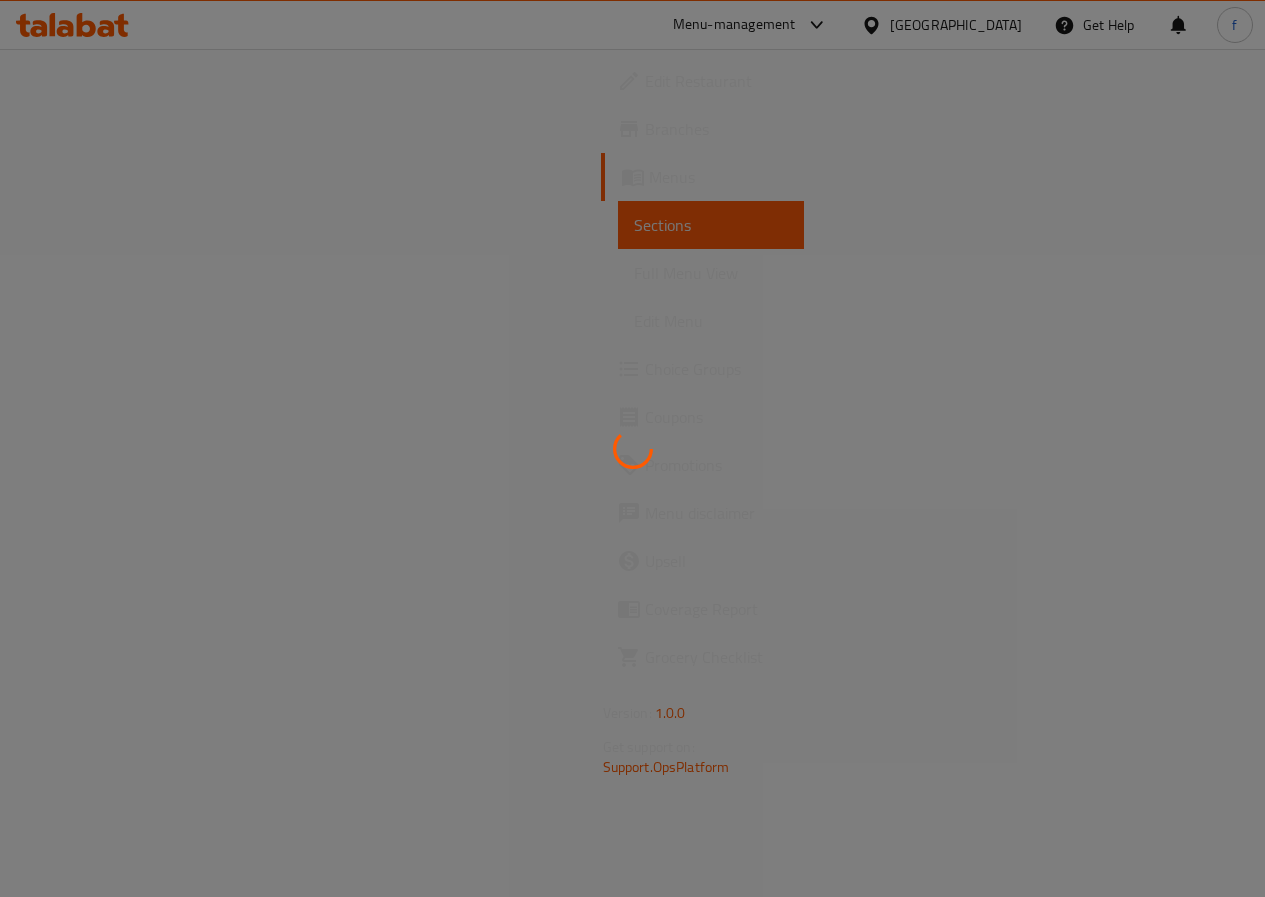 scroll, scrollTop: 0, scrollLeft: 0, axis: both 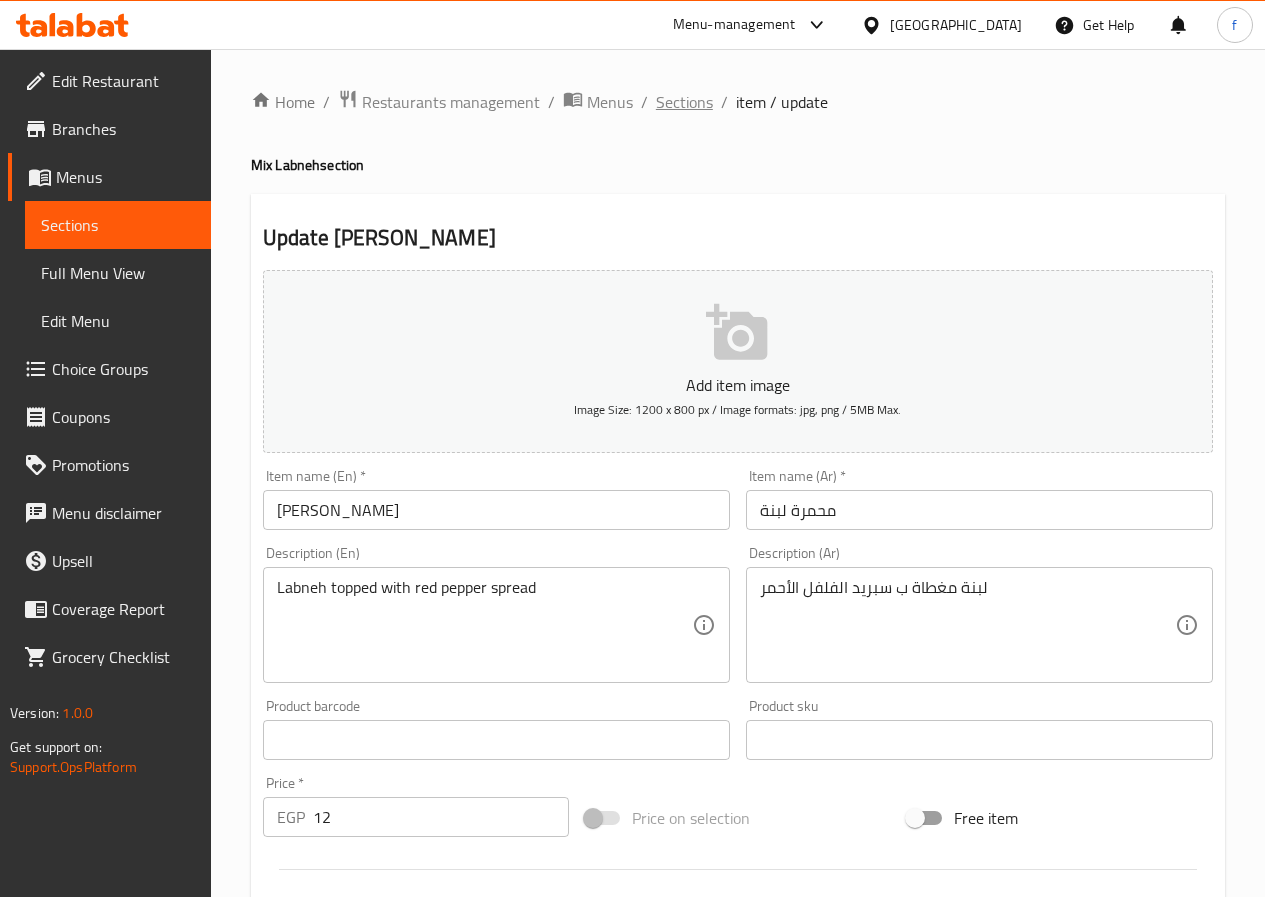 click on "Sections" at bounding box center (684, 102) 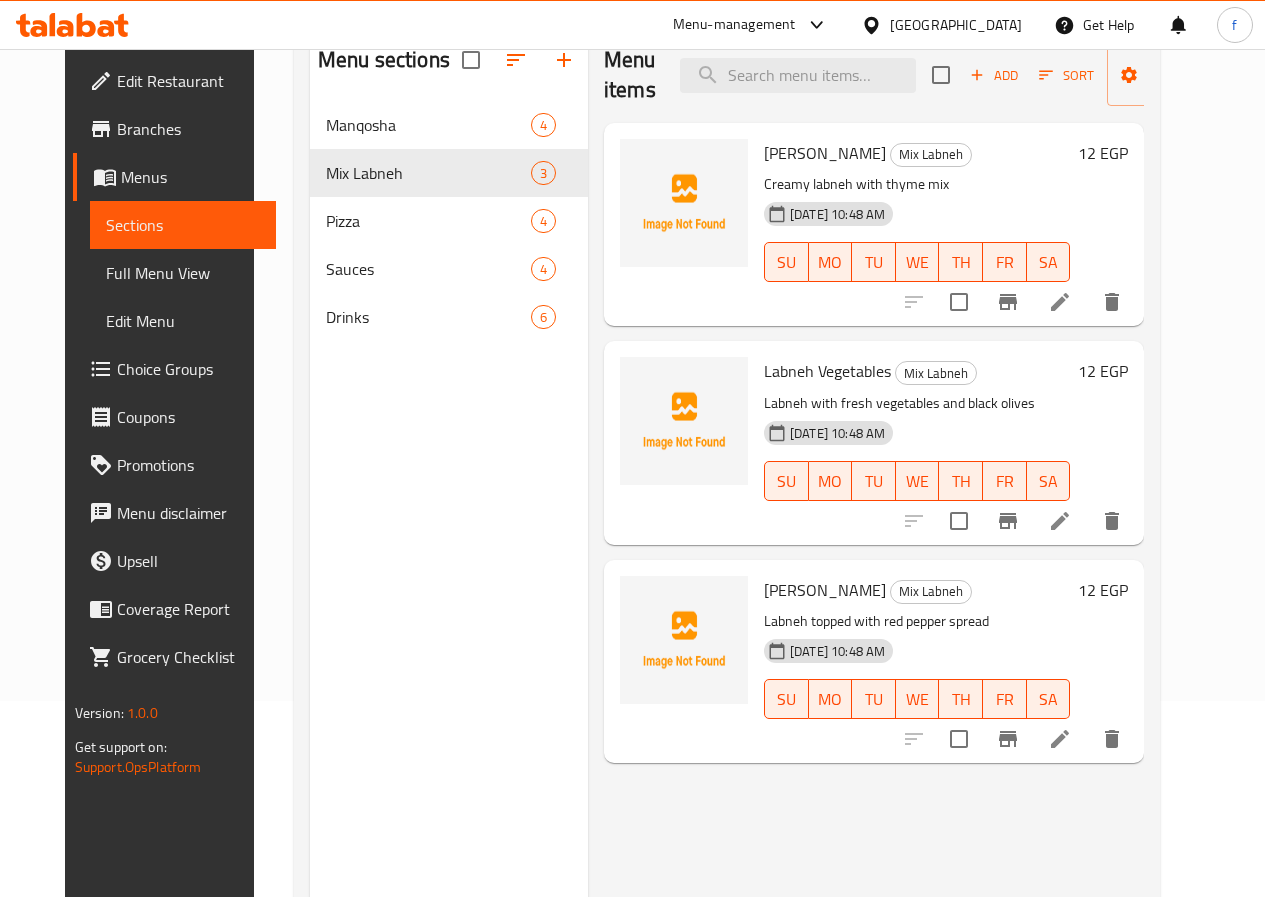 scroll, scrollTop: 80, scrollLeft: 0, axis: vertical 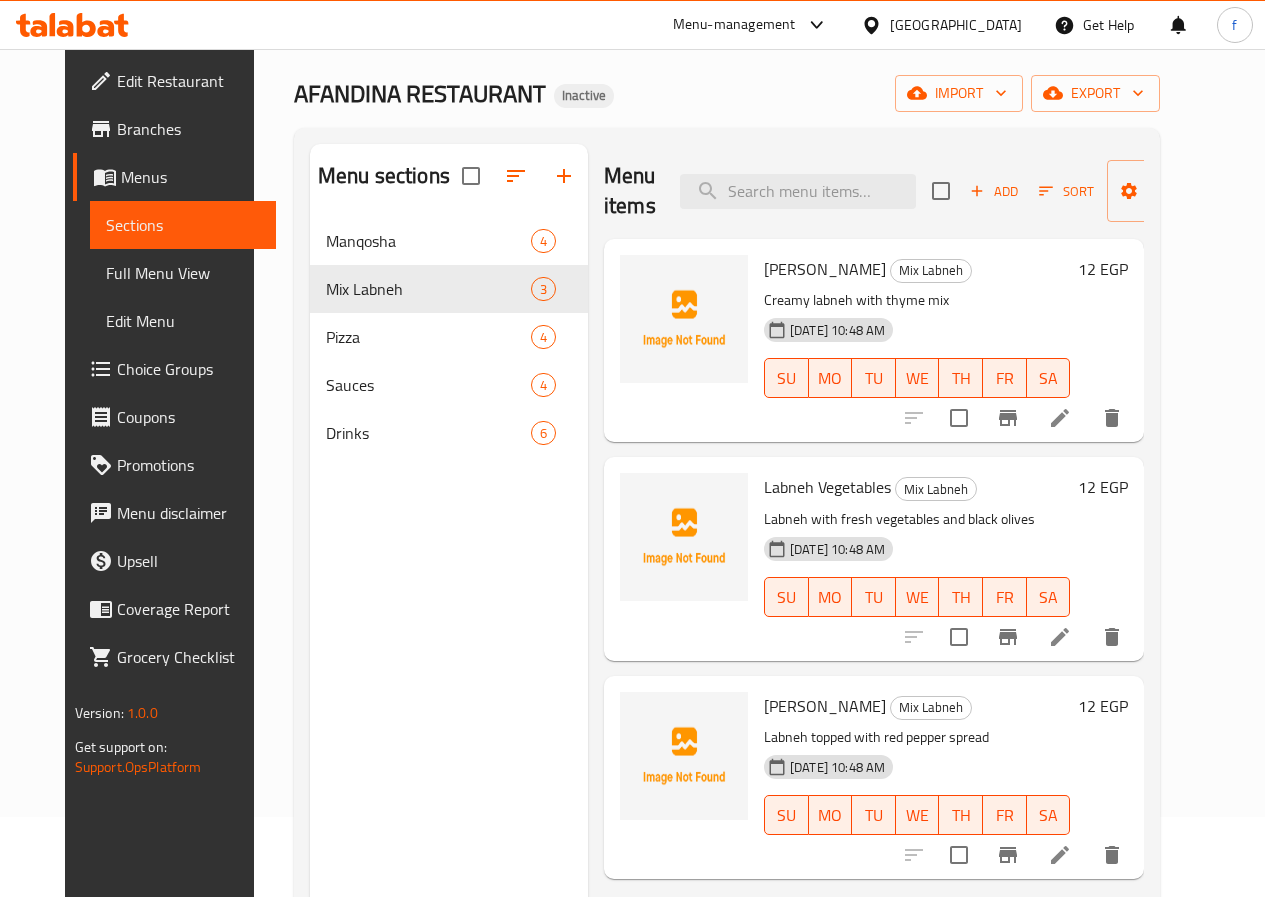 click 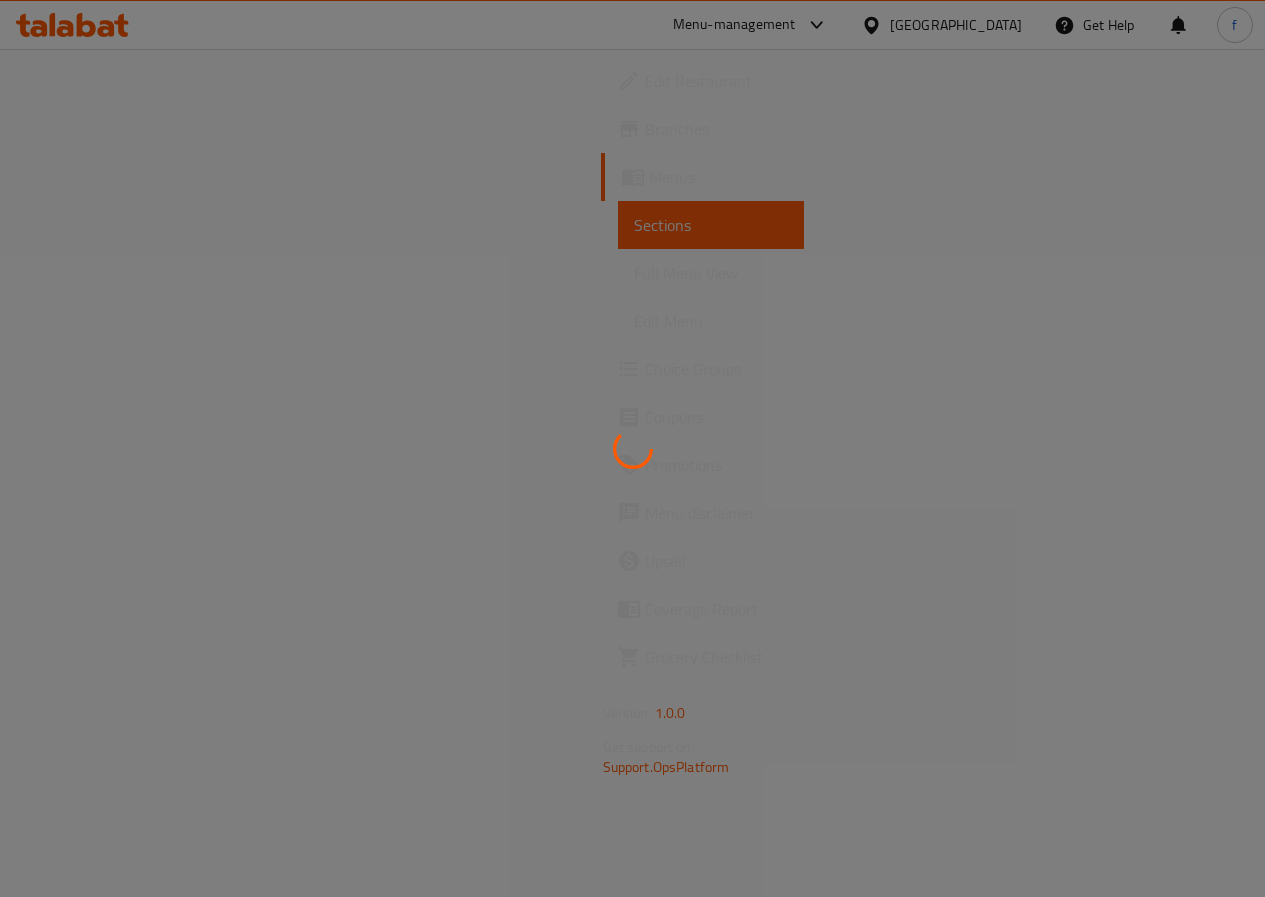 scroll, scrollTop: 0, scrollLeft: 0, axis: both 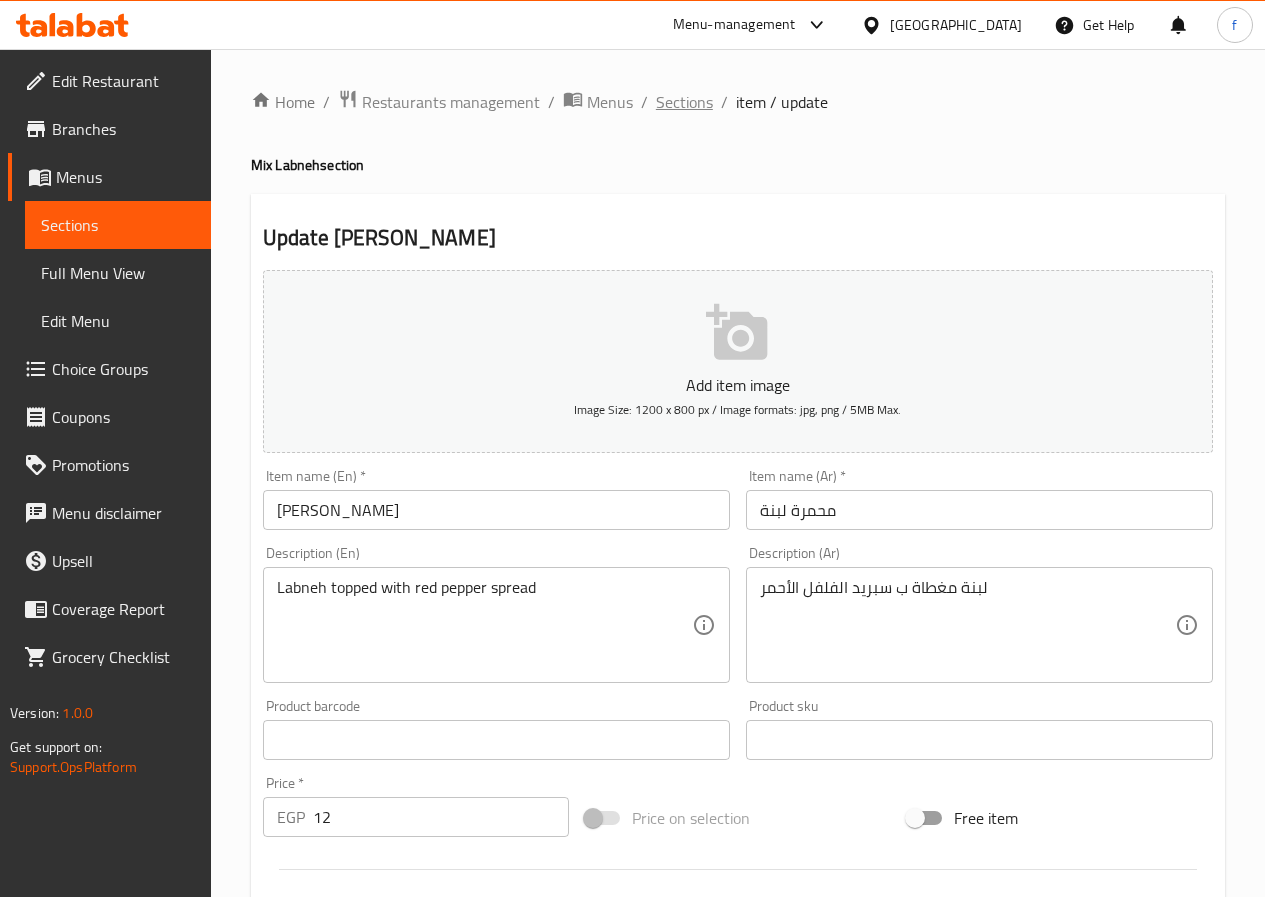 click on "Sections" at bounding box center (684, 102) 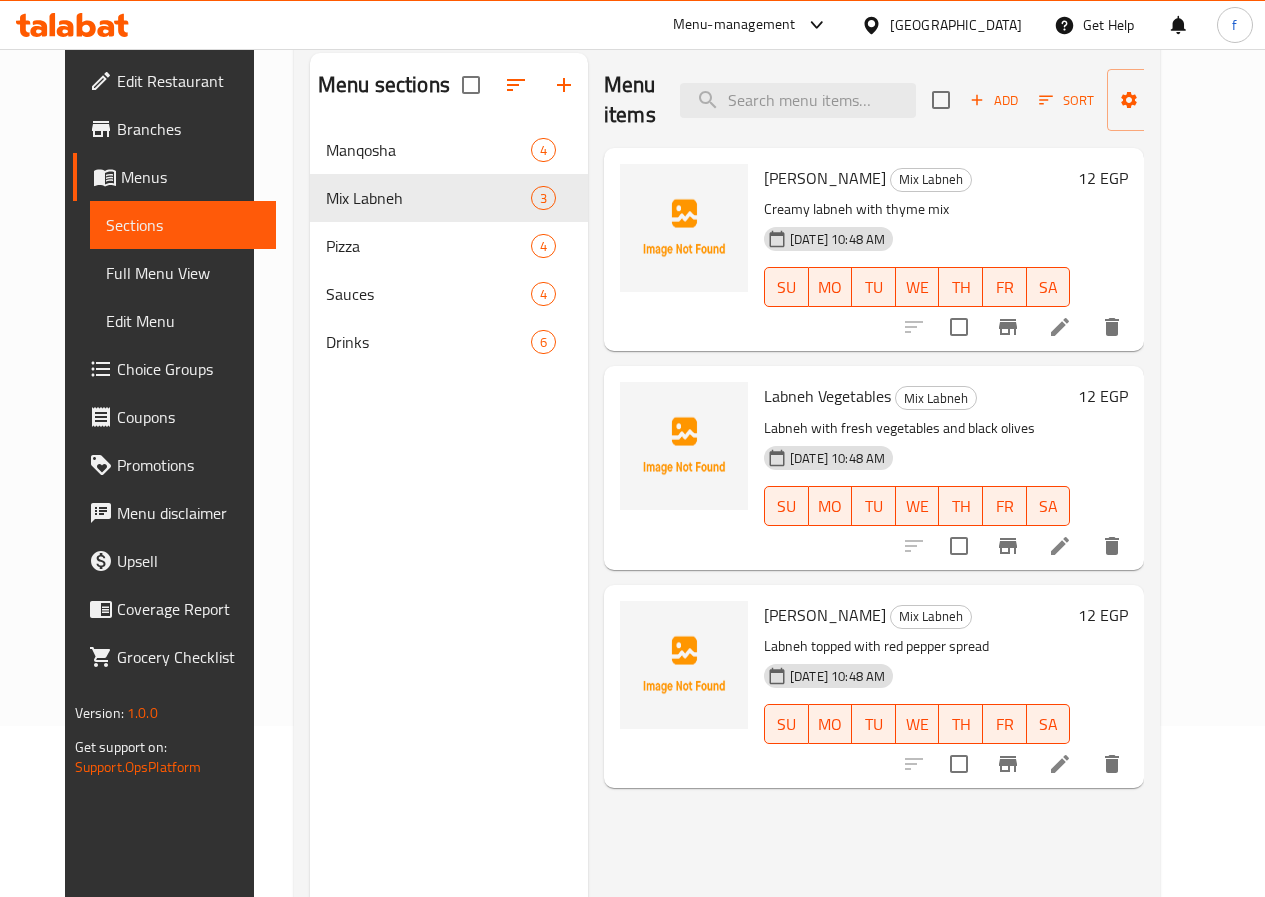 scroll, scrollTop: 280, scrollLeft: 0, axis: vertical 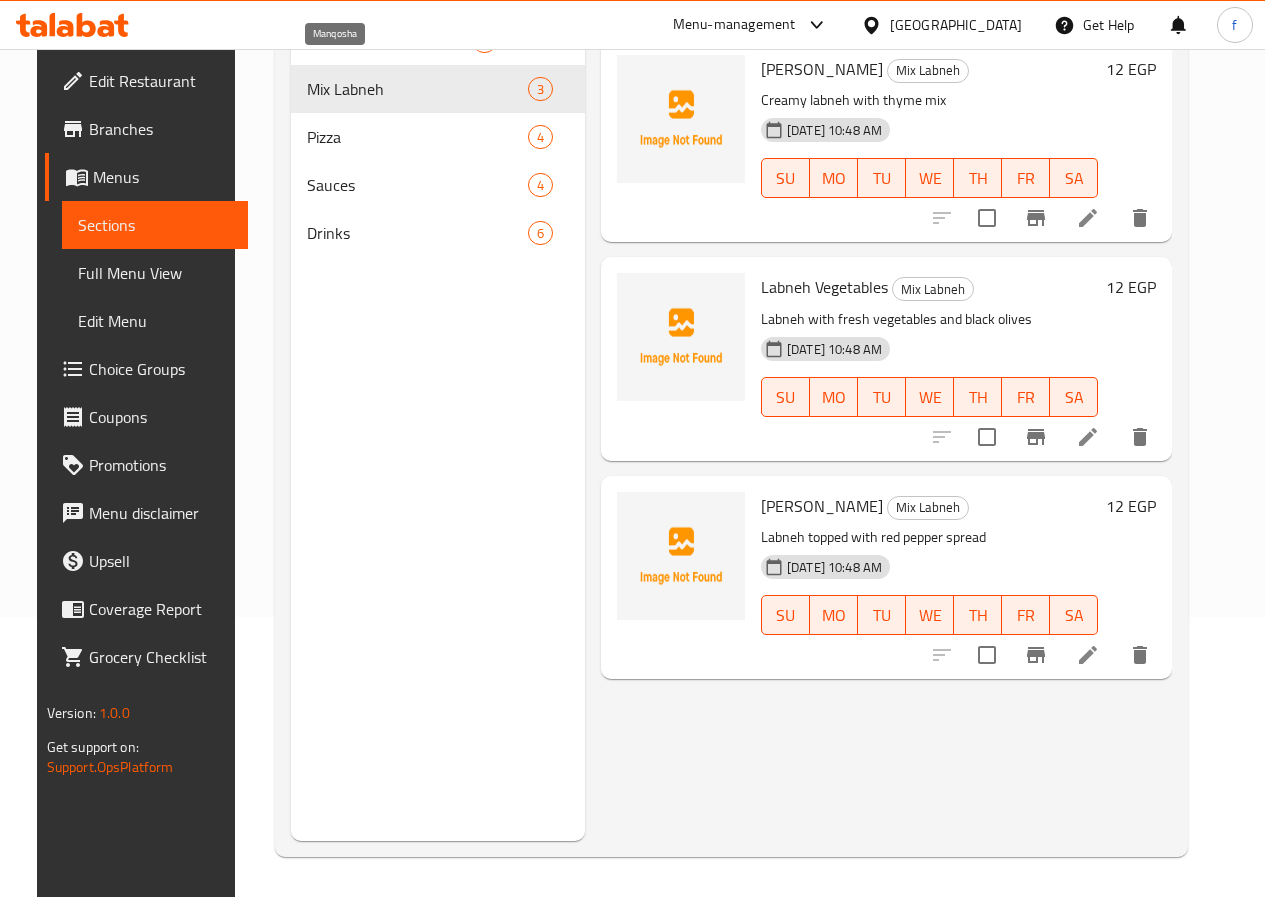 click on "Manqosha" at bounding box center (389, 41) 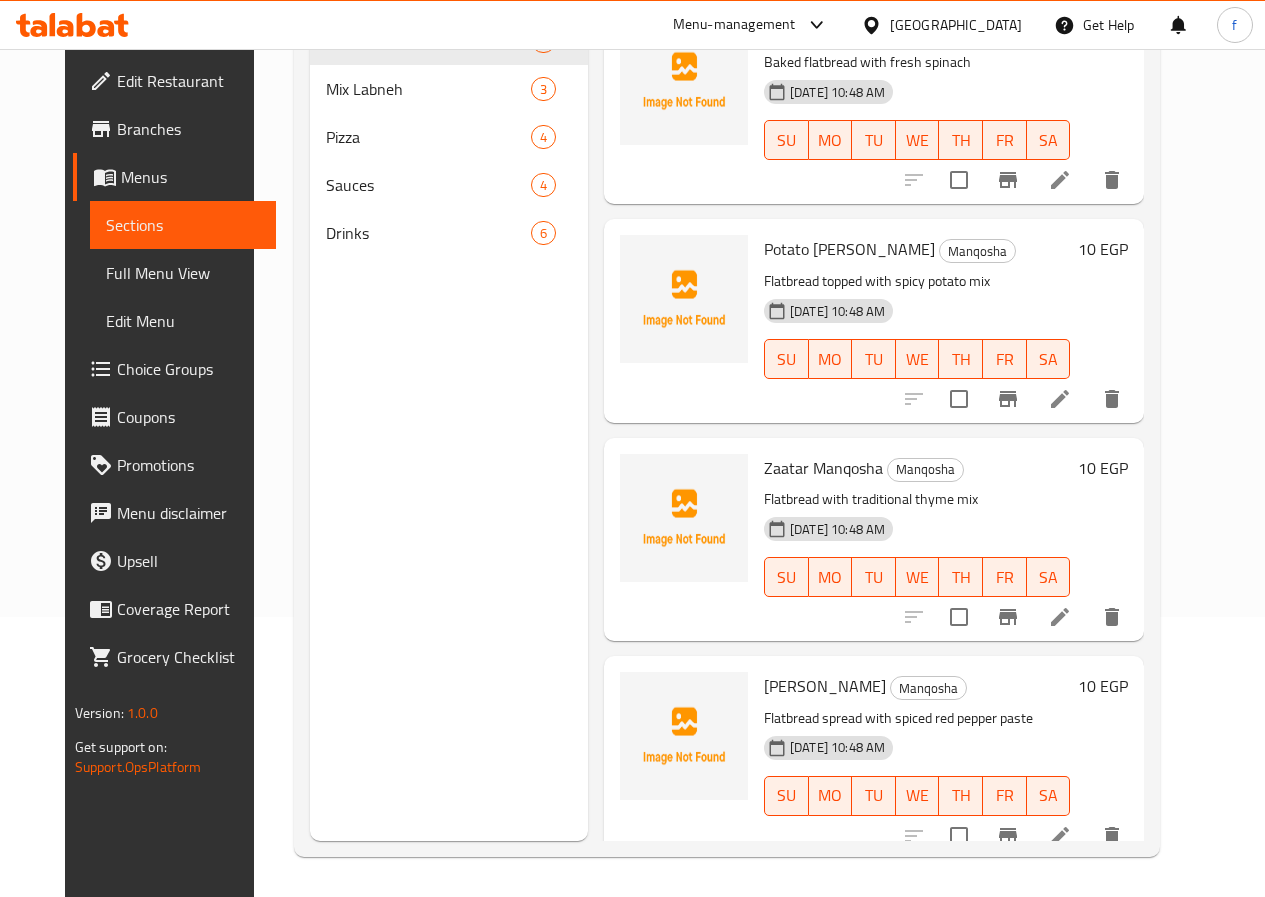 scroll, scrollTop: 57, scrollLeft: 0, axis: vertical 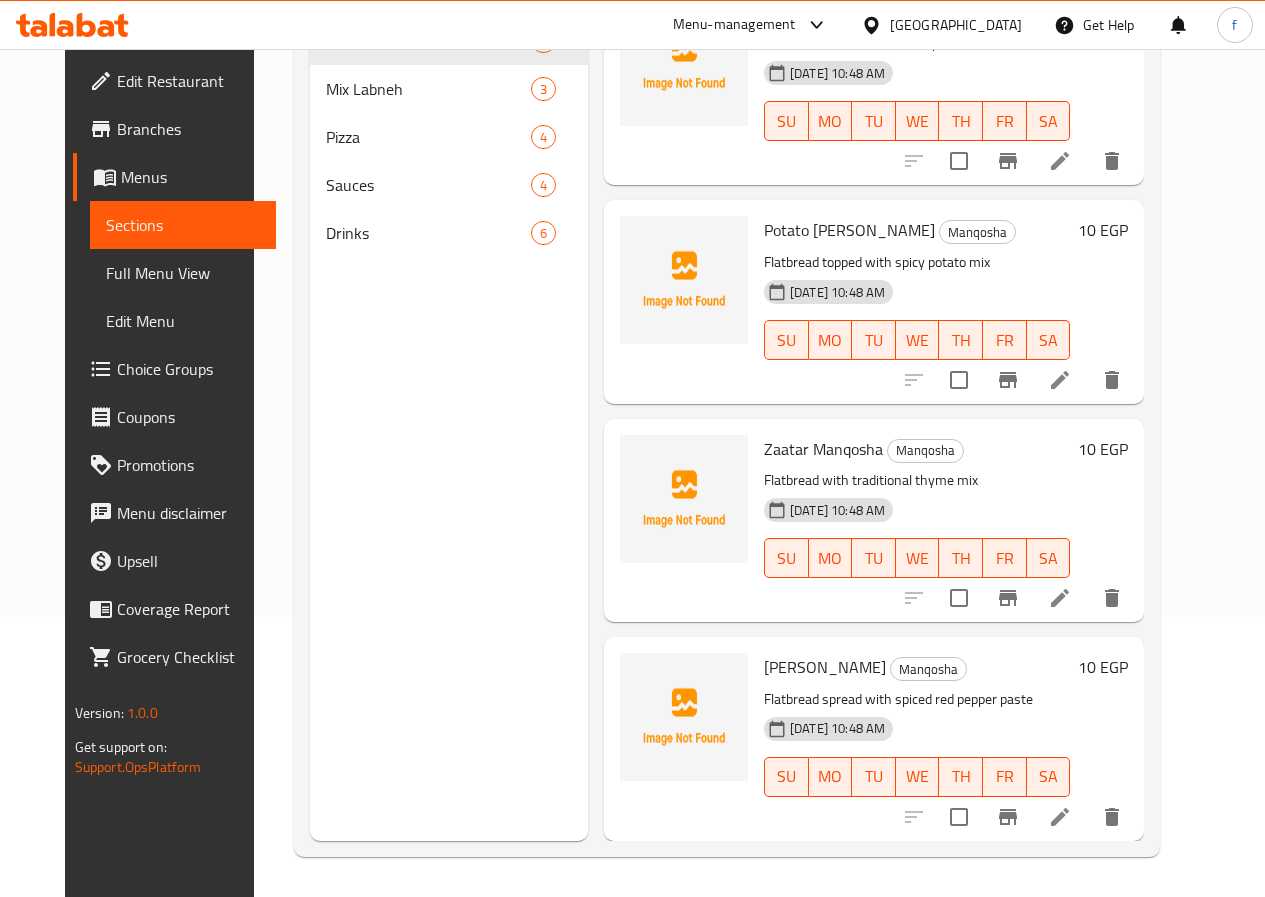 click 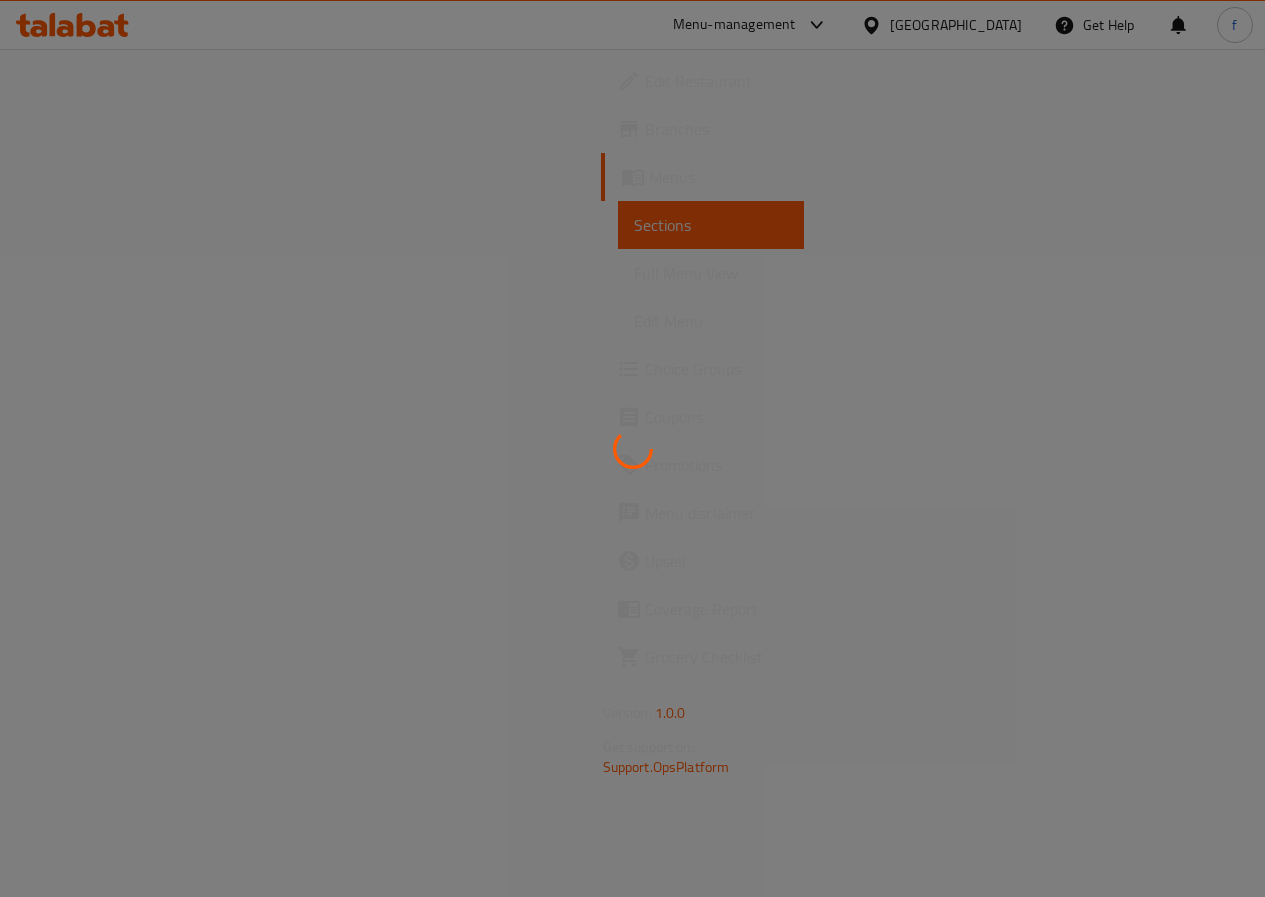 scroll, scrollTop: 0, scrollLeft: 0, axis: both 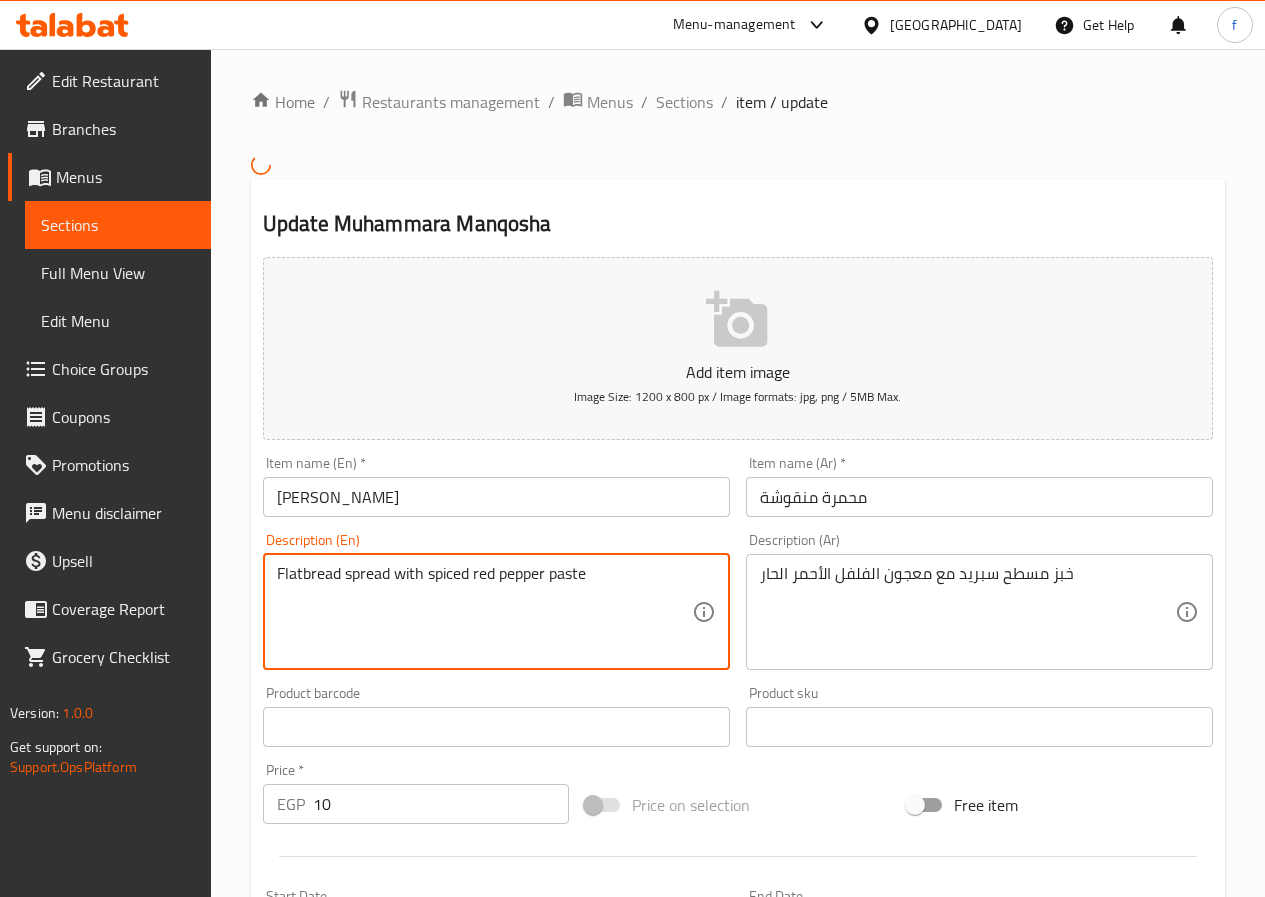 click on "Flatbread spread with spiced red pepper paste" at bounding box center (484, 611) 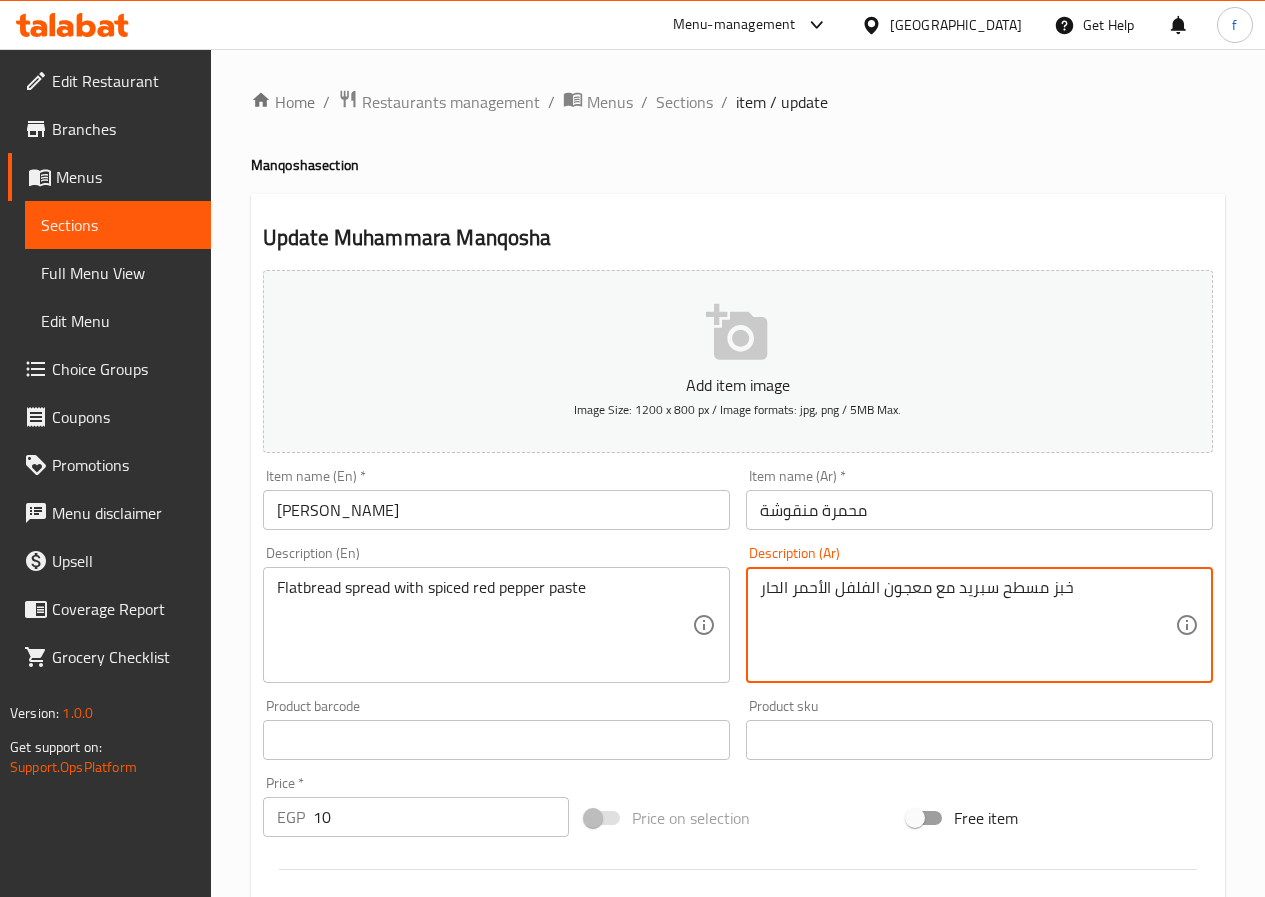 drag, startPoint x: 787, startPoint y: 585, endPoint x: 757, endPoint y: 599, distance: 33.105892 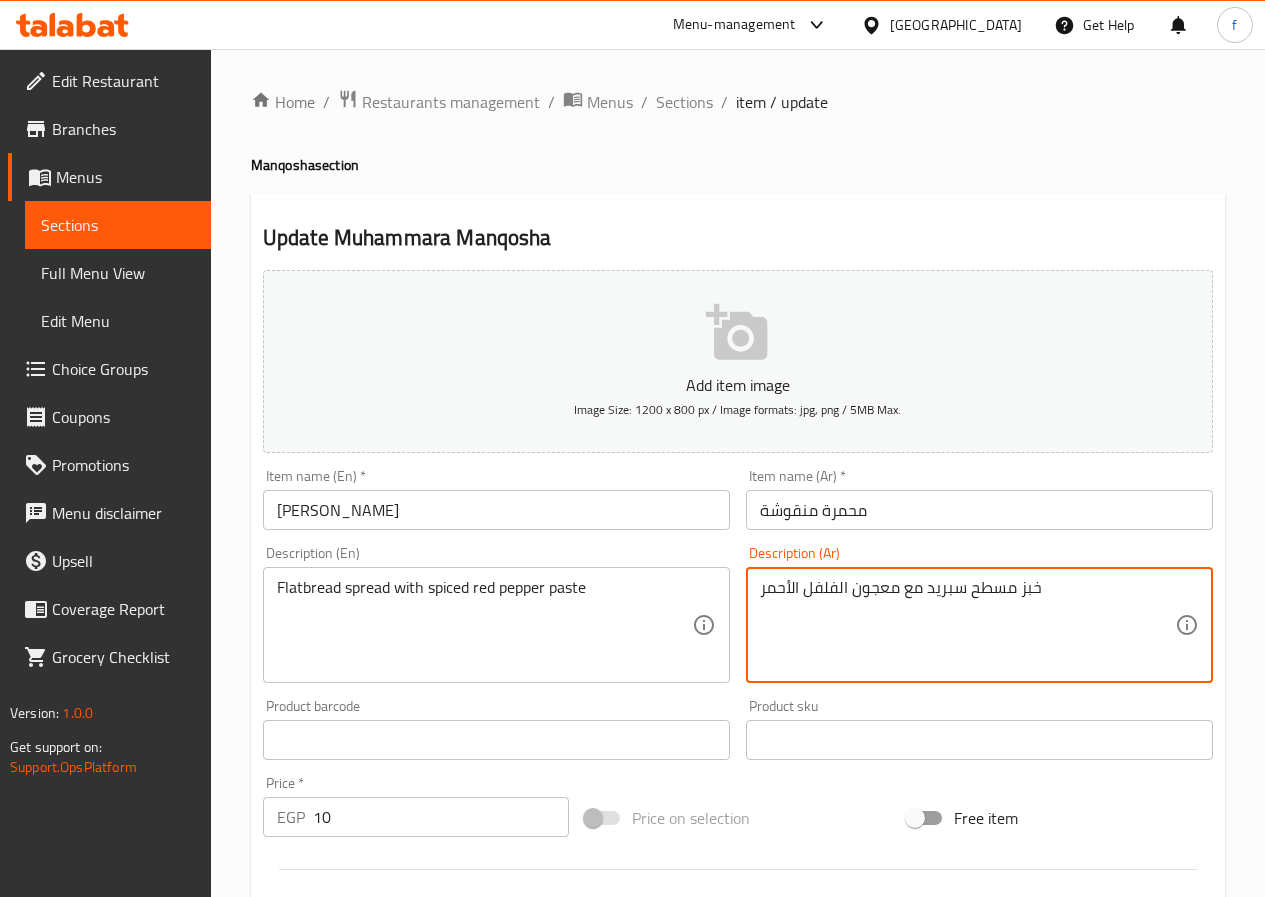 click on "خبز مسطح سبريد مع معجون الفلفل الأحمر" at bounding box center (967, 625) 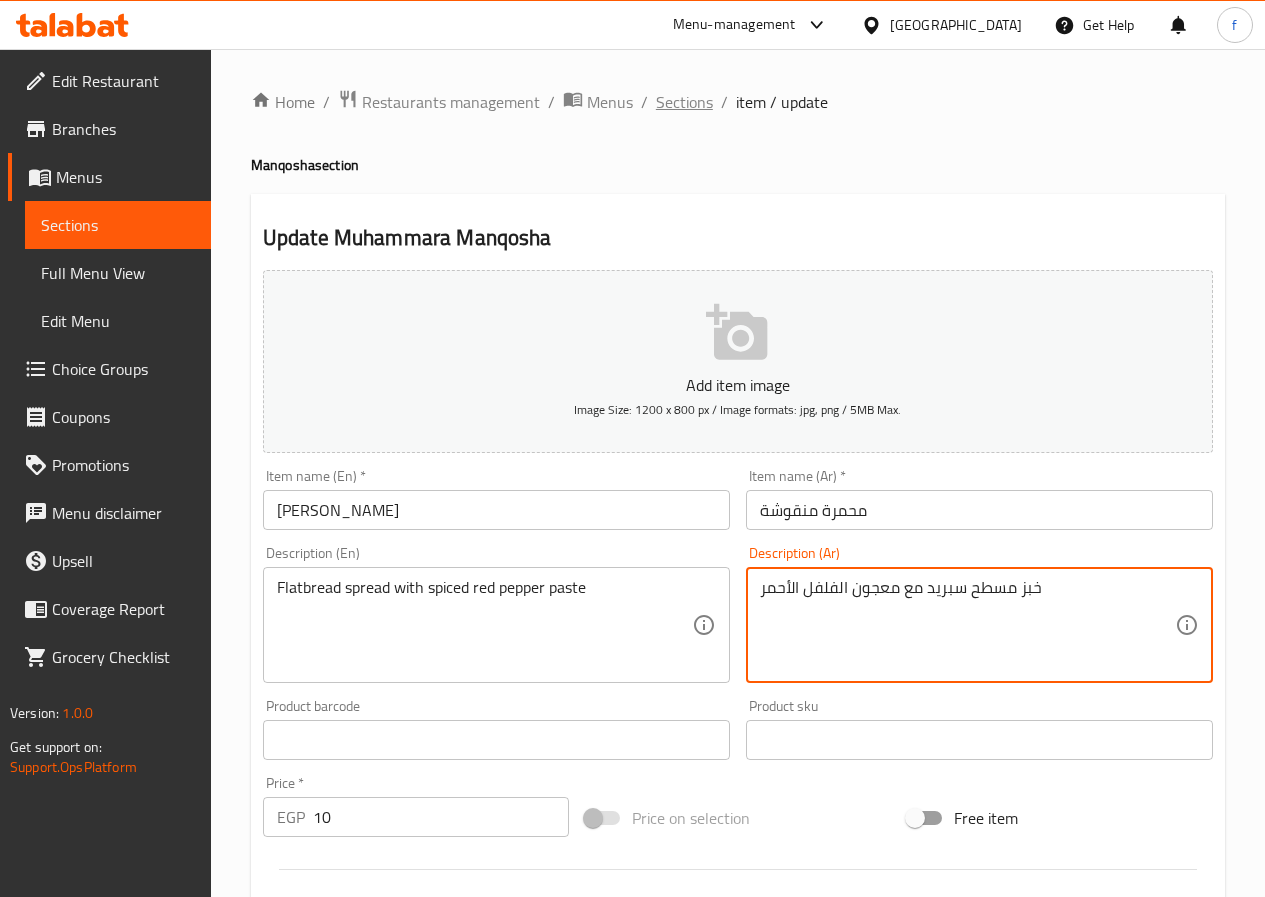 click on "Sections" at bounding box center [684, 102] 